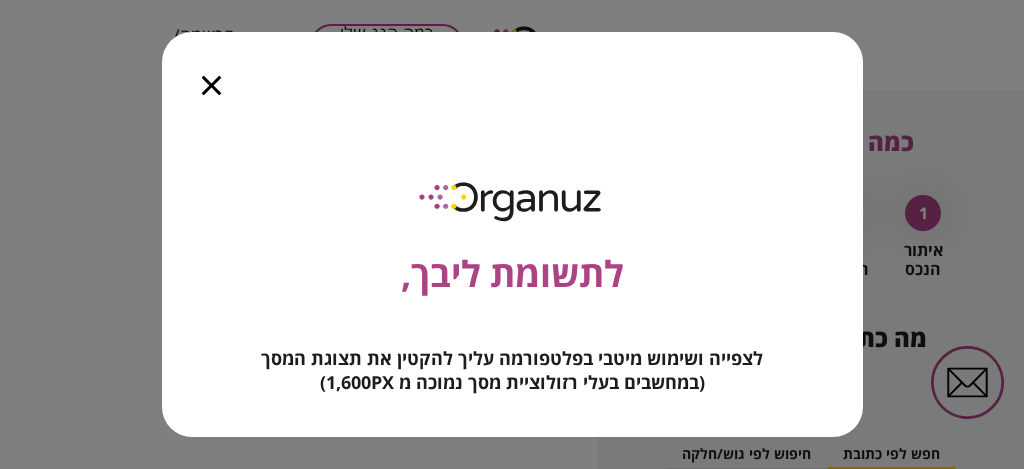 scroll, scrollTop: 0, scrollLeft: 0, axis: both 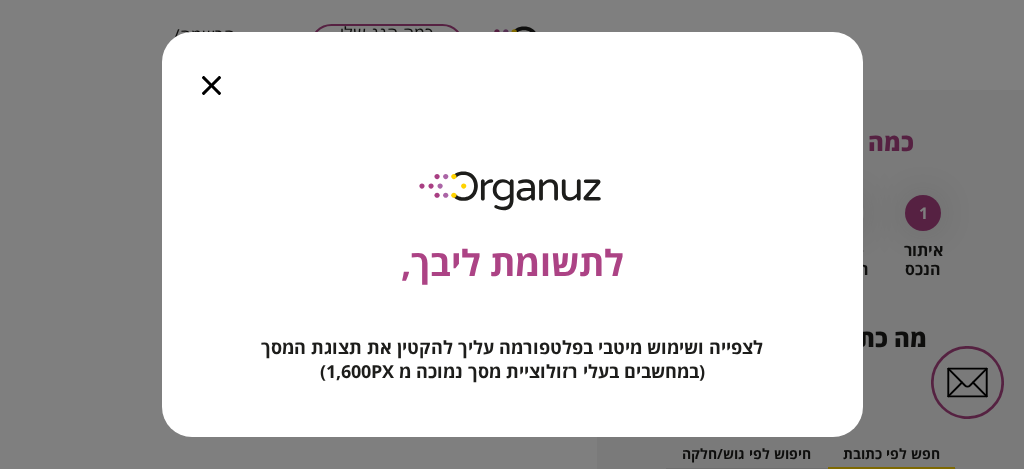 click 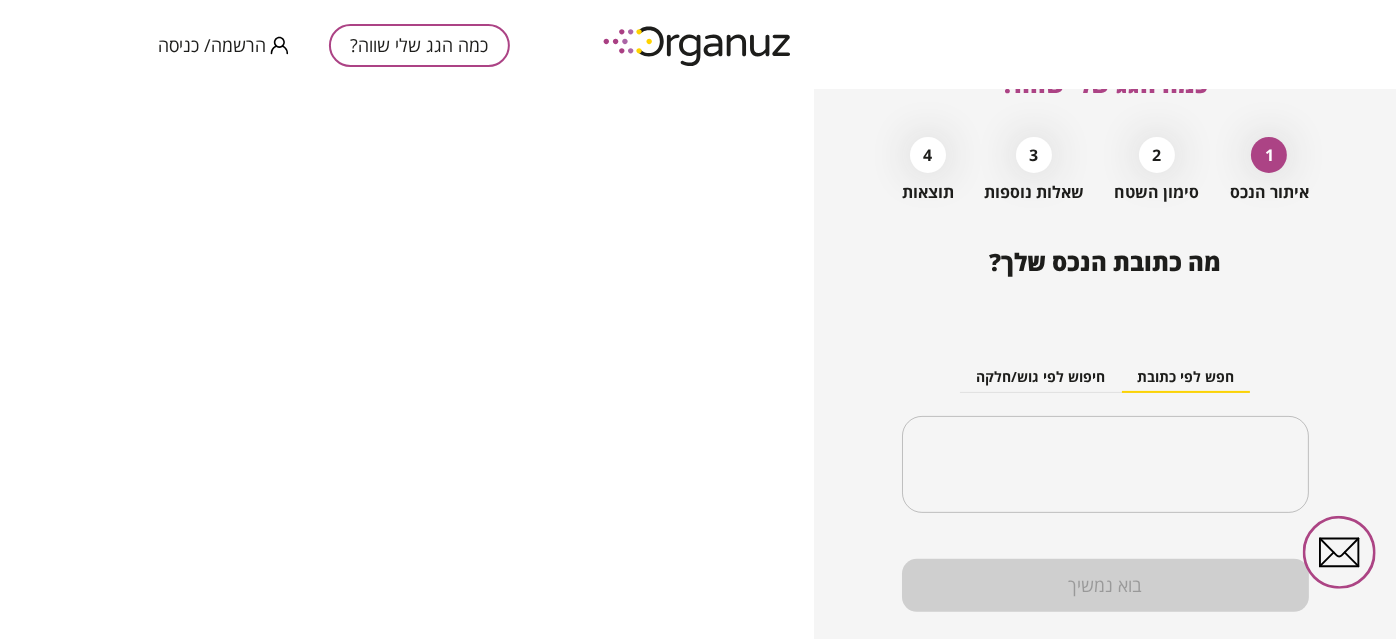scroll, scrollTop: 120, scrollLeft: 0, axis: vertical 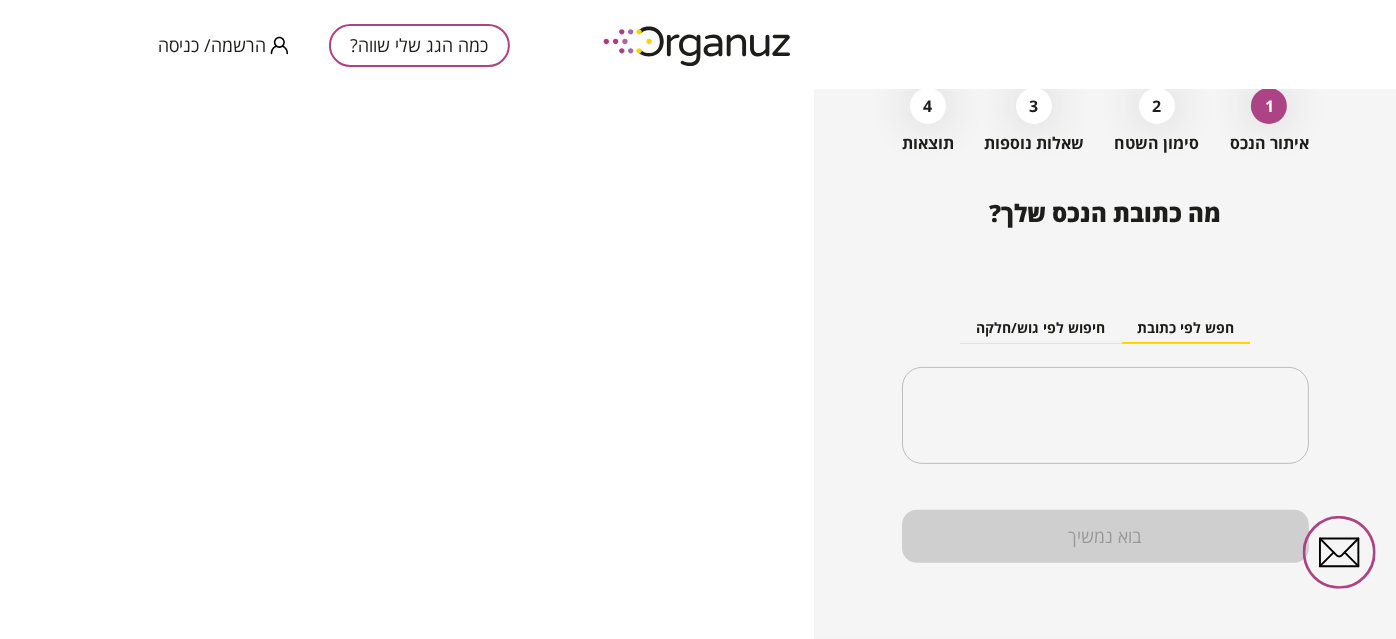 click on "חפש לפי כתובת" at bounding box center (1185, 329) 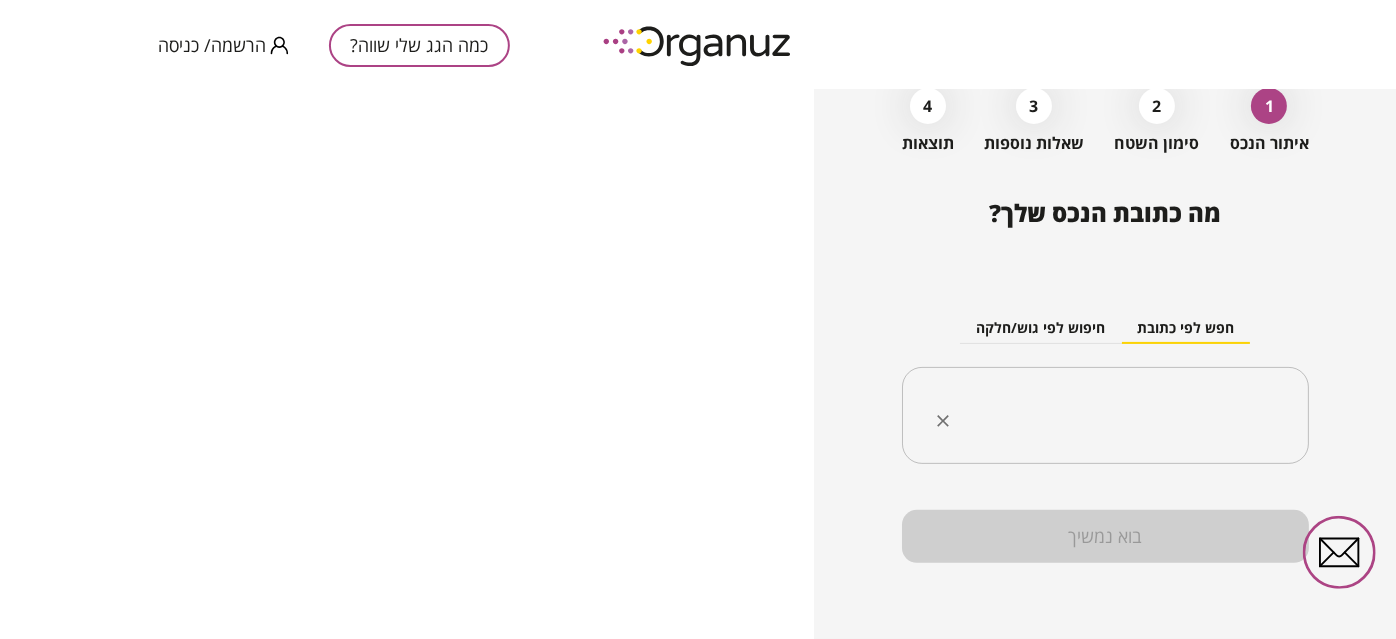 click on "​" at bounding box center (1105, 416) 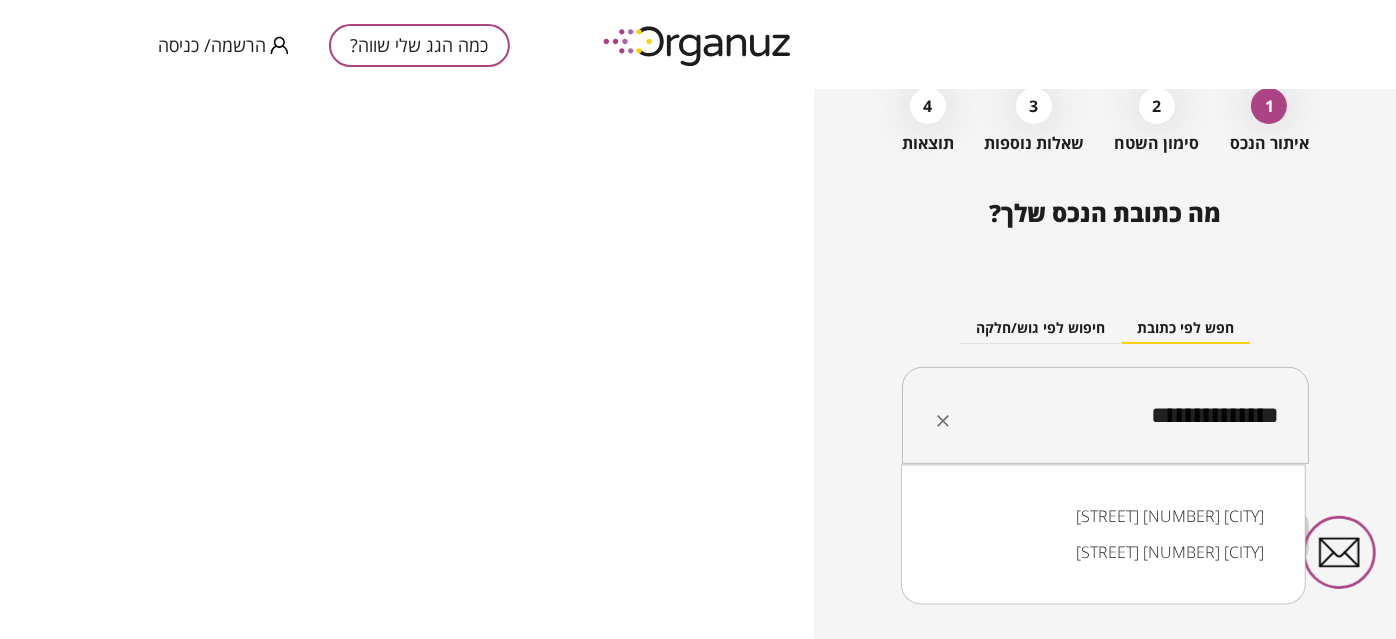 click on "[STREET] [NUMBER] [CITY]" at bounding box center (1103, 517) 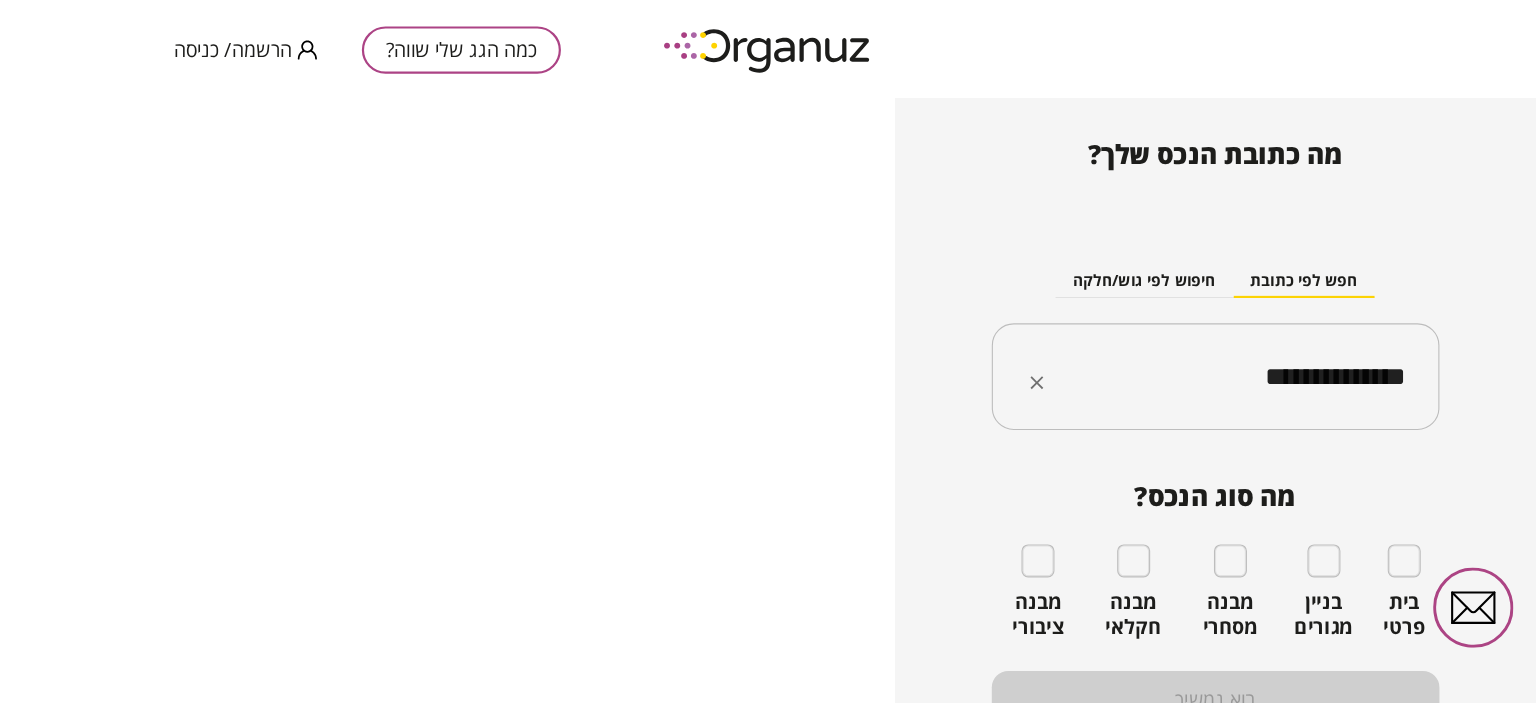 scroll, scrollTop: 218, scrollLeft: 0, axis: vertical 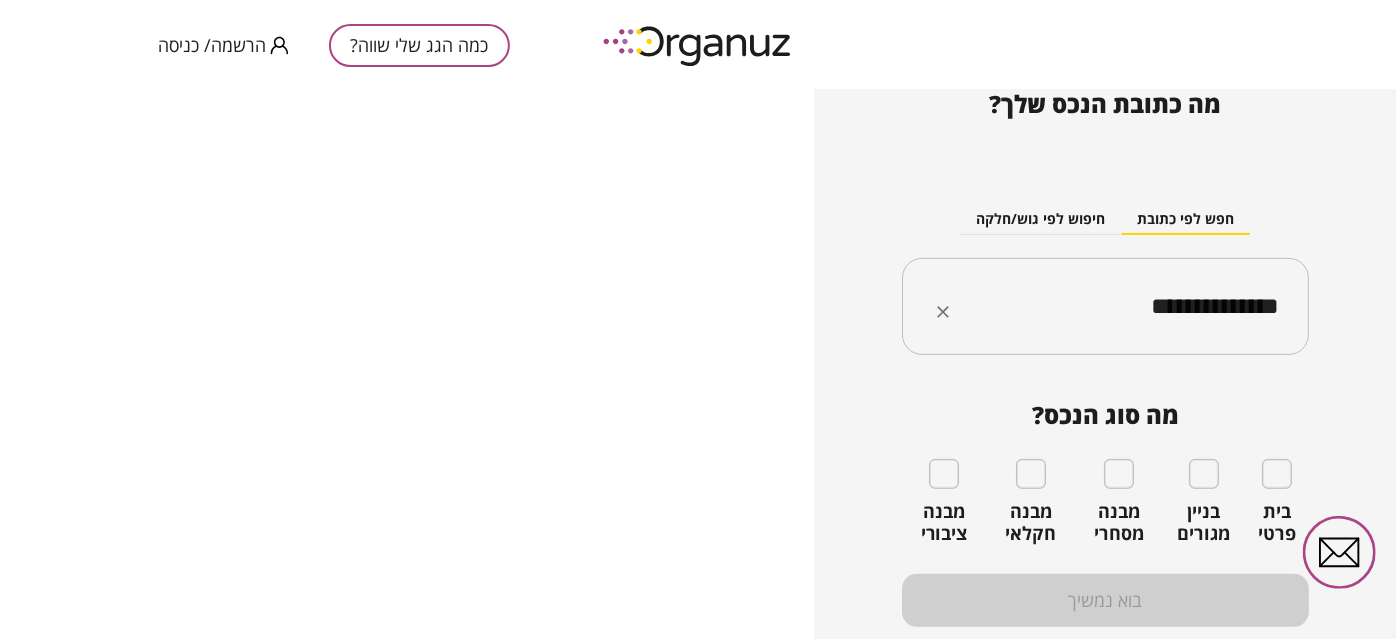 type on "**********" 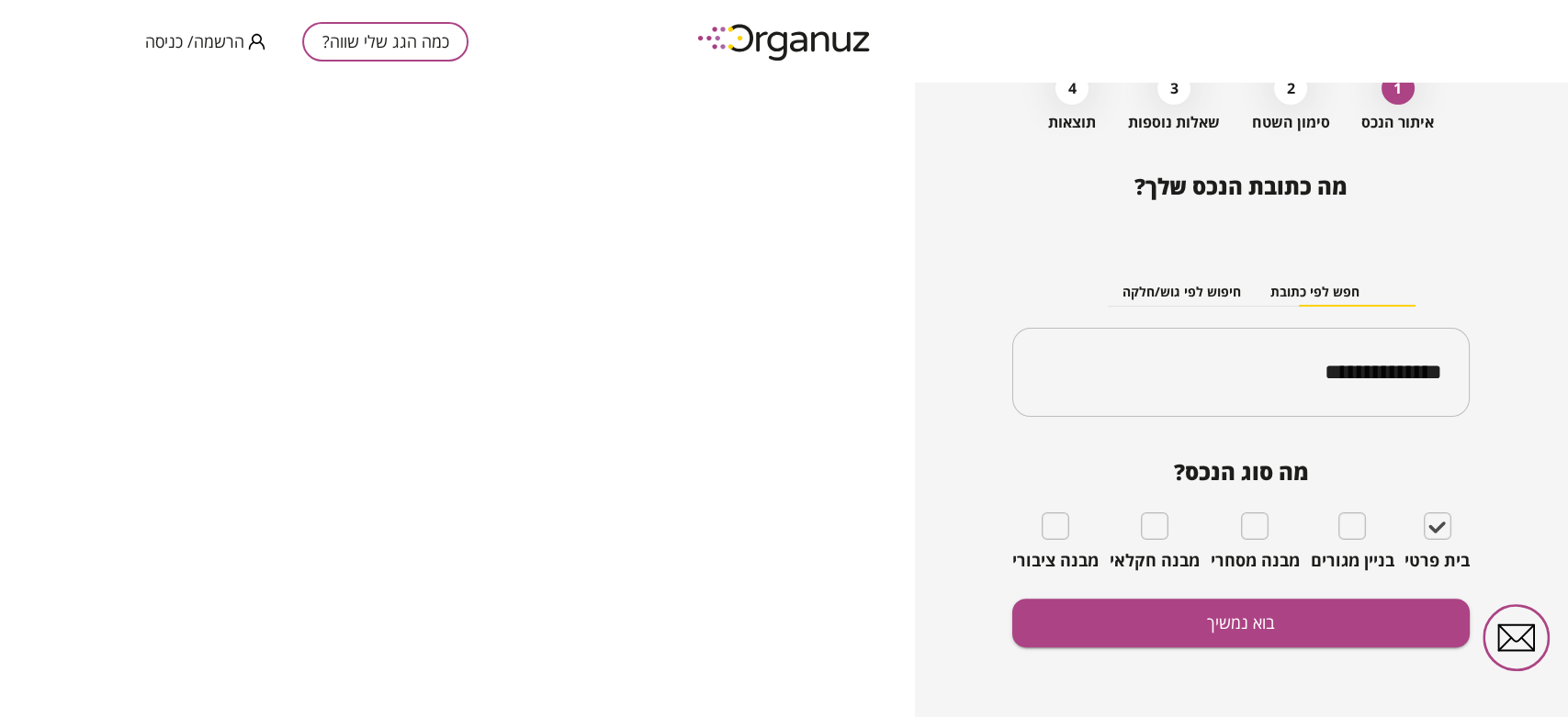 scroll, scrollTop: 120, scrollLeft: 0, axis: vertical 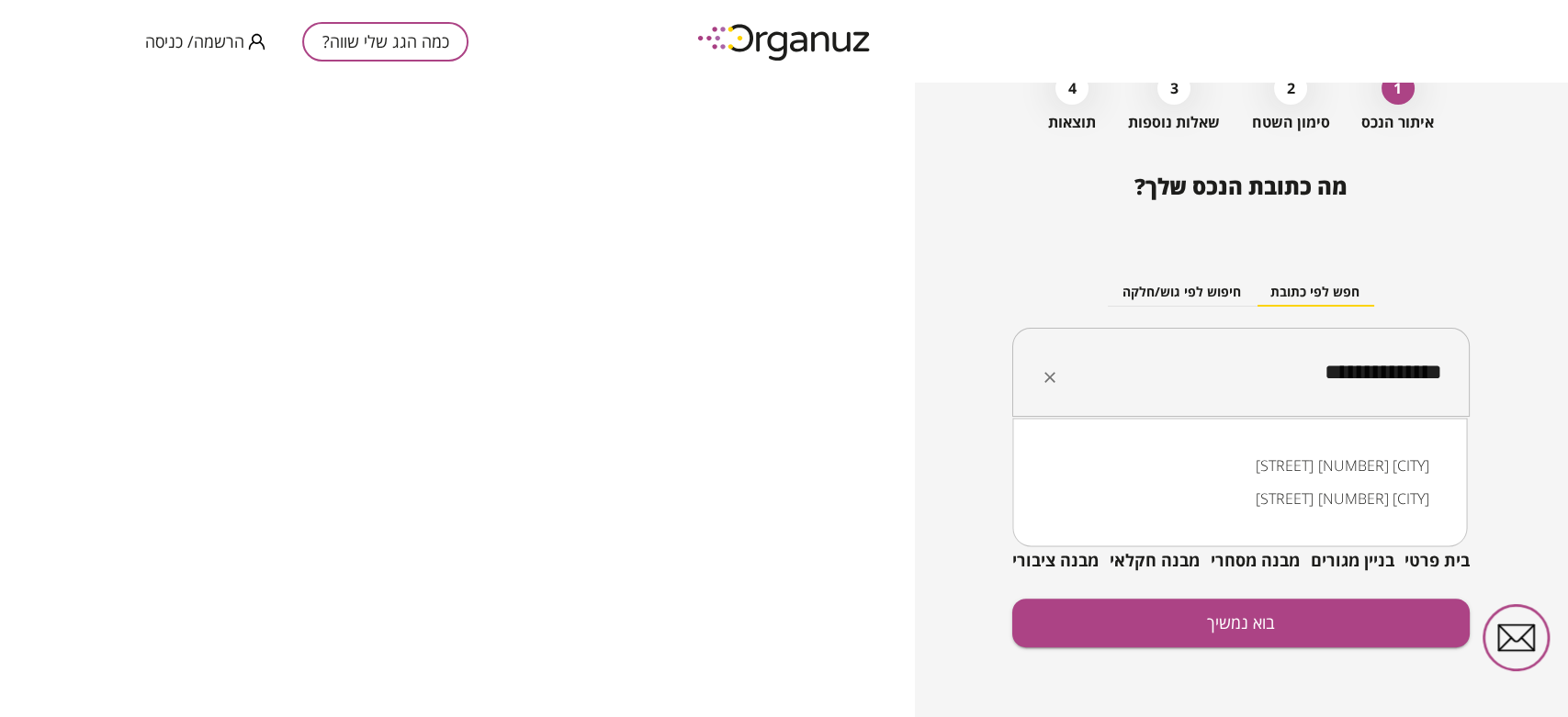click on "**********" at bounding box center (1247, 373) 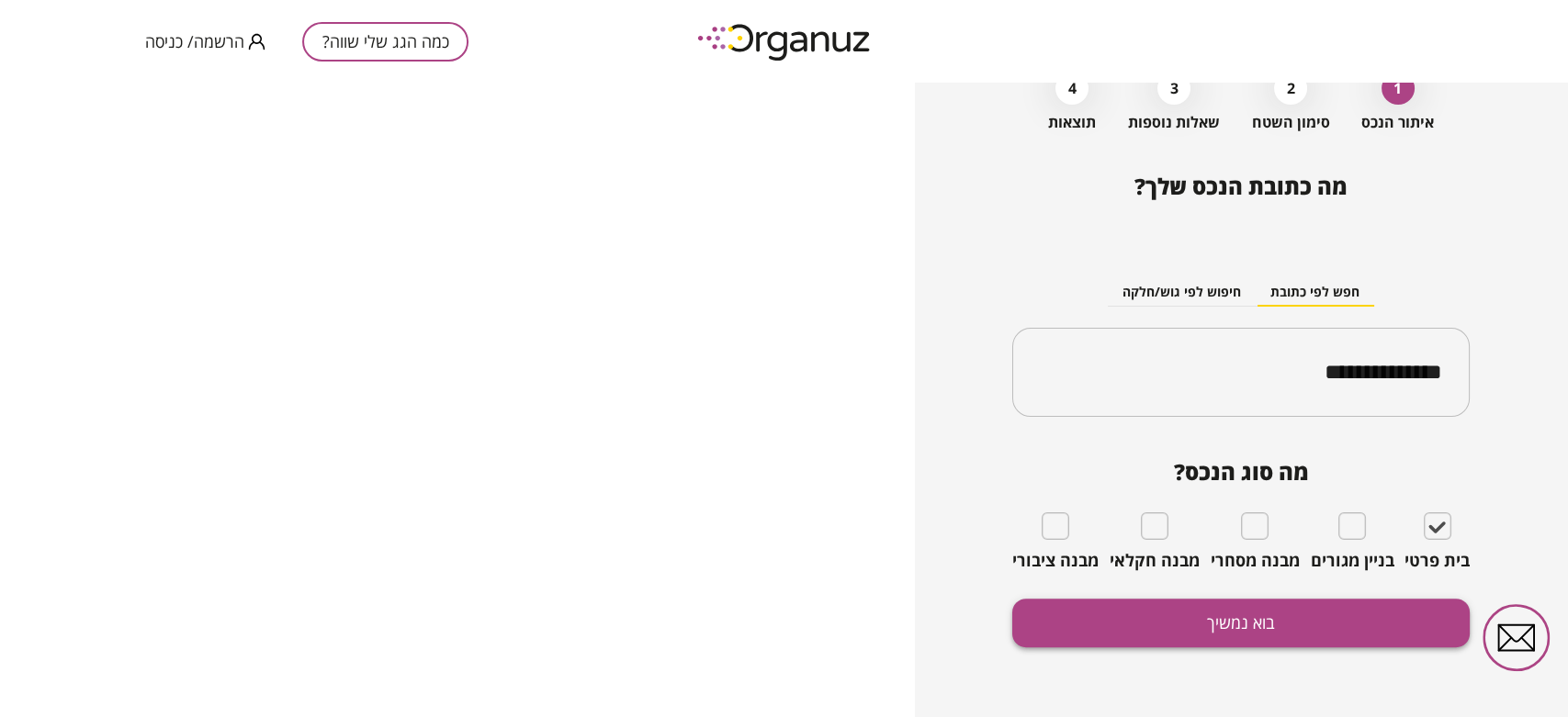 click on "בוא נמשיך" at bounding box center (1241, 622) 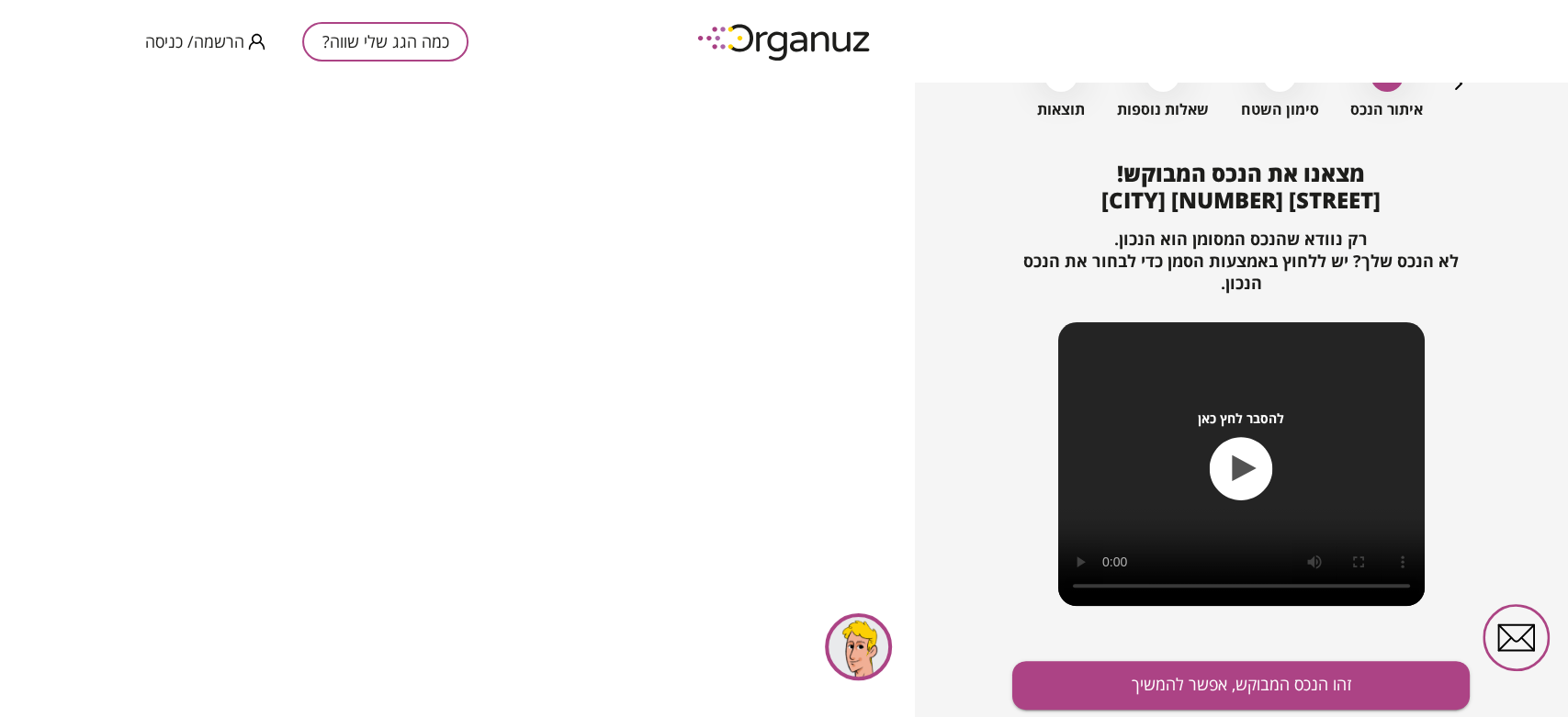 click at bounding box center [858, 646] 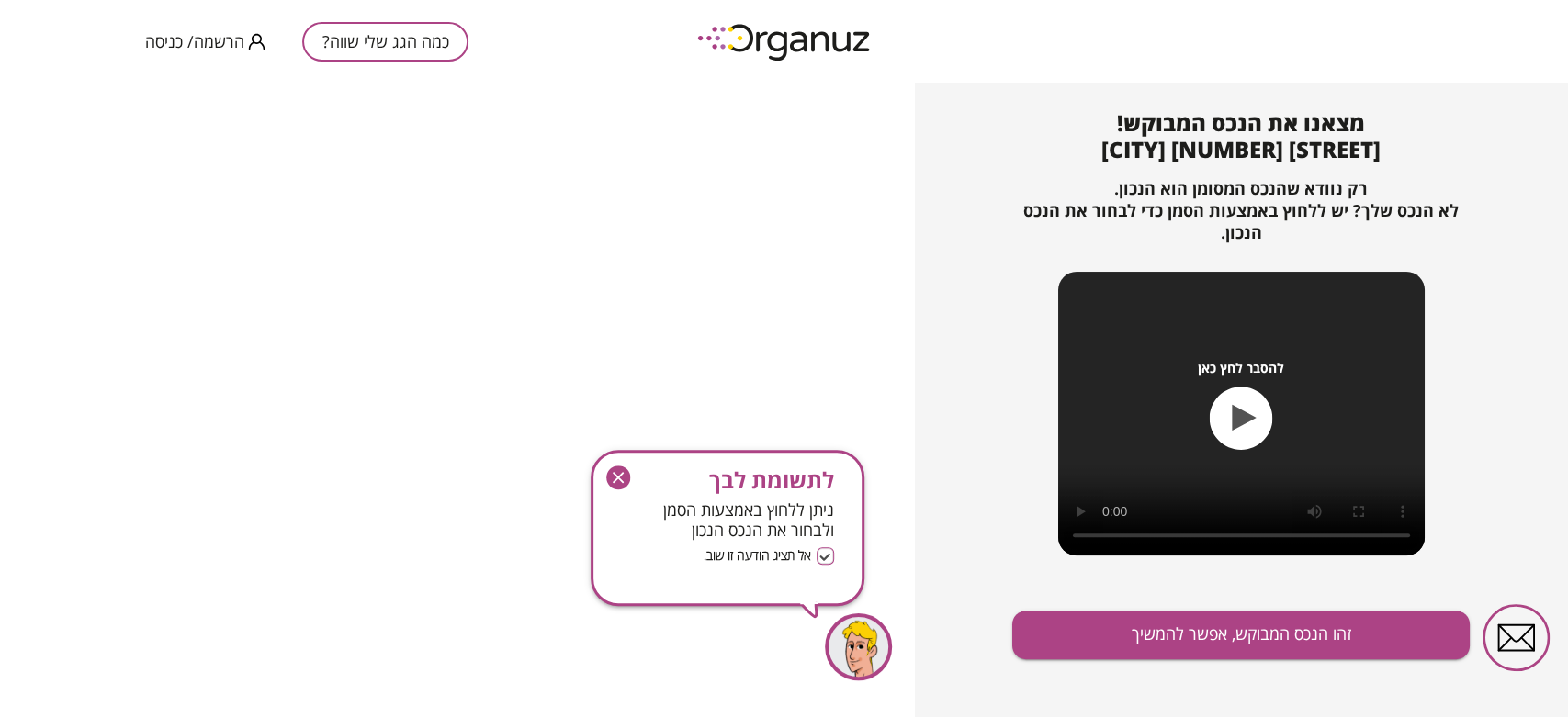 scroll, scrollTop: 199, scrollLeft: 0, axis: vertical 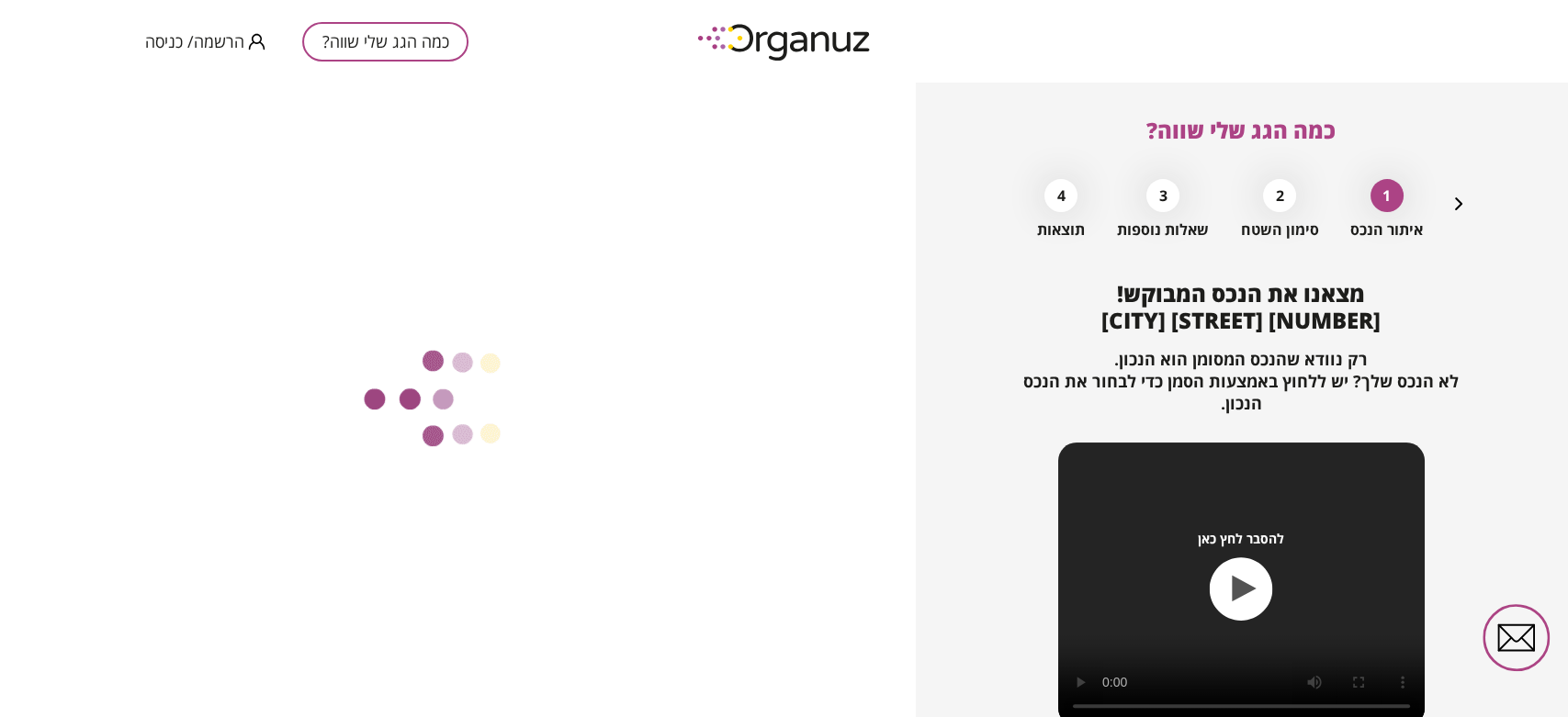 click at bounding box center [457, 399] 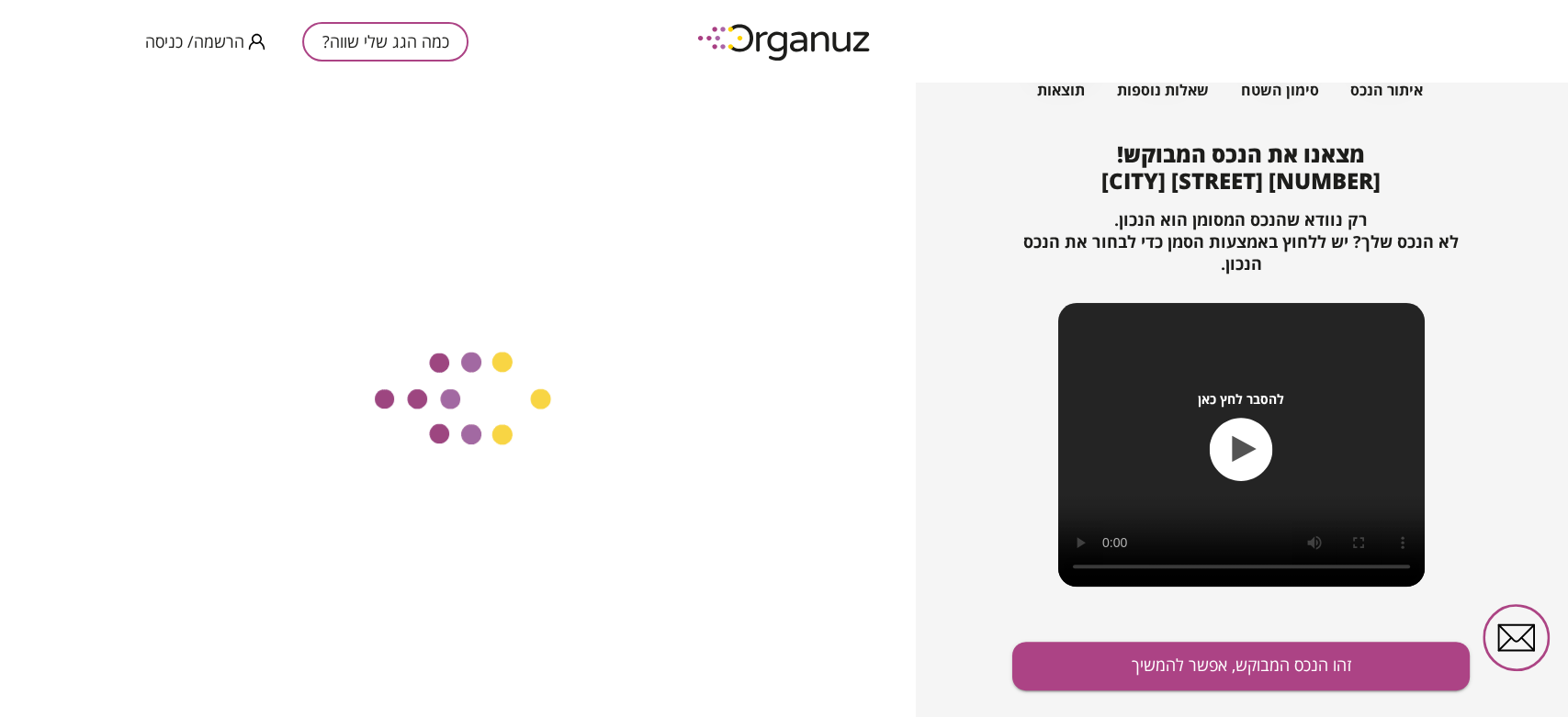 scroll, scrollTop: 199, scrollLeft: 0, axis: vertical 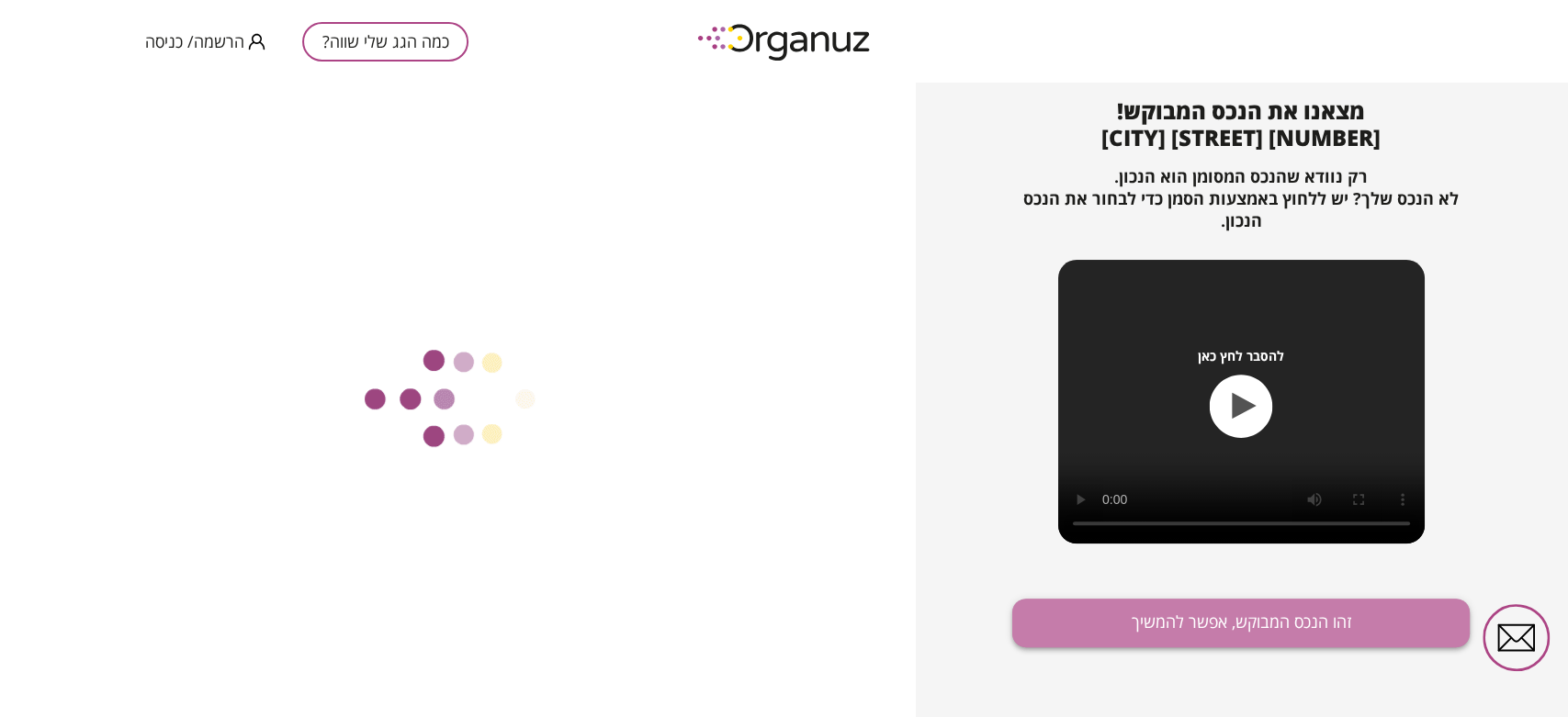 click on "זהו הנכס המבוקש, אפשר להמשיך" at bounding box center [1241, 622] 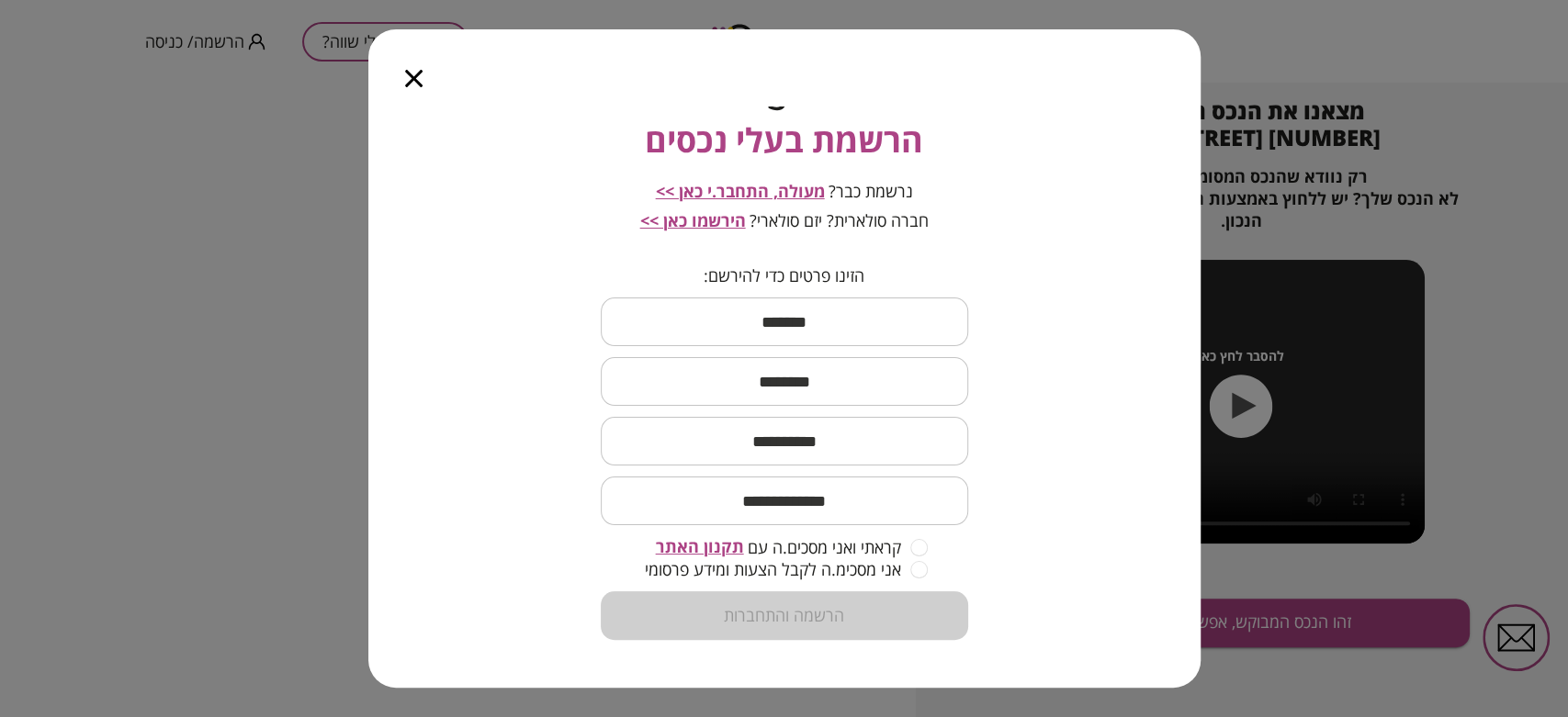 scroll, scrollTop: 103, scrollLeft: 0, axis: vertical 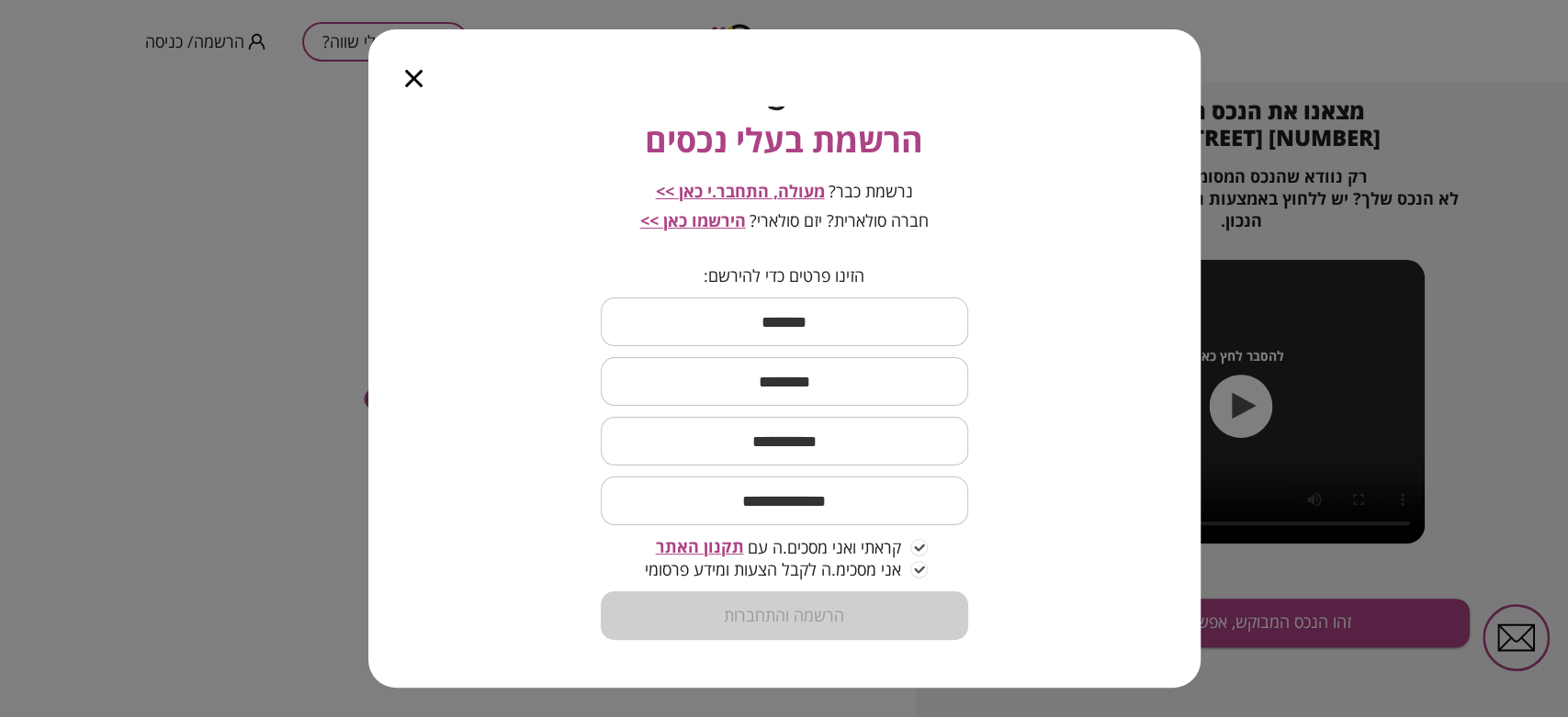 click at bounding box center [413, 68] 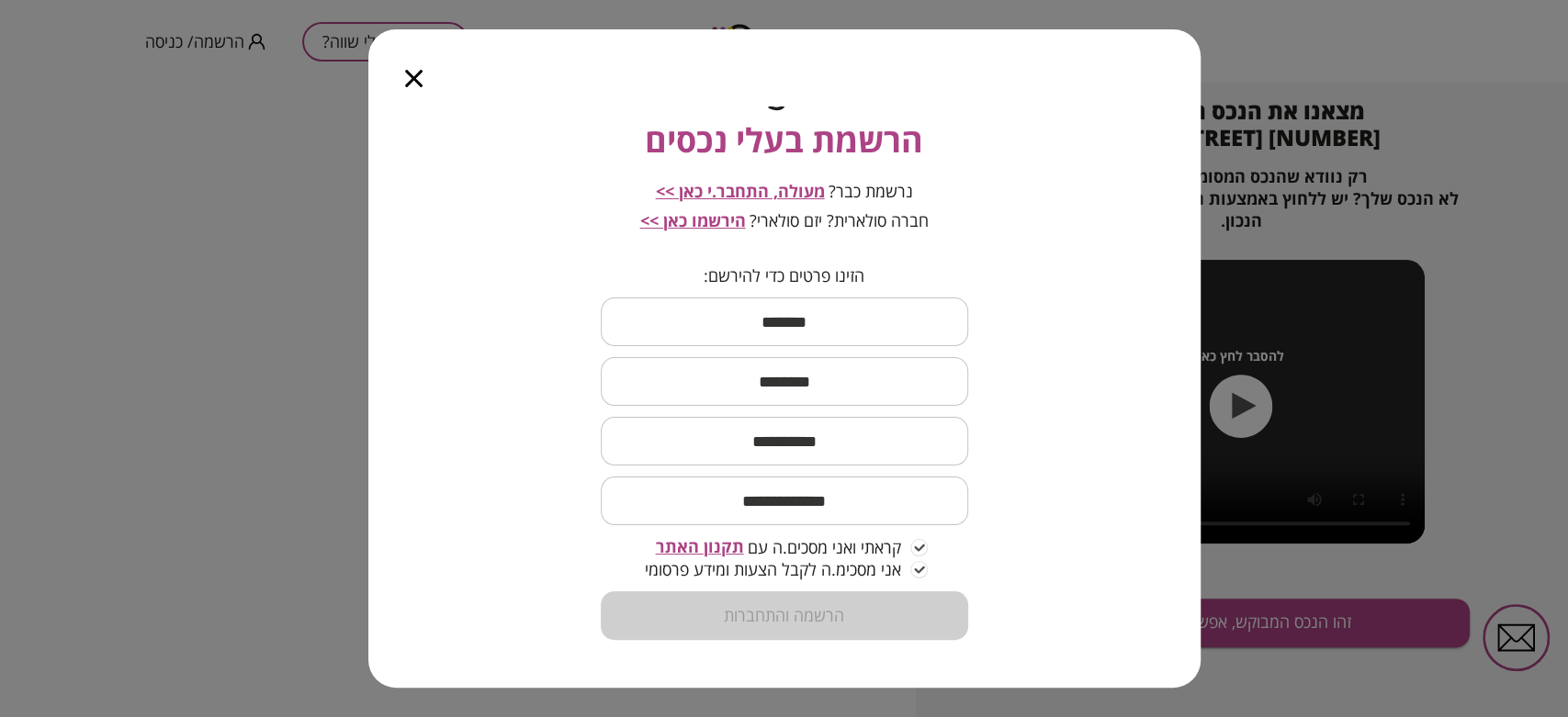 click 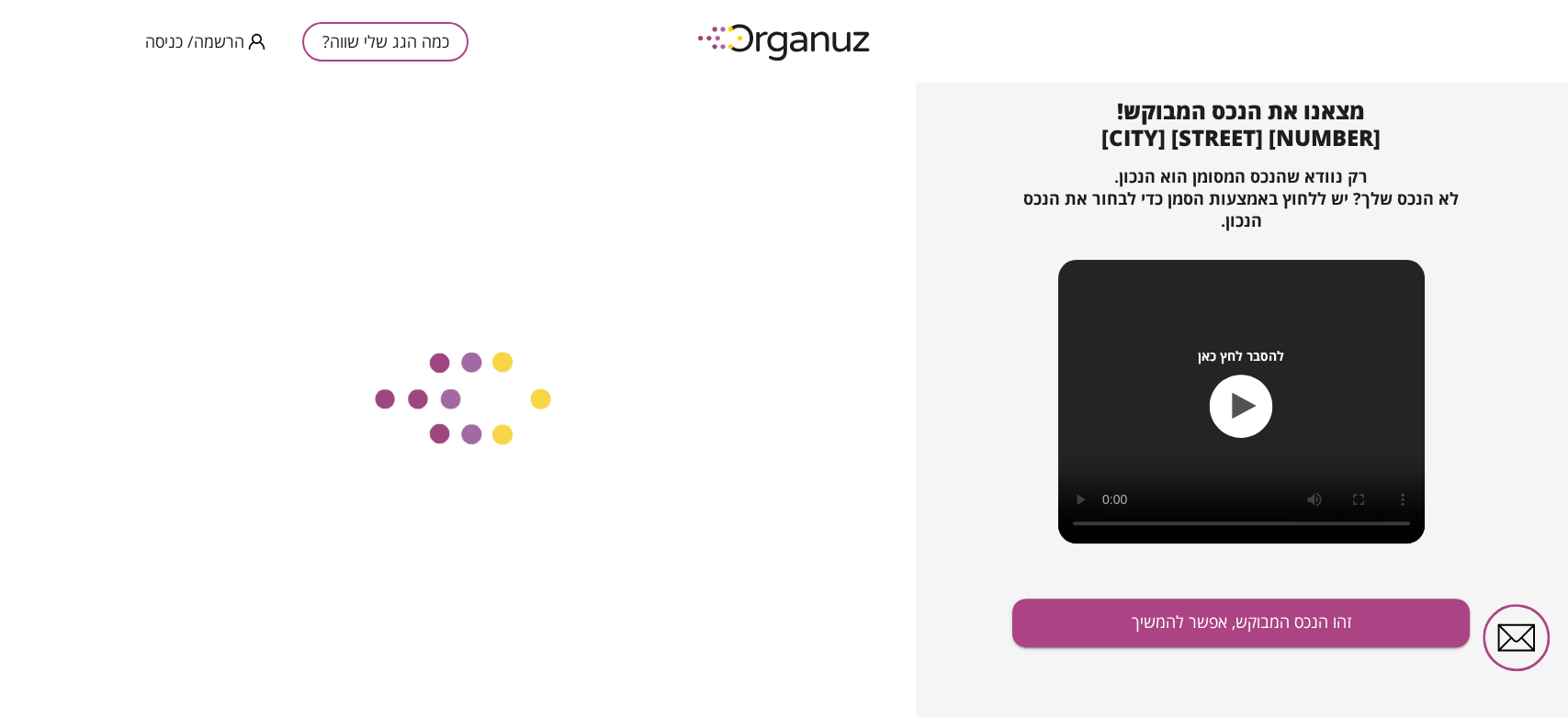 type 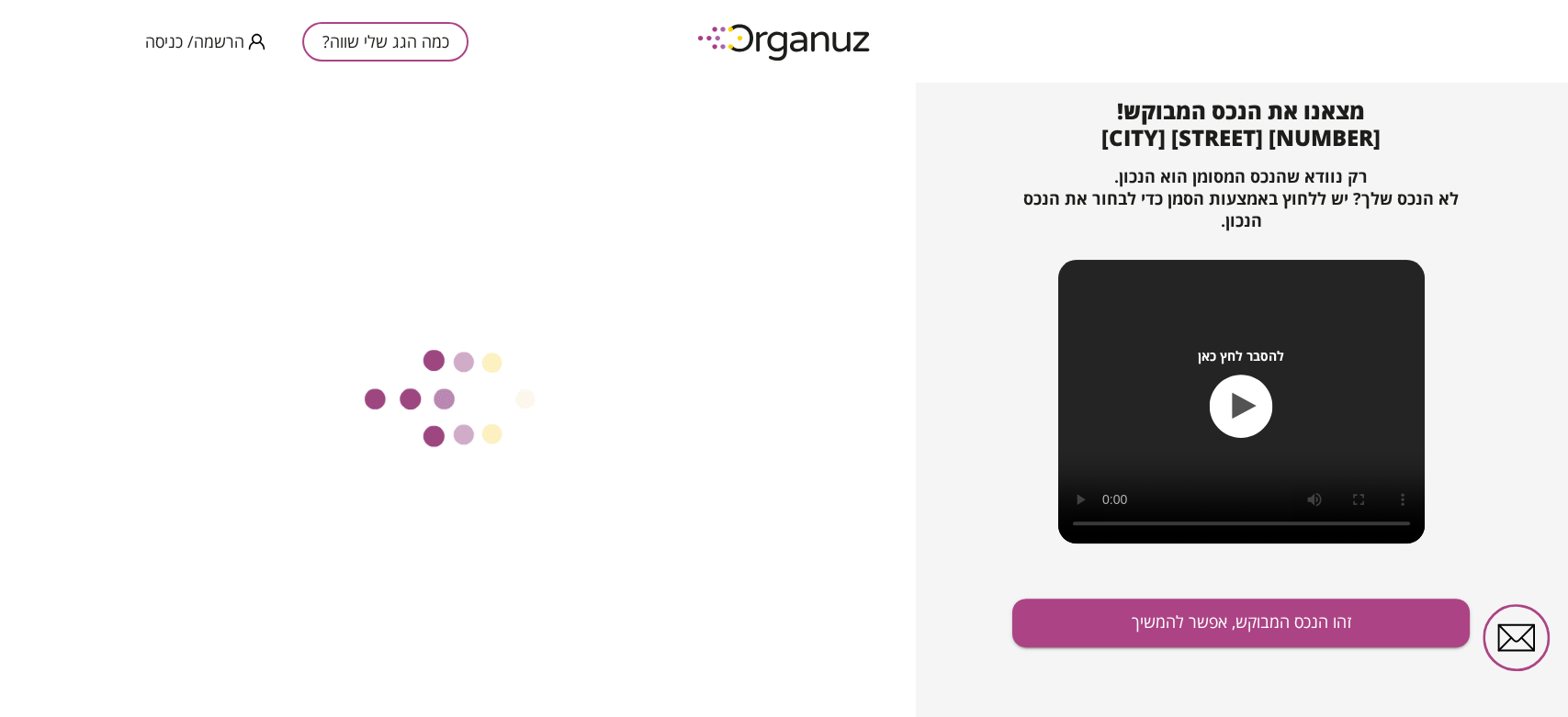 click at bounding box center (457, 399) 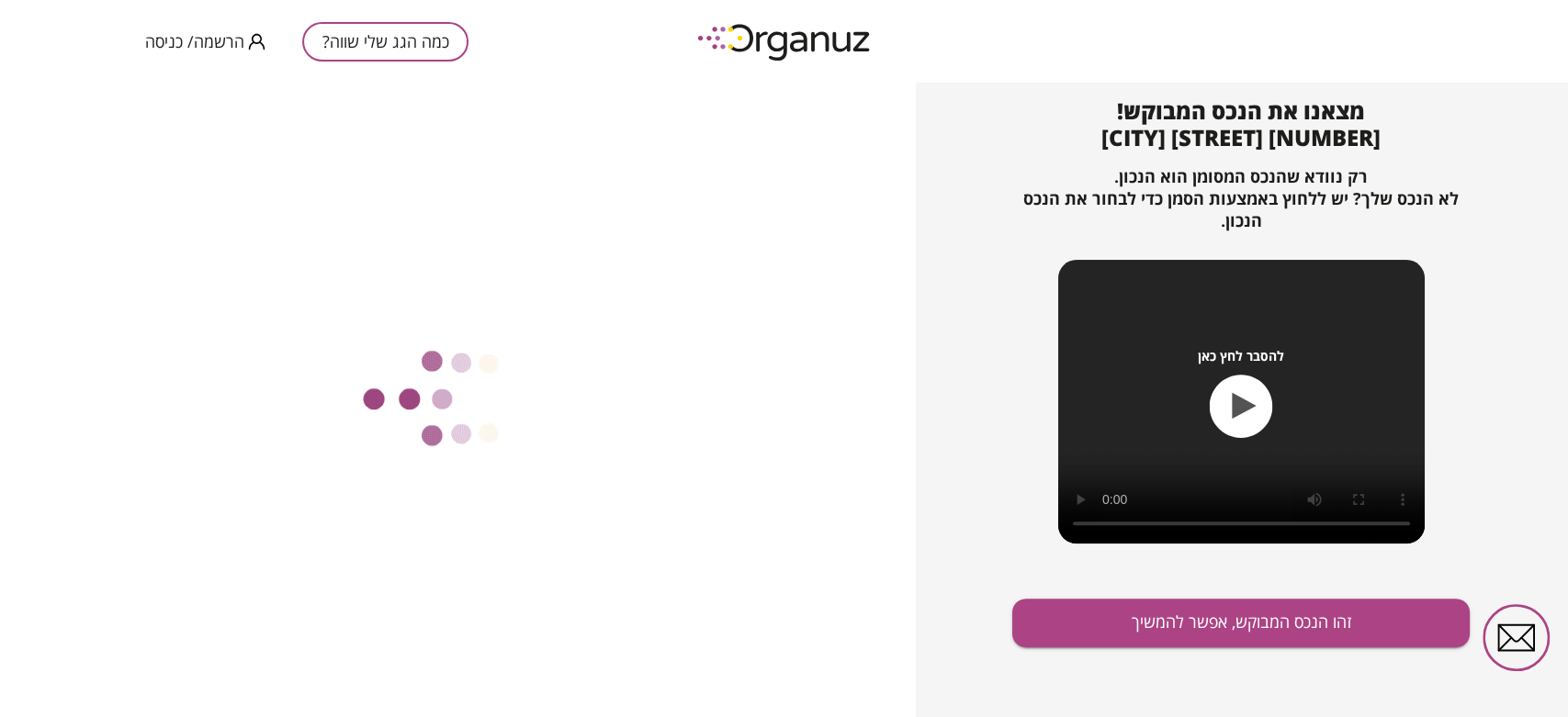 click at bounding box center (457, 399) 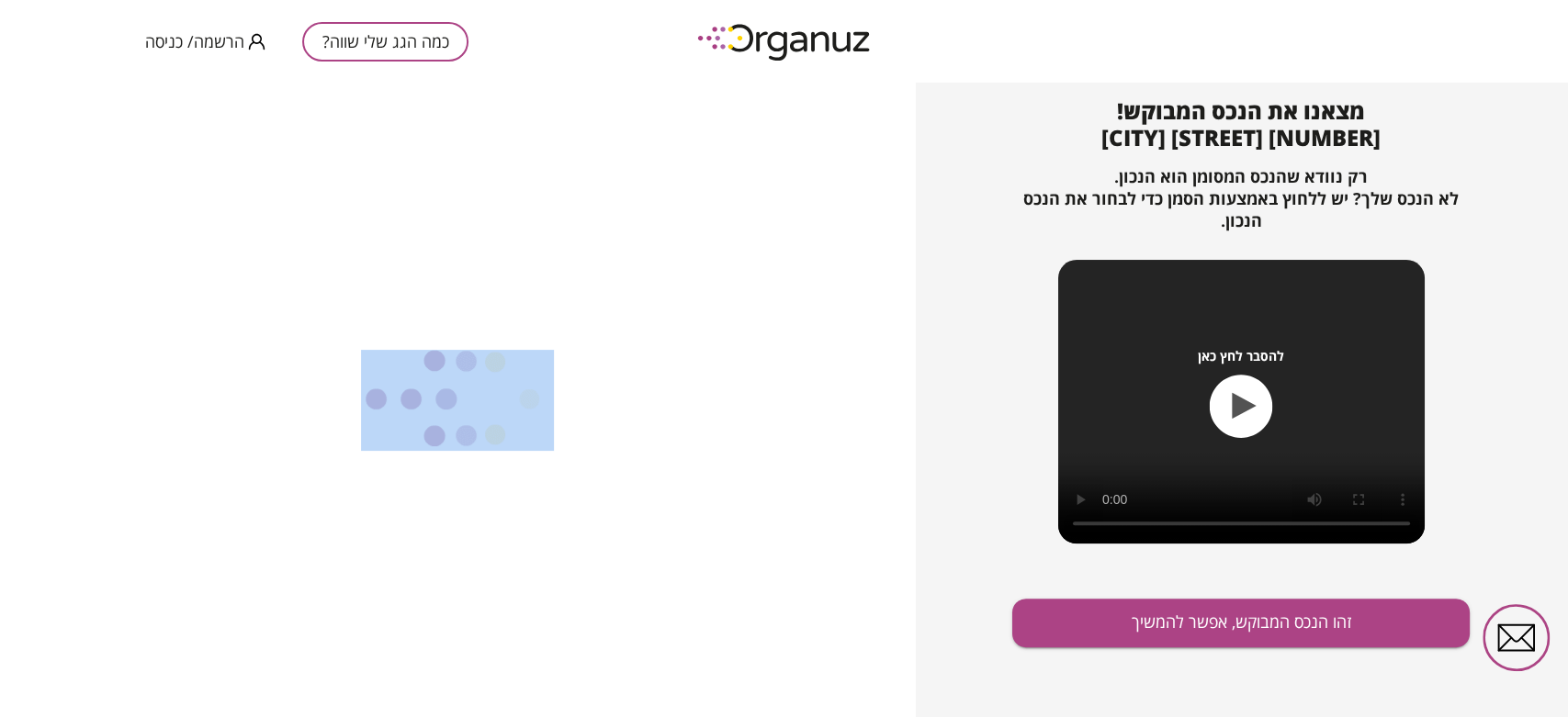 click at bounding box center (457, 399) 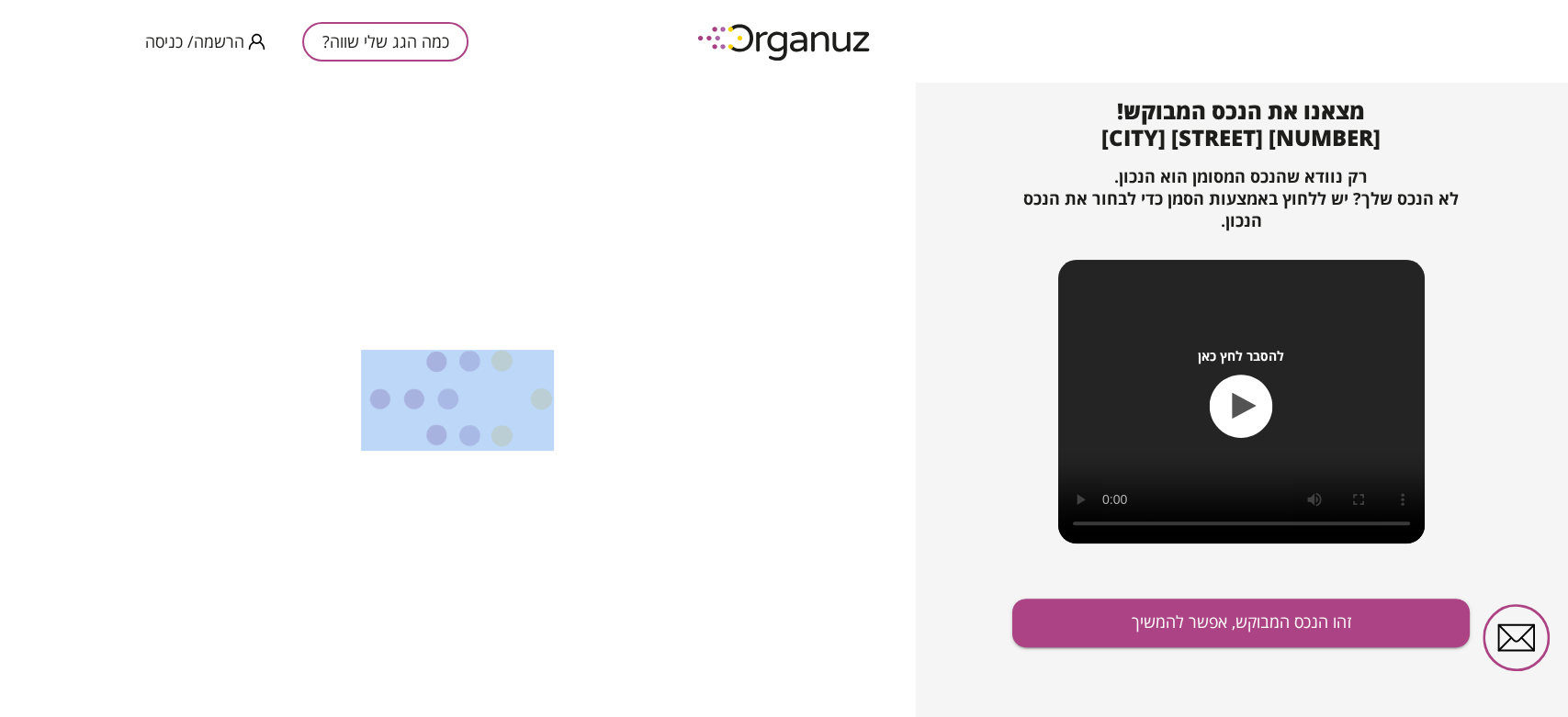 click at bounding box center [457, 400] 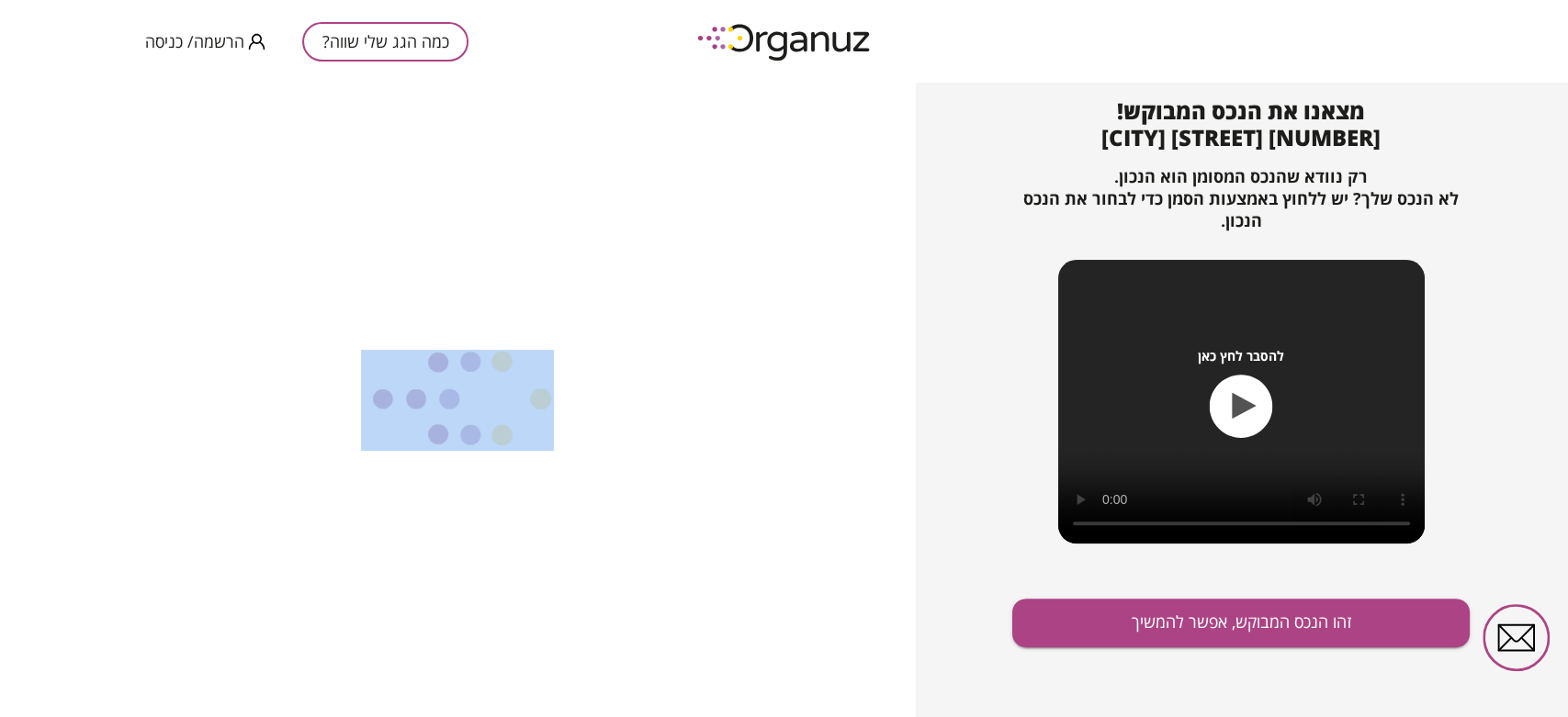 click at bounding box center [457, 400] 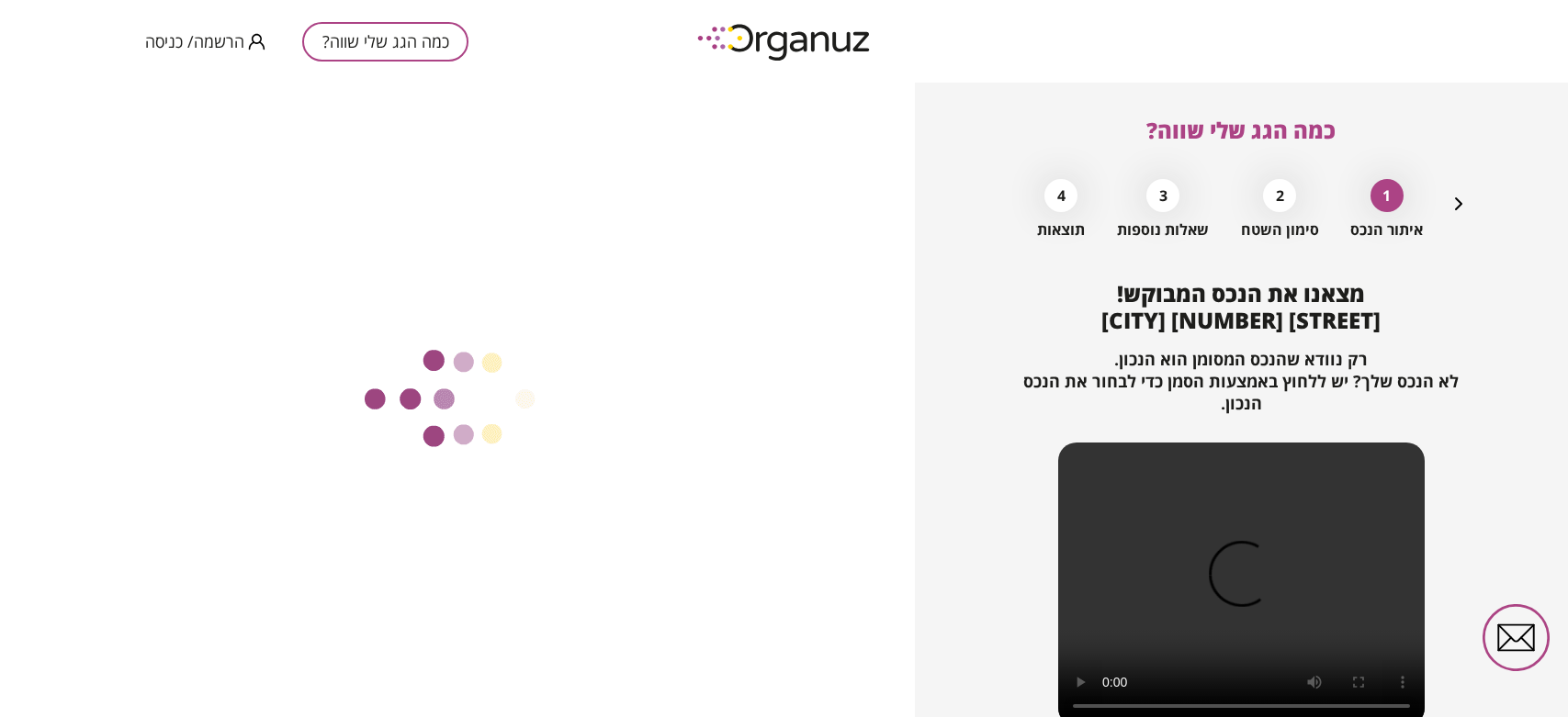 scroll, scrollTop: 0, scrollLeft: 0, axis: both 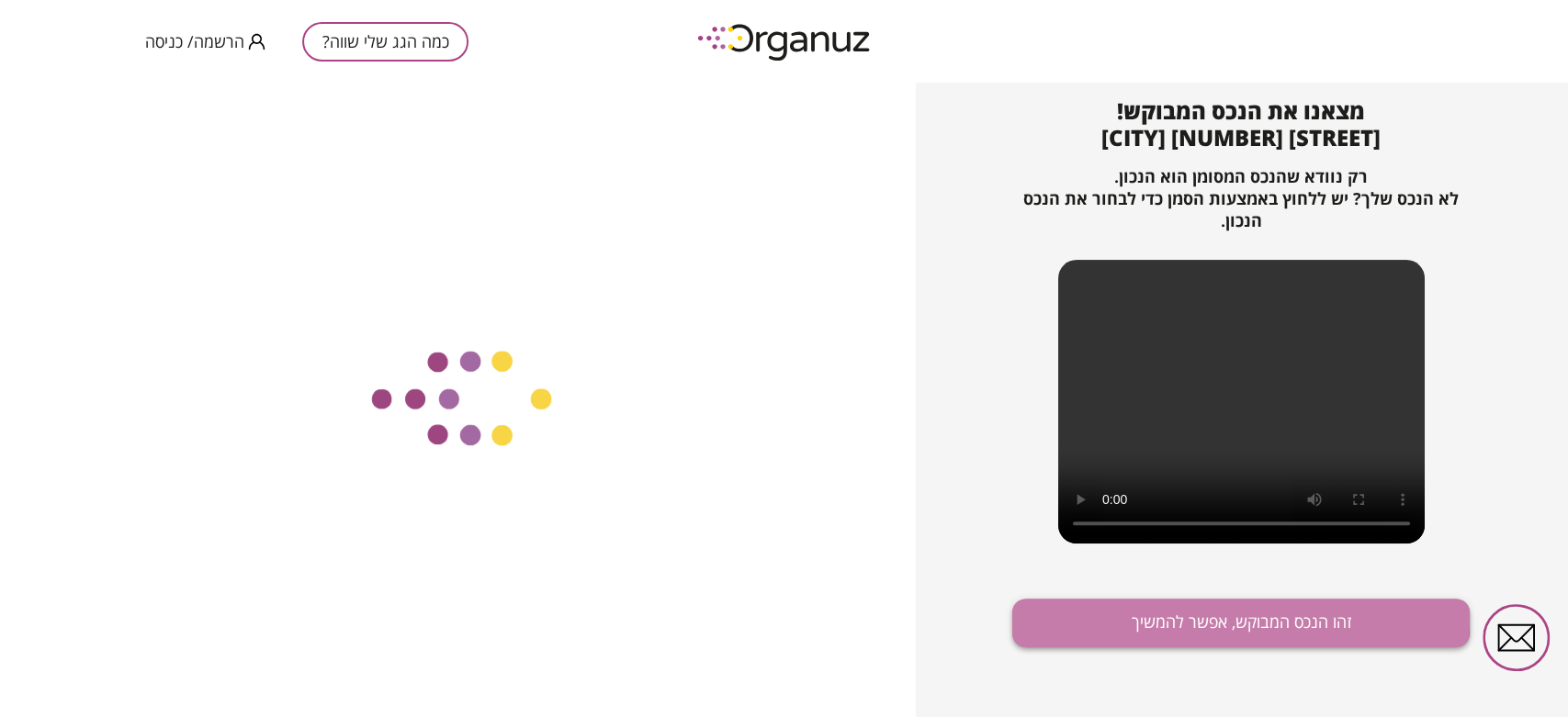 click on "זהו הנכס המבוקש, אפשר להמשיך" at bounding box center (1241, 622) 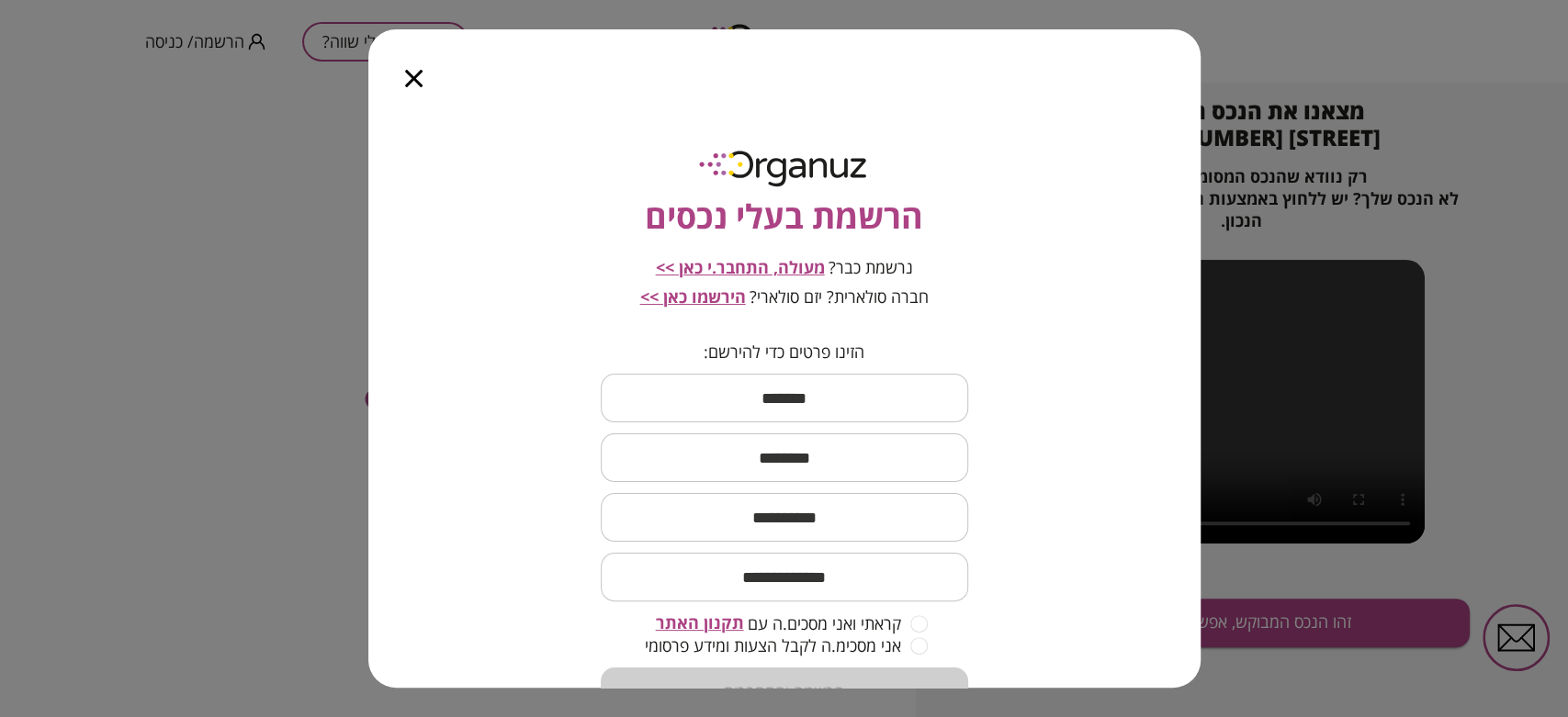 click 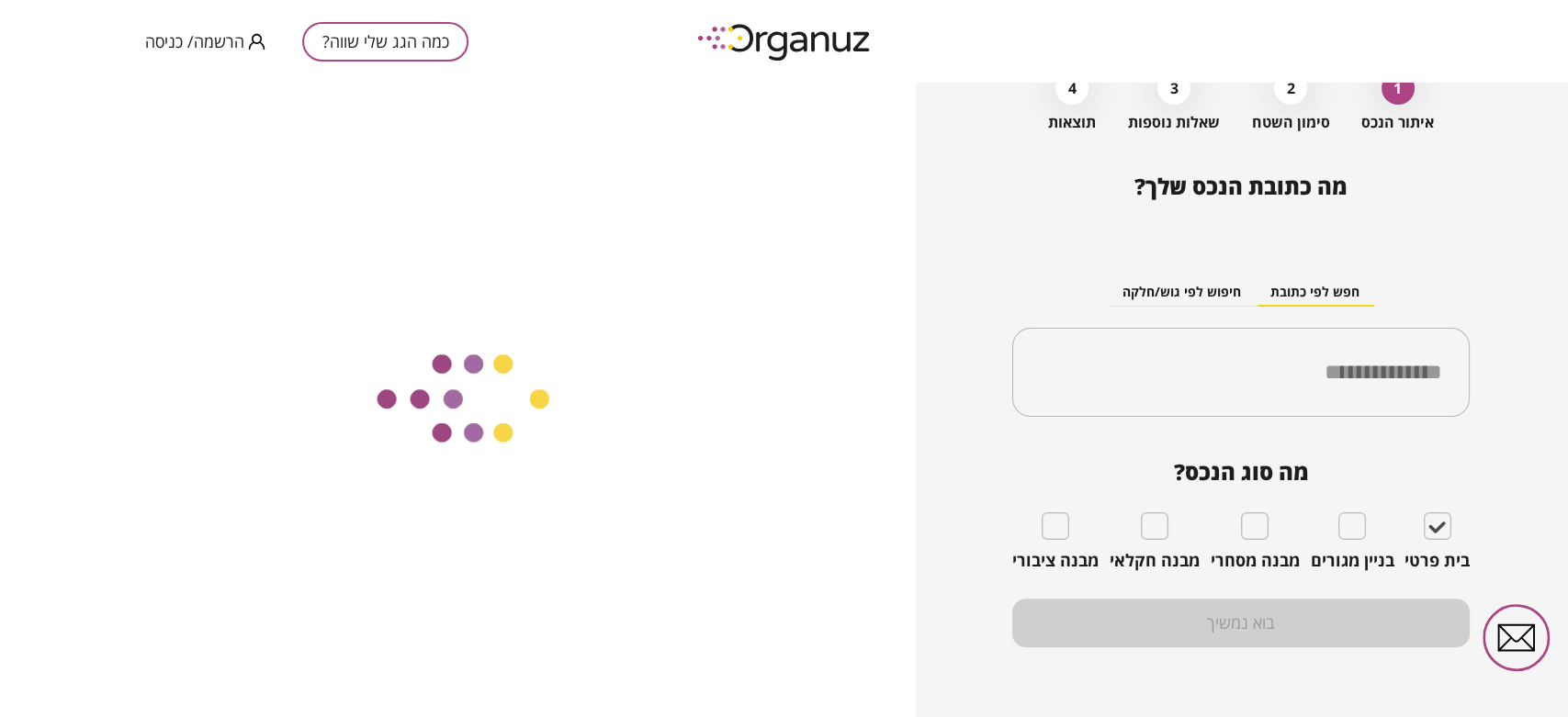 scroll, scrollTop: 120, scrollLeft: 0, axis: vertical 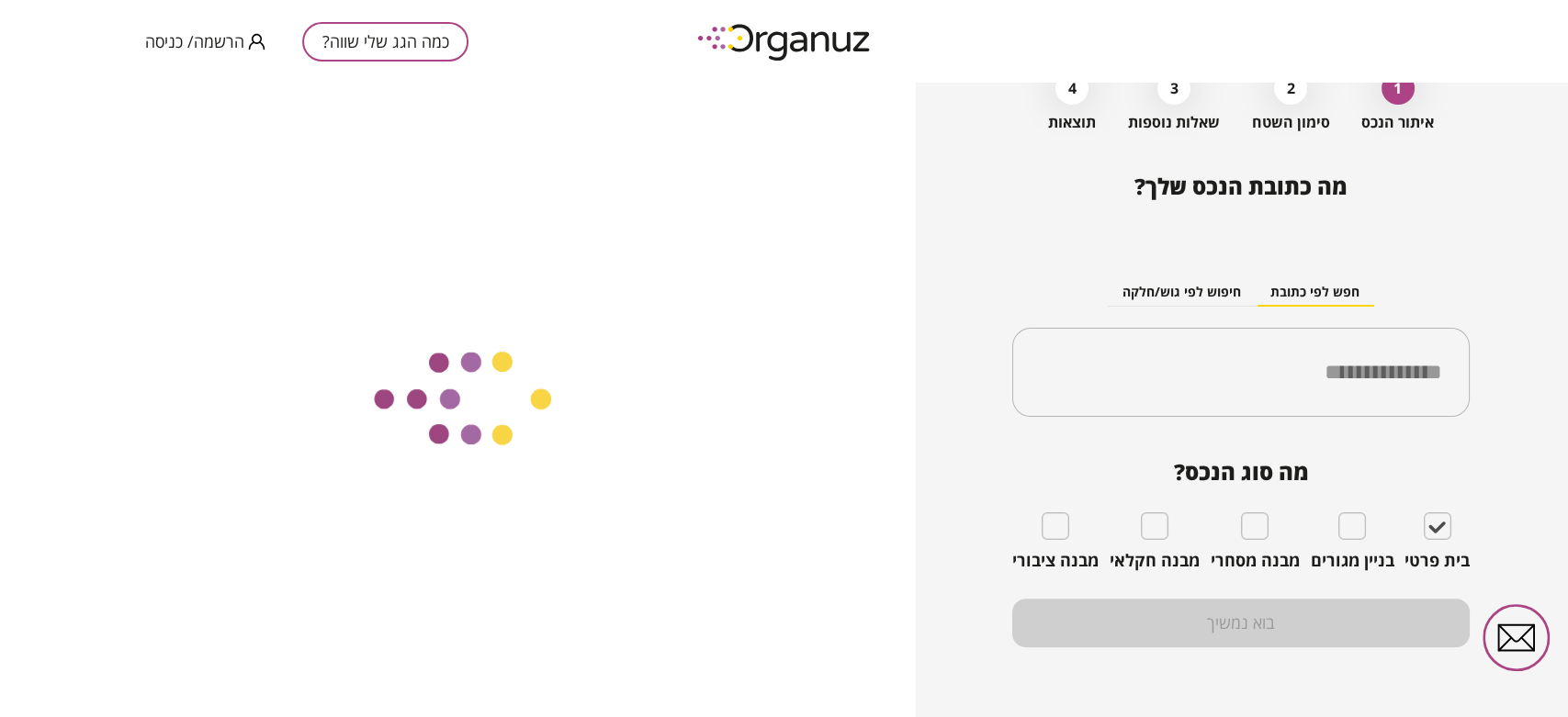 click at bounding box center [785, 41] 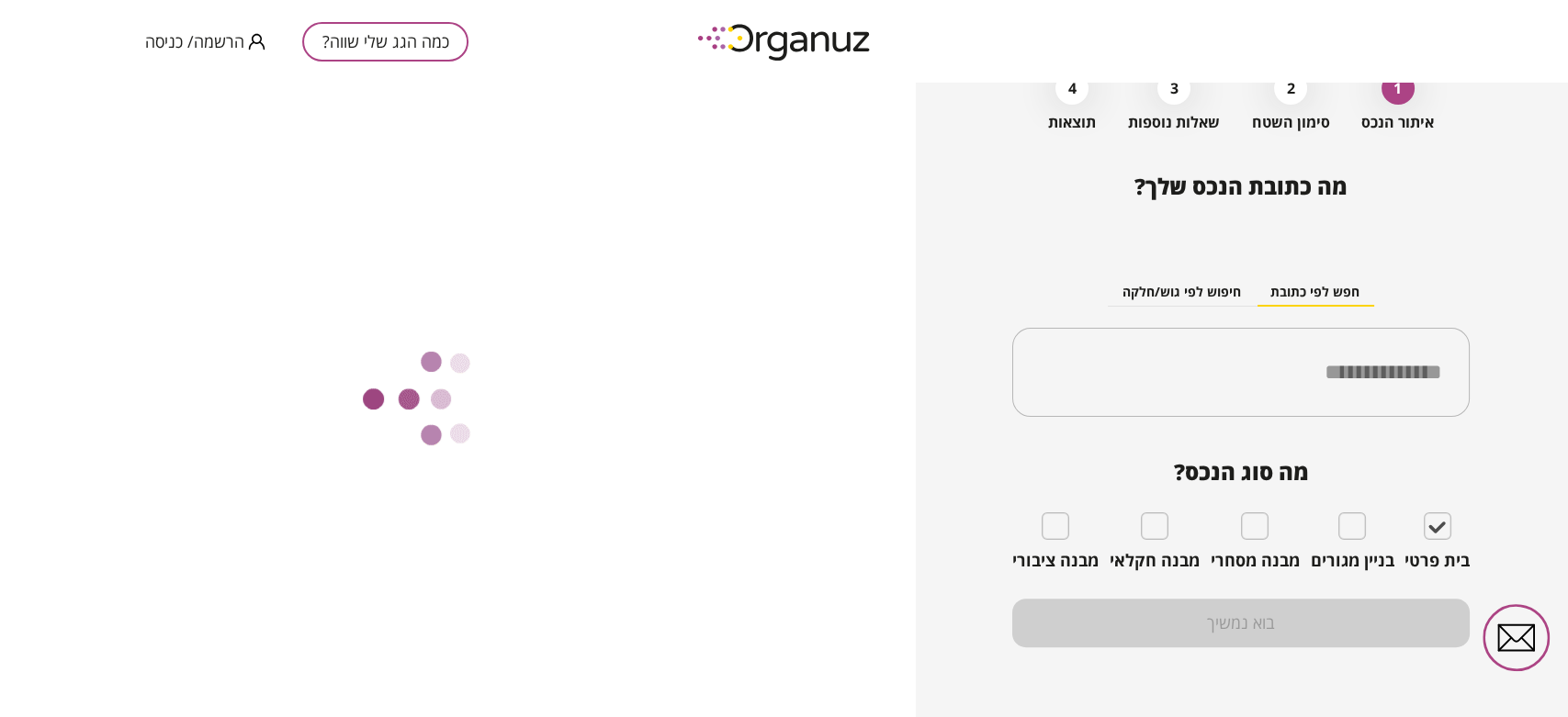 click at bounding box center (785, 41) 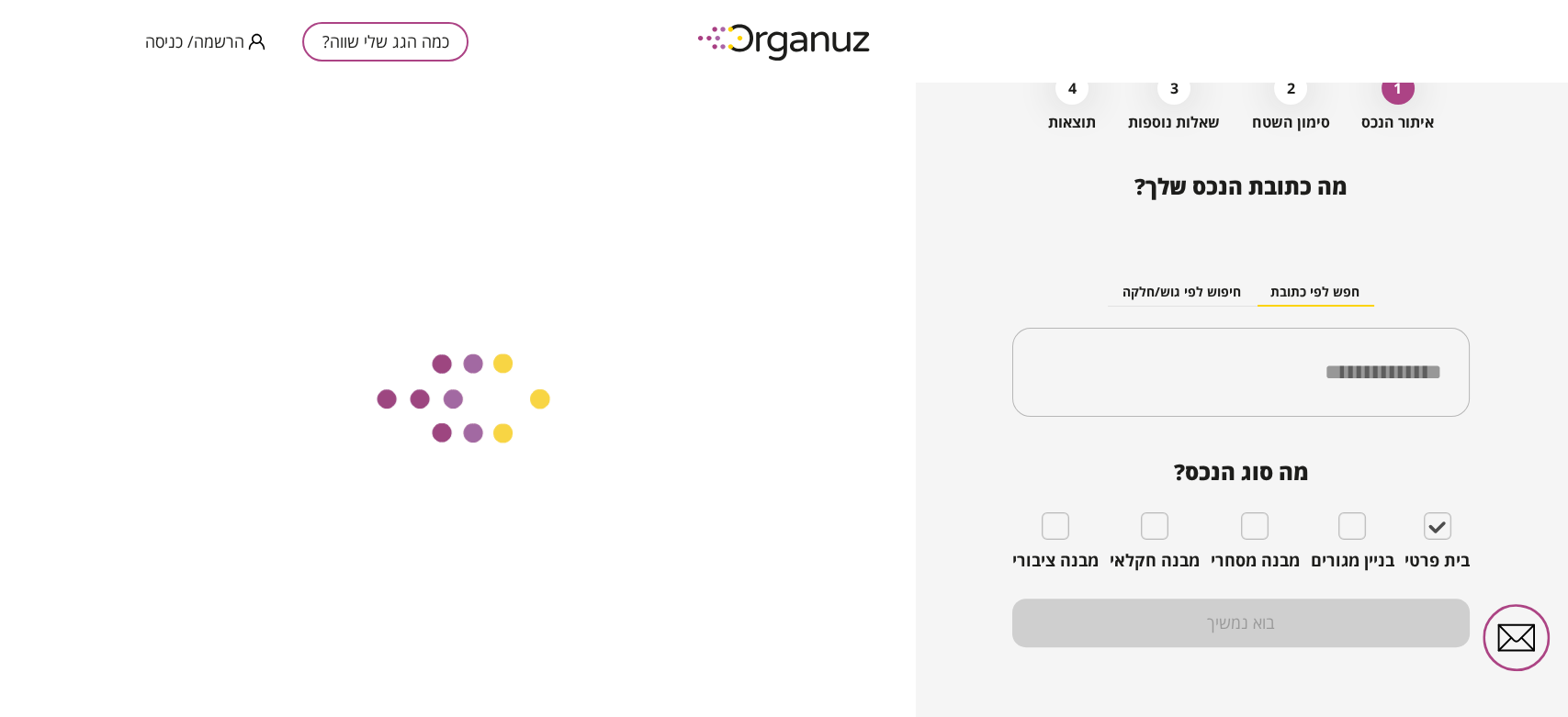click at bounding box center (785, 41) 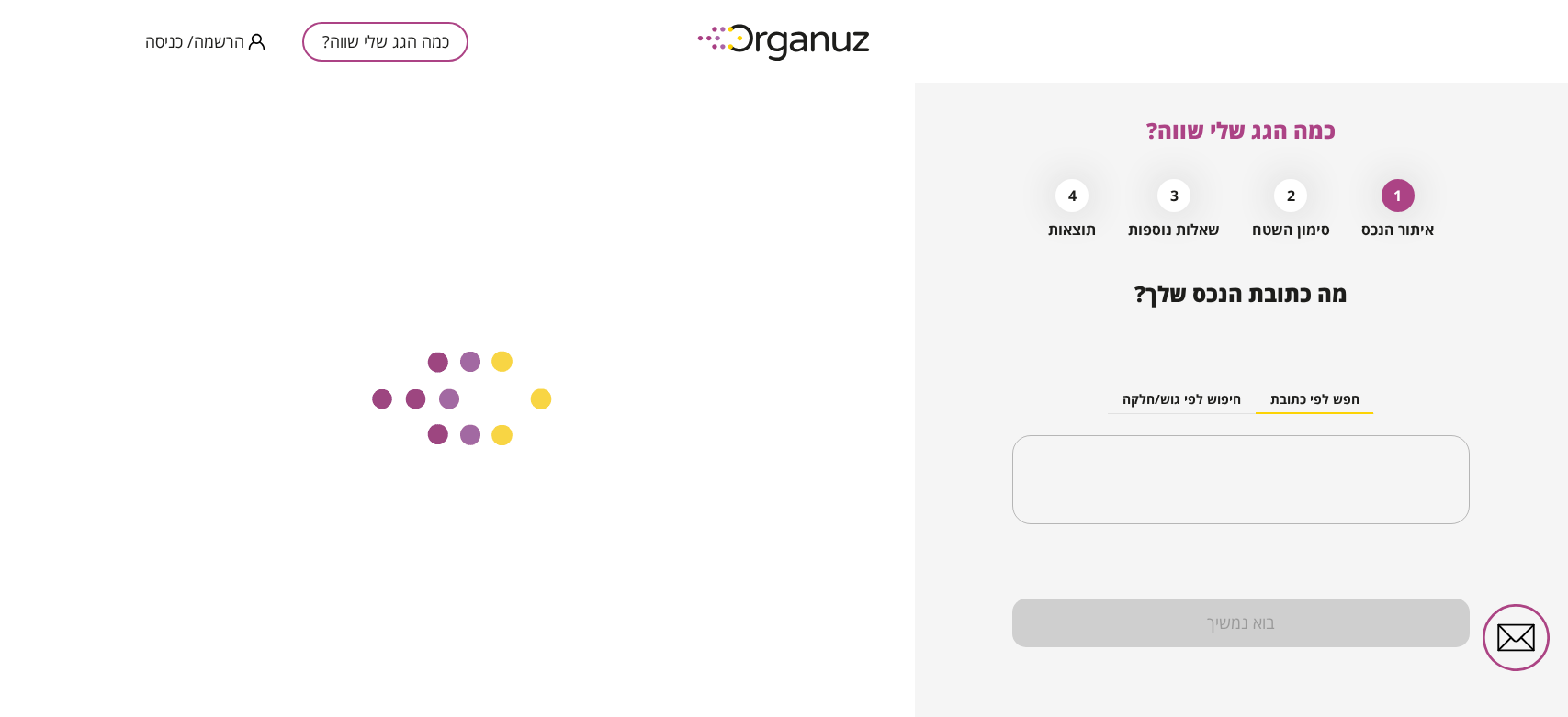 scroll, scrollTop: 0, scrollLeft: 0, axis: both 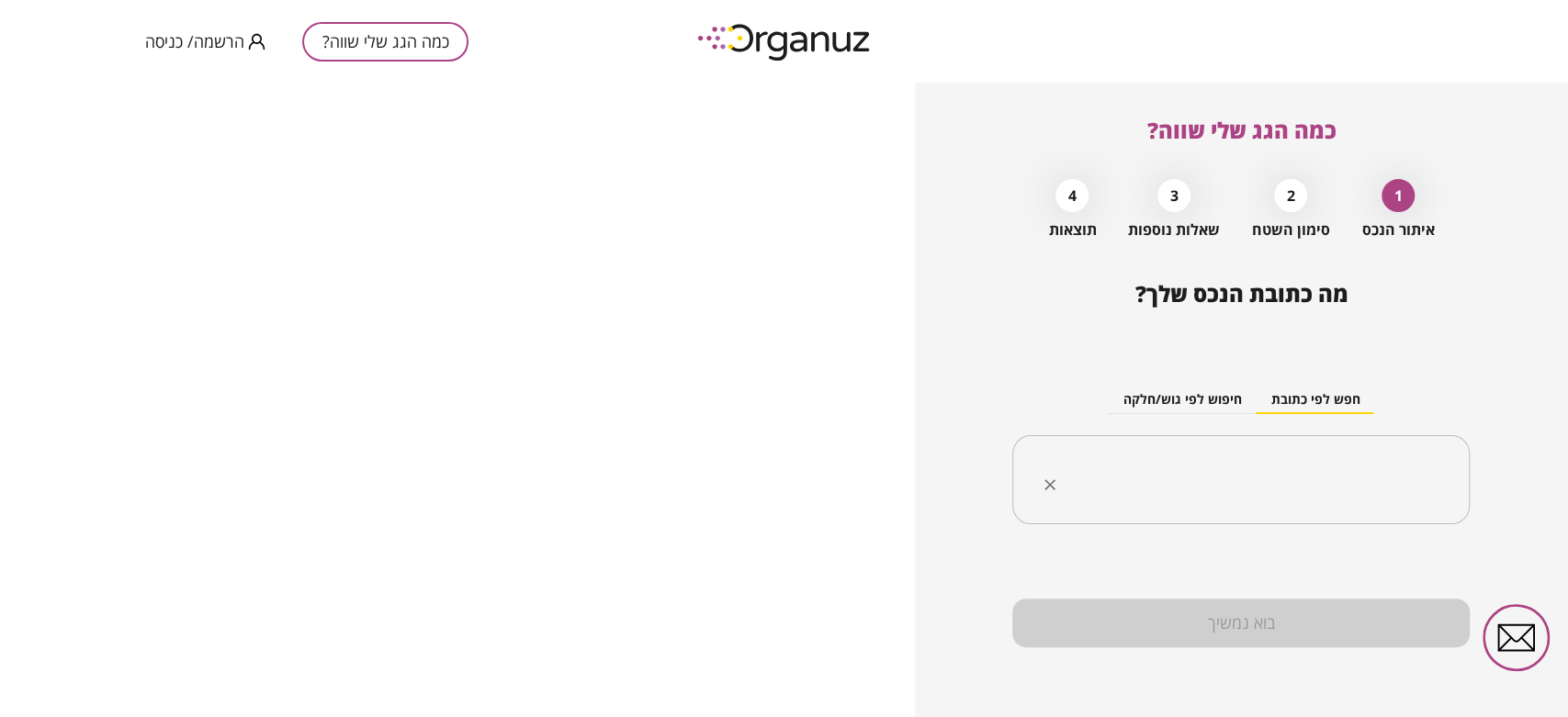 click on "​" at bounding box center [1241, 480] 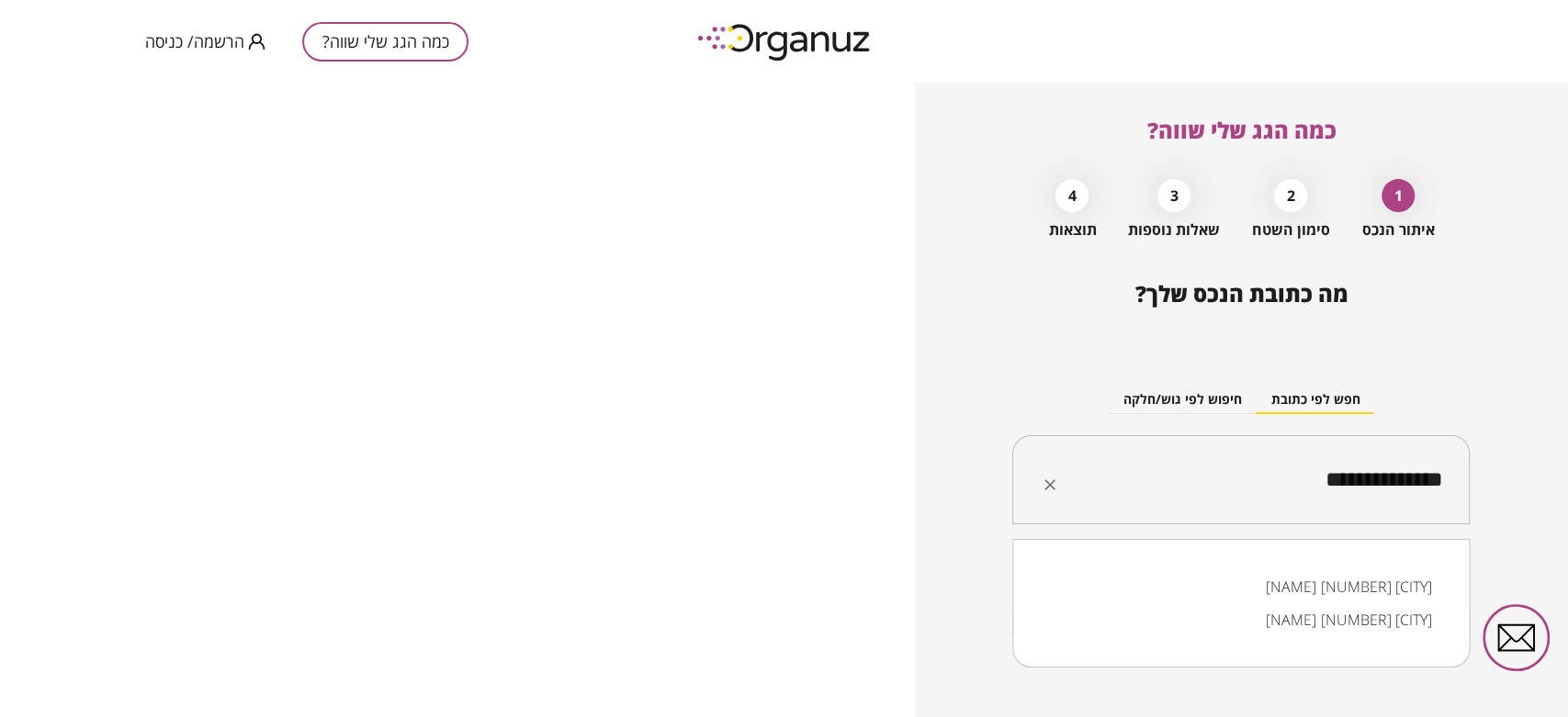 click on "[NAME] [NUMBER] [CITY]" at bounding box center (1241, 587) 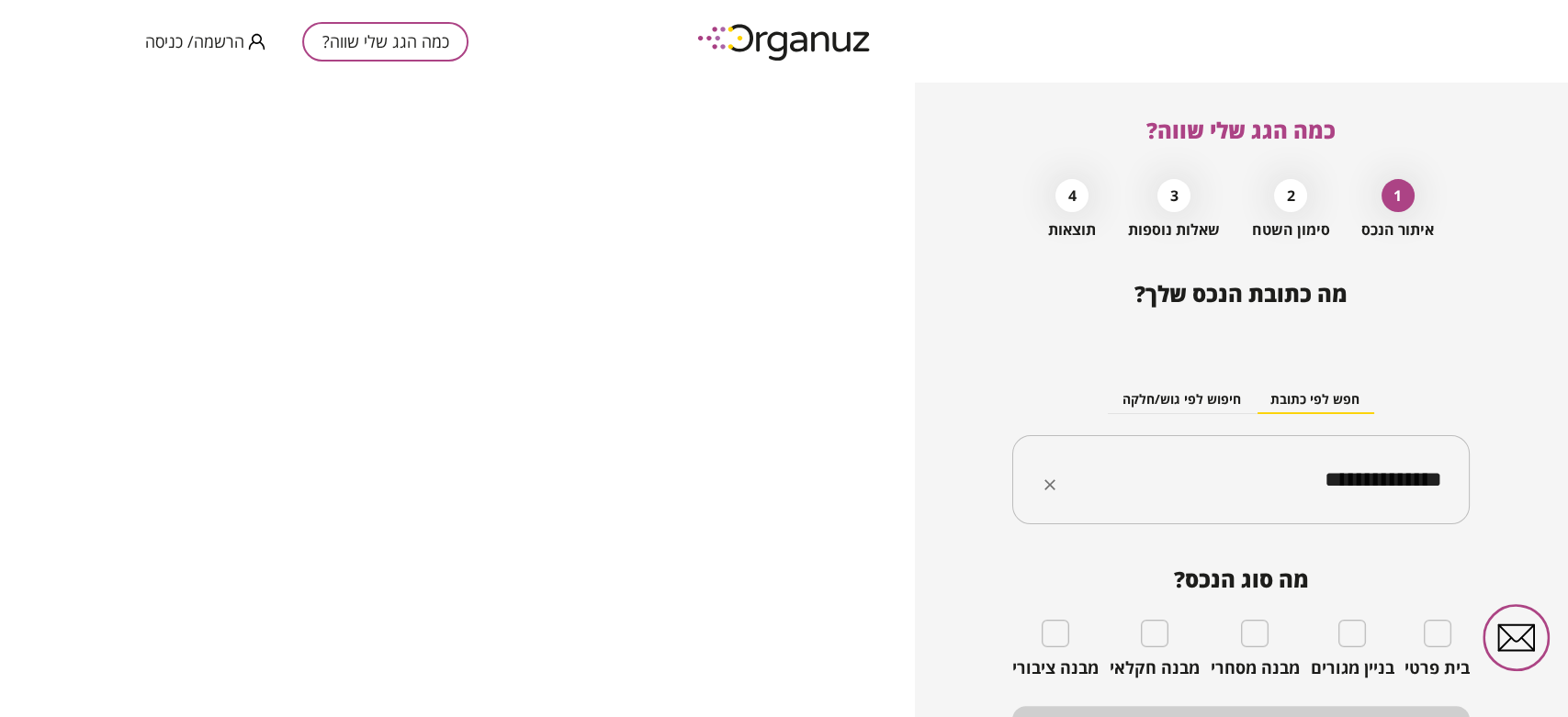 type on "**********" 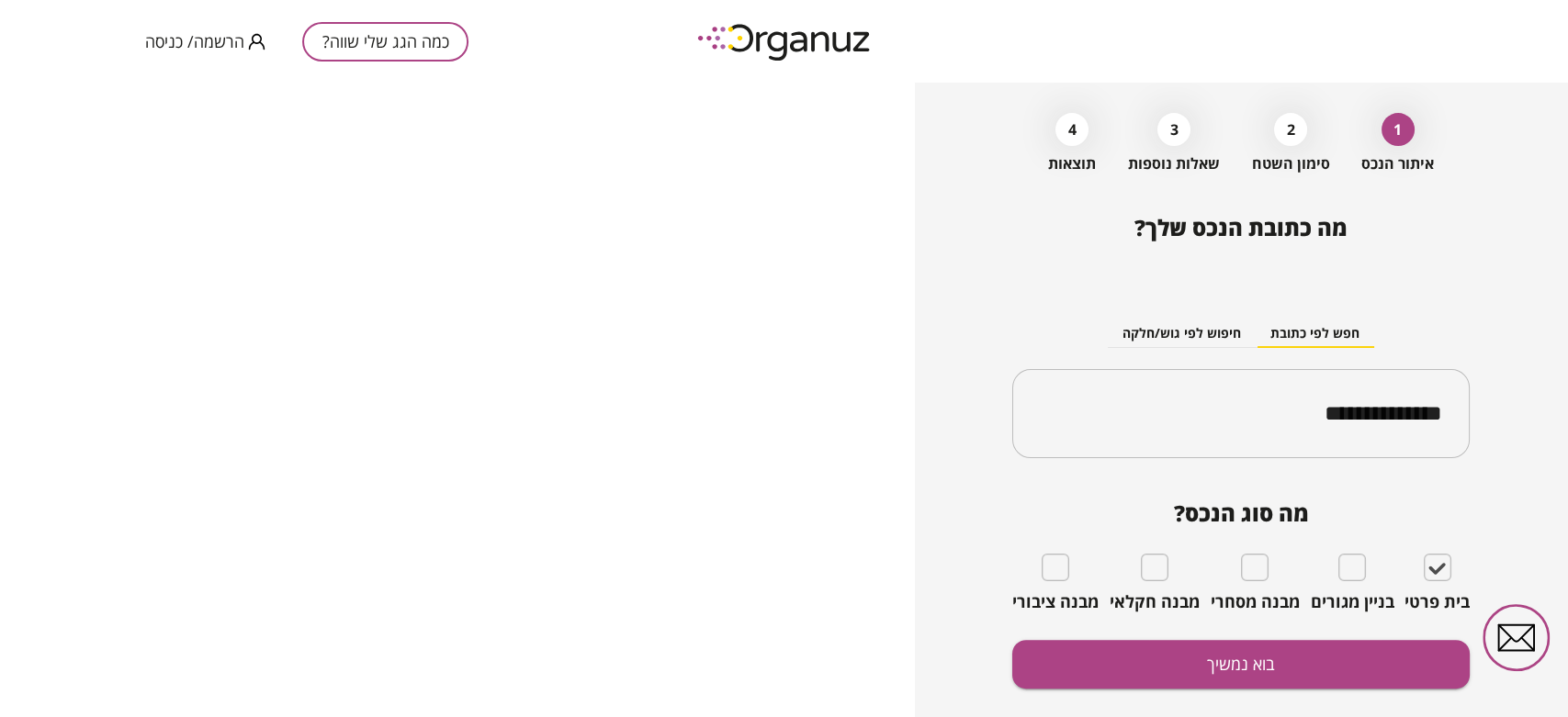 scroll, scrollTop: 120, scrollLeft: 0, axis: vertical 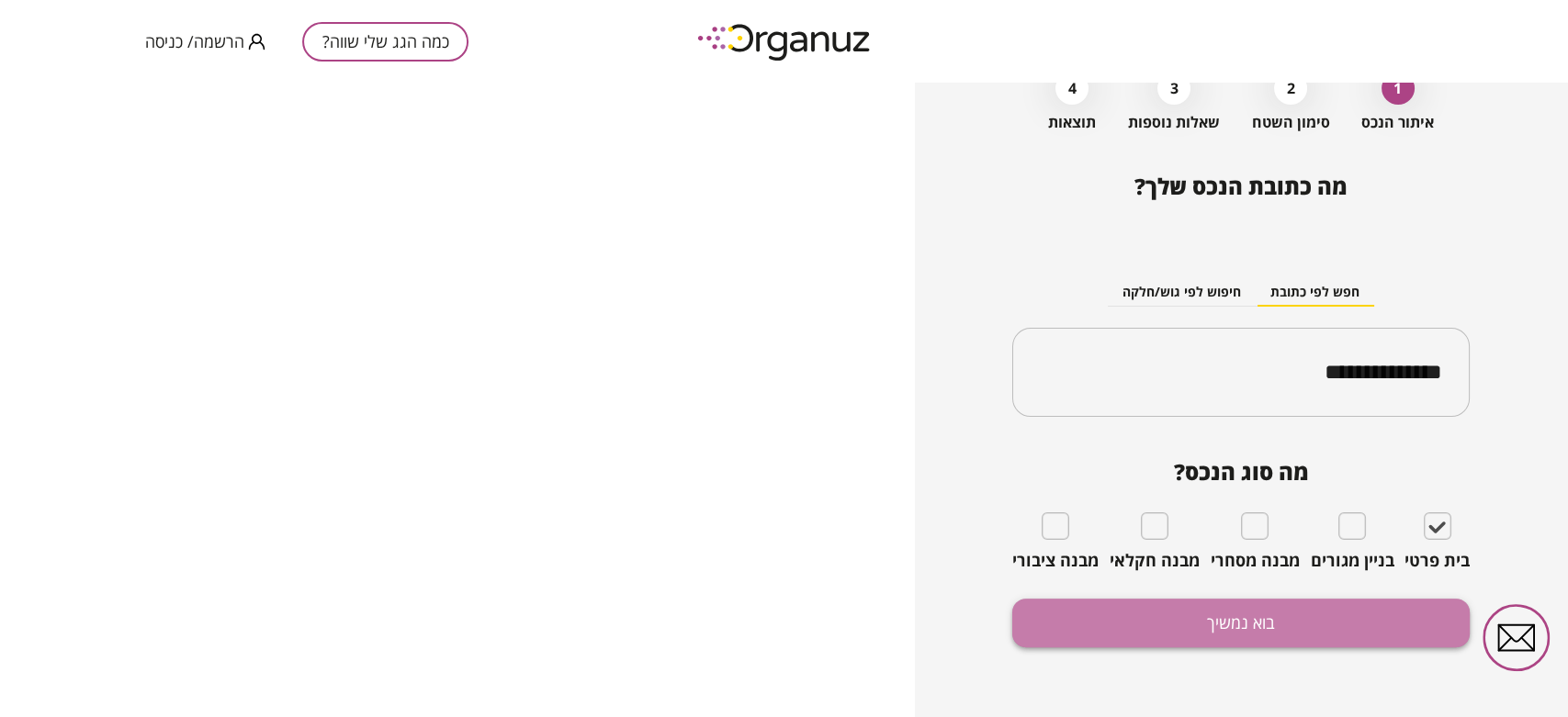 click on "בוא נמשיך" at bounding box center (1241, 622) 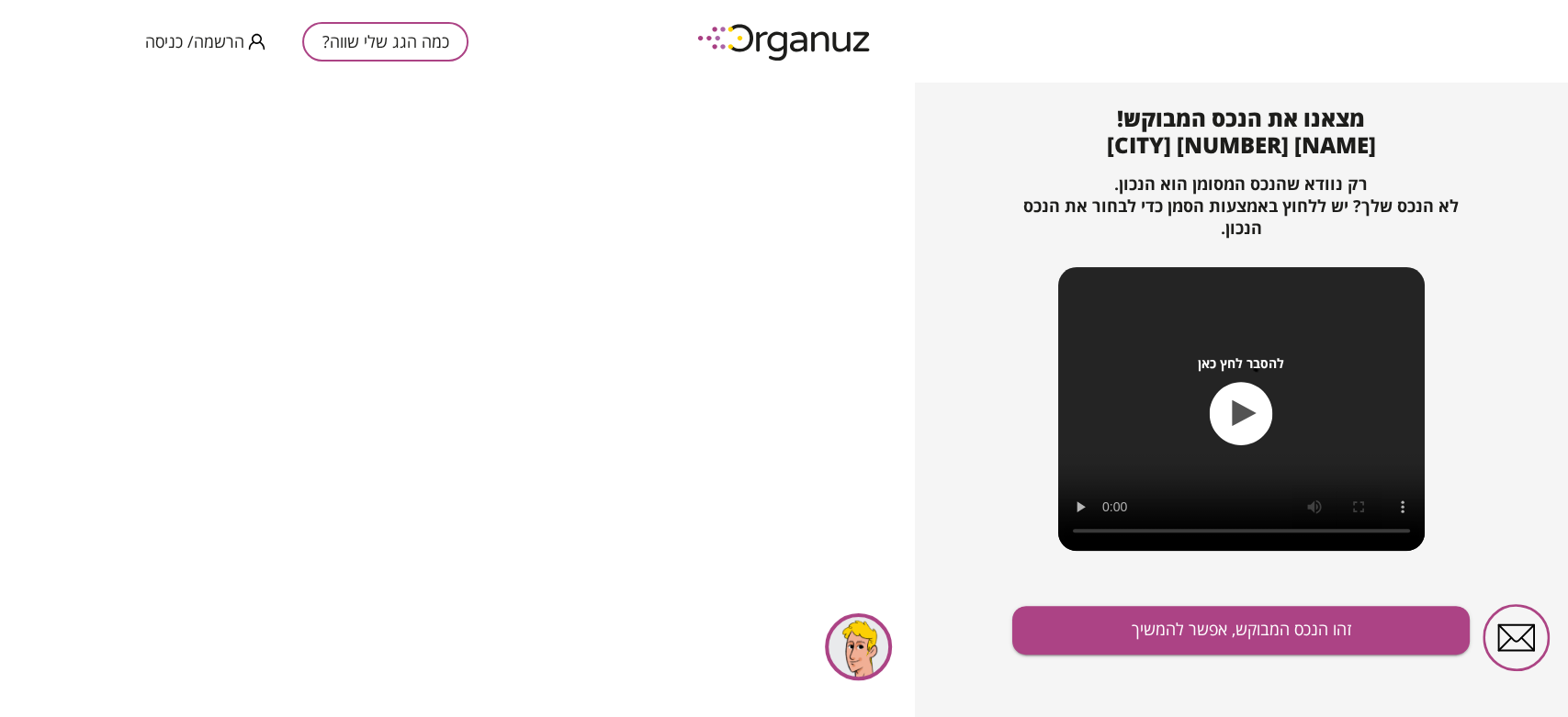 scroll, scrollTop: 199, scrollLeft: 0, axis: vertical 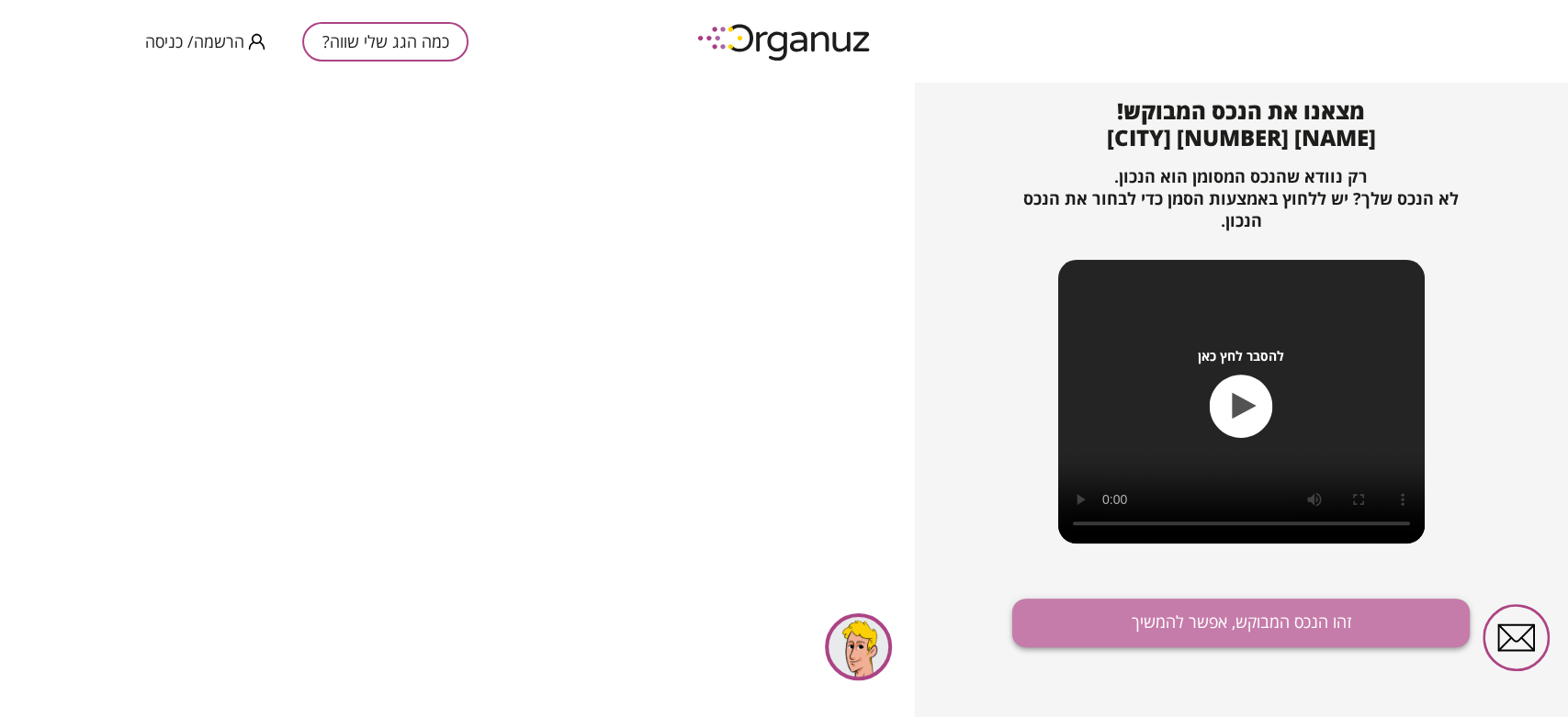 click on "זהו הנכס המבוקש, אפשר להמשיך" at bounding box center (1241, 622) 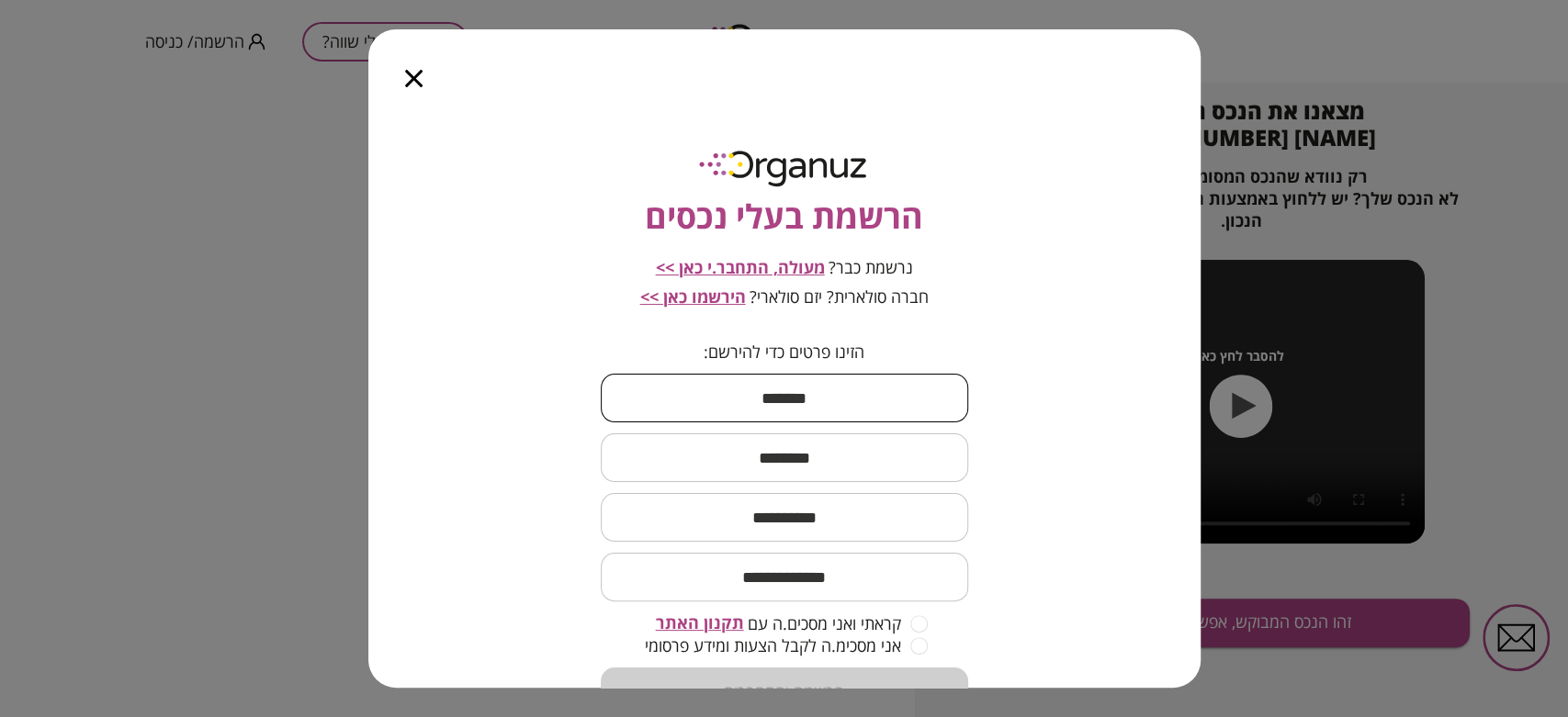 click at bounding box center [784, 398] 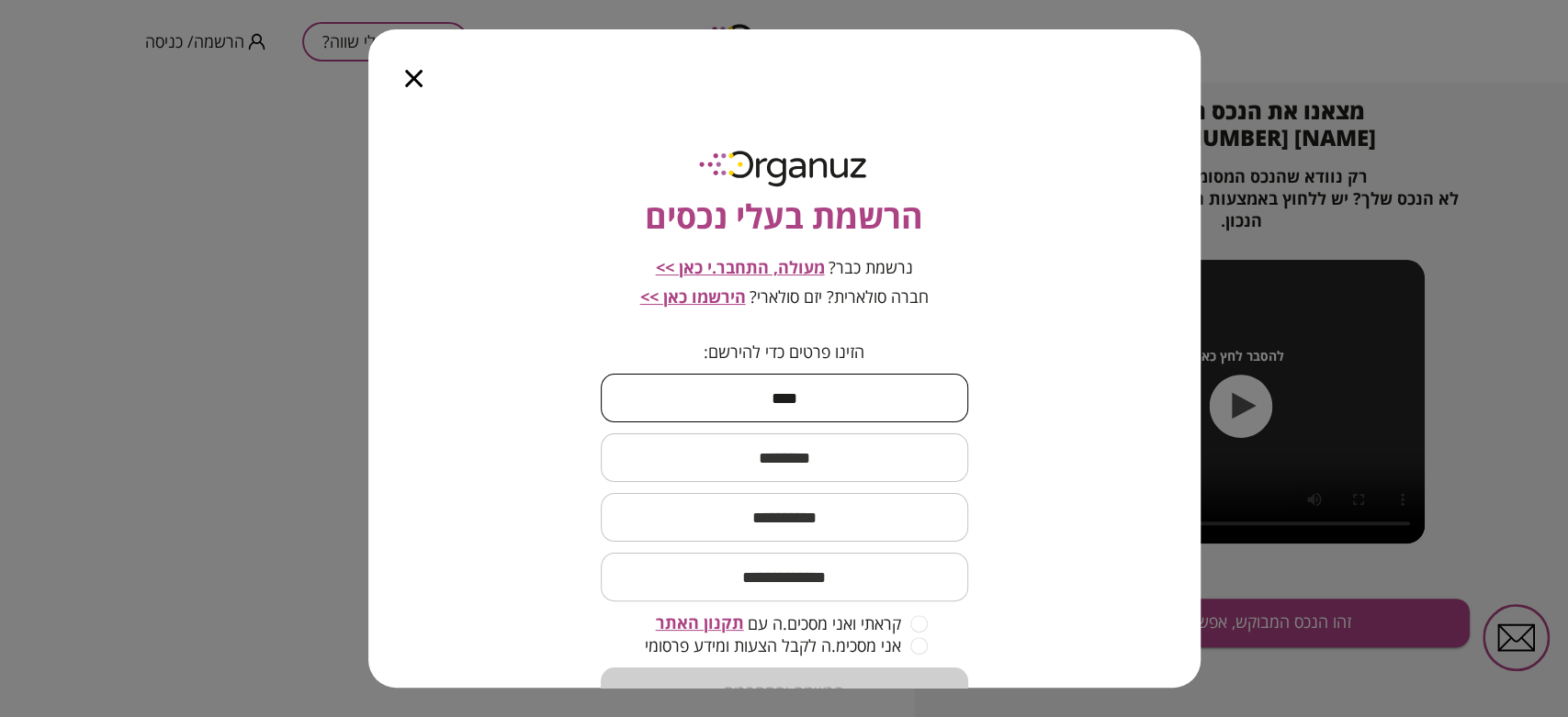 type on "****" 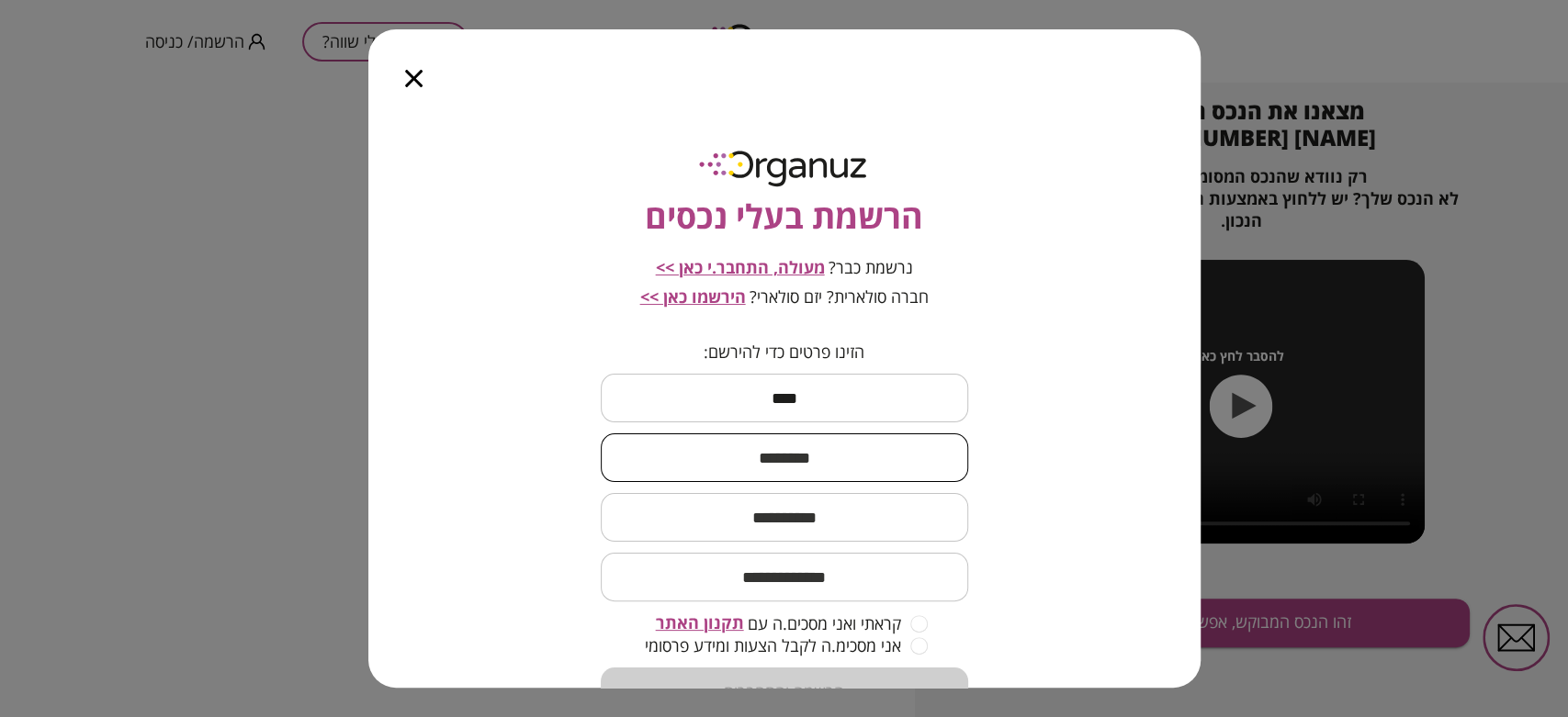 click at bounding box center (784, 457) 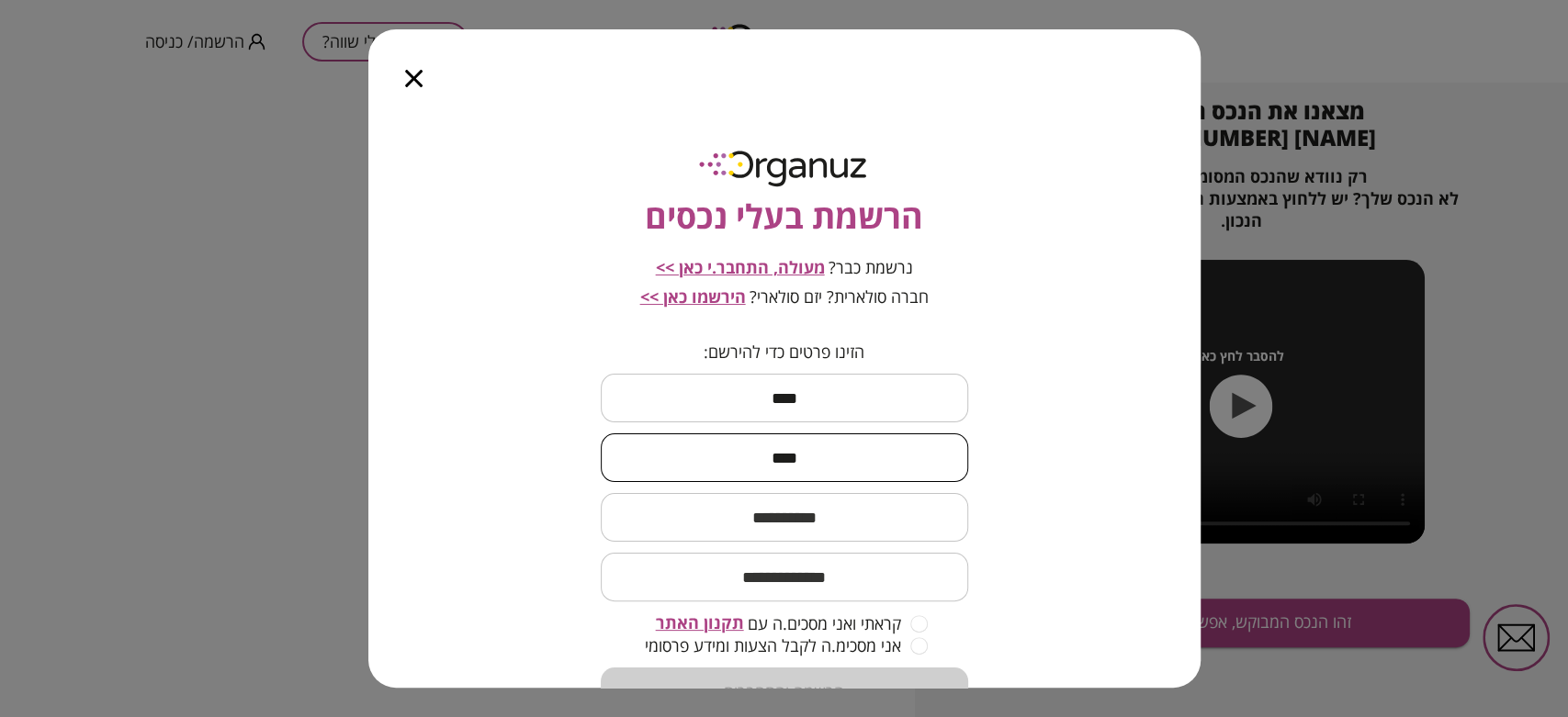type on "****" 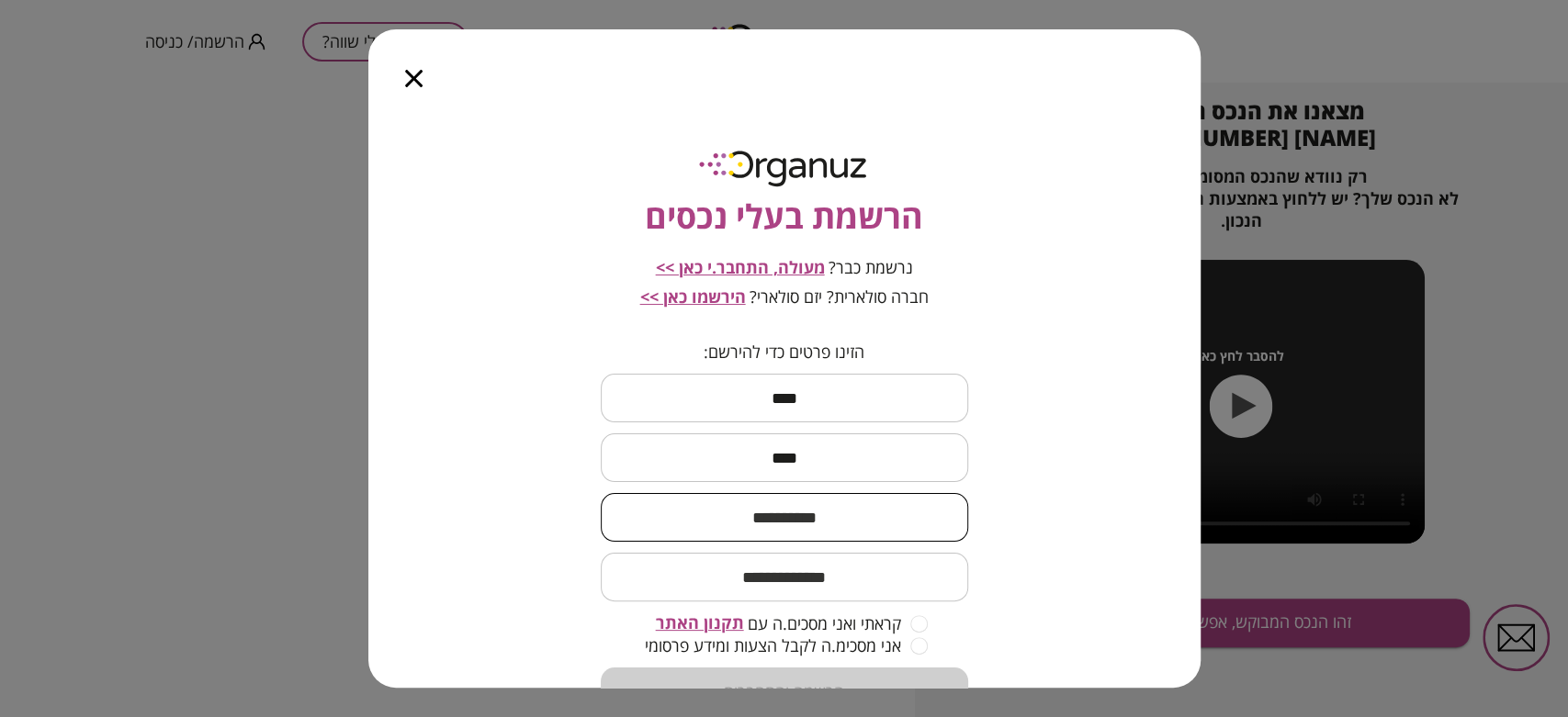 click at bounding box center (784, 517) 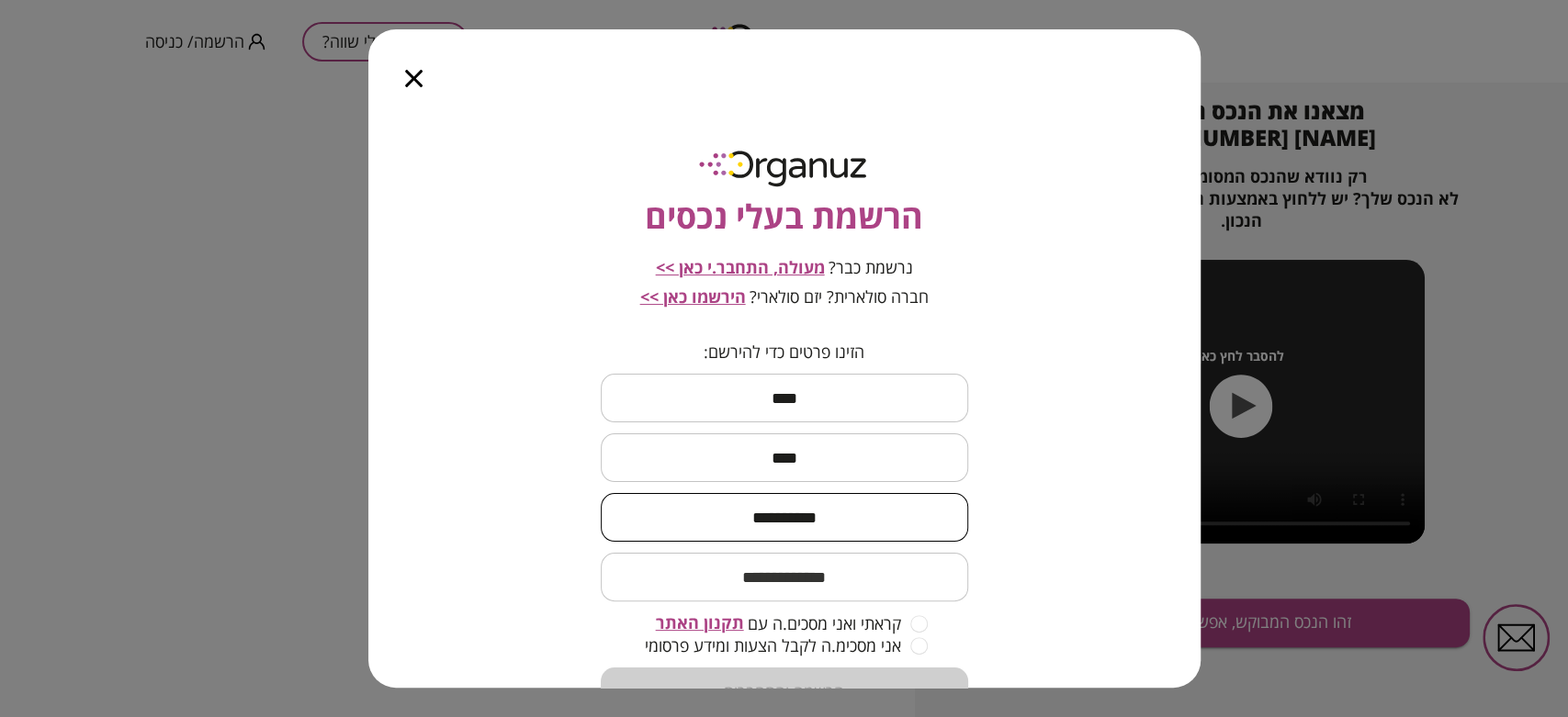 type on "**********" 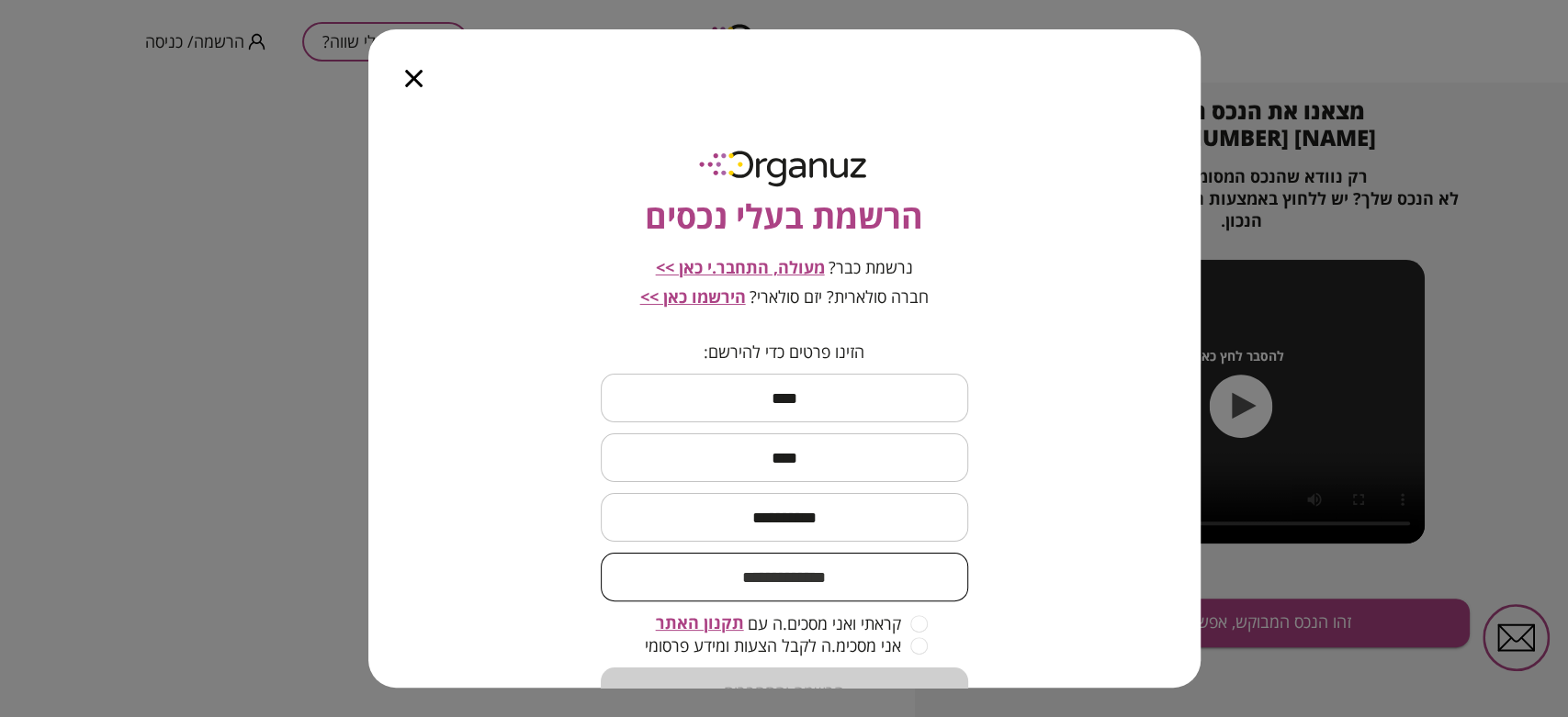 click at bounding box center (784, 577) 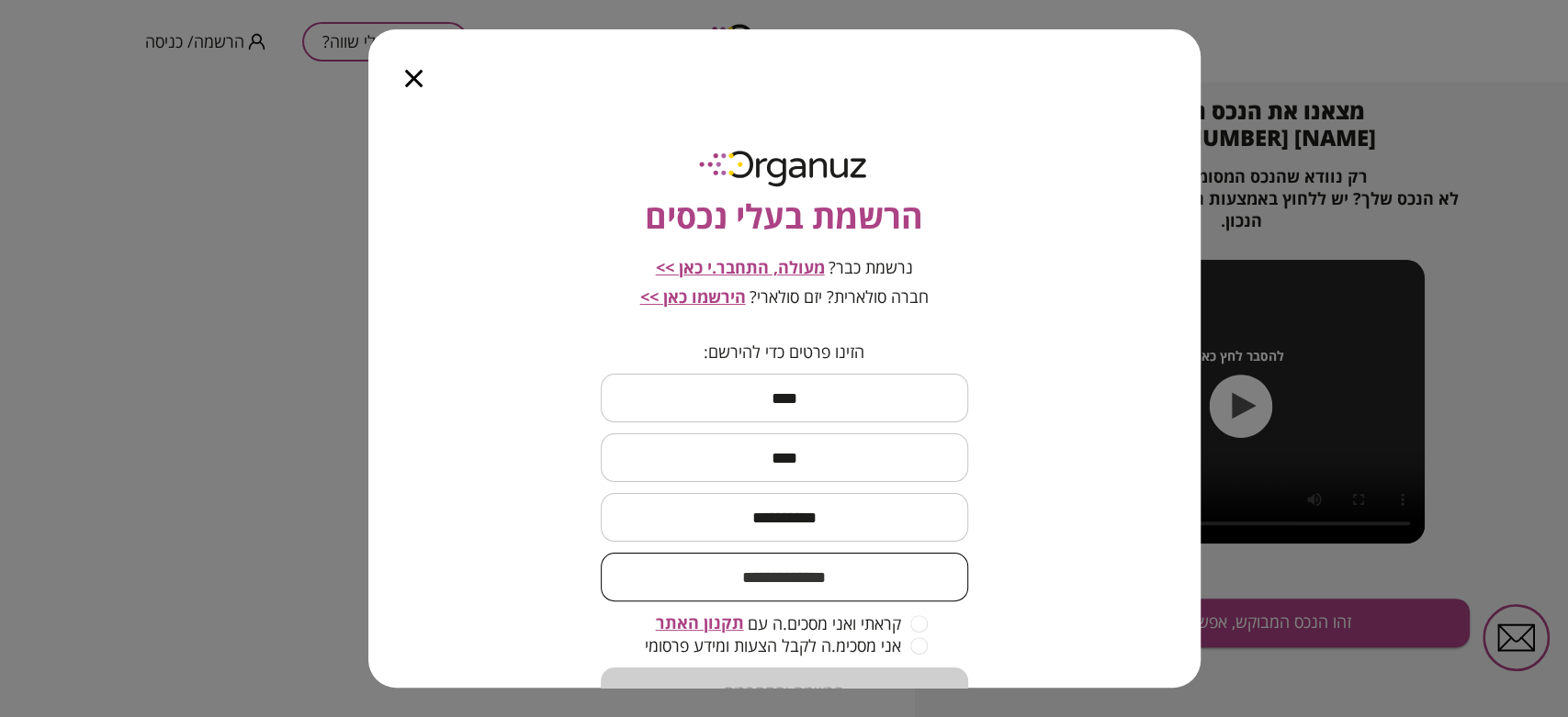 type on "**********" 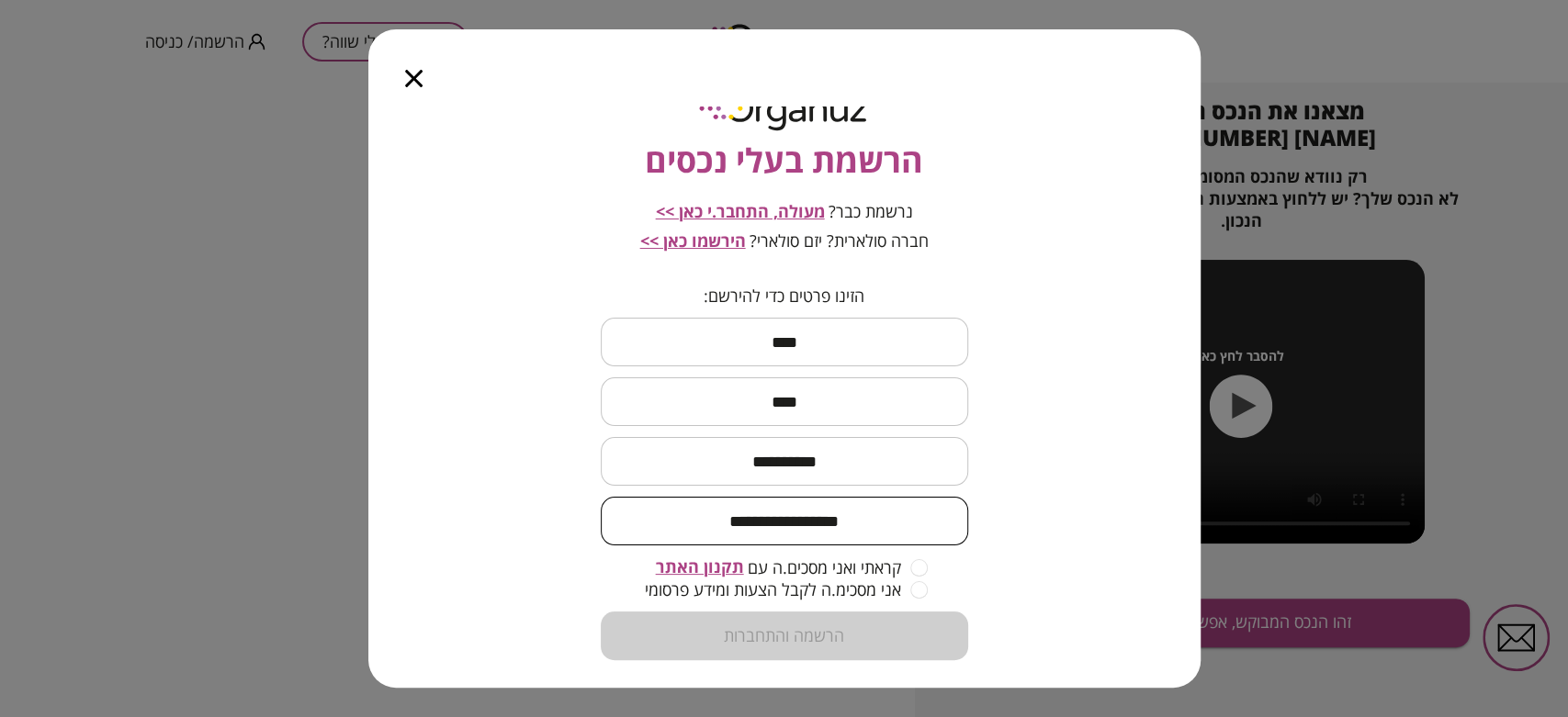 scroll, scrollTop: 103, scrollLeft: 0, axis: vertical 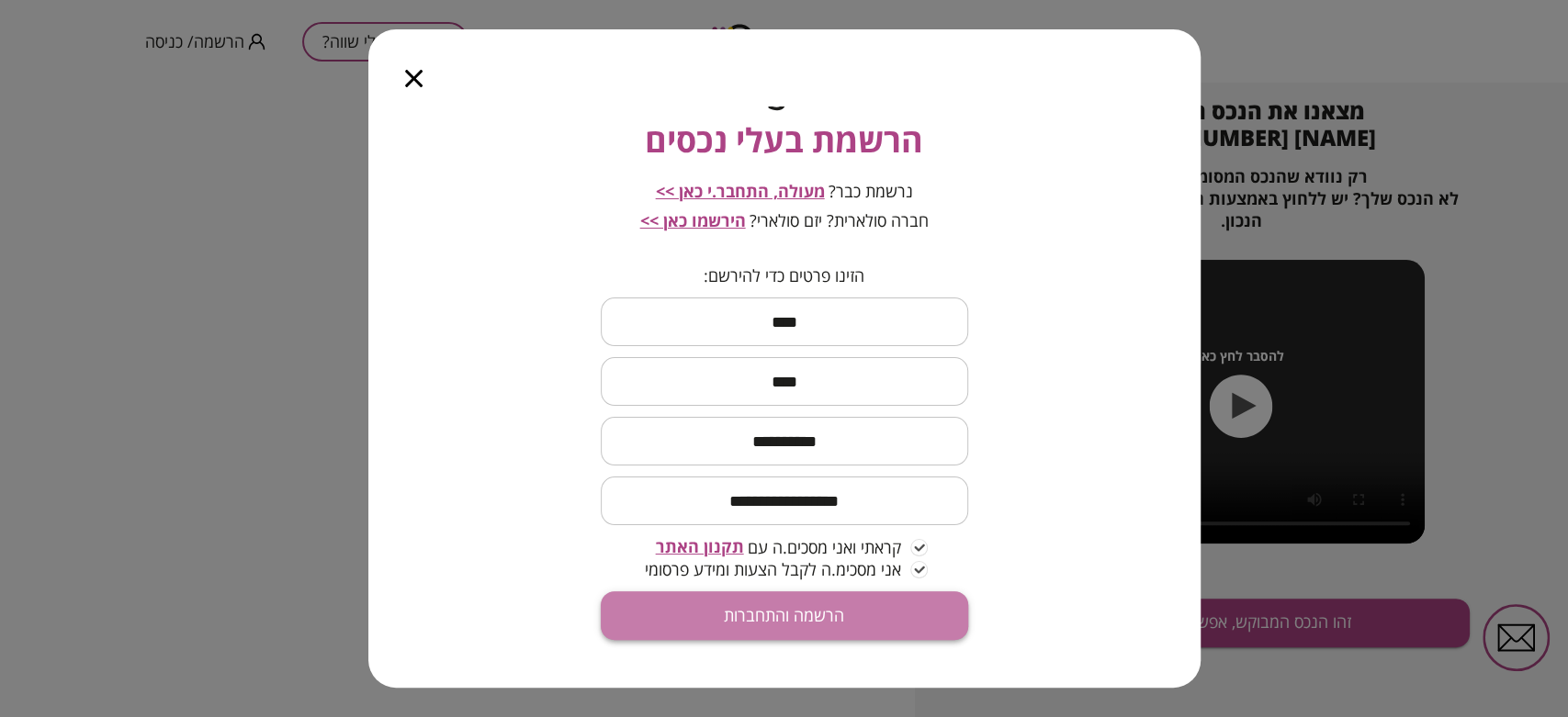 click on "הרשמה והתחברות" at bounding box center [784, 615] 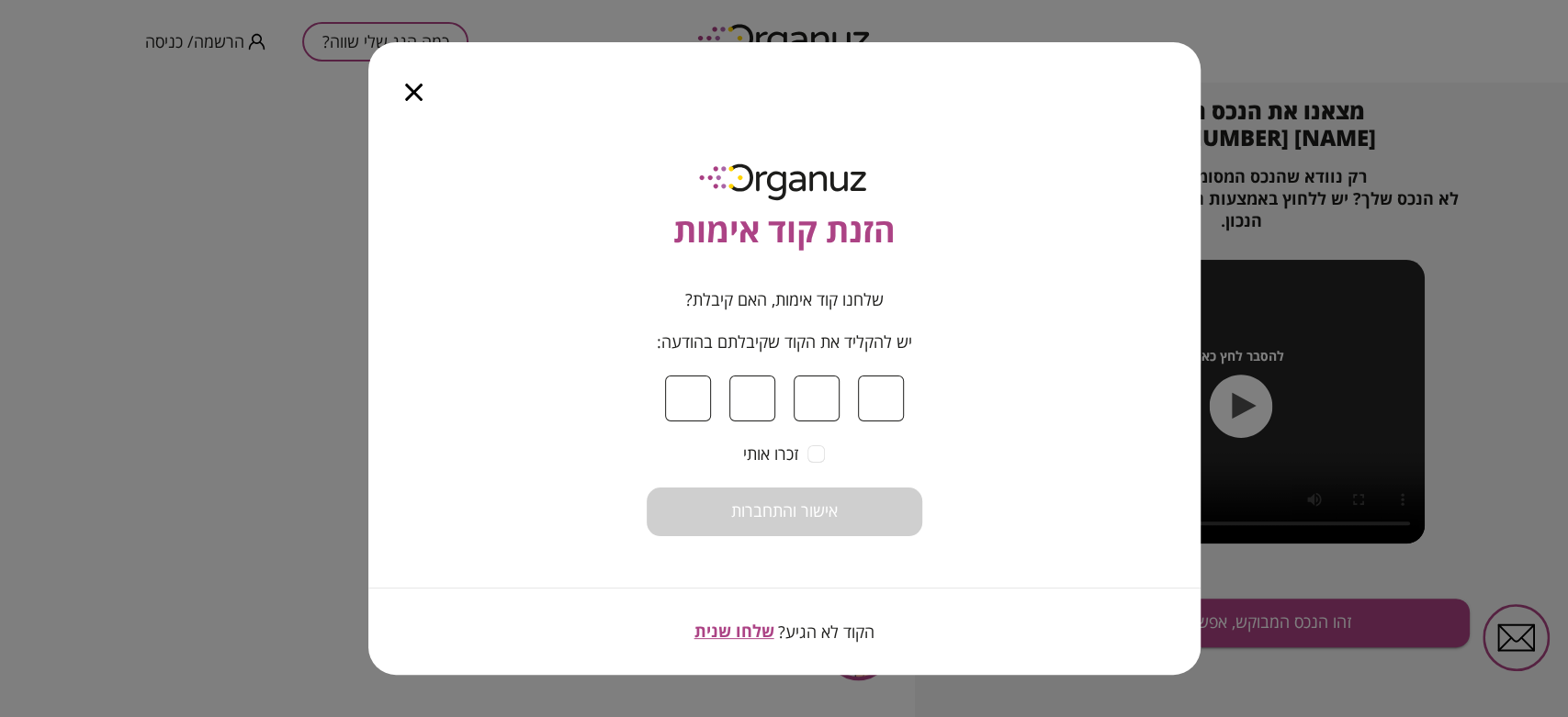 type on "*" 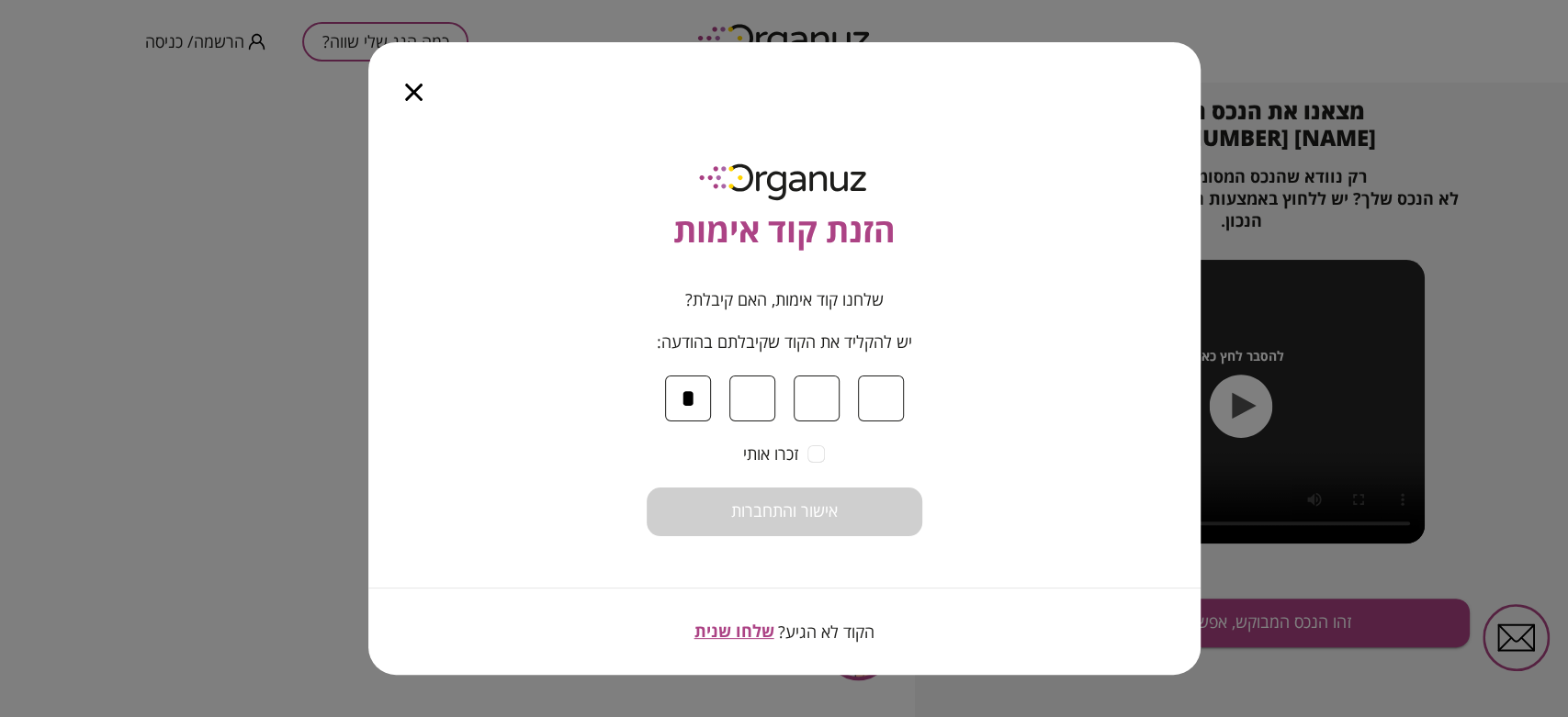 type on "*" 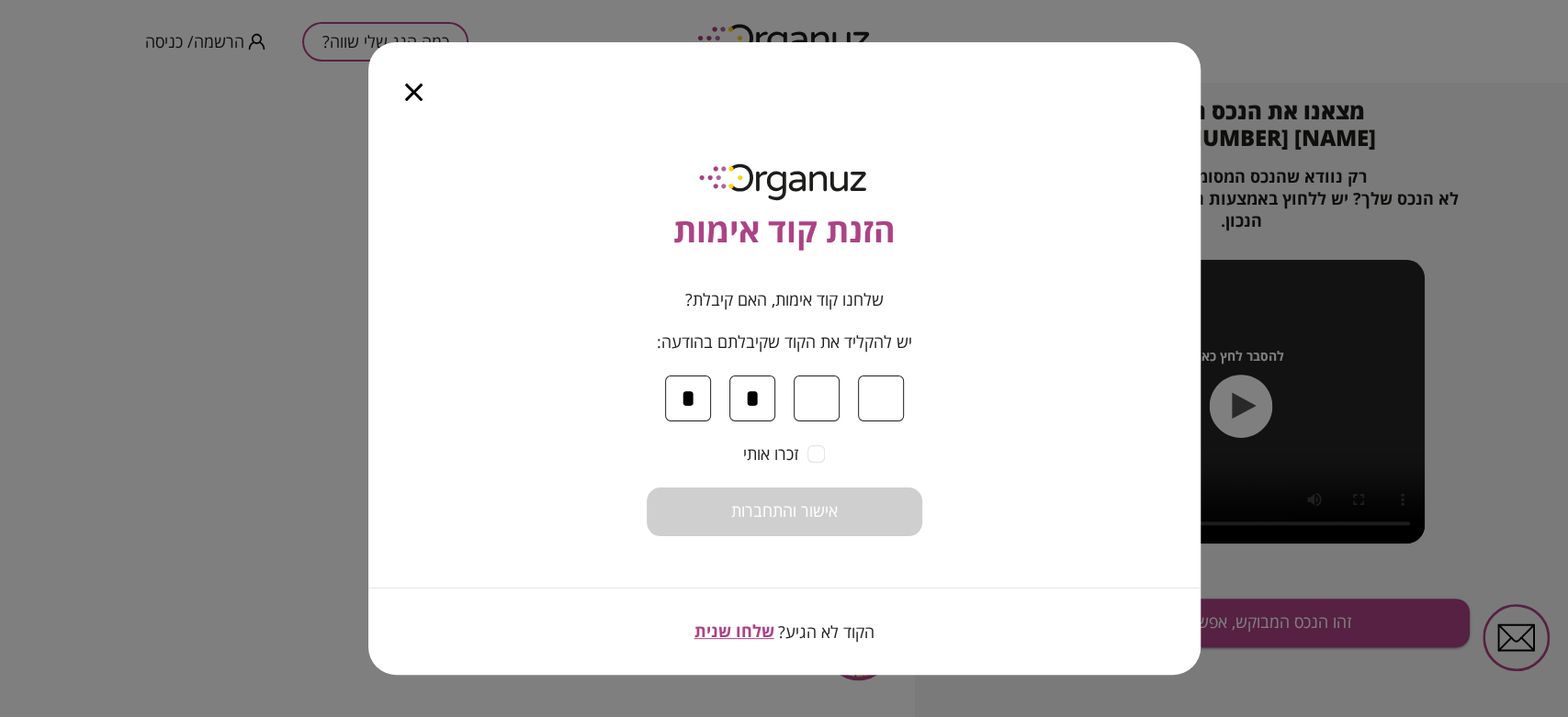 type on "*" 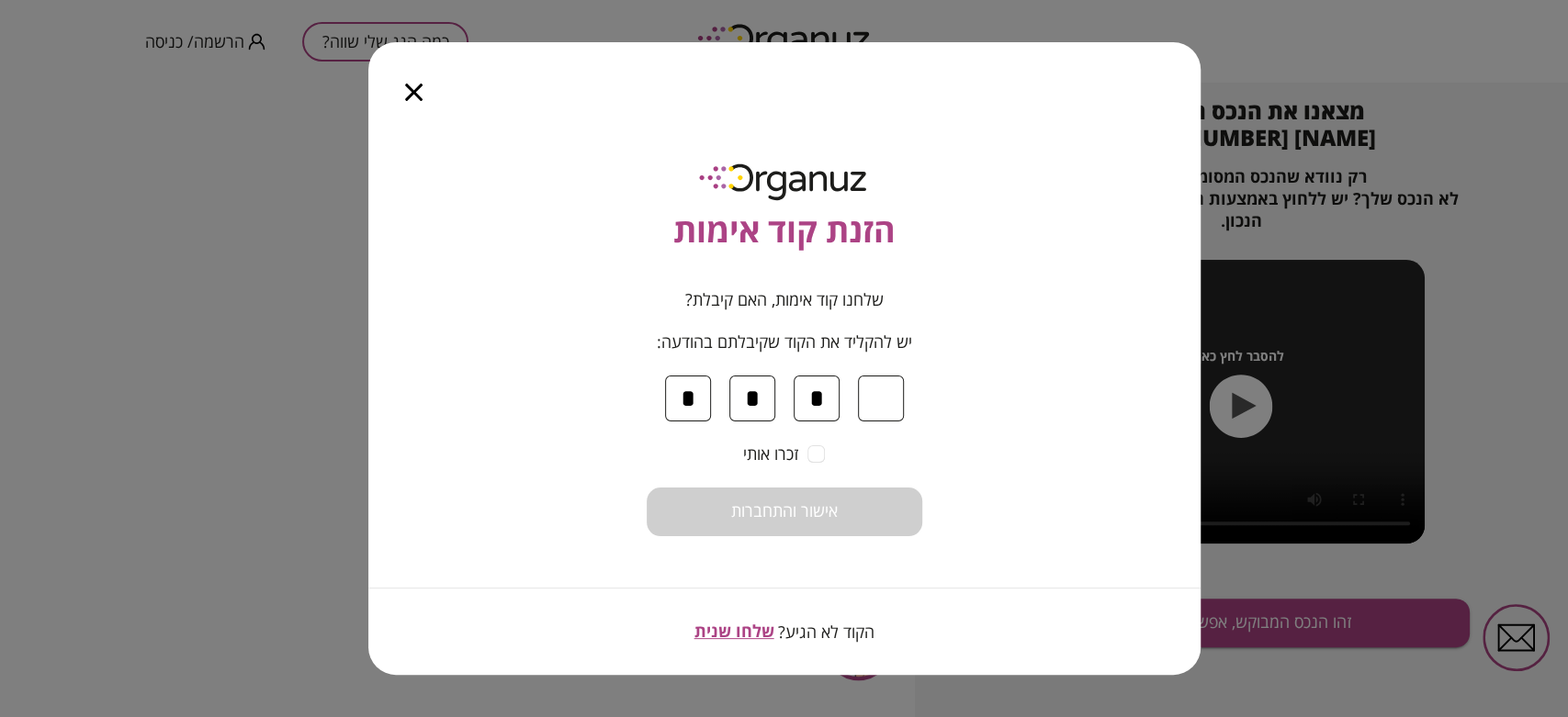 type on "*" 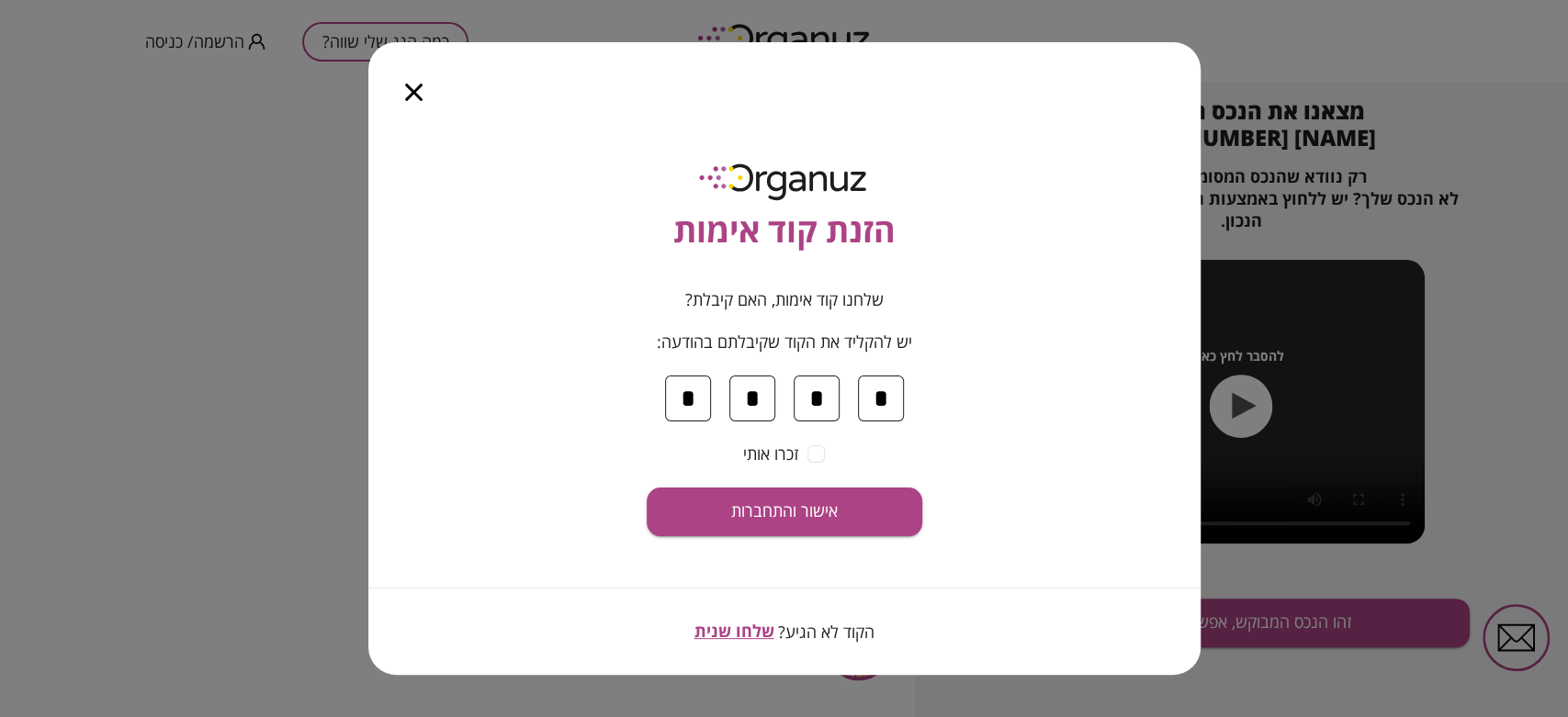 type on "*" 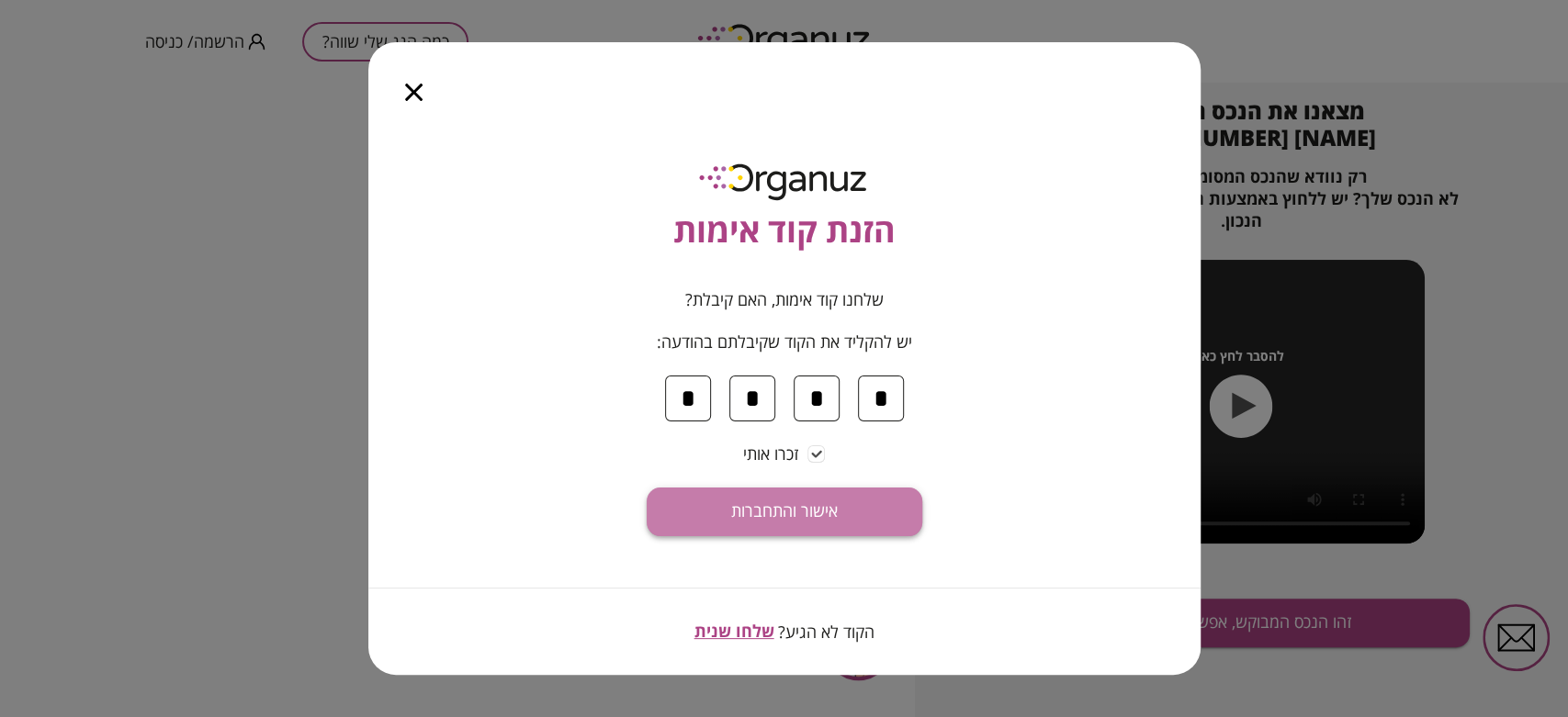 click on "אישור והתחברות" at bounding box center [784, 511] 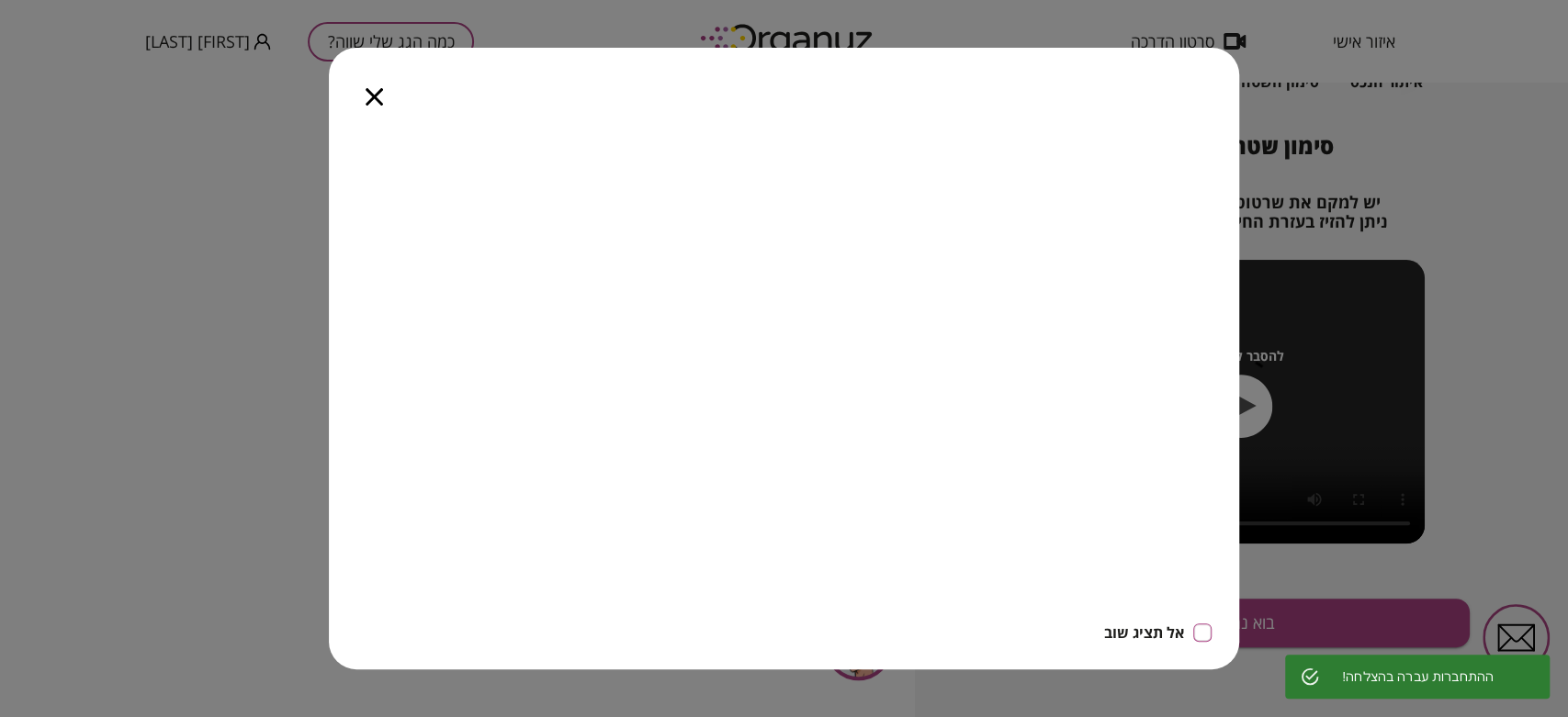 scroll, scrollTop: 151, scrollLeft: 0, axis: vertical 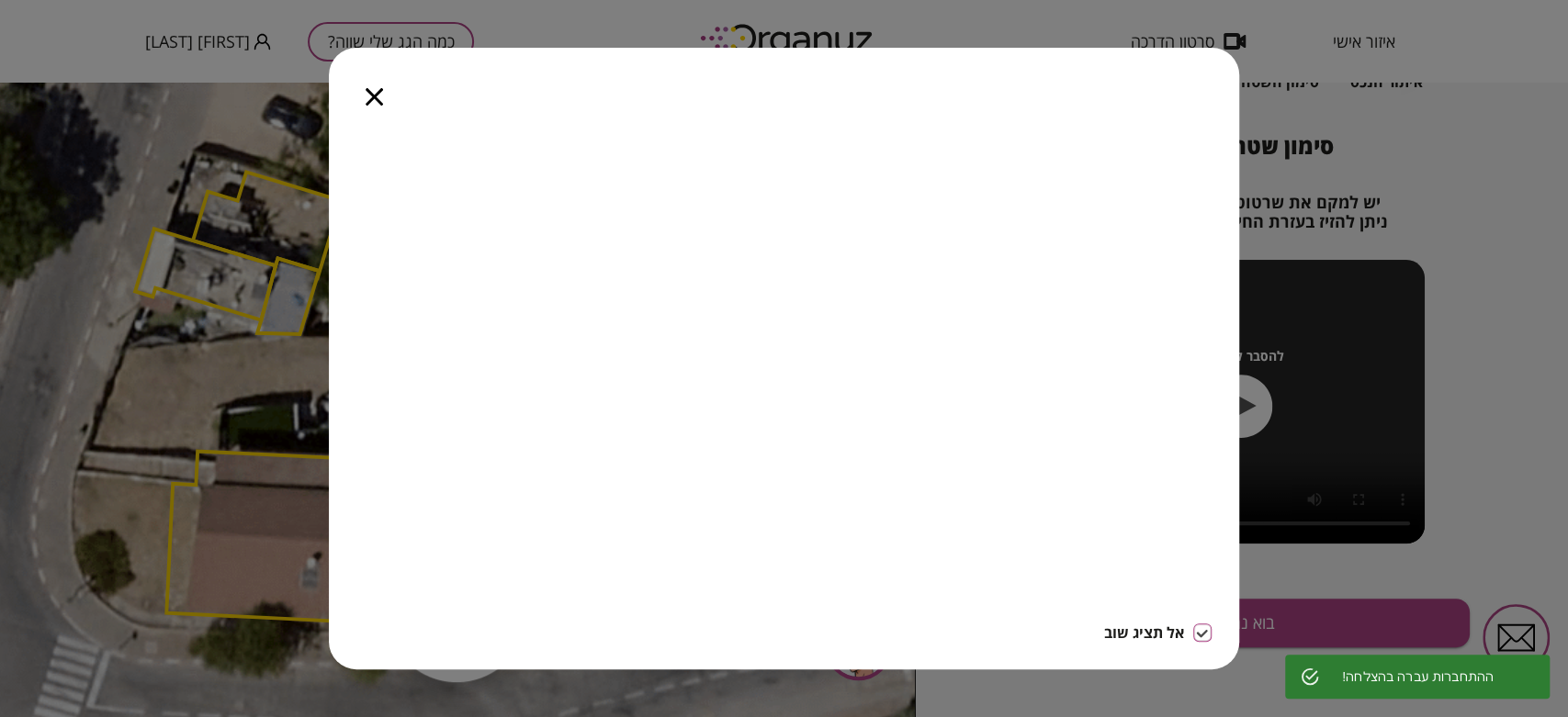 click 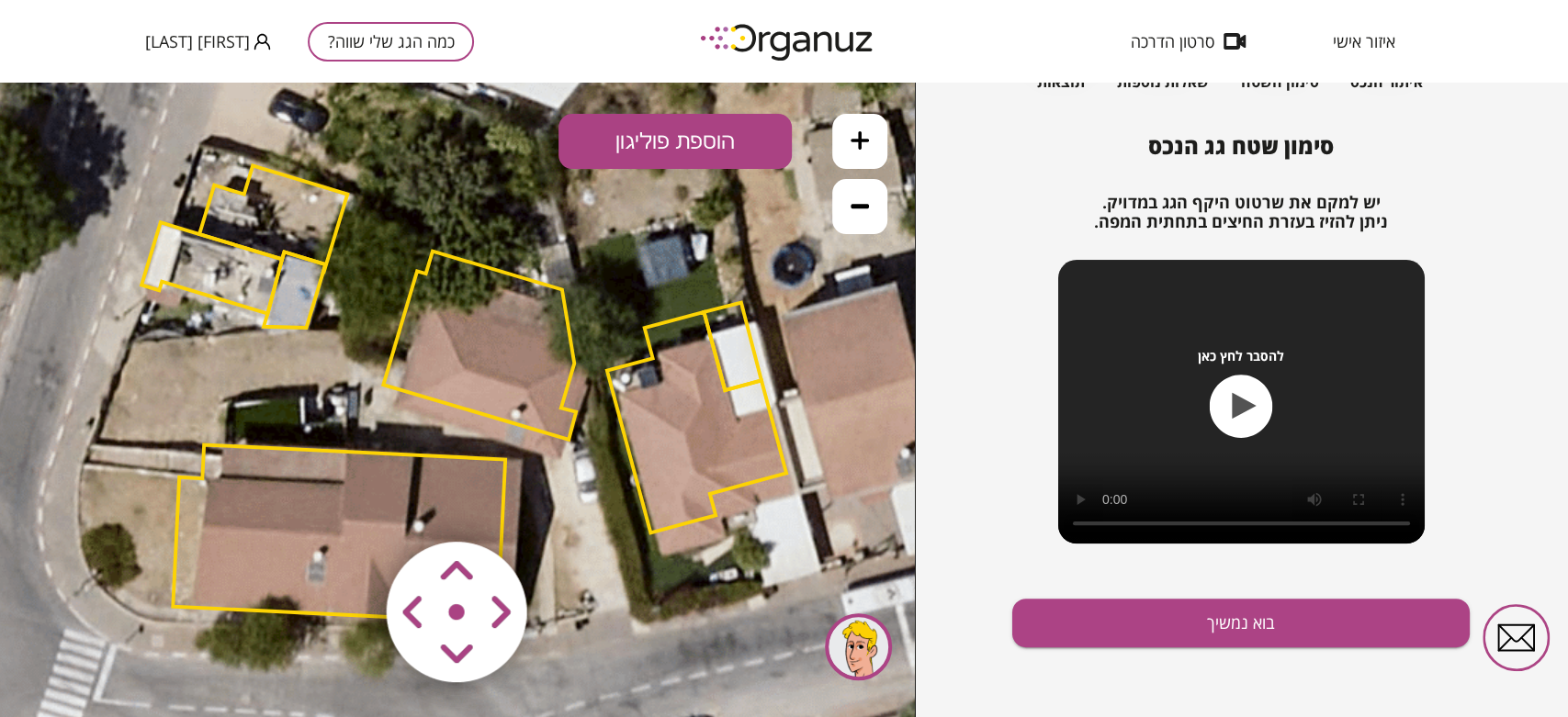drag, startPoint x: 463, startPoint y: 336, endPoint x: 466, endPoint y: 317, distance: 19.235384 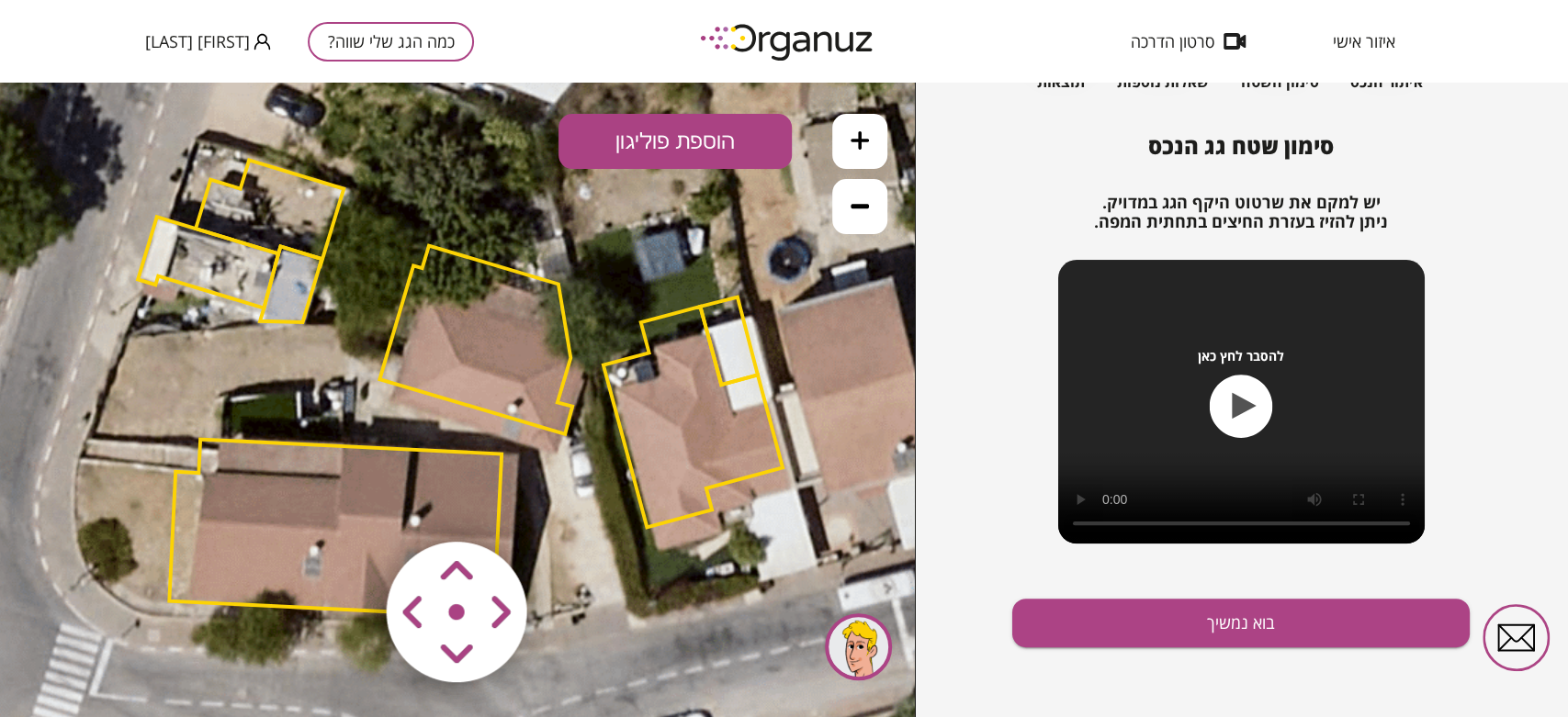 click 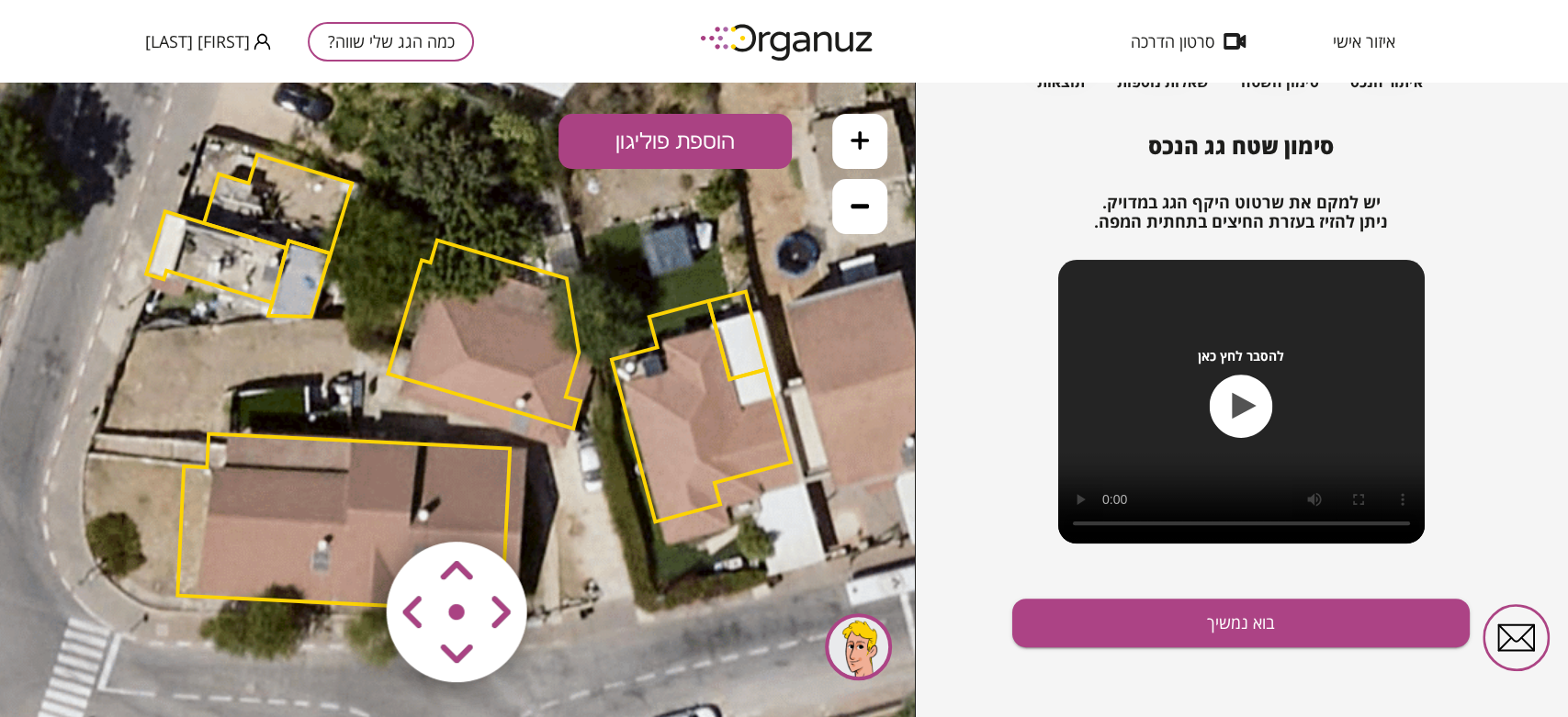 click 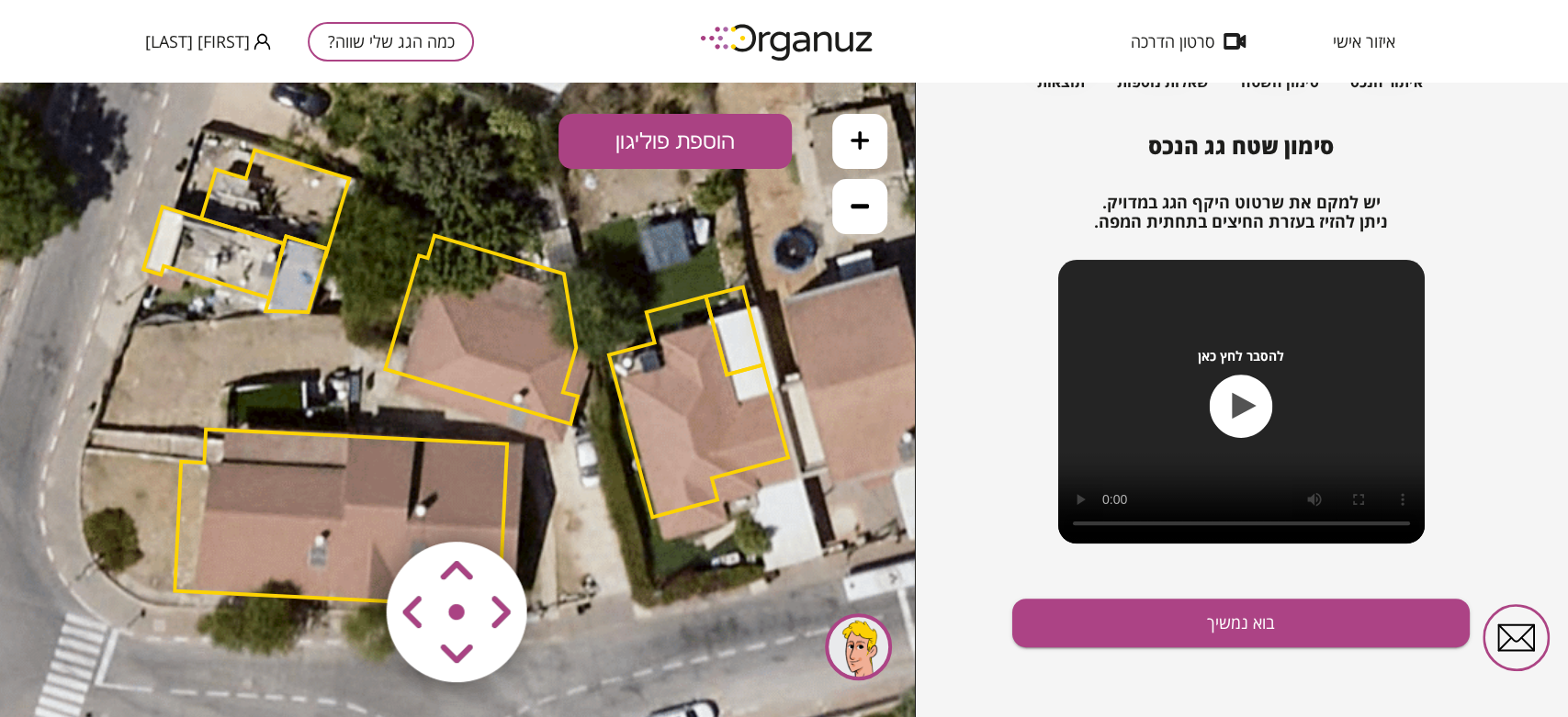 click 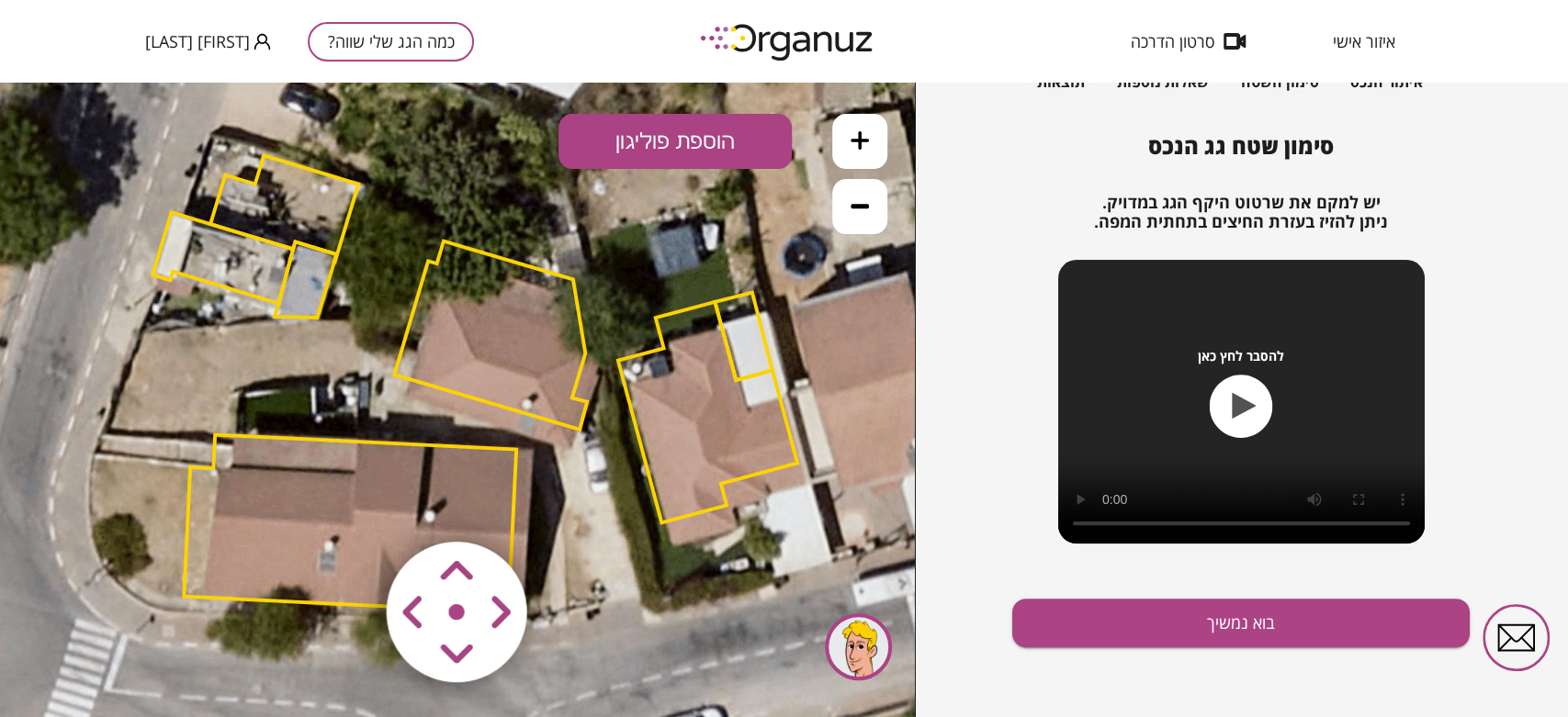 drag, startPoint x: 497, startPoint y: 344, endPoint x: 504, endPoint y: 353, distance: 11.4017543 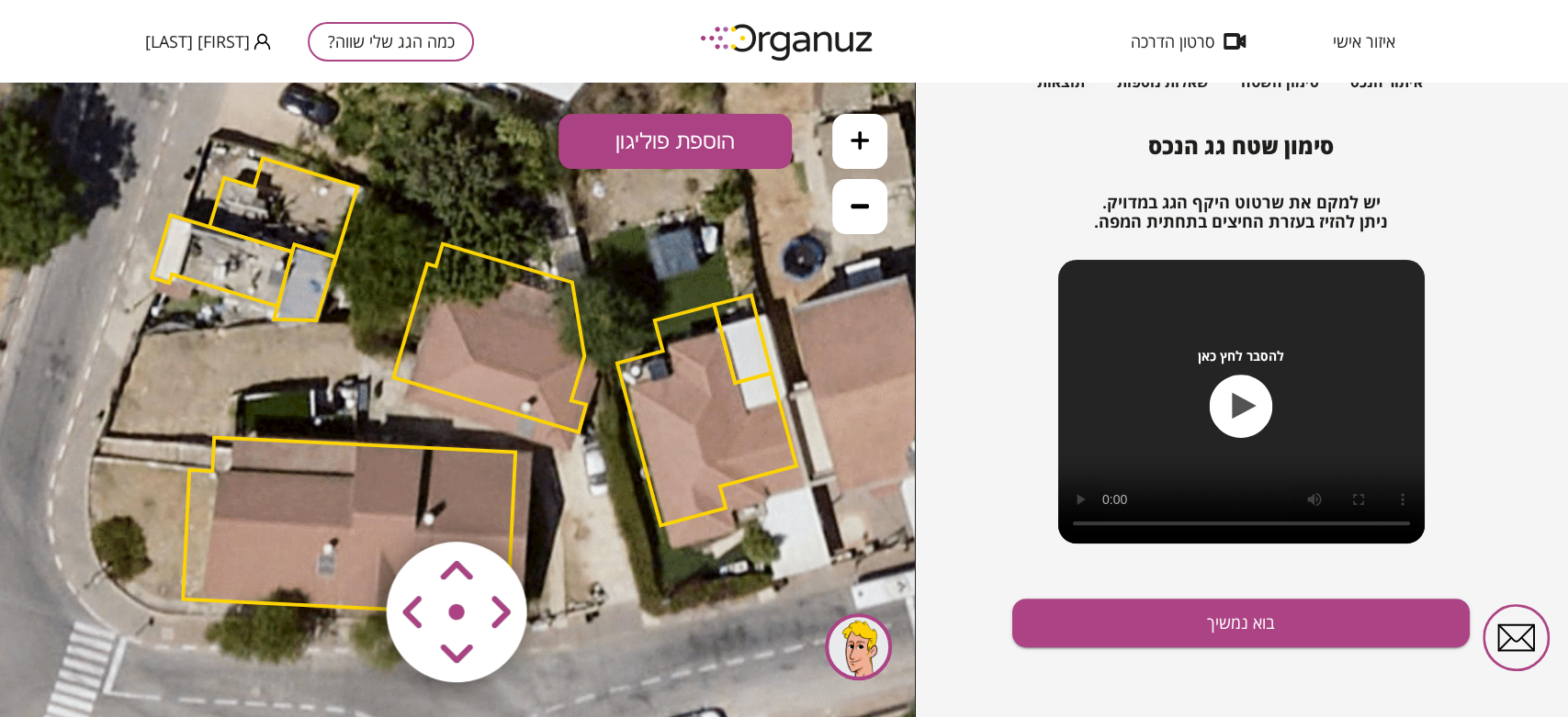 click 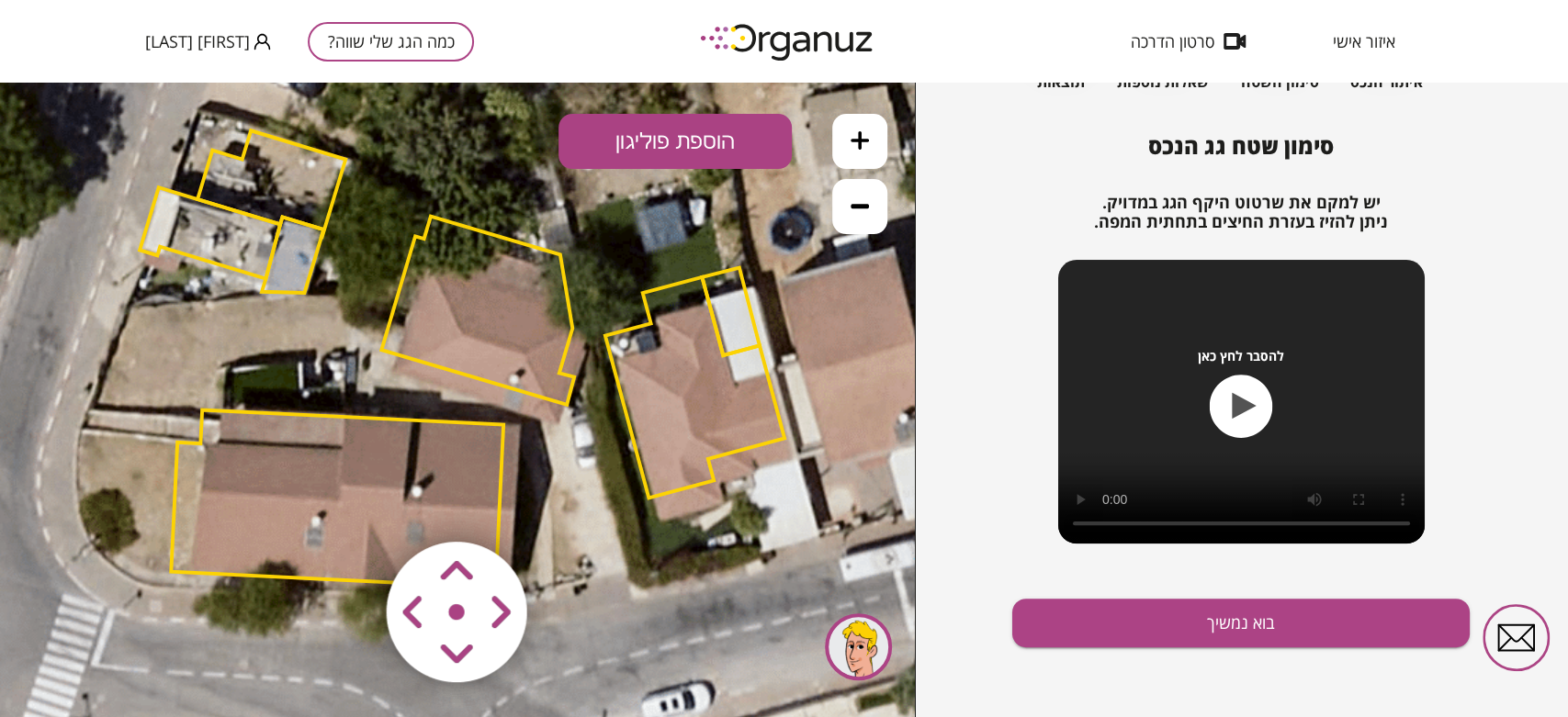 drag, startPoint x: 499, startPoint y: 365, endPoint x: 483, endPoint y: 329, distance: 39.395431 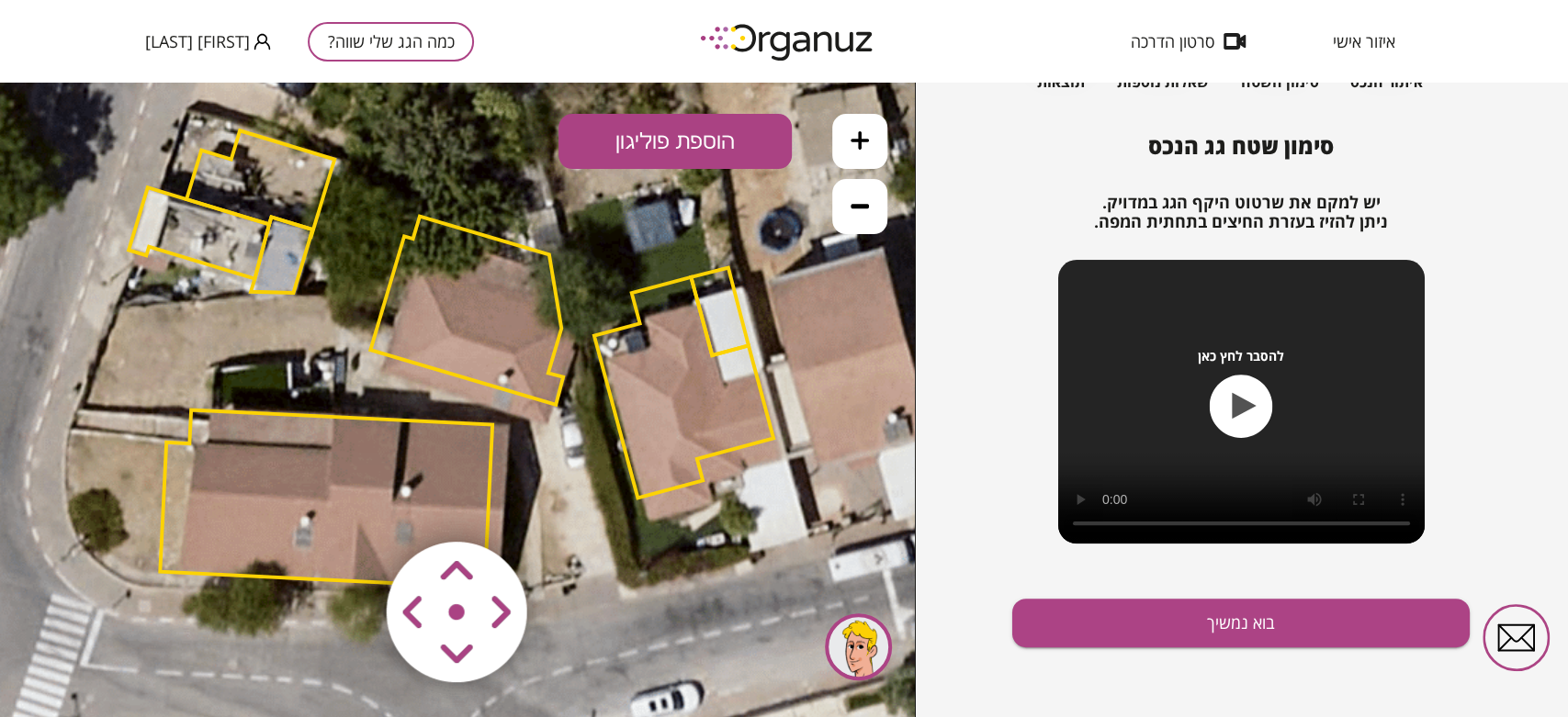 drag, startPoint x: 562, startPoint y: 394, endPoint x: 552, endPoint y: 399, distance: 11.18034 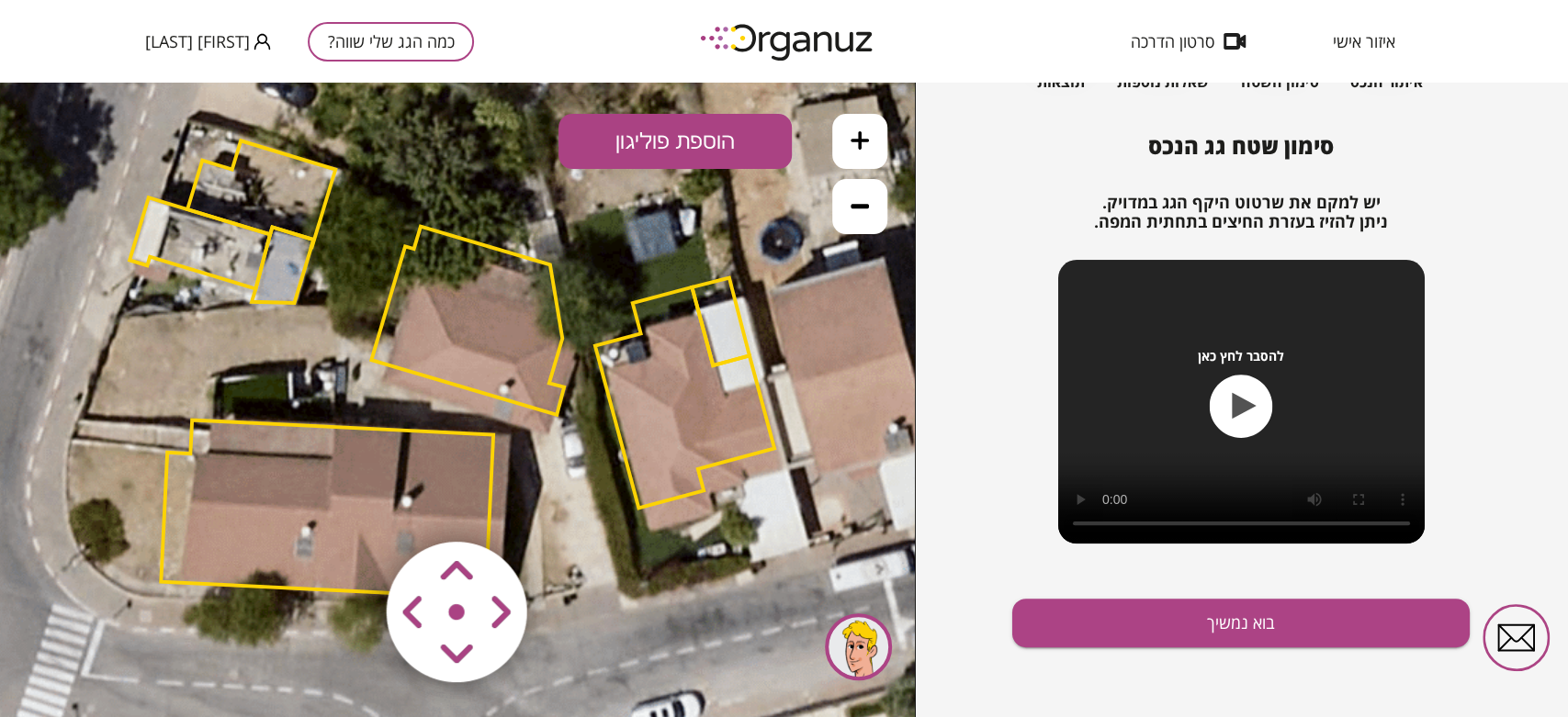 drag, startPoint x: 421, startPoint y: 216, endPoint x: 422, endPoint y: 228, distance: 12.041595 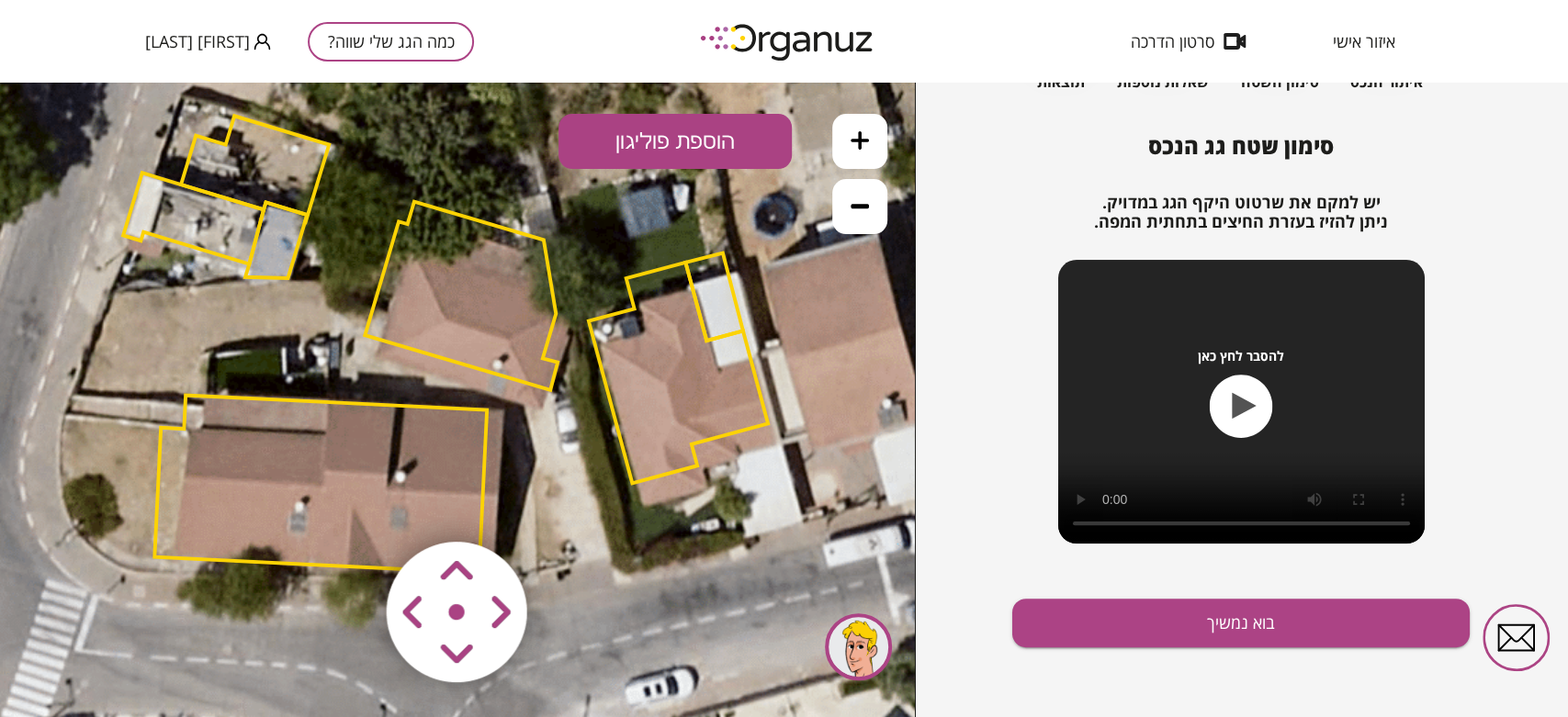 drag, startPoint x: 461, startPoint y: 241, endPoint x: 455, endPoint y: 217, distance: 24.73863 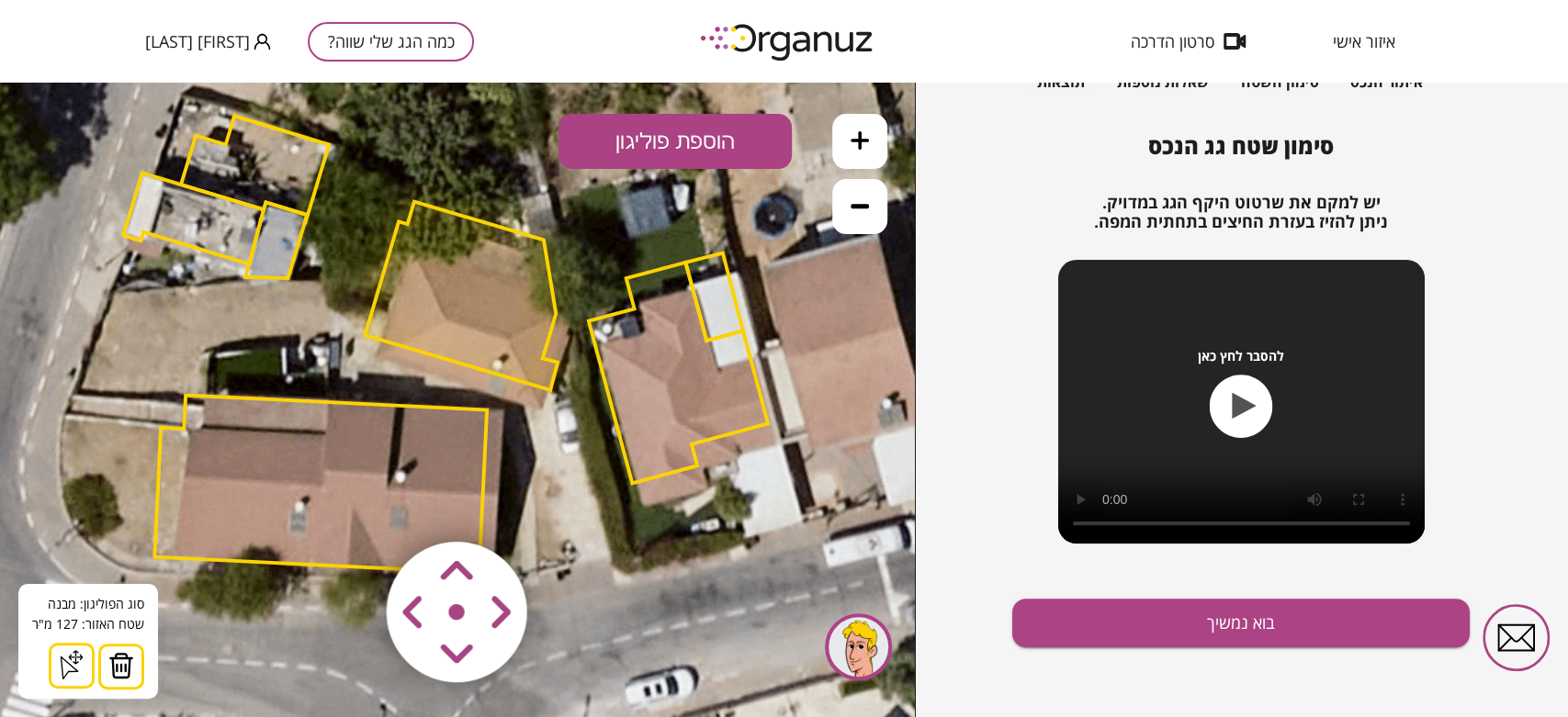 click 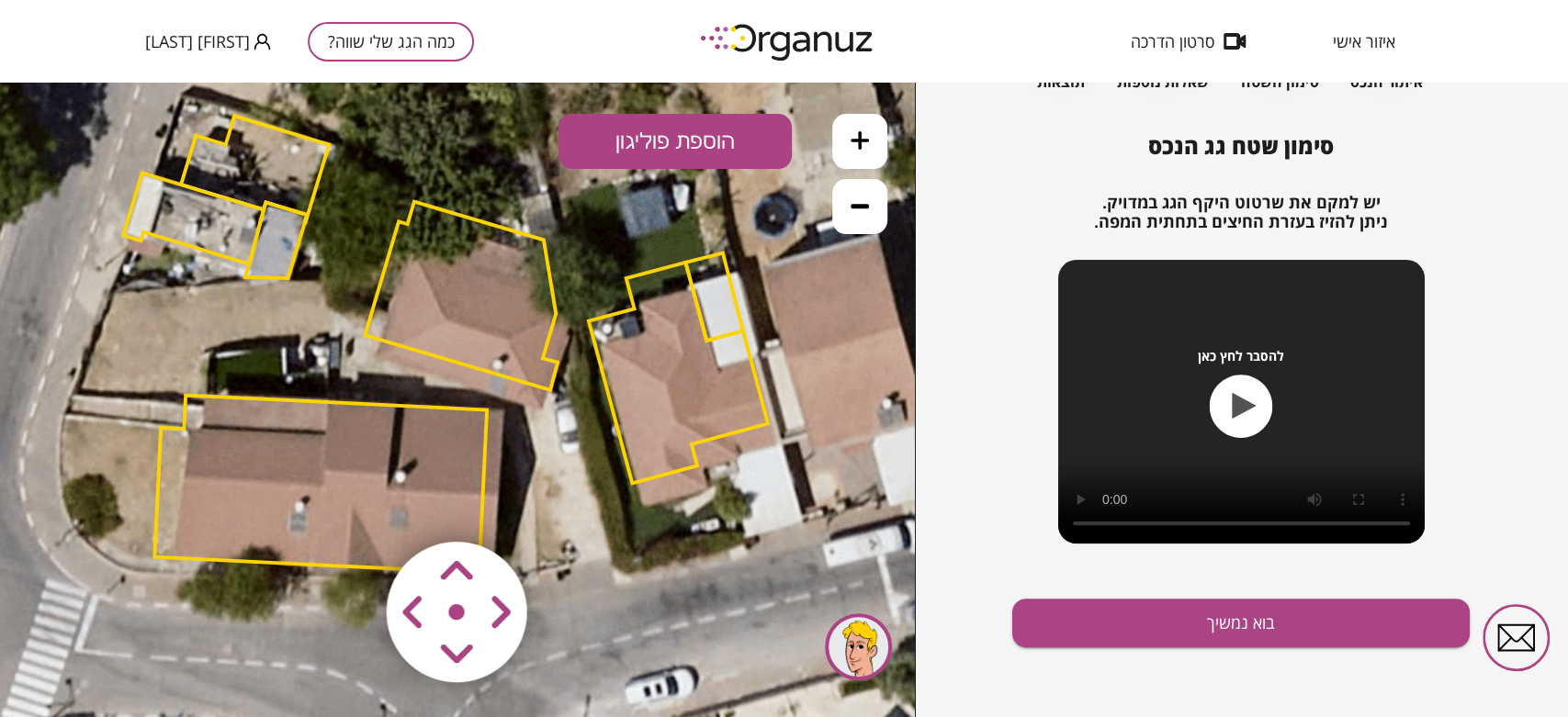 click 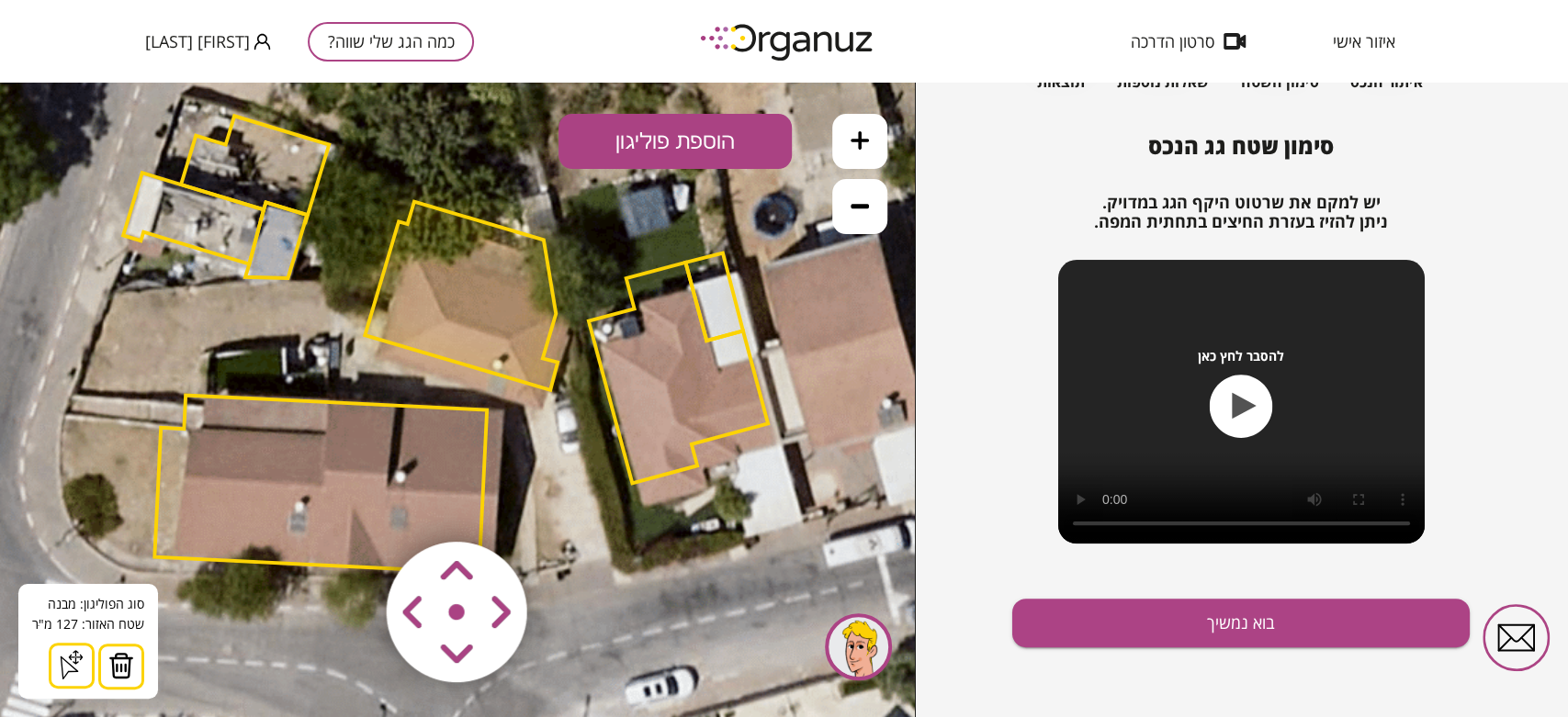 click 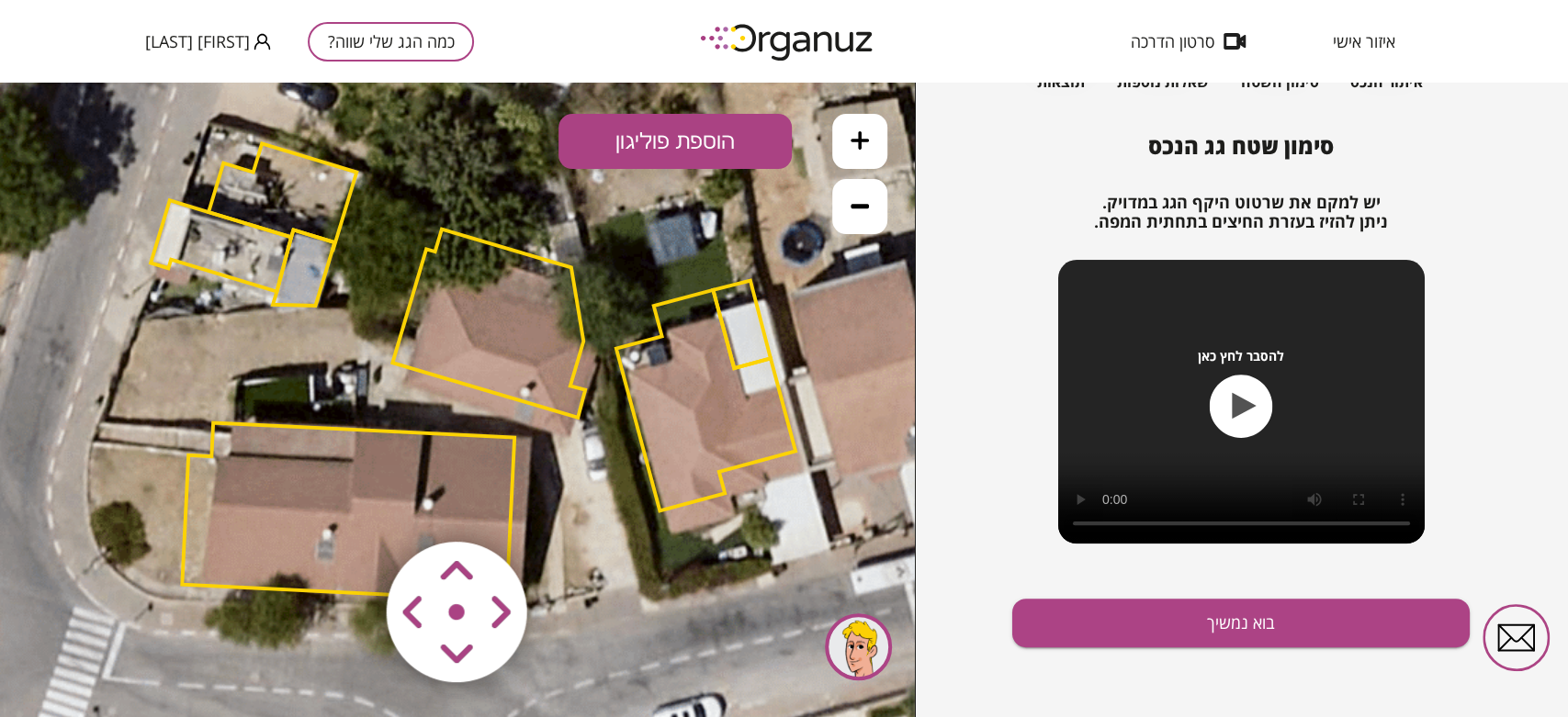 drag, startPoint x: 395, startPoint y: 327, endPoint x: 413, endPoint y: 347, distance: 26.907248 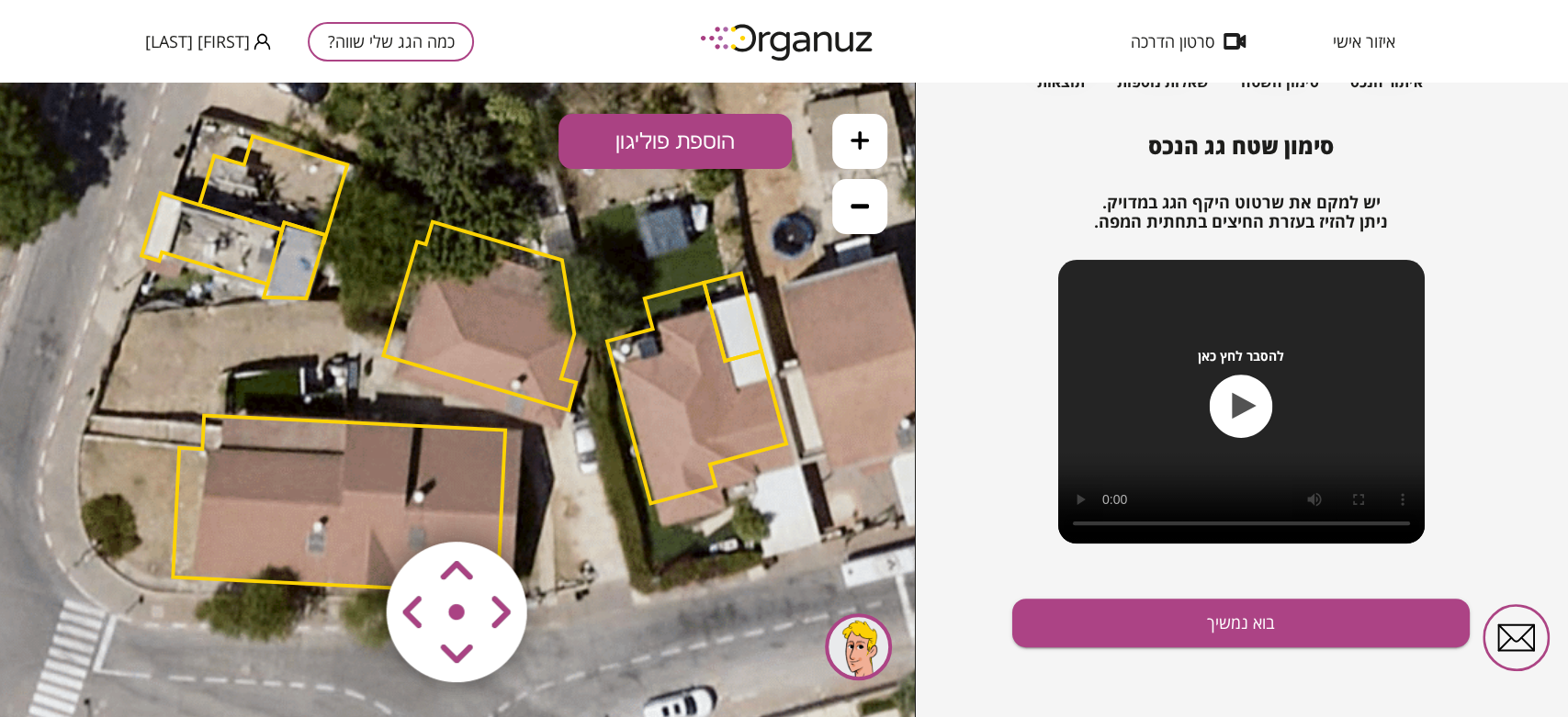 click 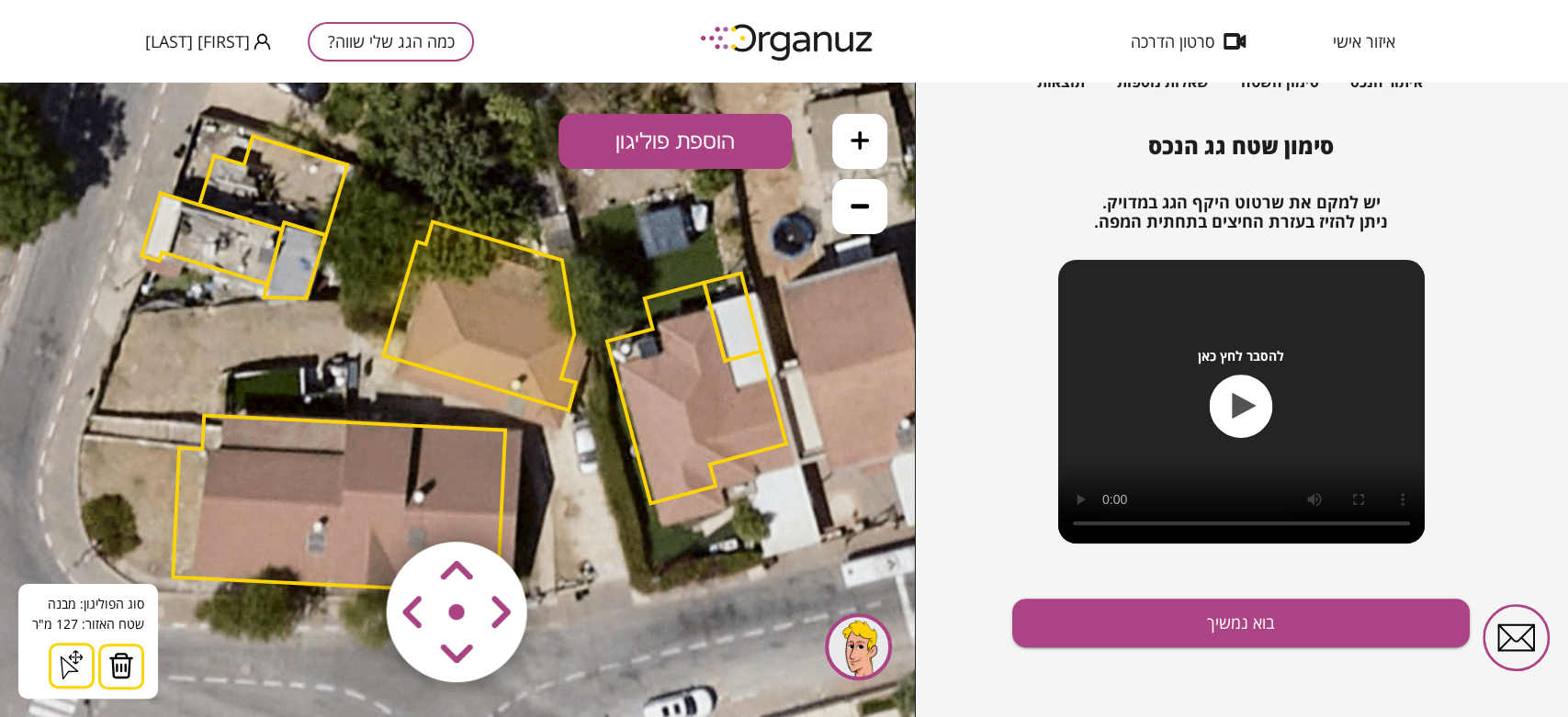 click 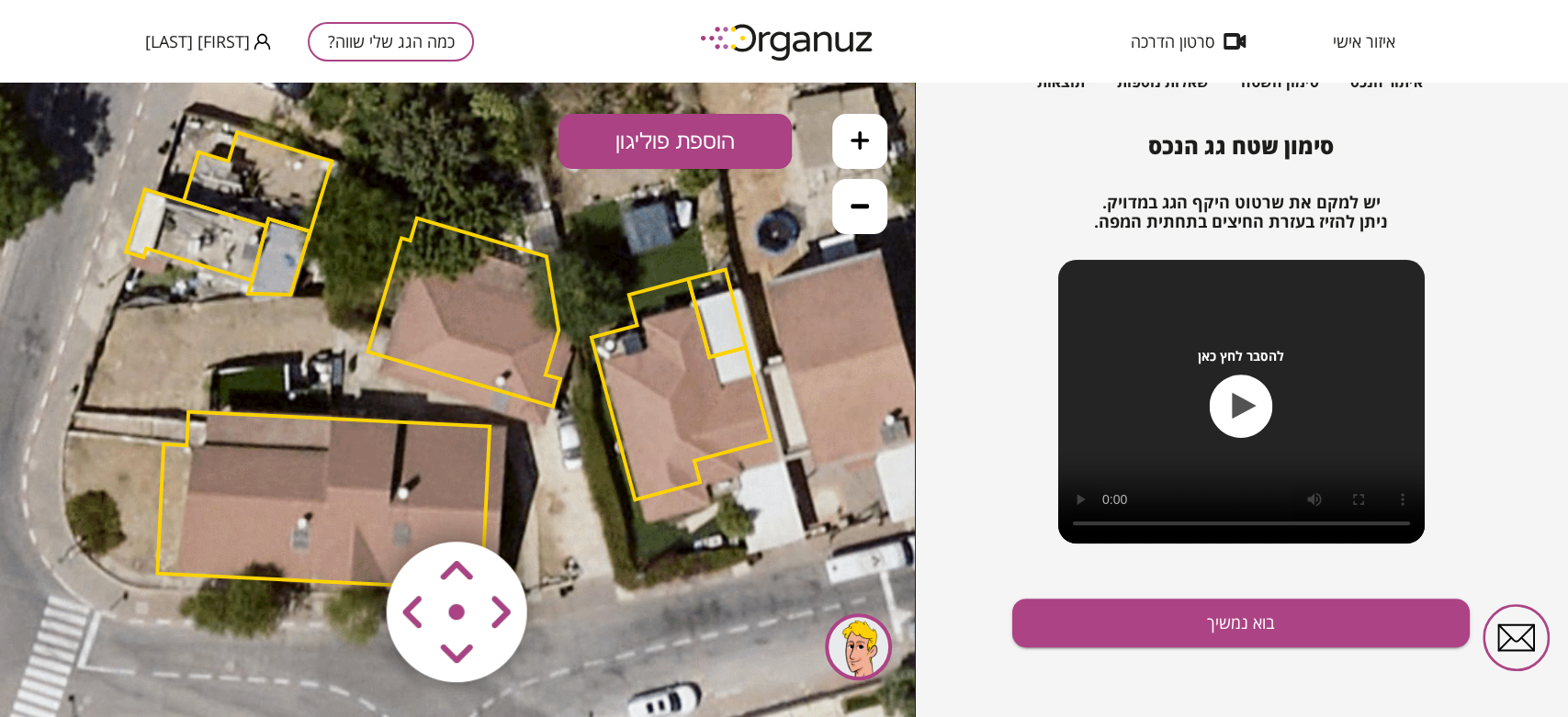 drag, startPoint x: 456, startPoint y: 376, endPoint x: 425, endPoint y: 356, distance: 36.891733 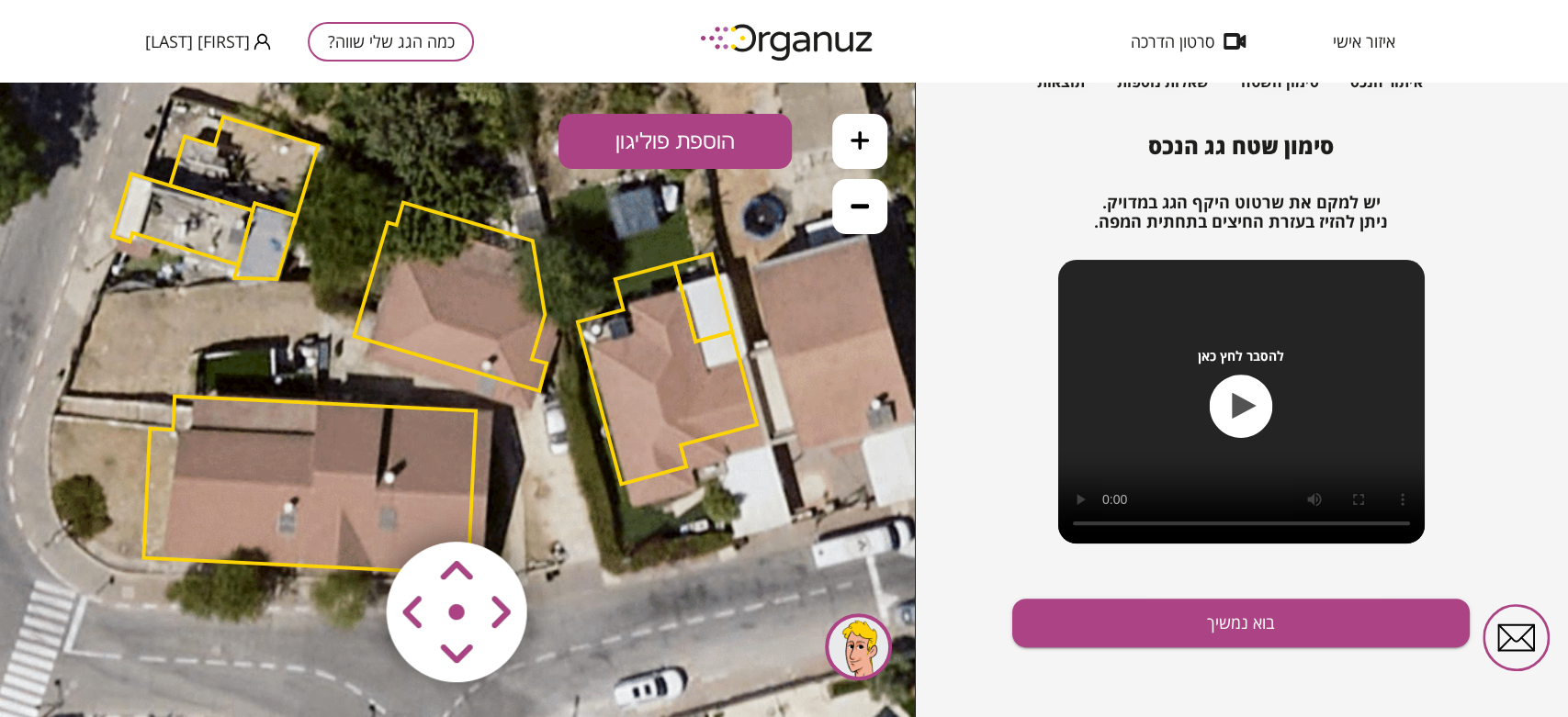 click 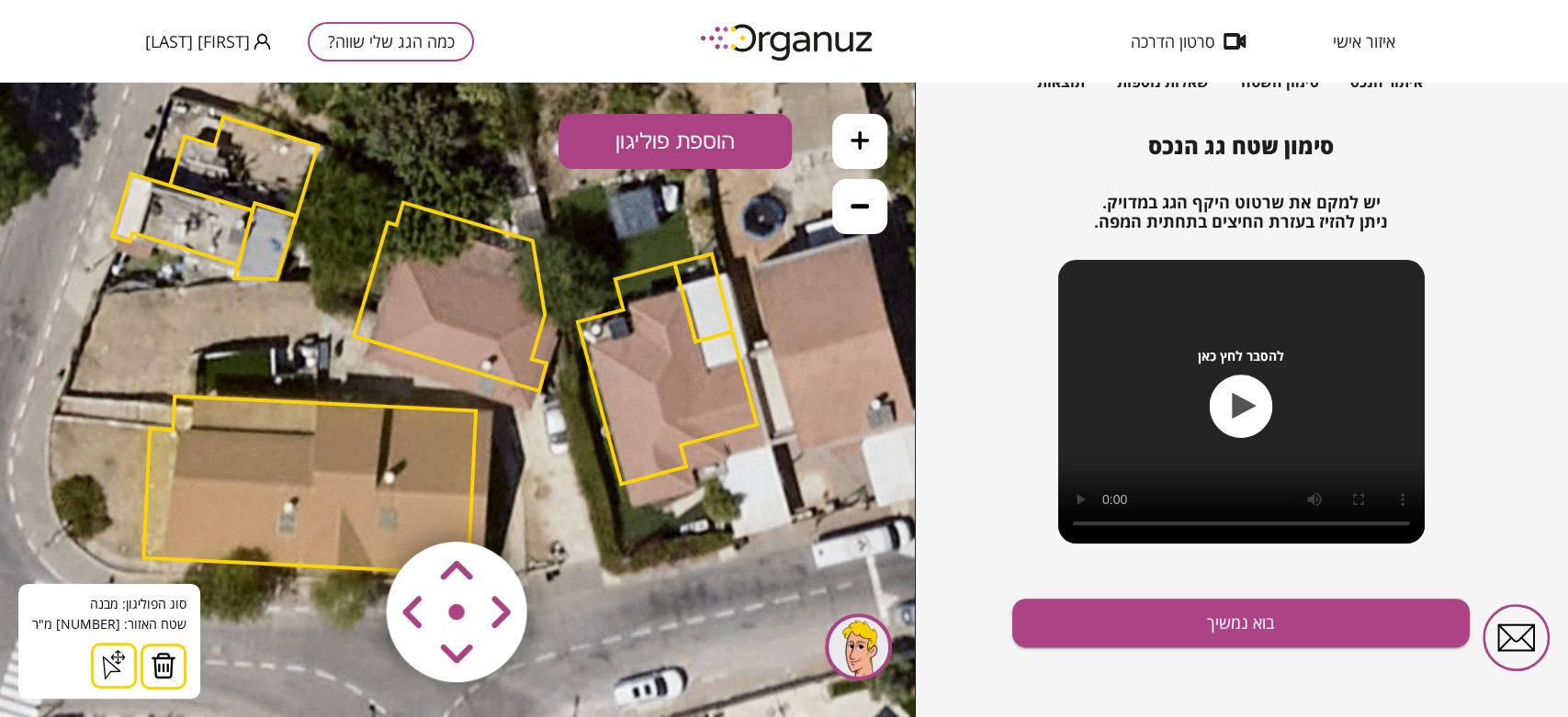click at bounding box center (164, 666) 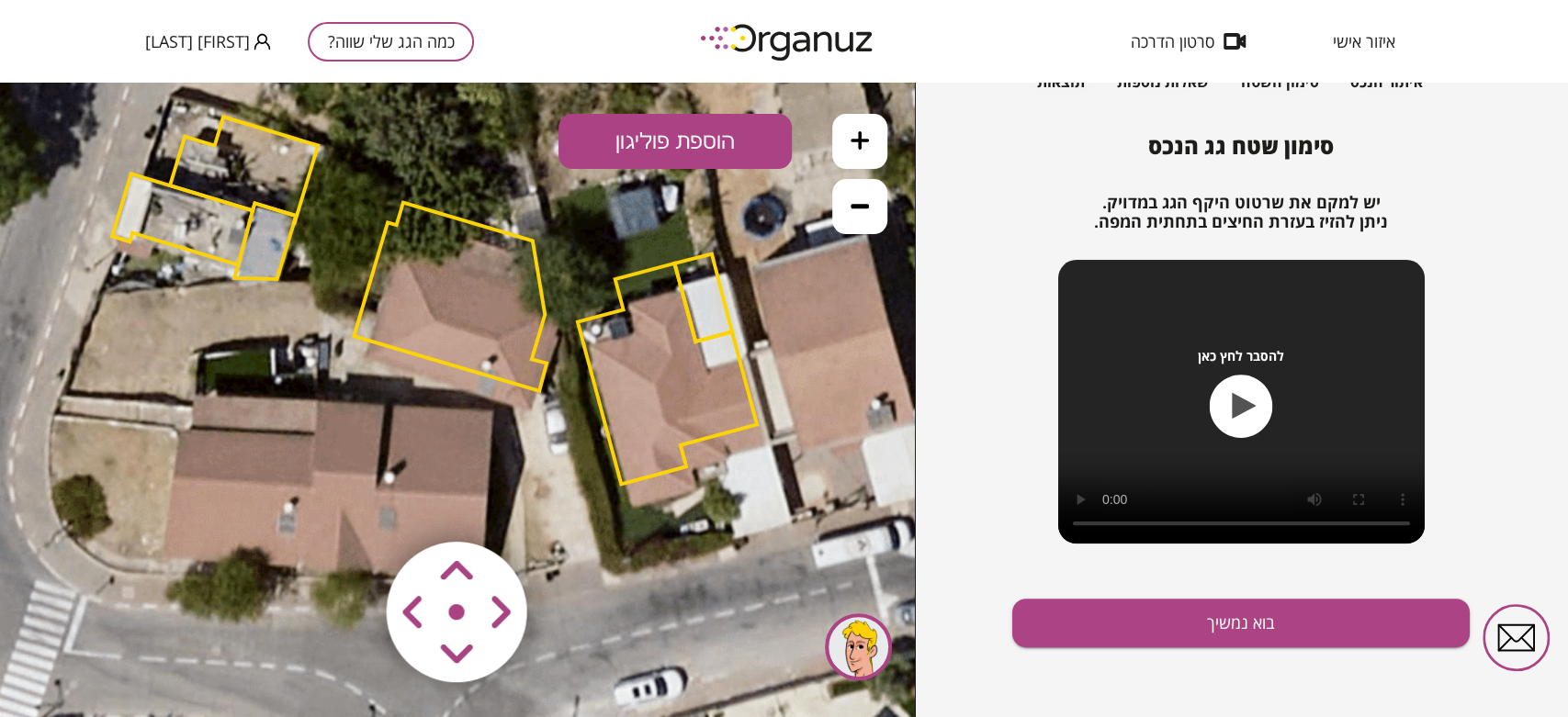 click 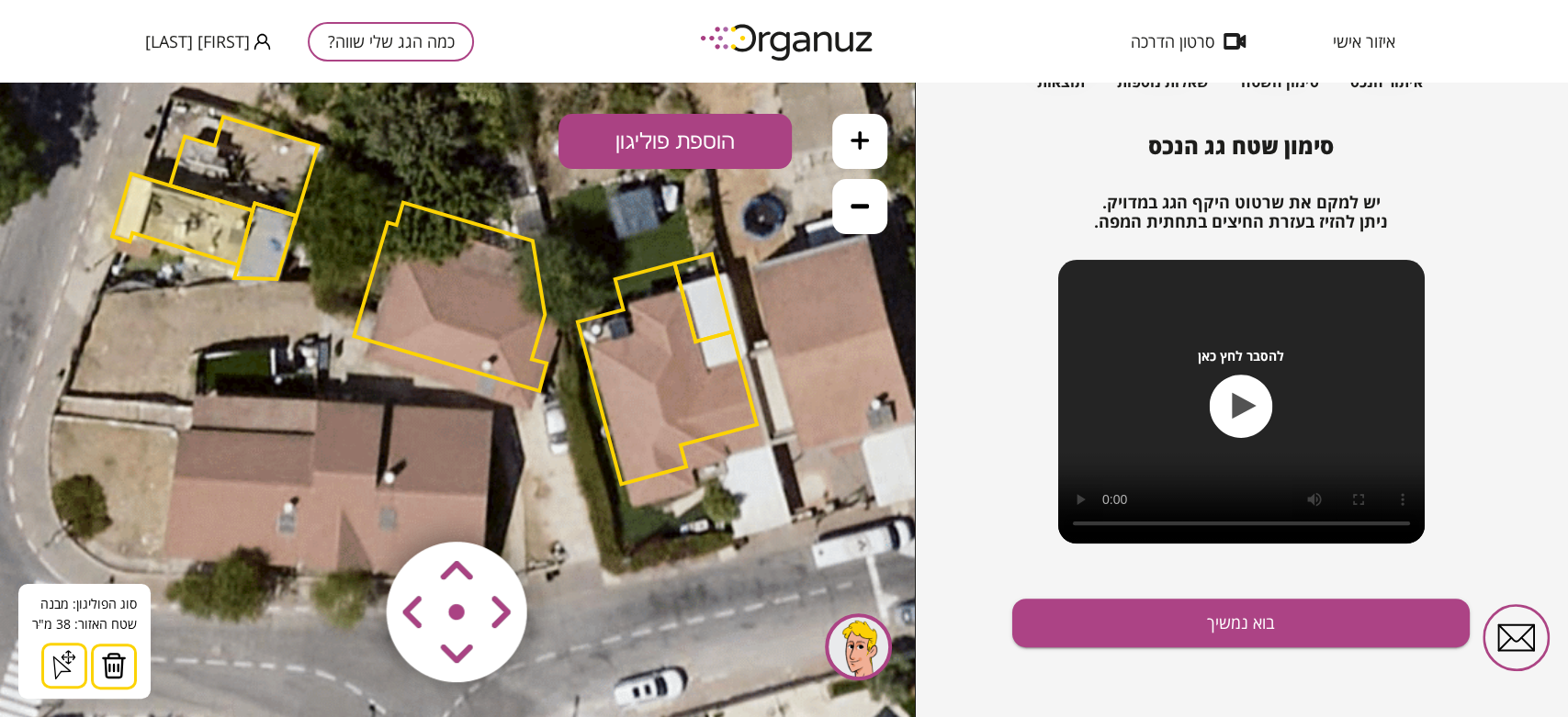 click at bounding box center [114, 666] 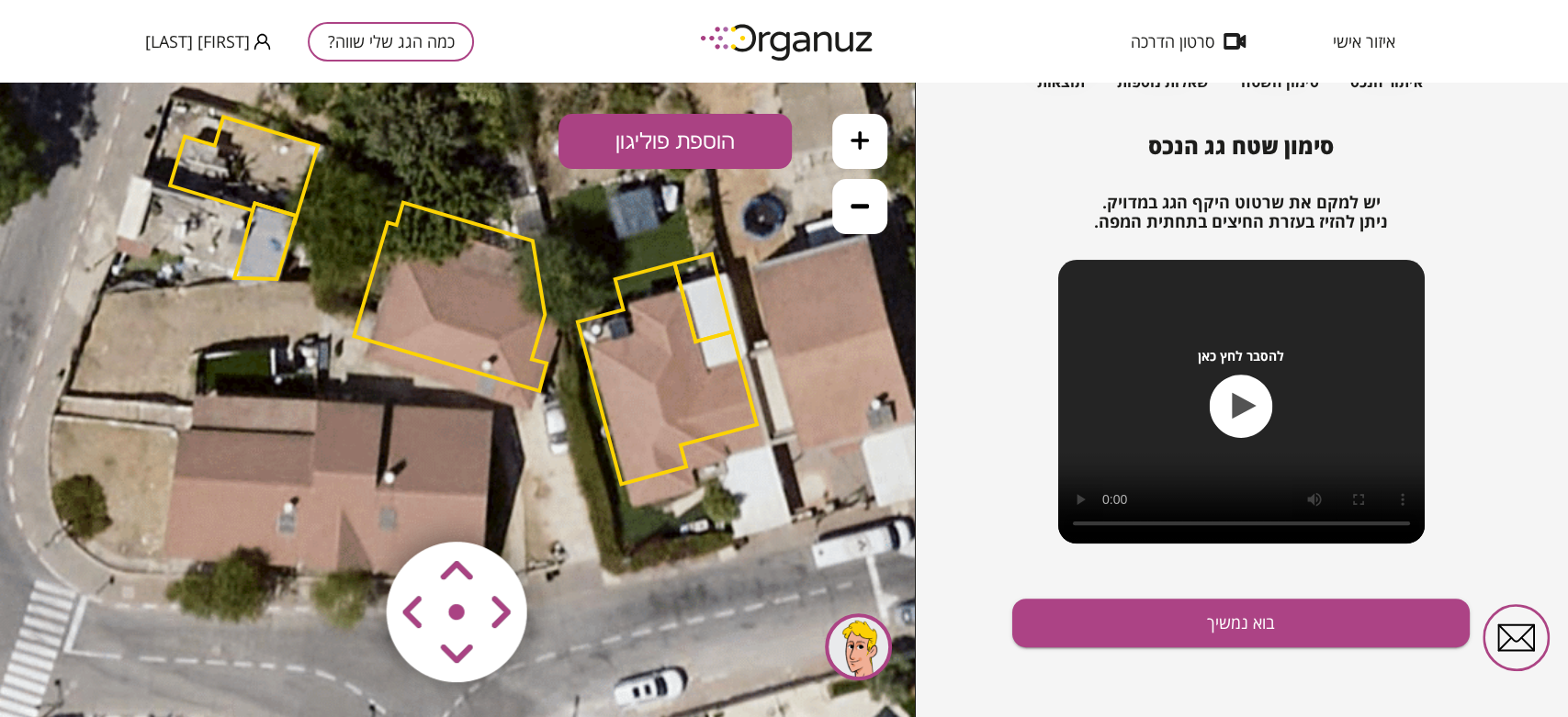 click 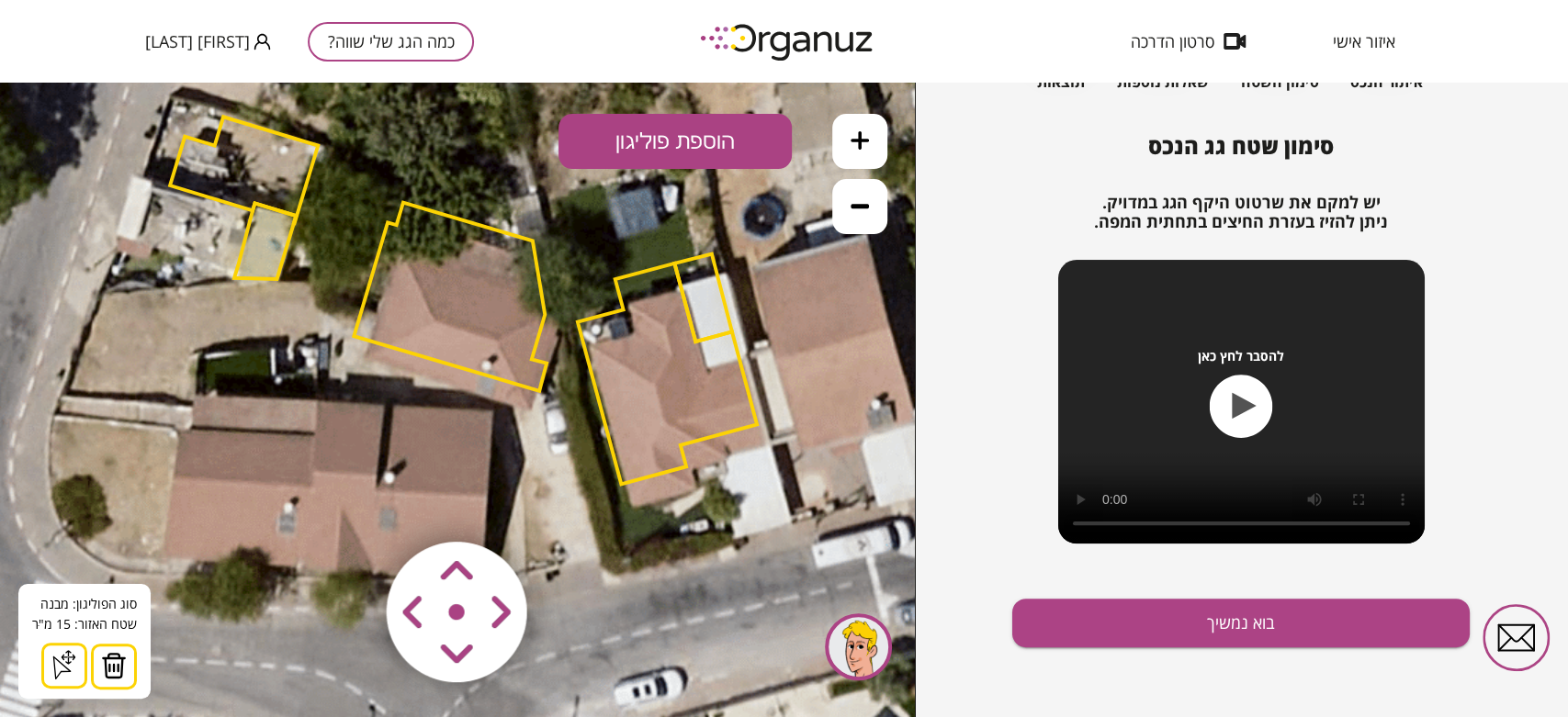 drag, startPoint x: 112, startPoint y: 659, endPoint x: 248, endPoint y: 252, distance: 429.1212 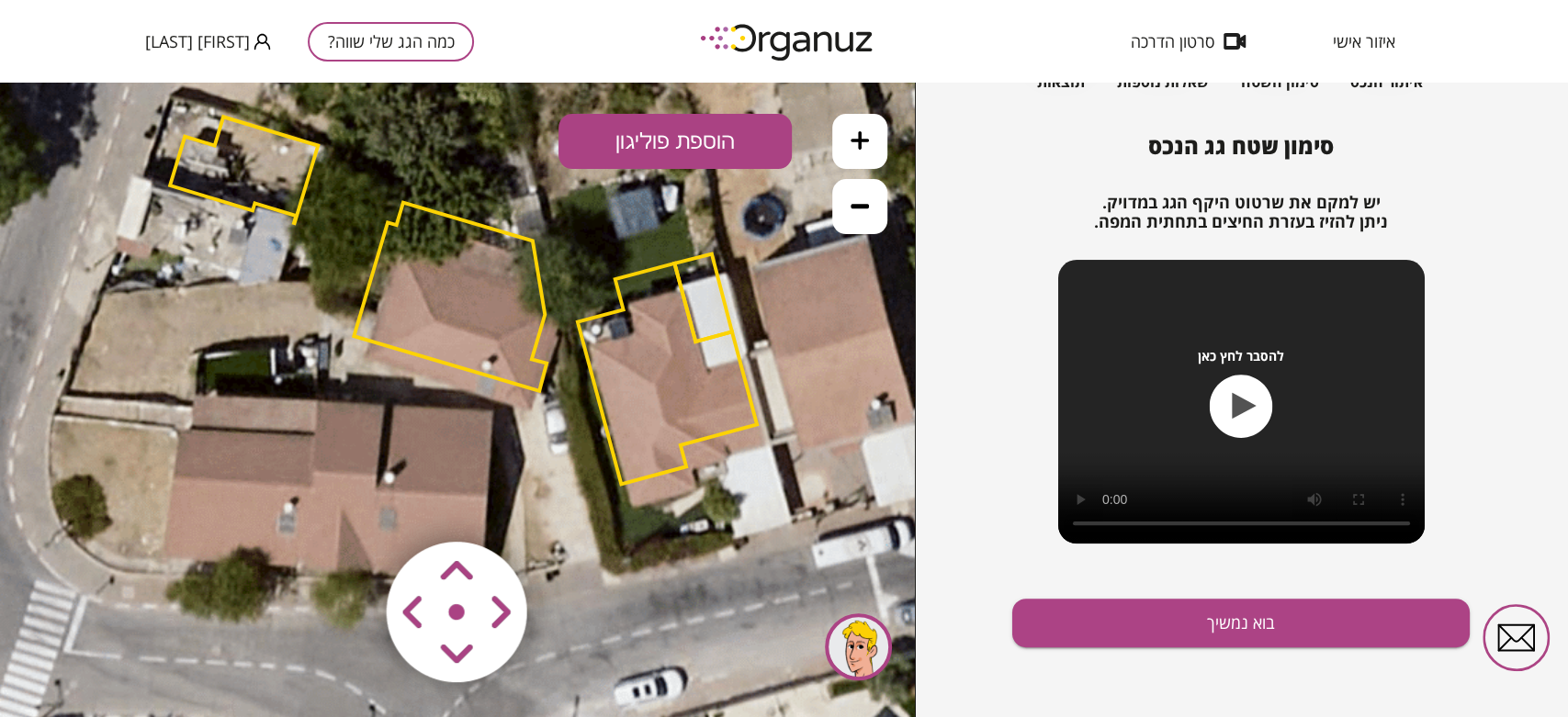 click 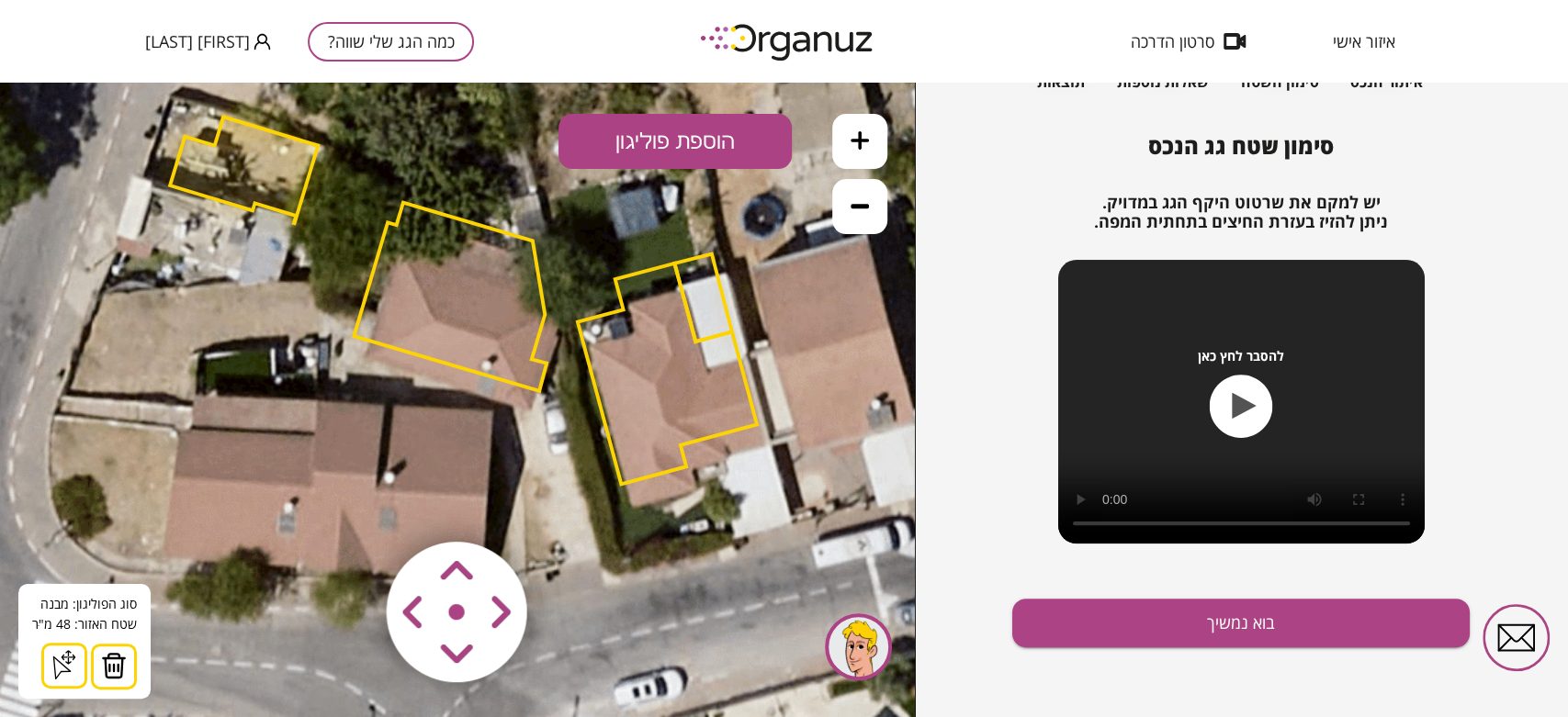 click at bounding box center [114, 666] 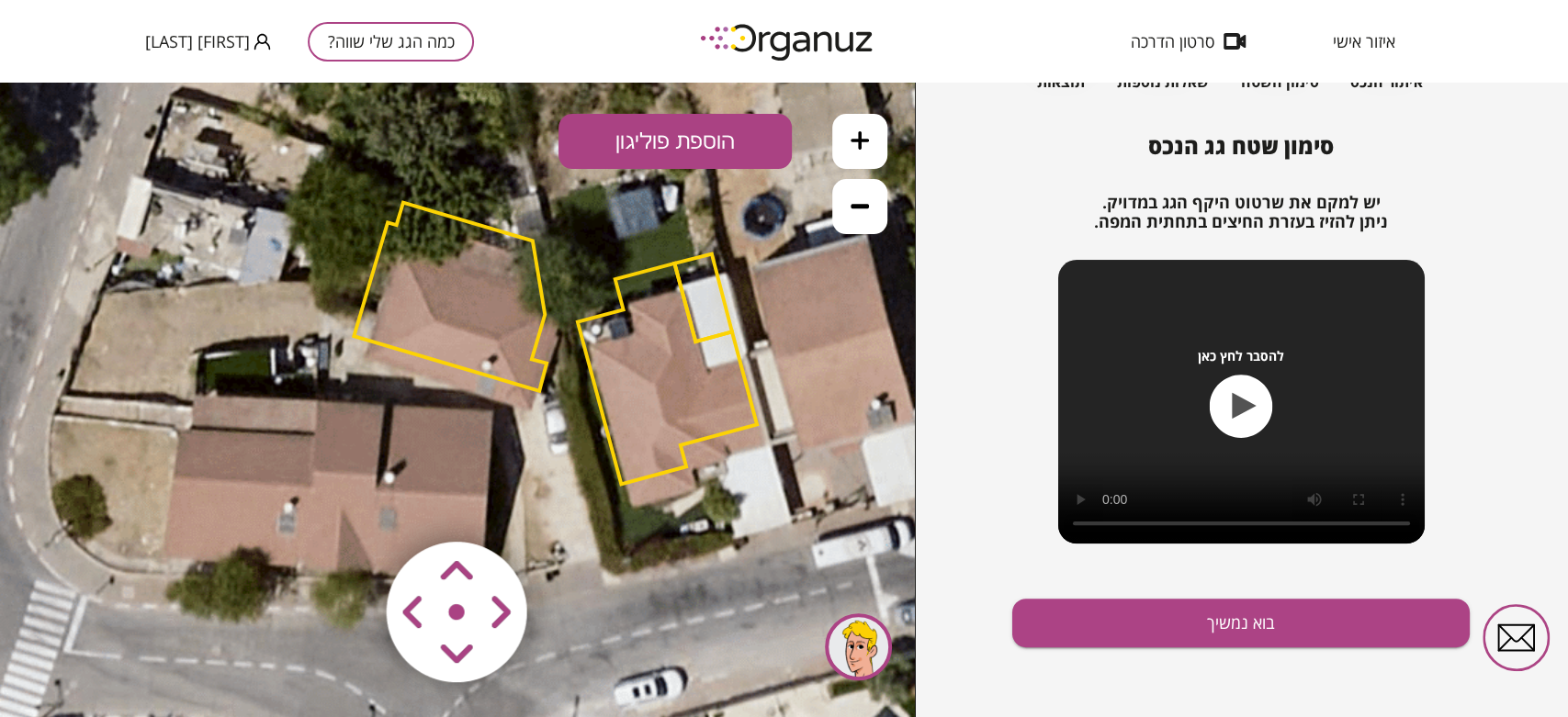 click 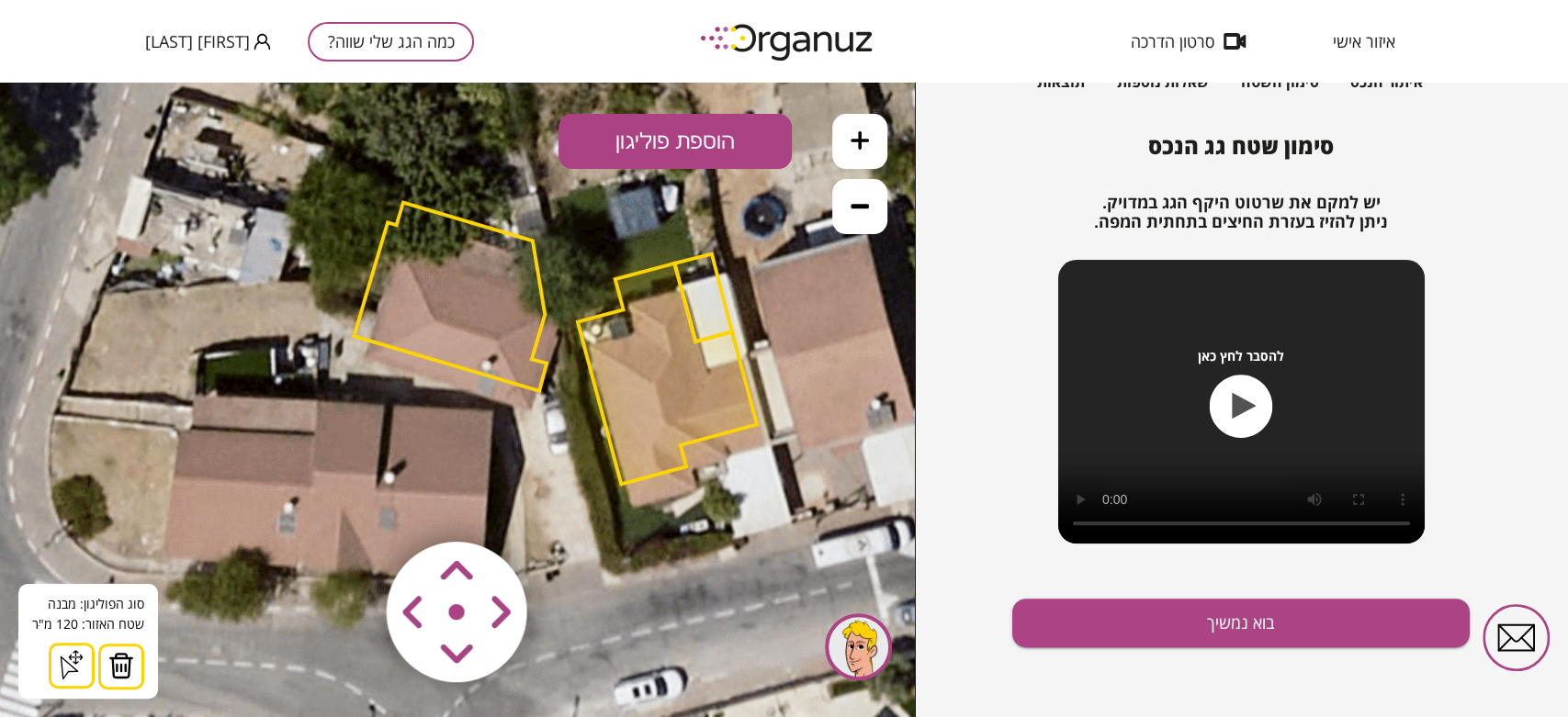 click at bounding box center [121, 667] 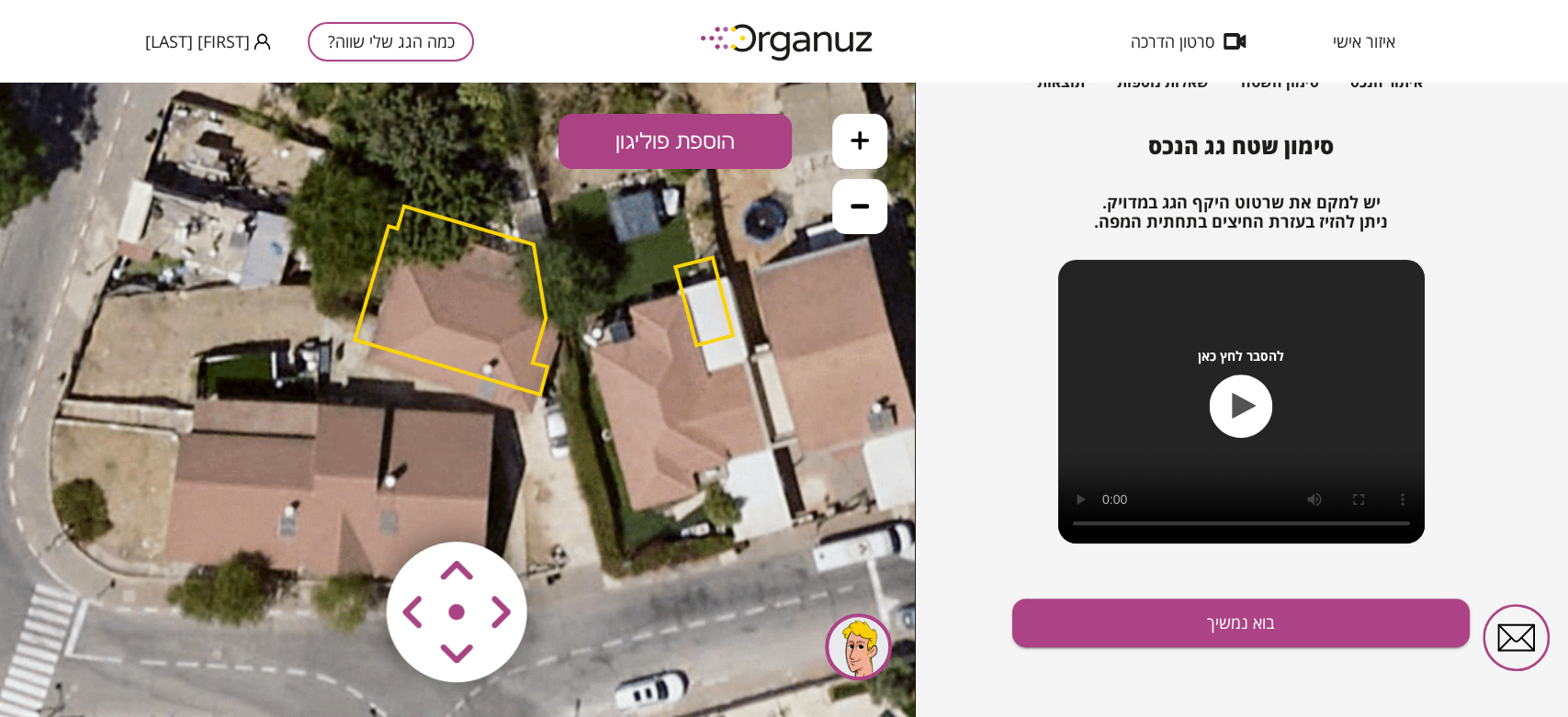 click 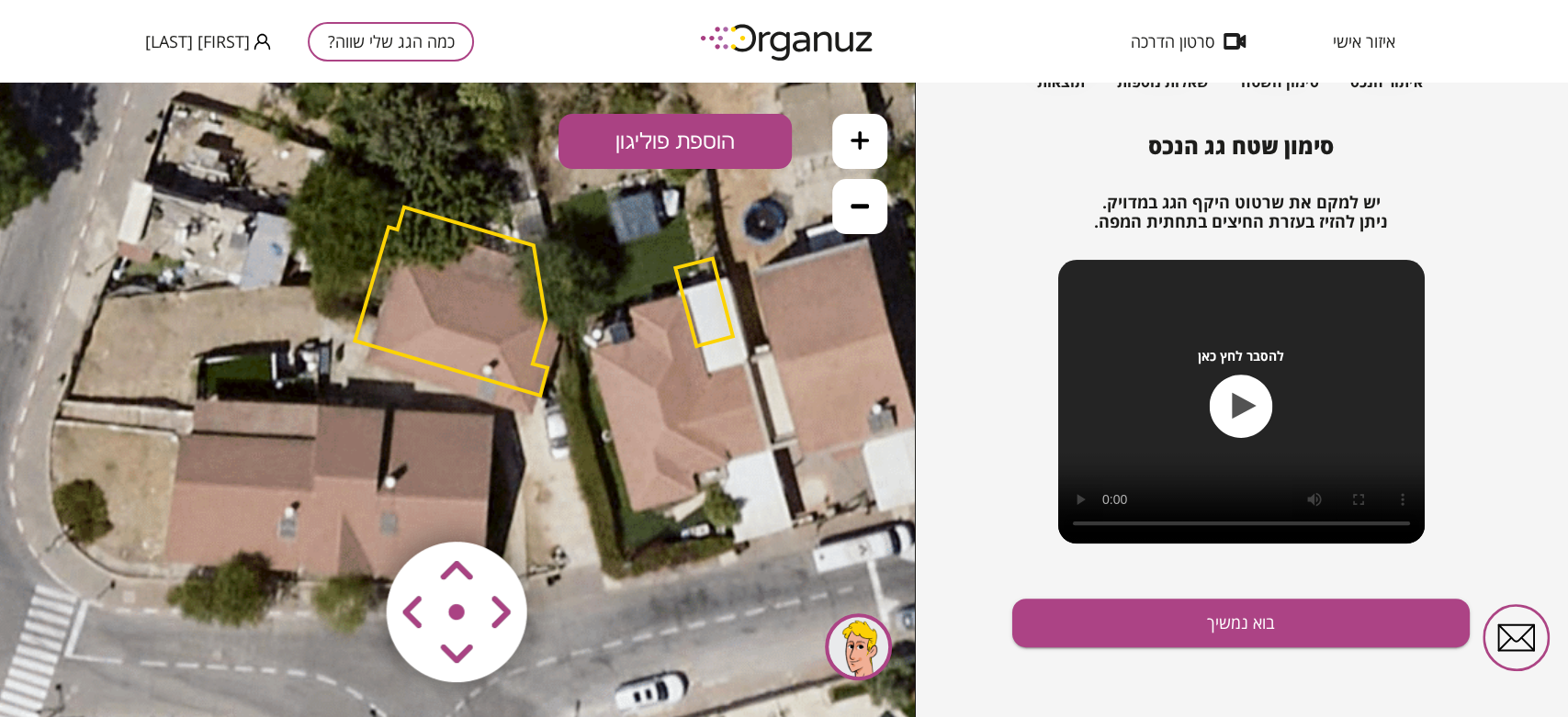 click 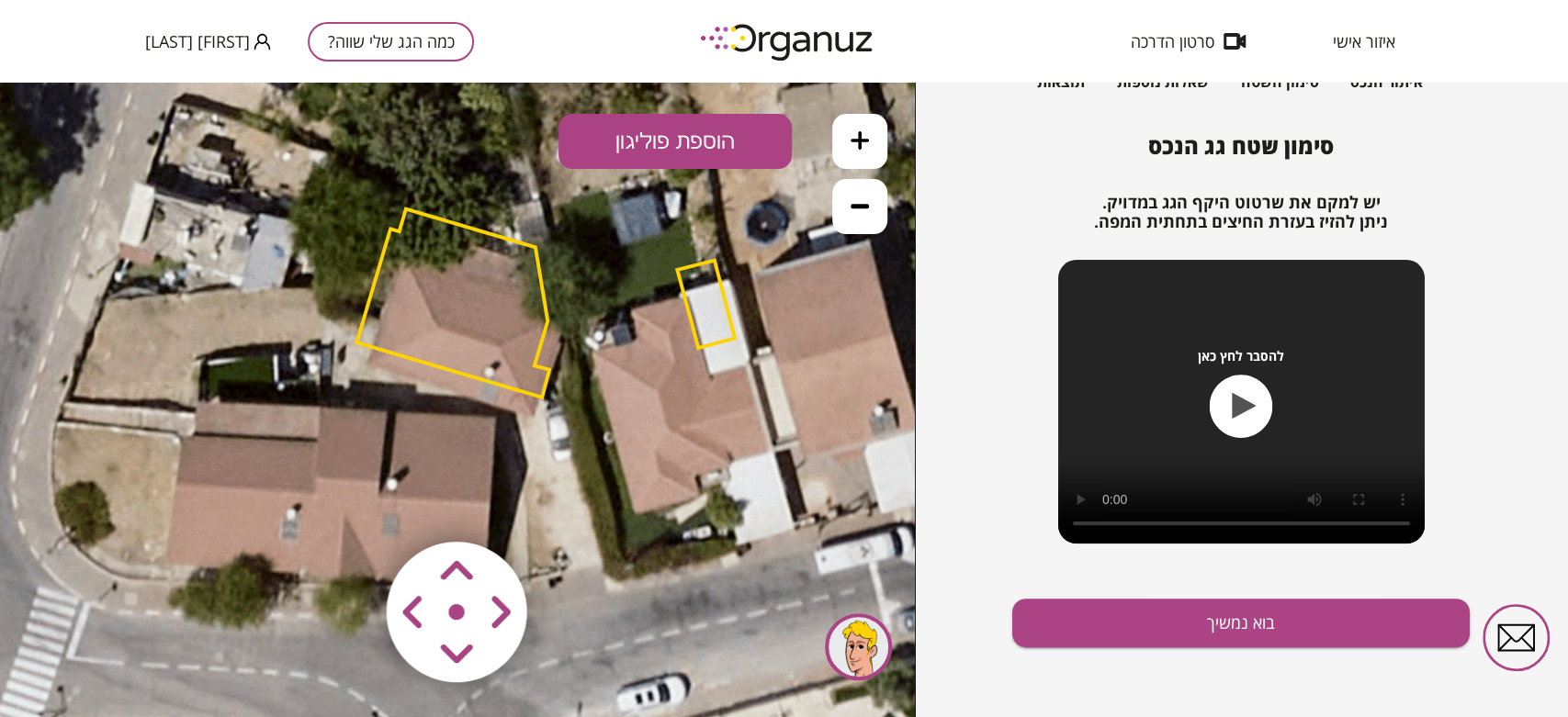 click 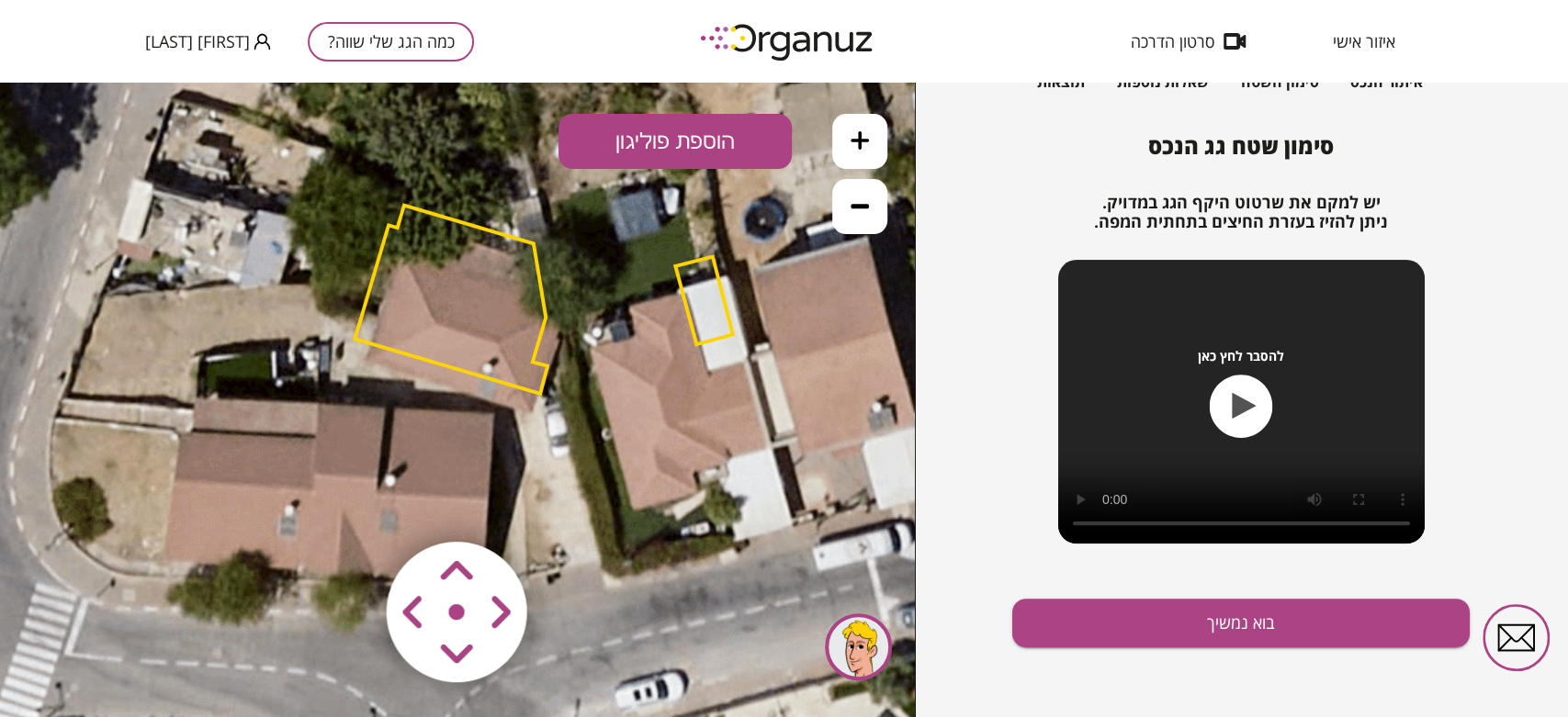 click 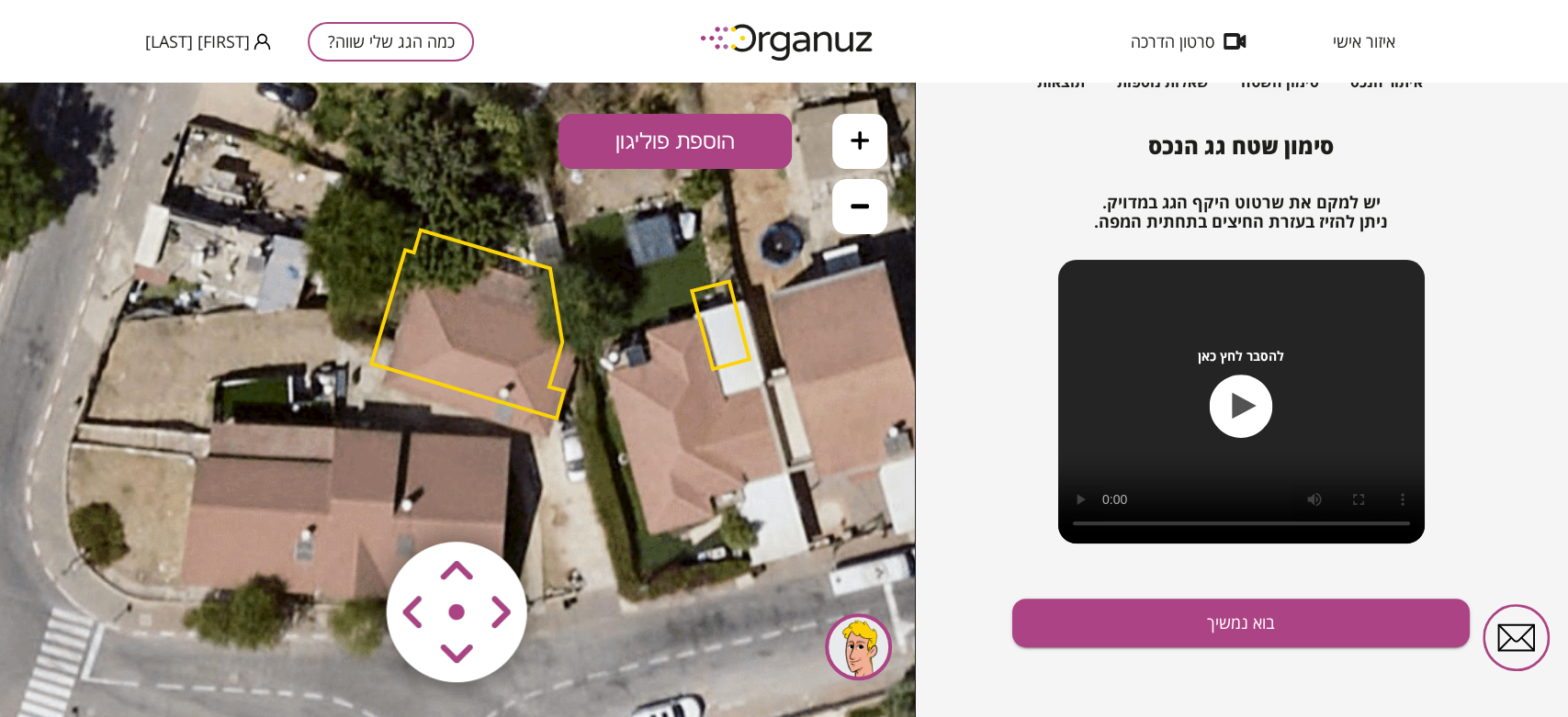 click 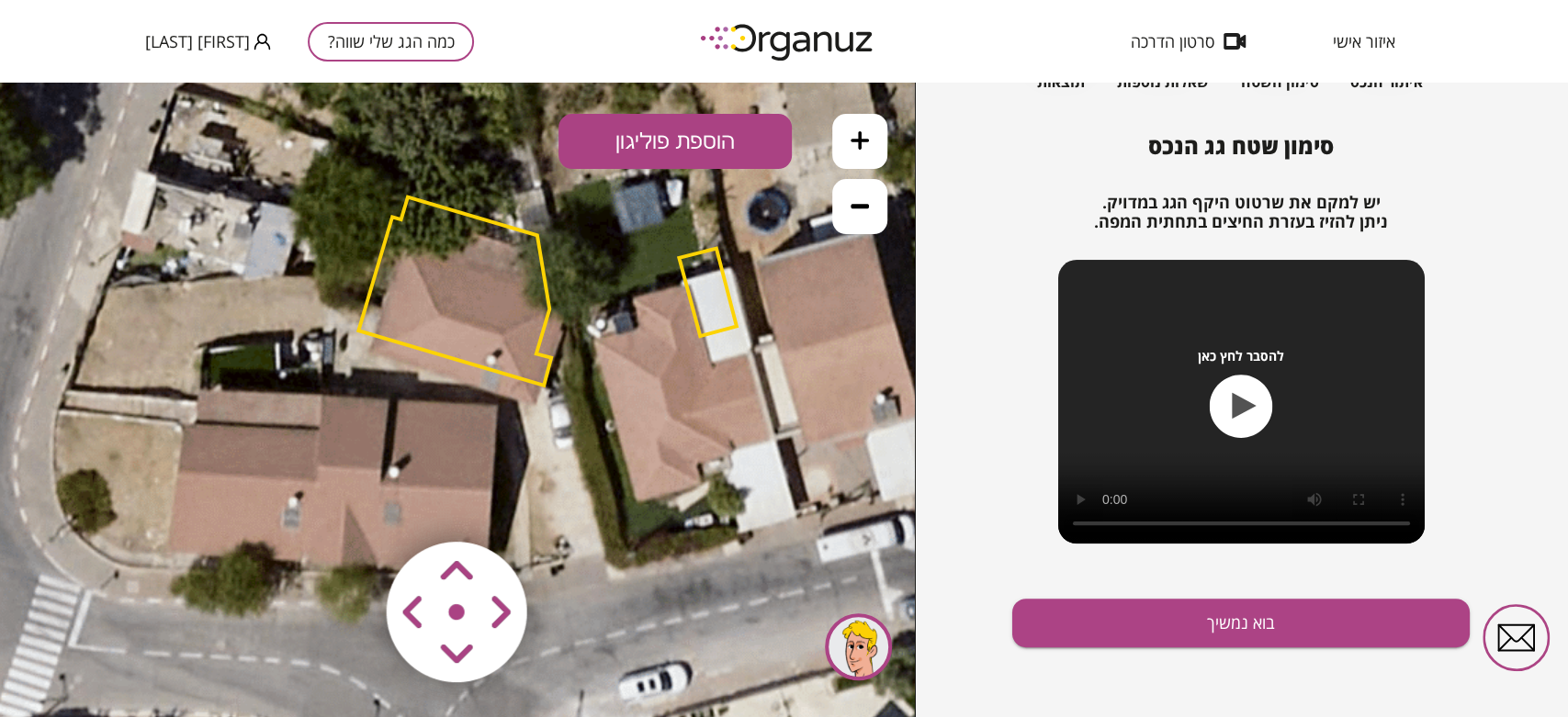 click 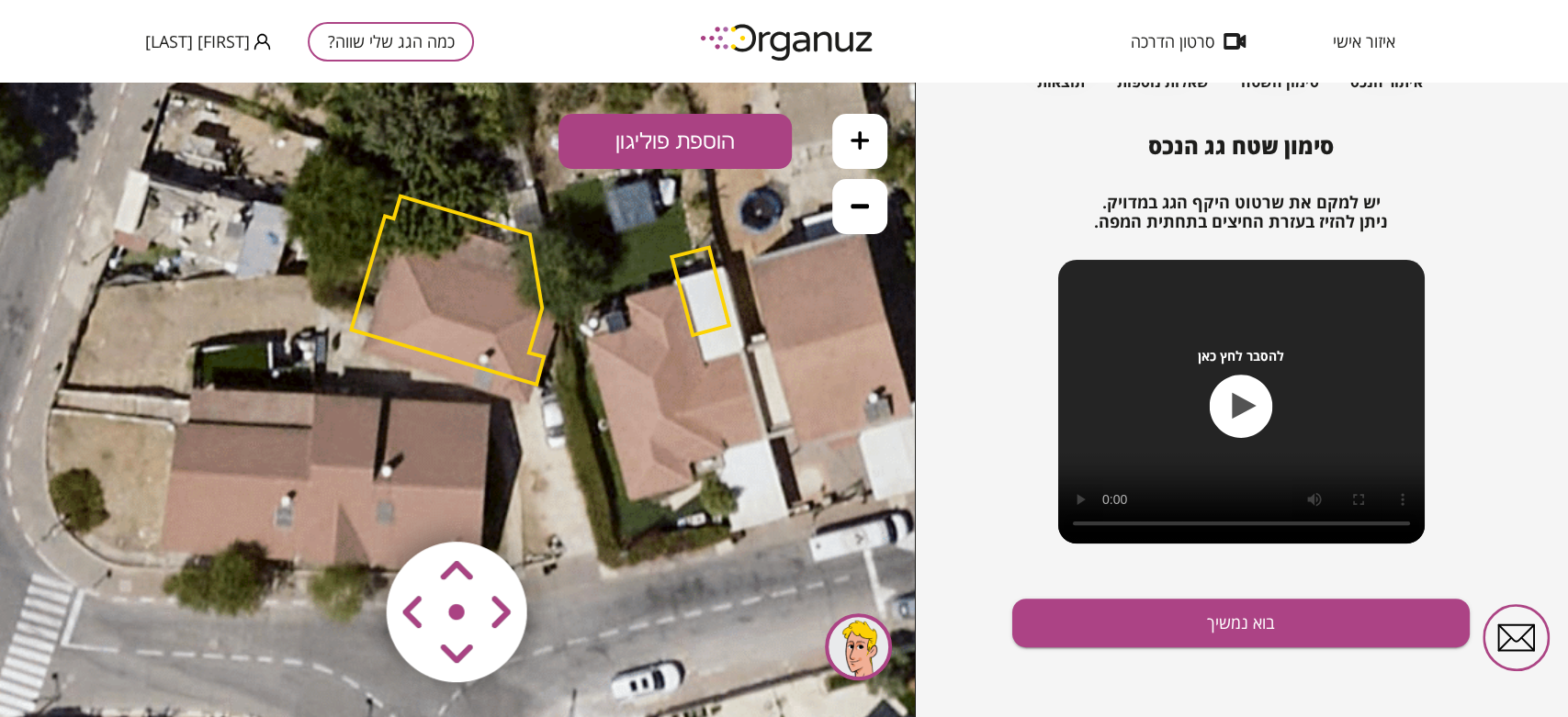 drag, startPoint x: 536, startPoint y: 380, endPoint x: 527, endPoint y: 358, distance: 24 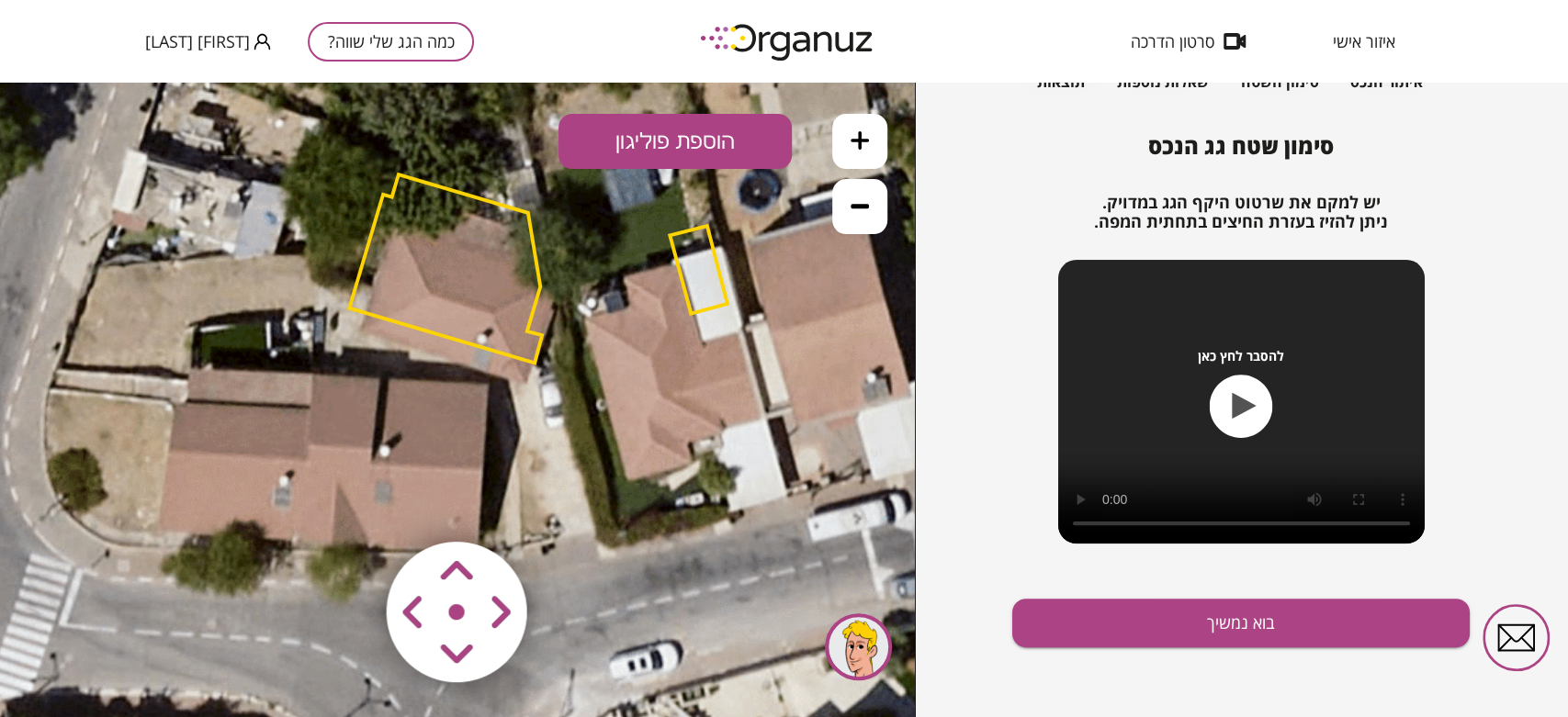 click at bounding box center (348, 503) 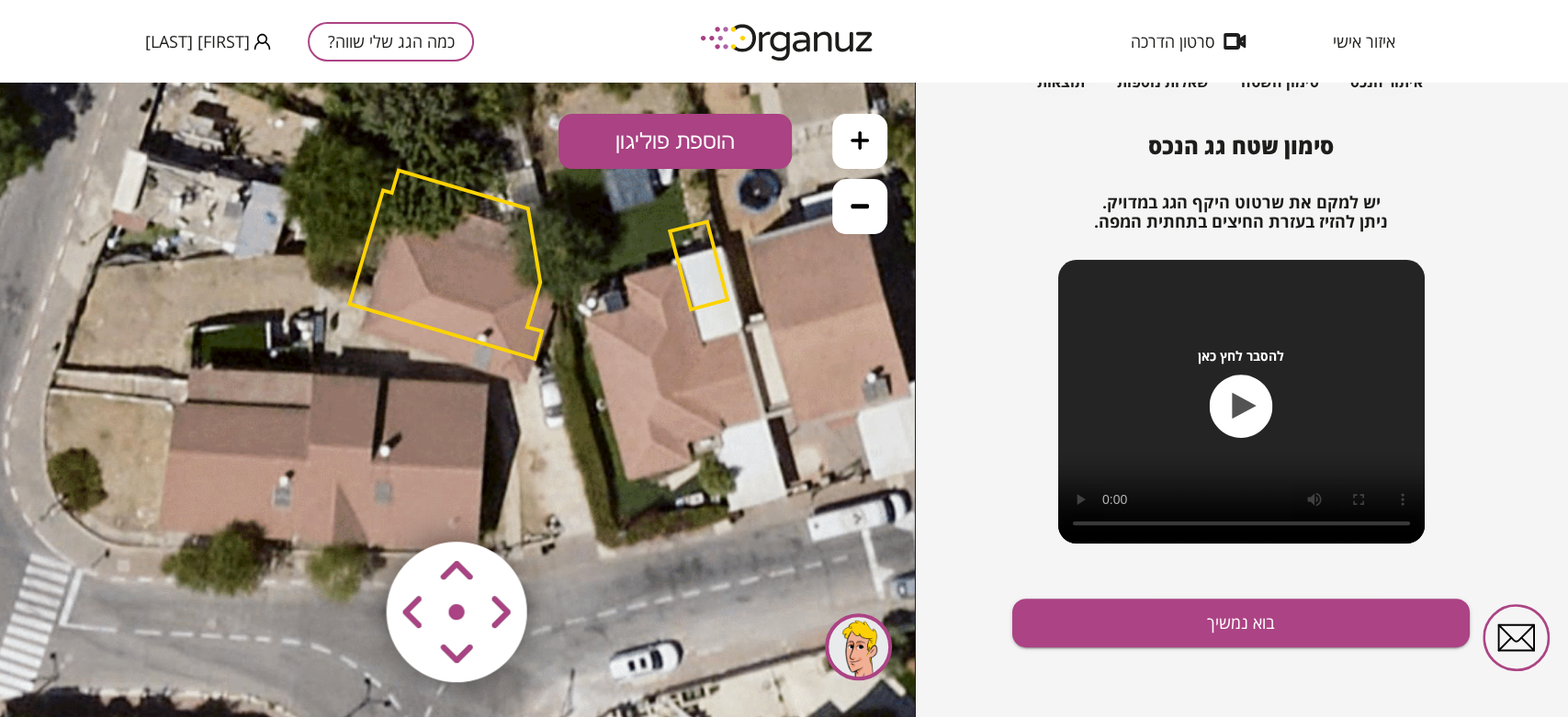 click at bounding box center [348, 503] 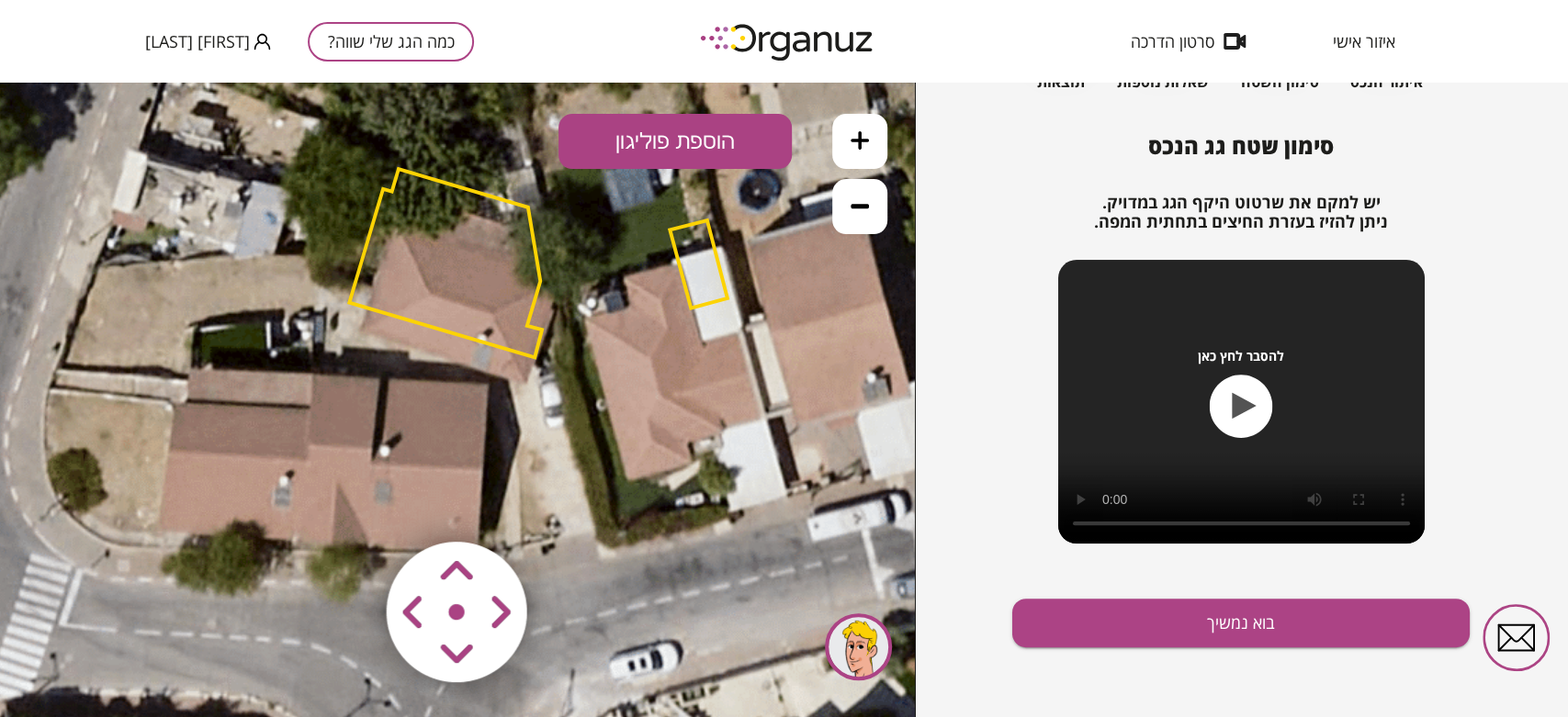 click at bounding box center [348, 503] 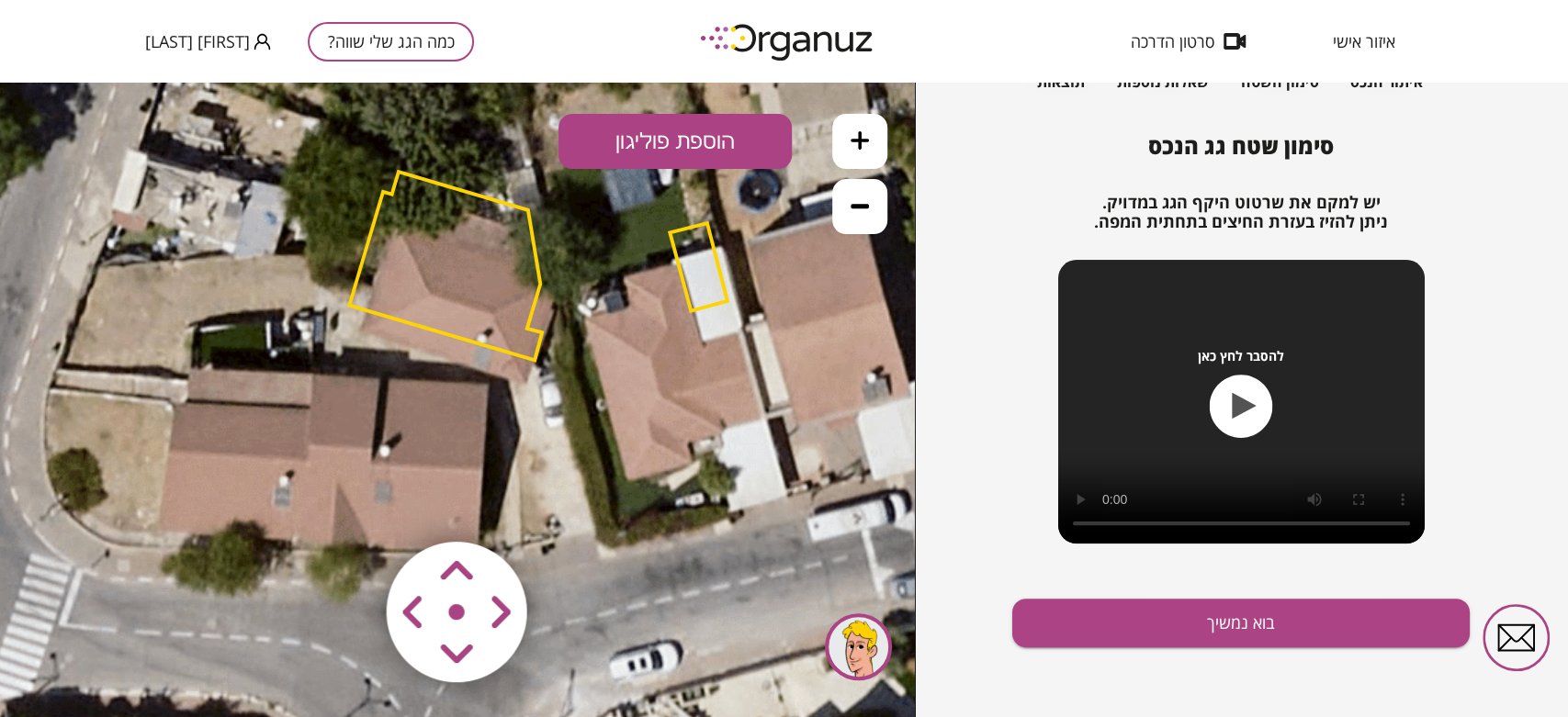 click at bounding box center [348, 503] 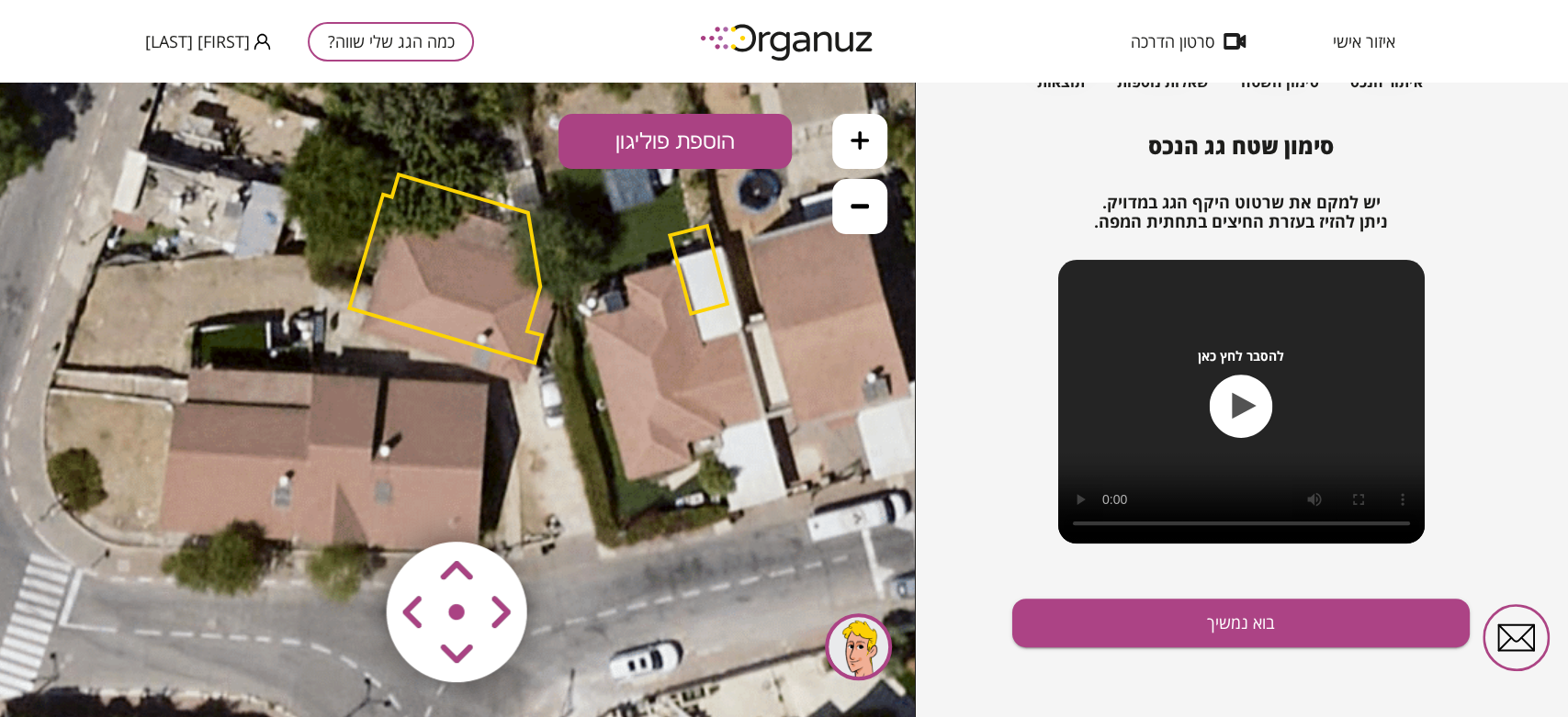 click at bounding box center [348, 503] 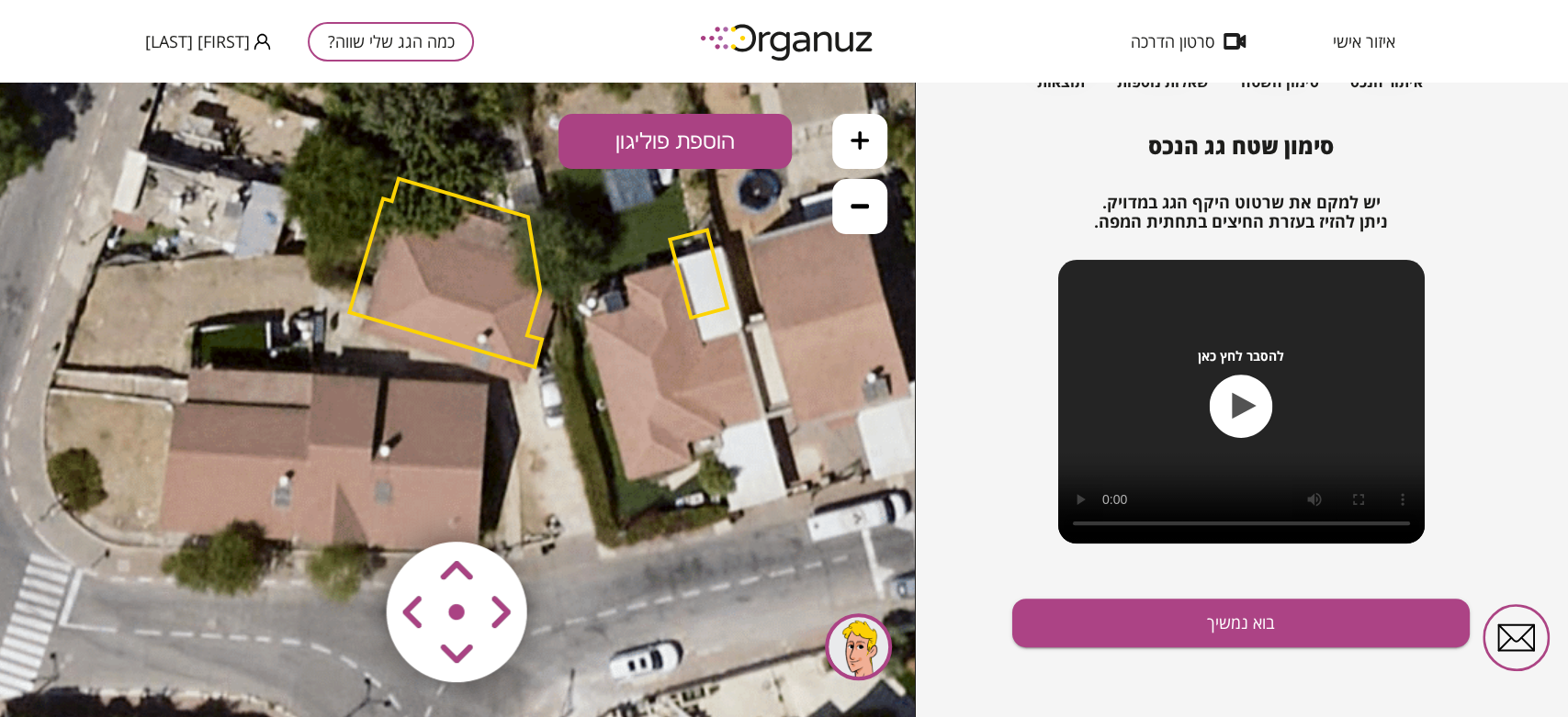 click at bounding box center [348, 503] 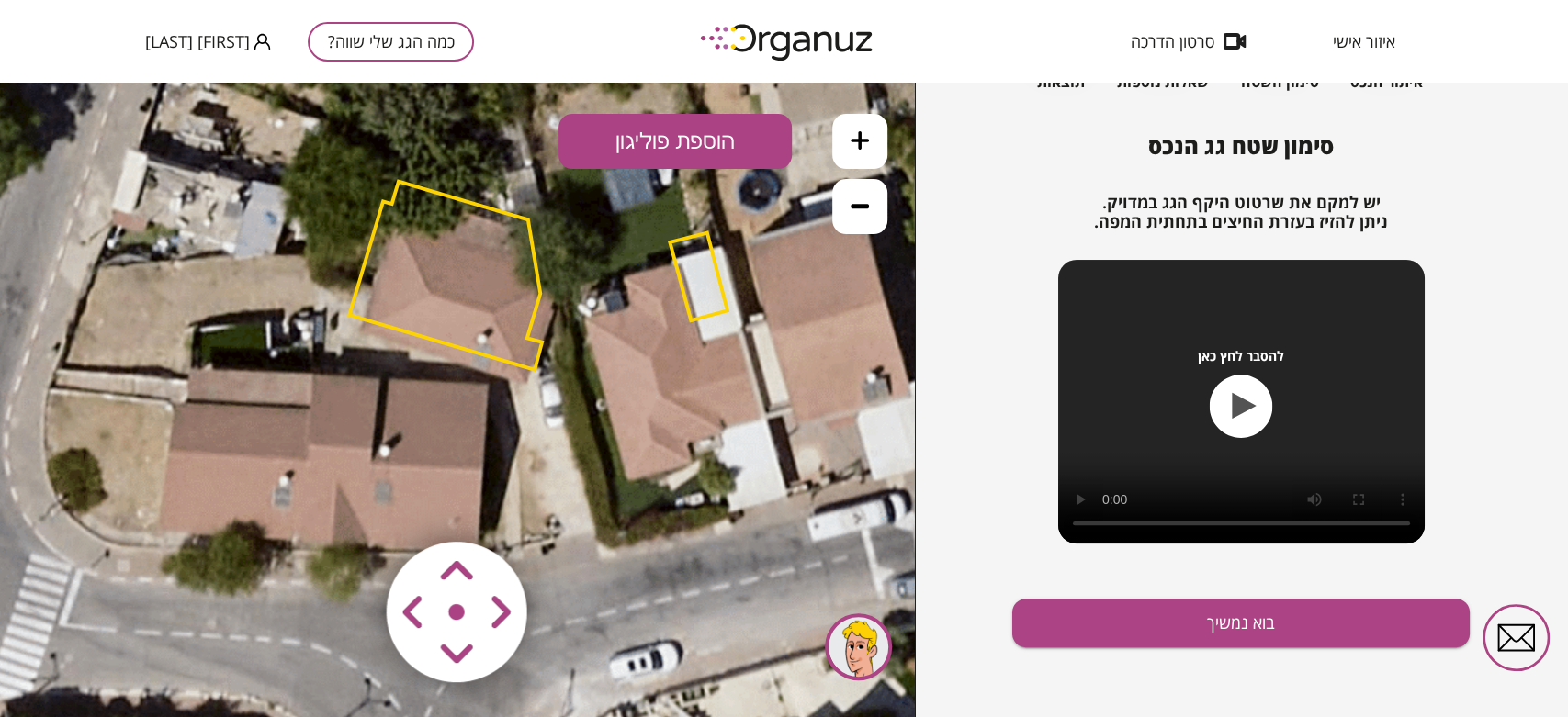 click at bounding box center [348, 503] 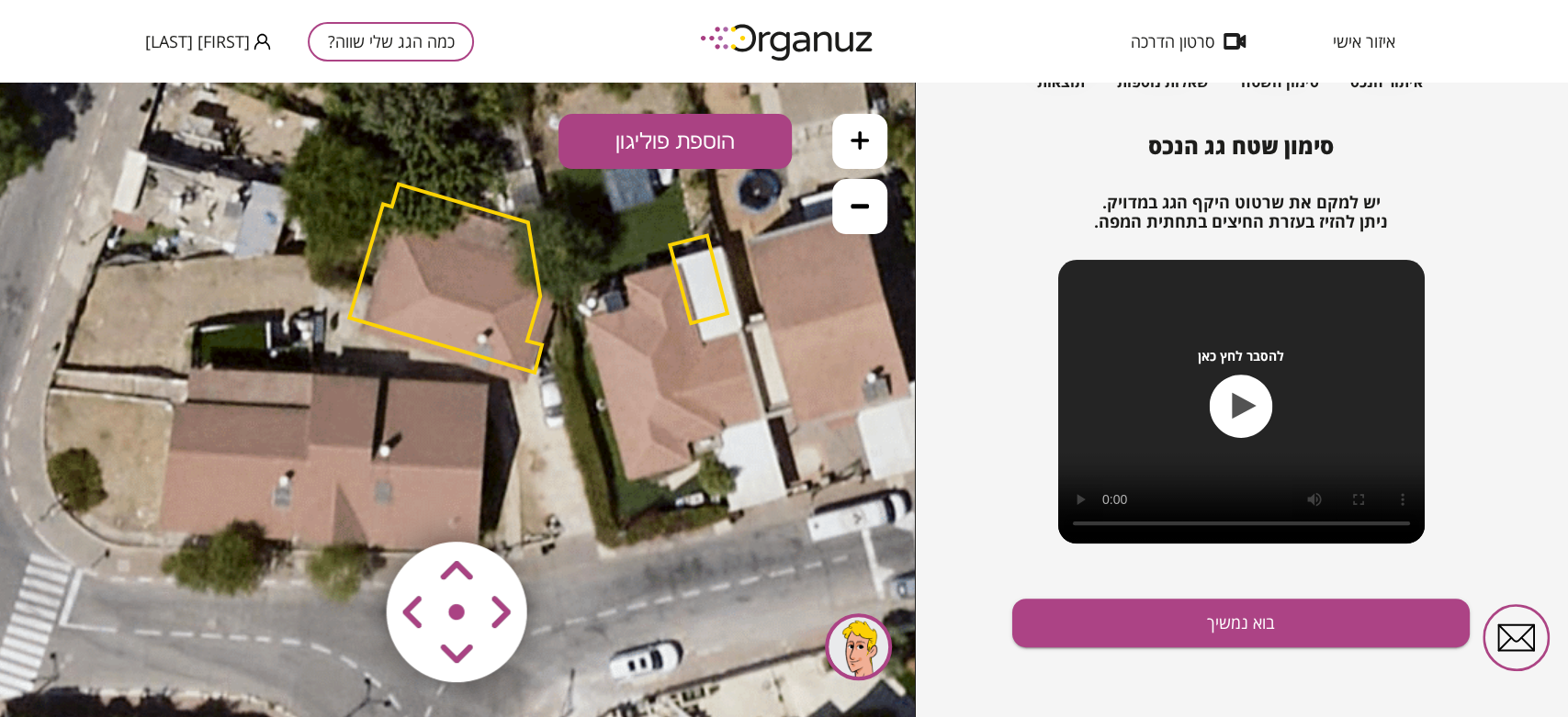 click at bounding box center [348, 503] 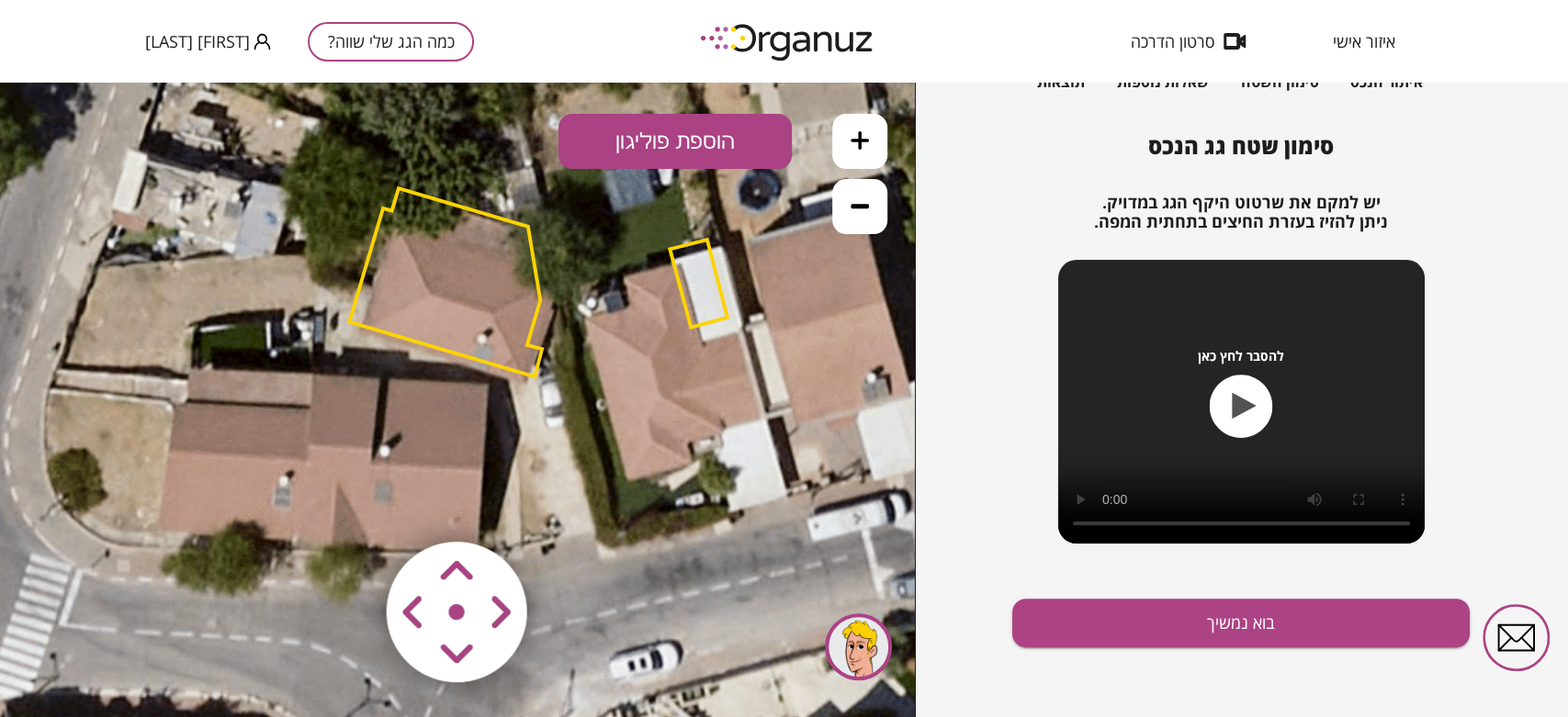 click at bounding box center [348, 503] 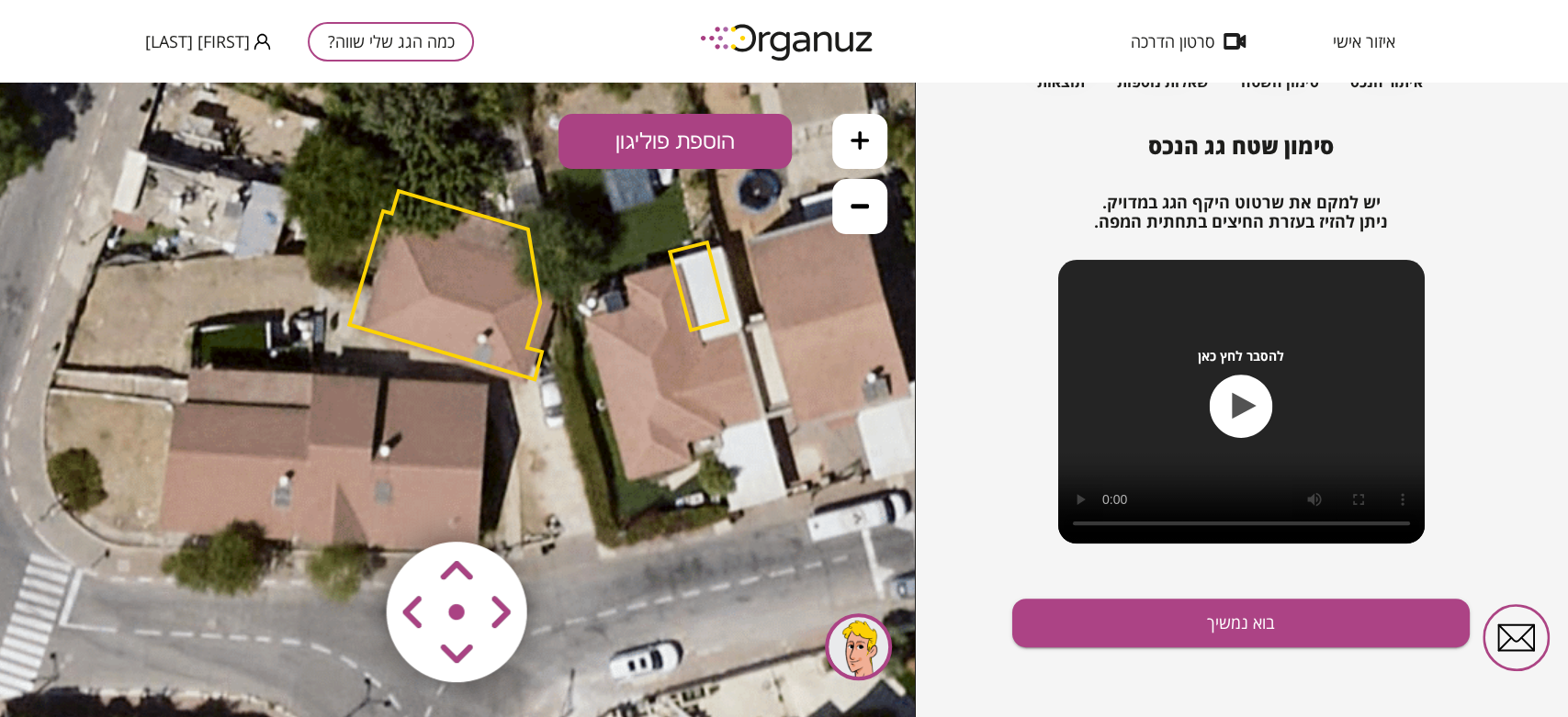 click at bounding box center (348, 503) 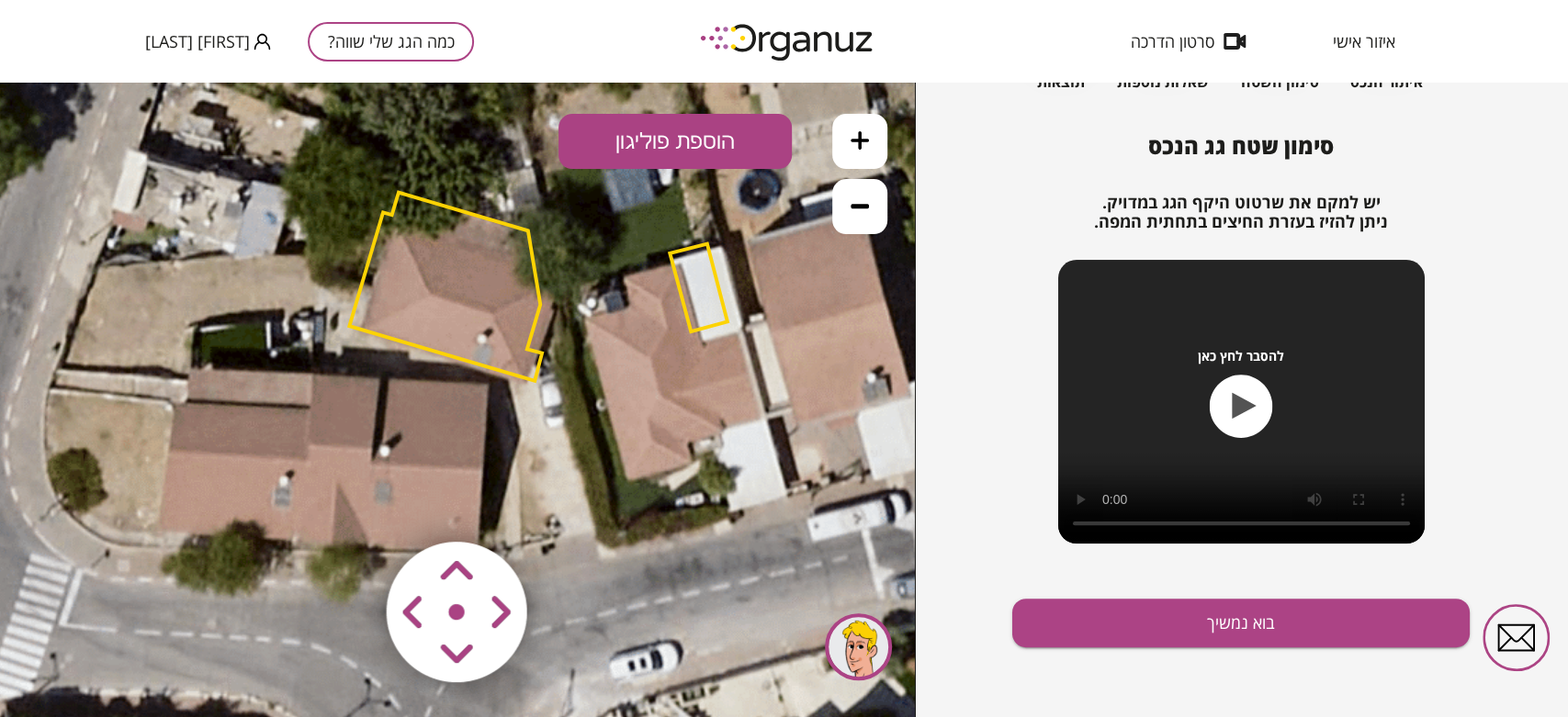 click at bounding box center (348, 503) 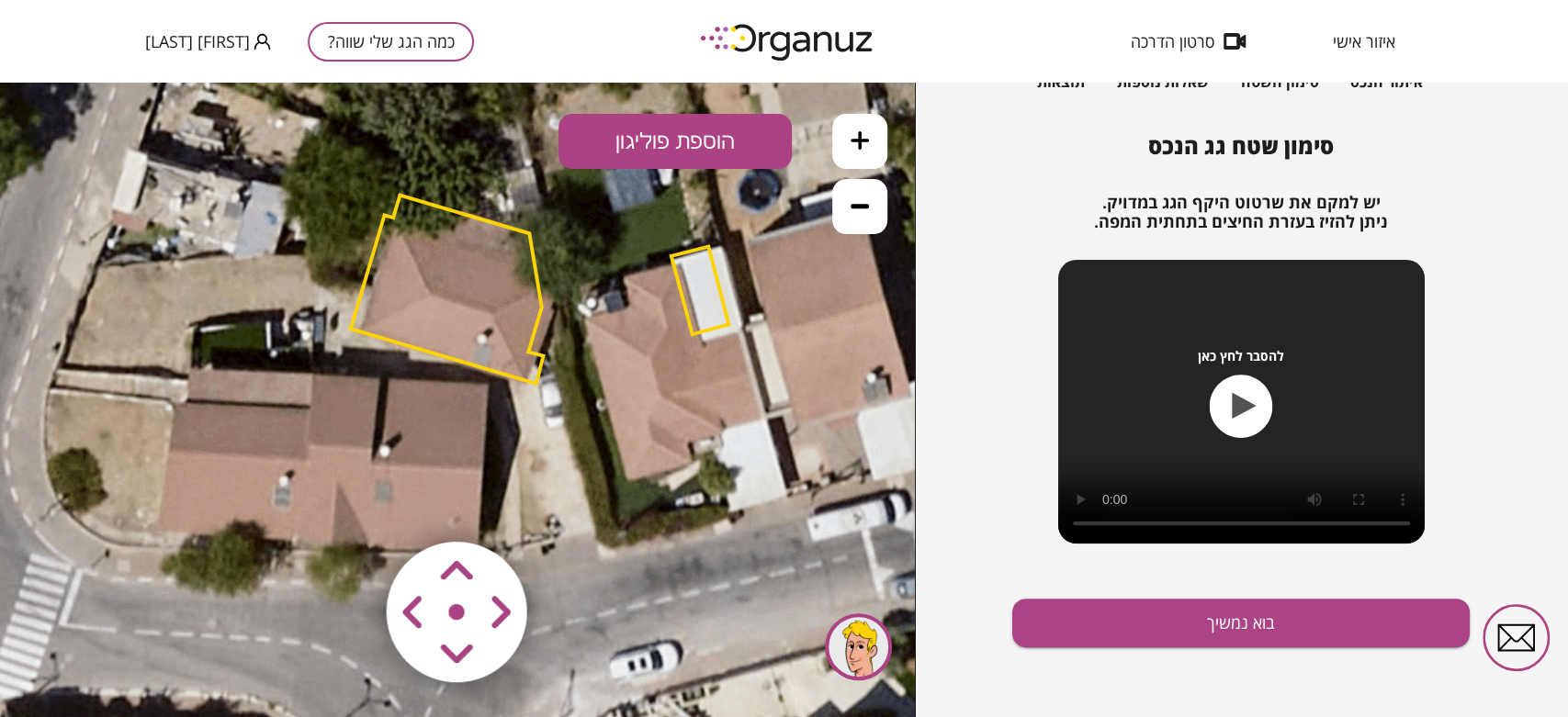 click at bounding box center (348, 503) 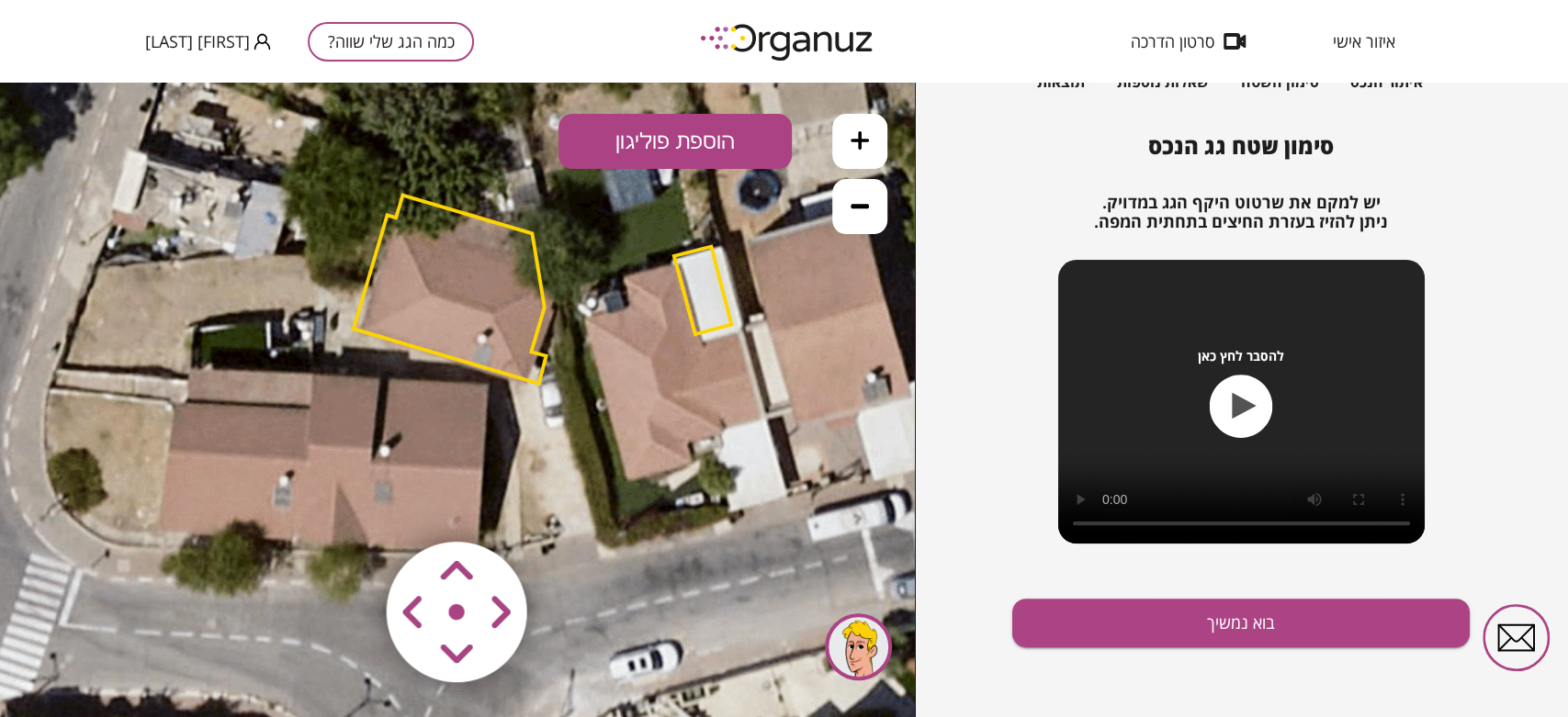 click at bounding box center [348, 503] 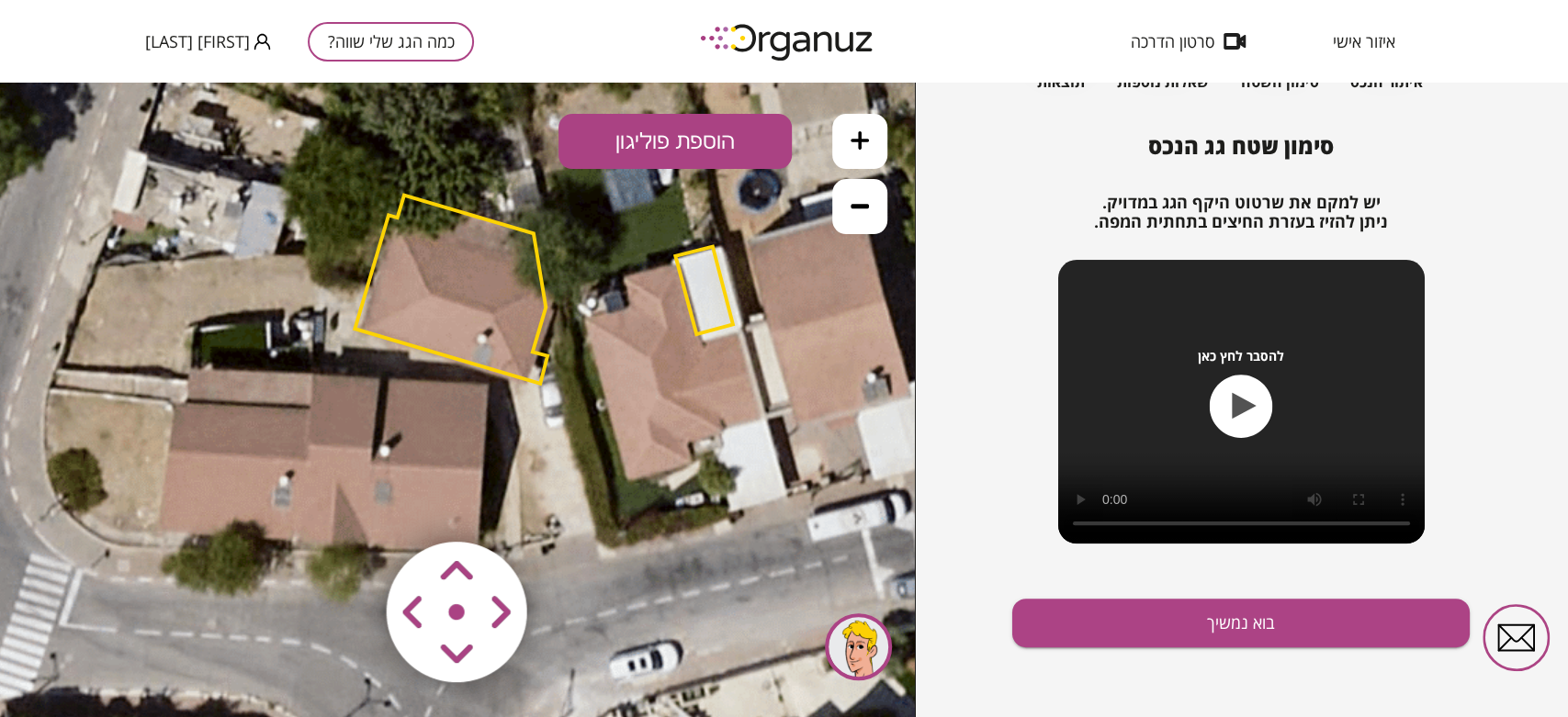 click at bounding box center [348, 503] 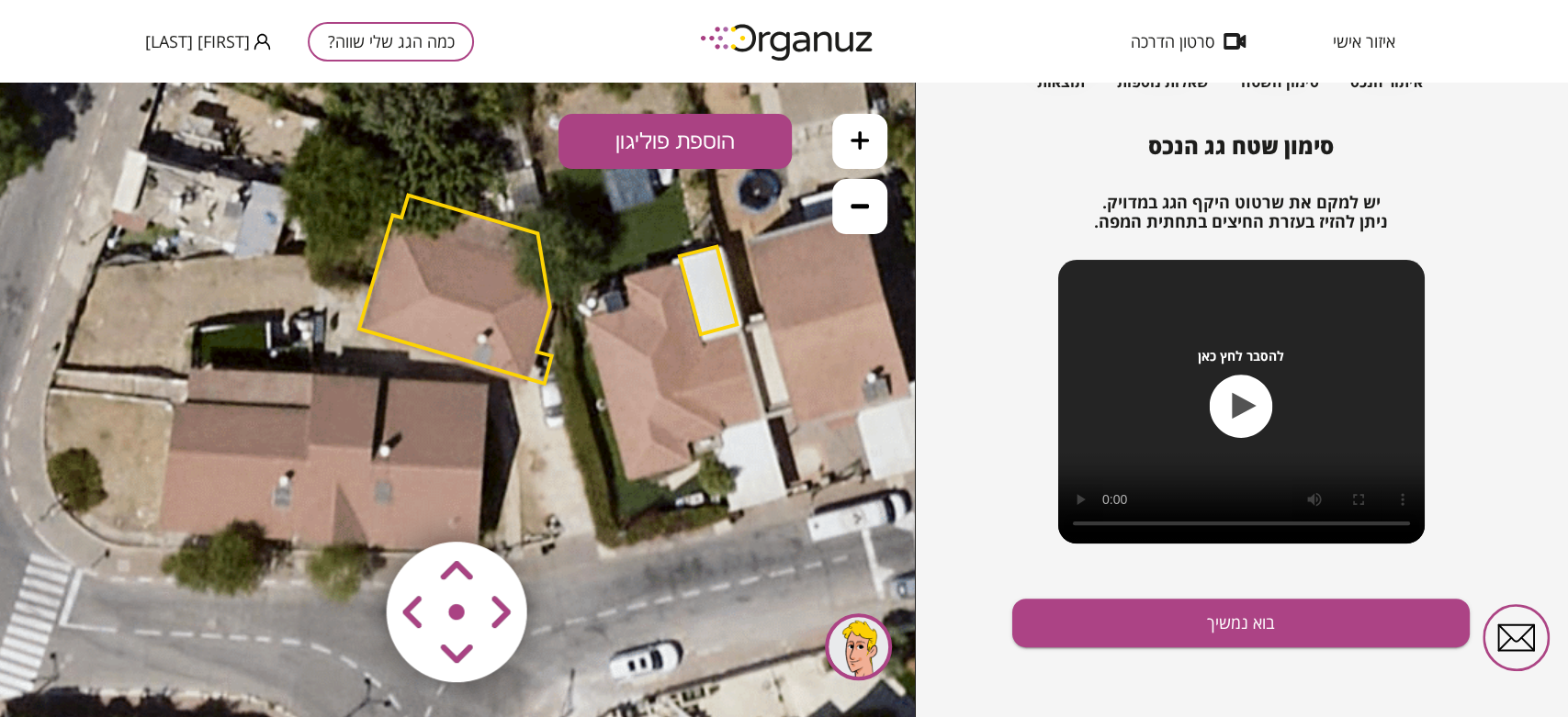 click at bounding box center (348, 503) 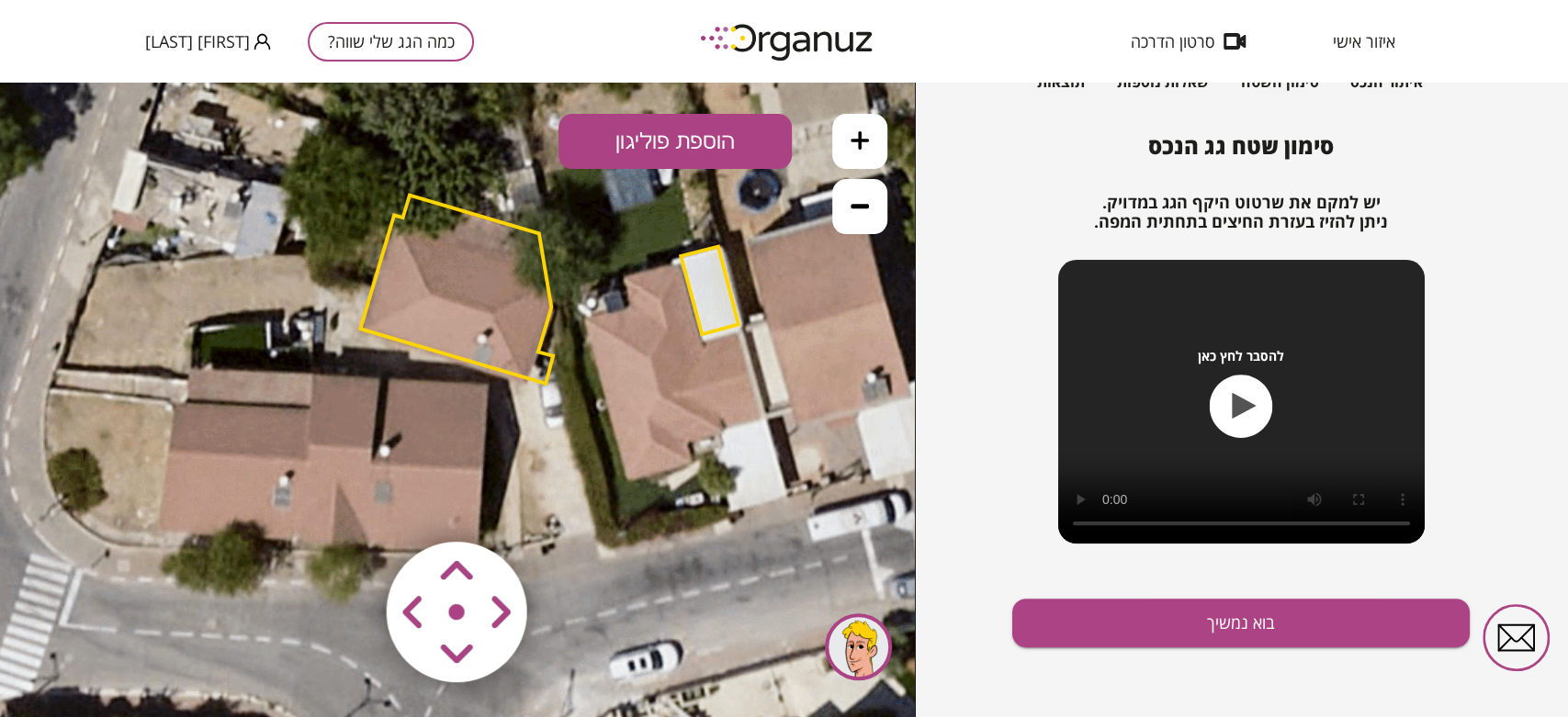 click at bounding box center [348, 503] 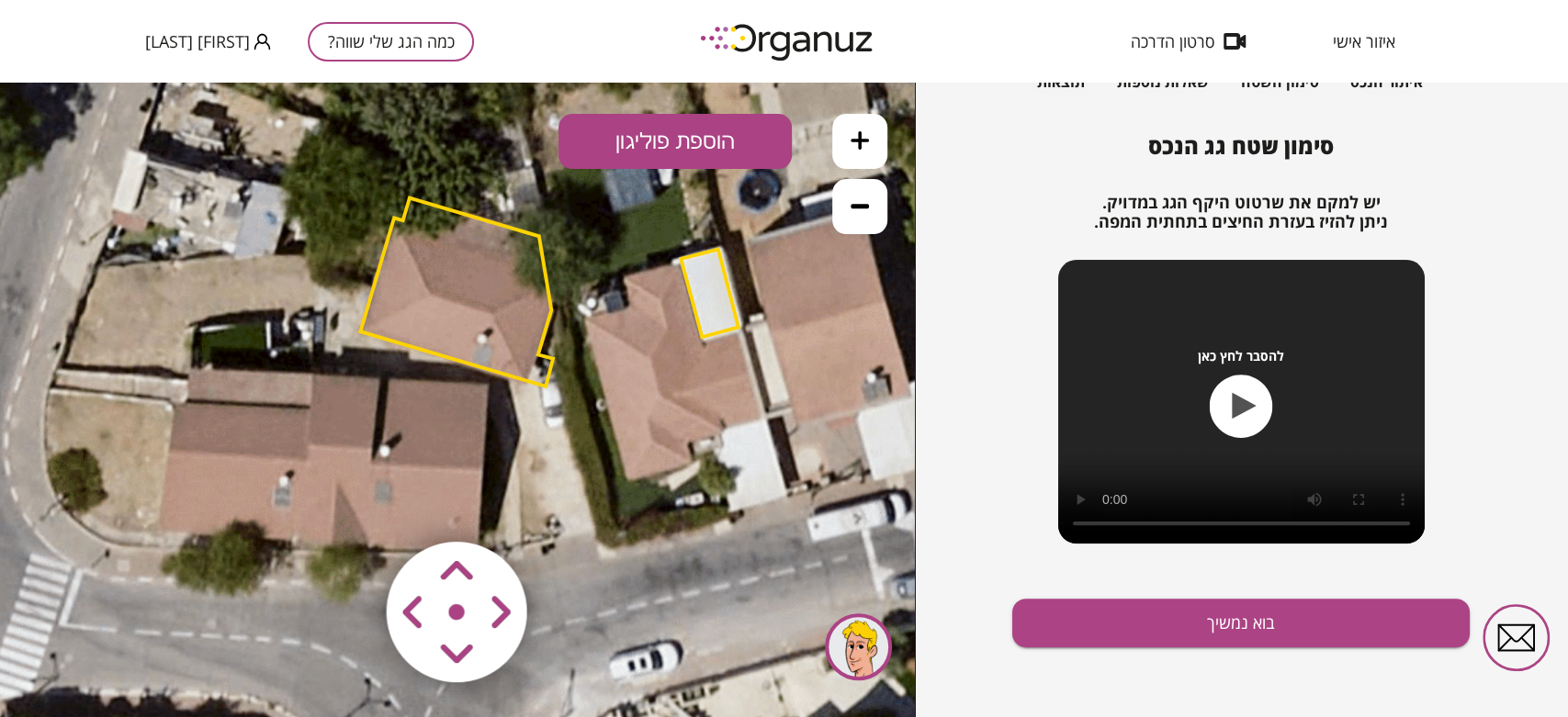 click 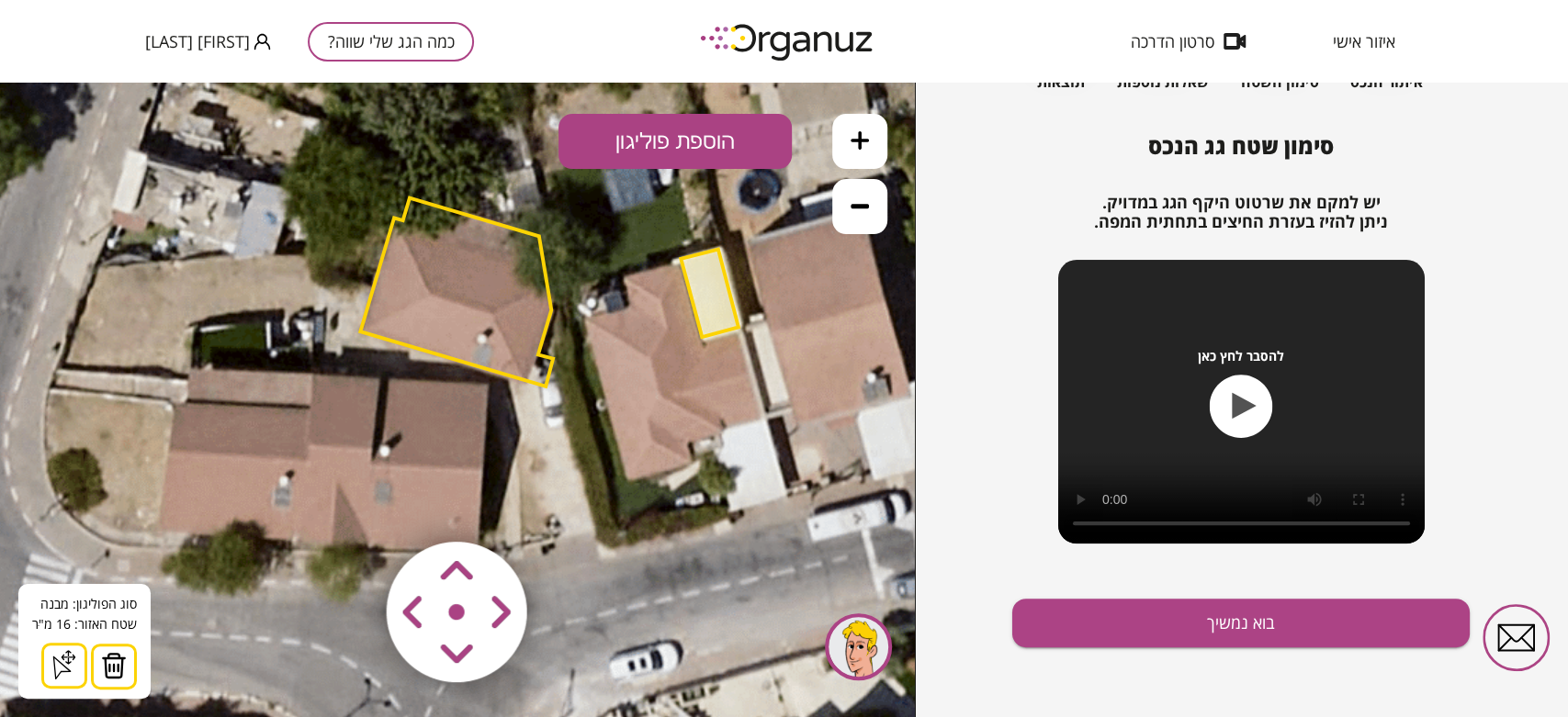 click at bounding box center [114, 666] 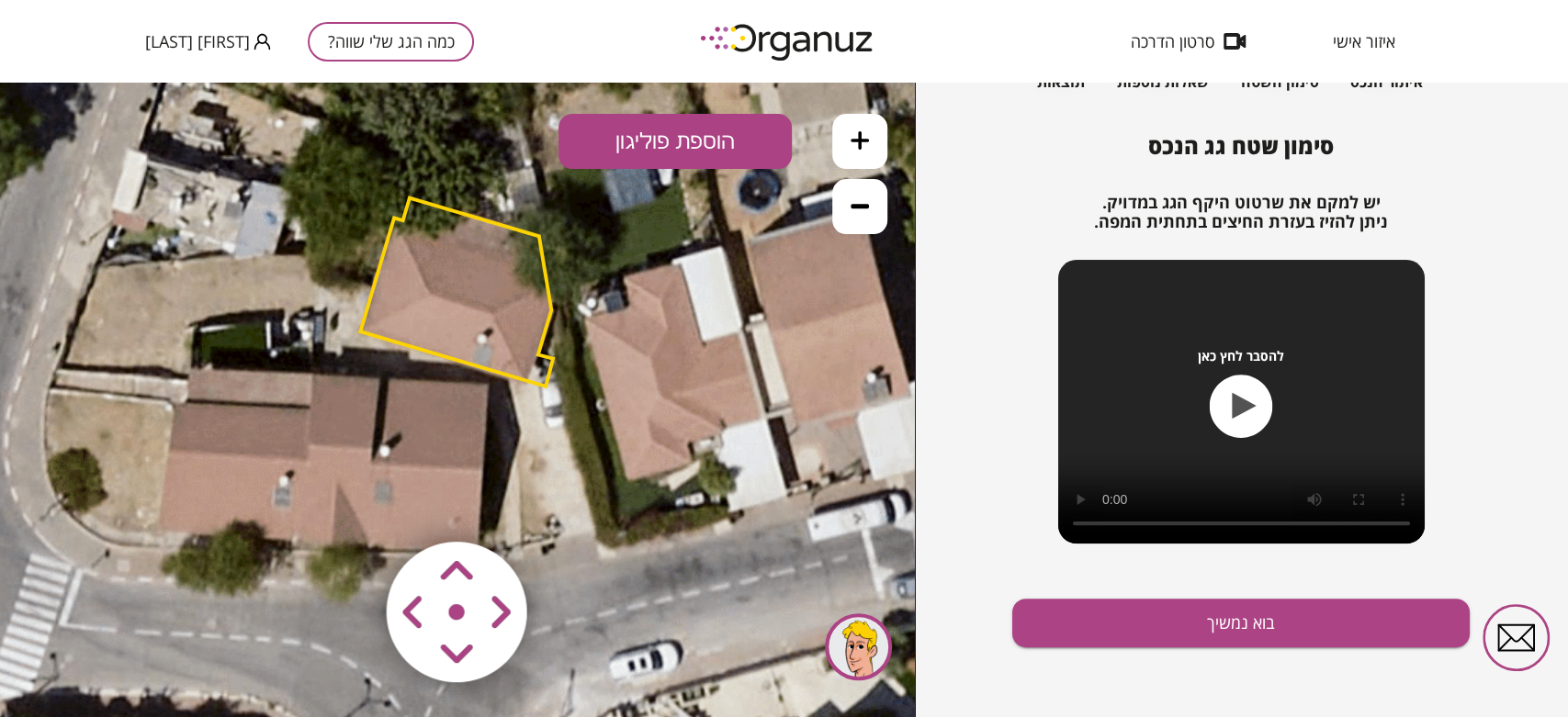 click on "הוספת פוליגון" at bounding box center [675, 141] 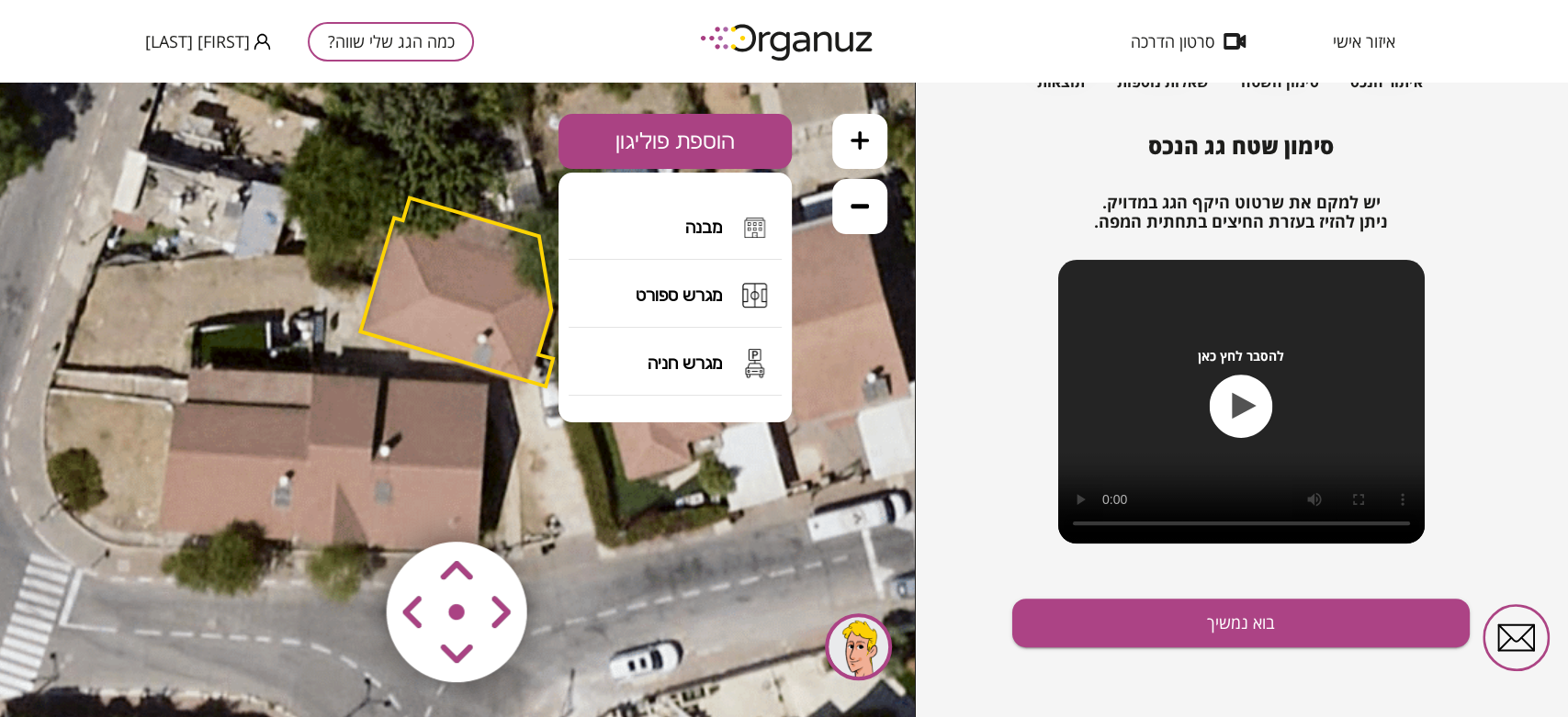 click on "הוספת פוליגון" at bounding box center [675, 141] 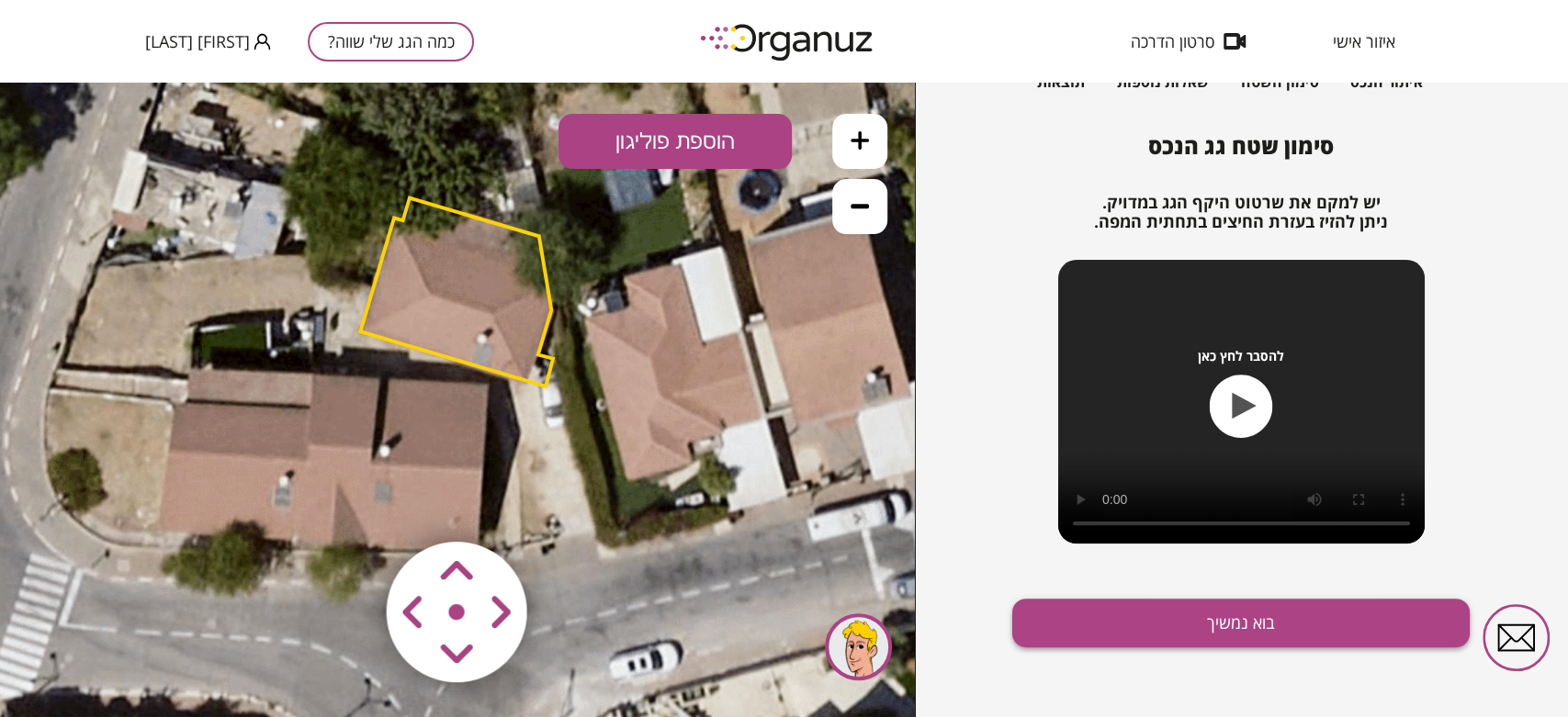 click on "בוא נמשיך" at bounding box center (1241, 622) 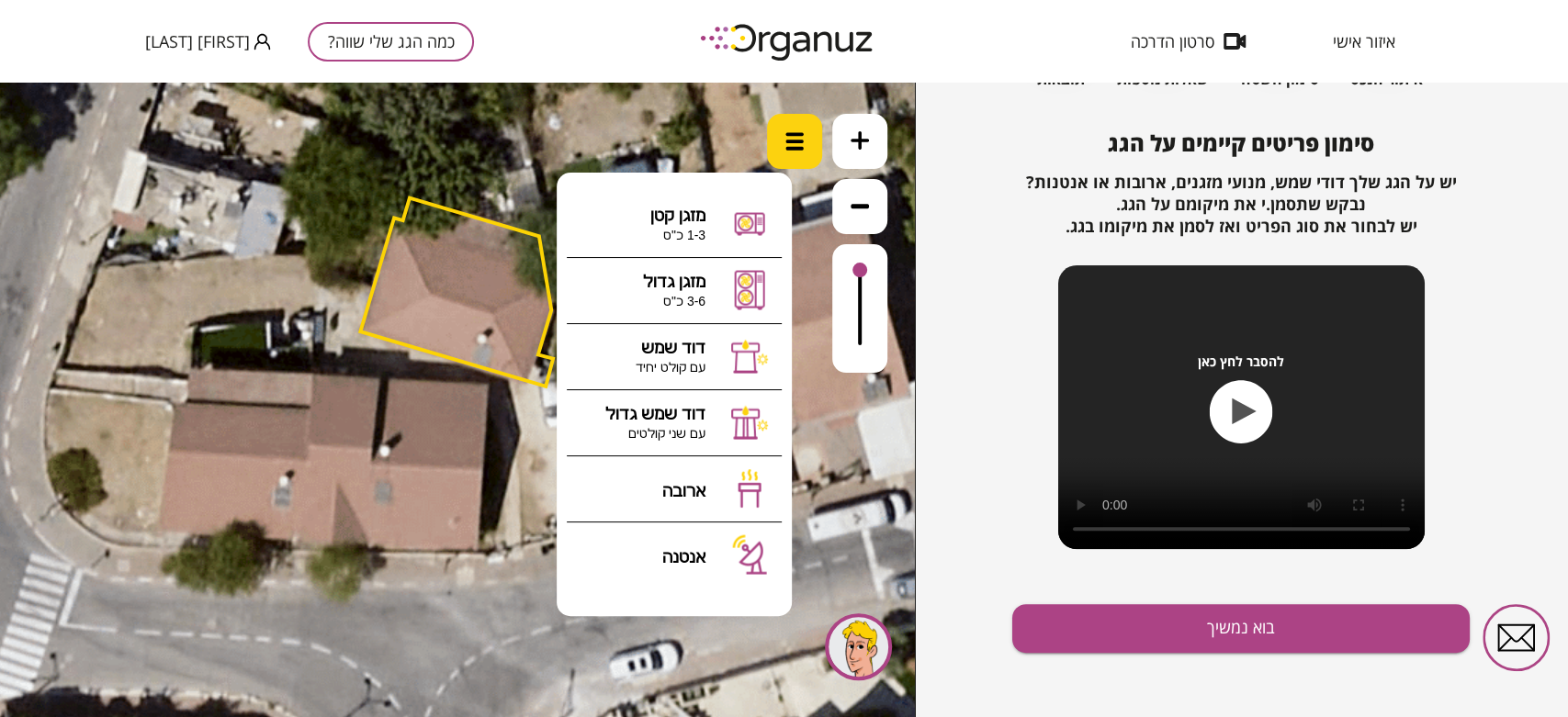 click at bounding box center [795, 141] 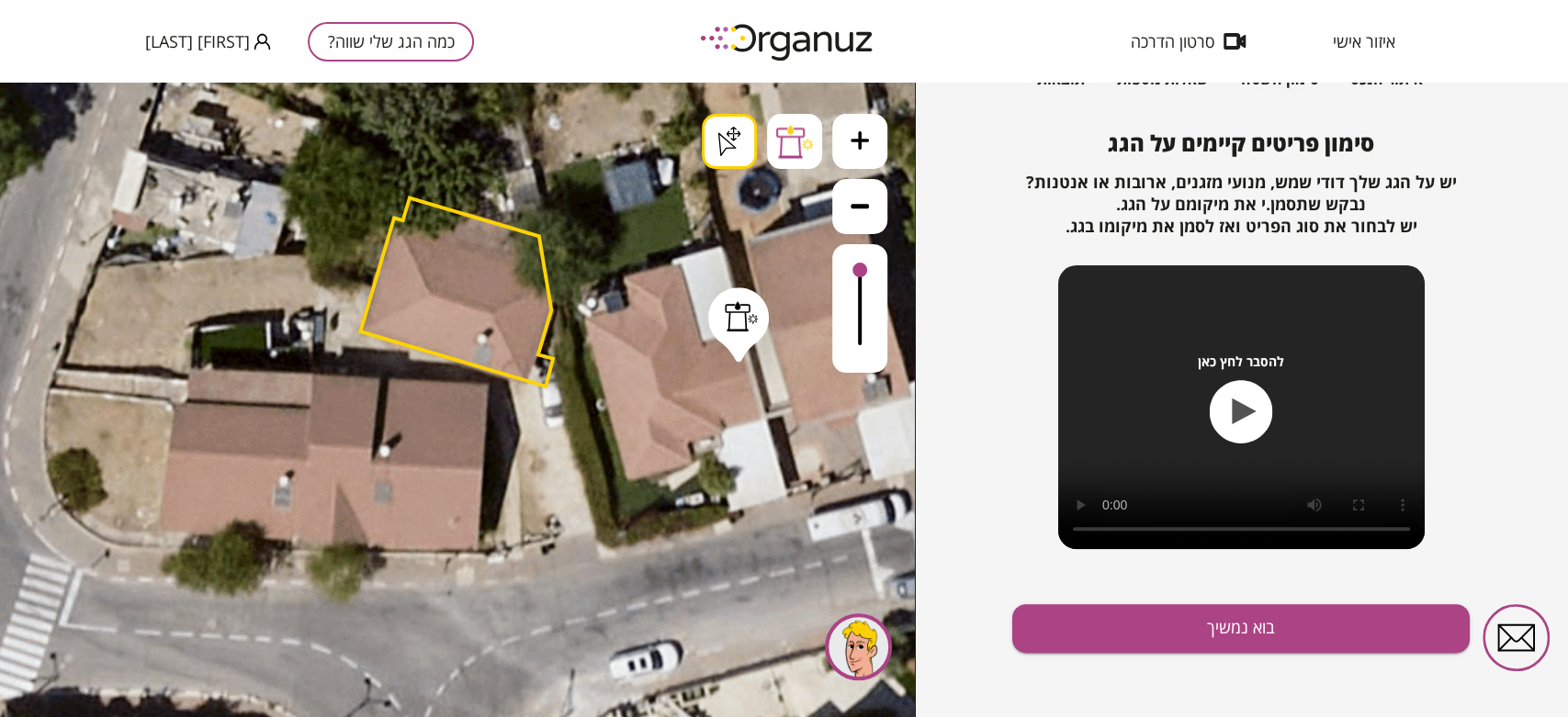 click on ".st0 {
fill: #FFFFFF;
}
.st0 {
fill: #FFFFFF;
}" at bounding box center [457, 399] 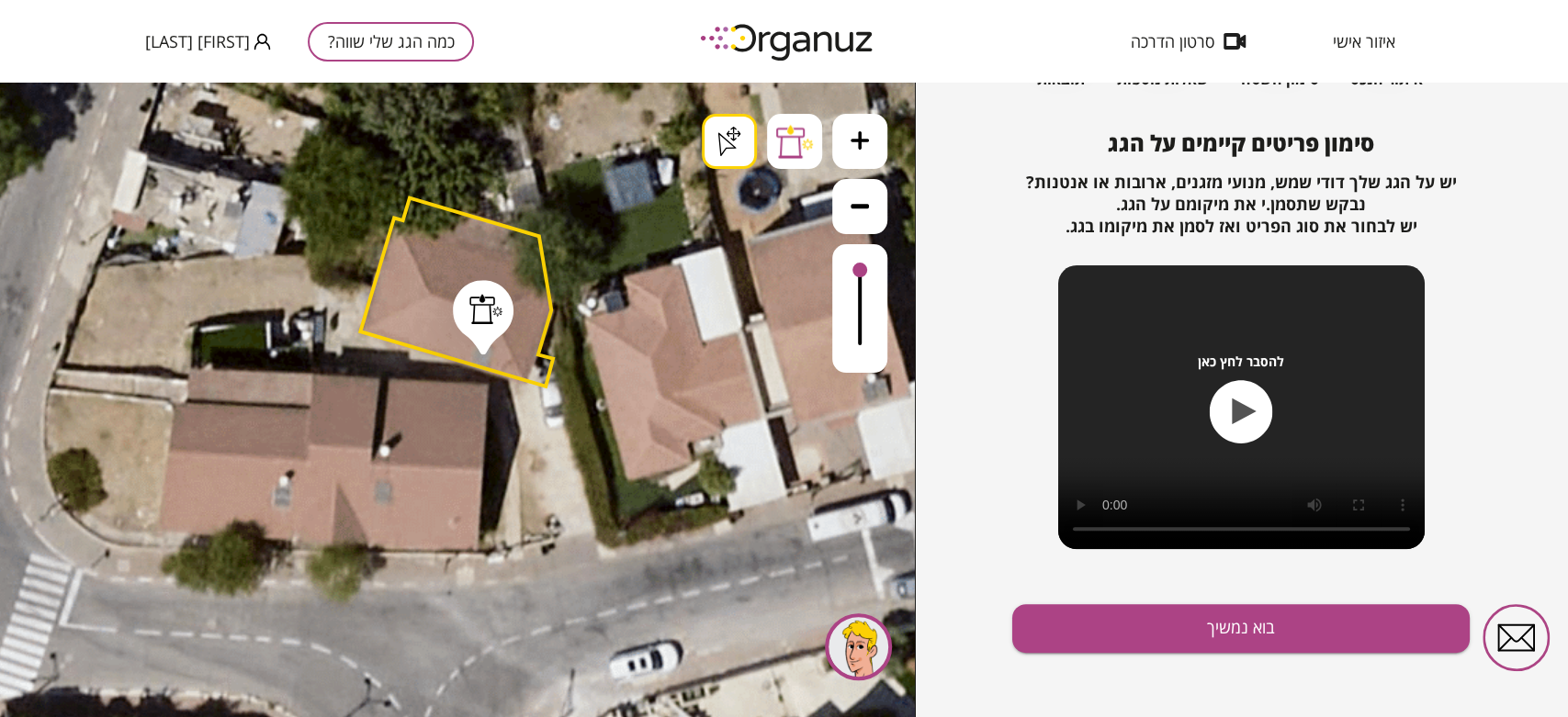 click on ".st0 {
fill: #FFFFFF;
}
.st0 {
fill: #FFFFFF;
}" at bounding box center (434, 1317) 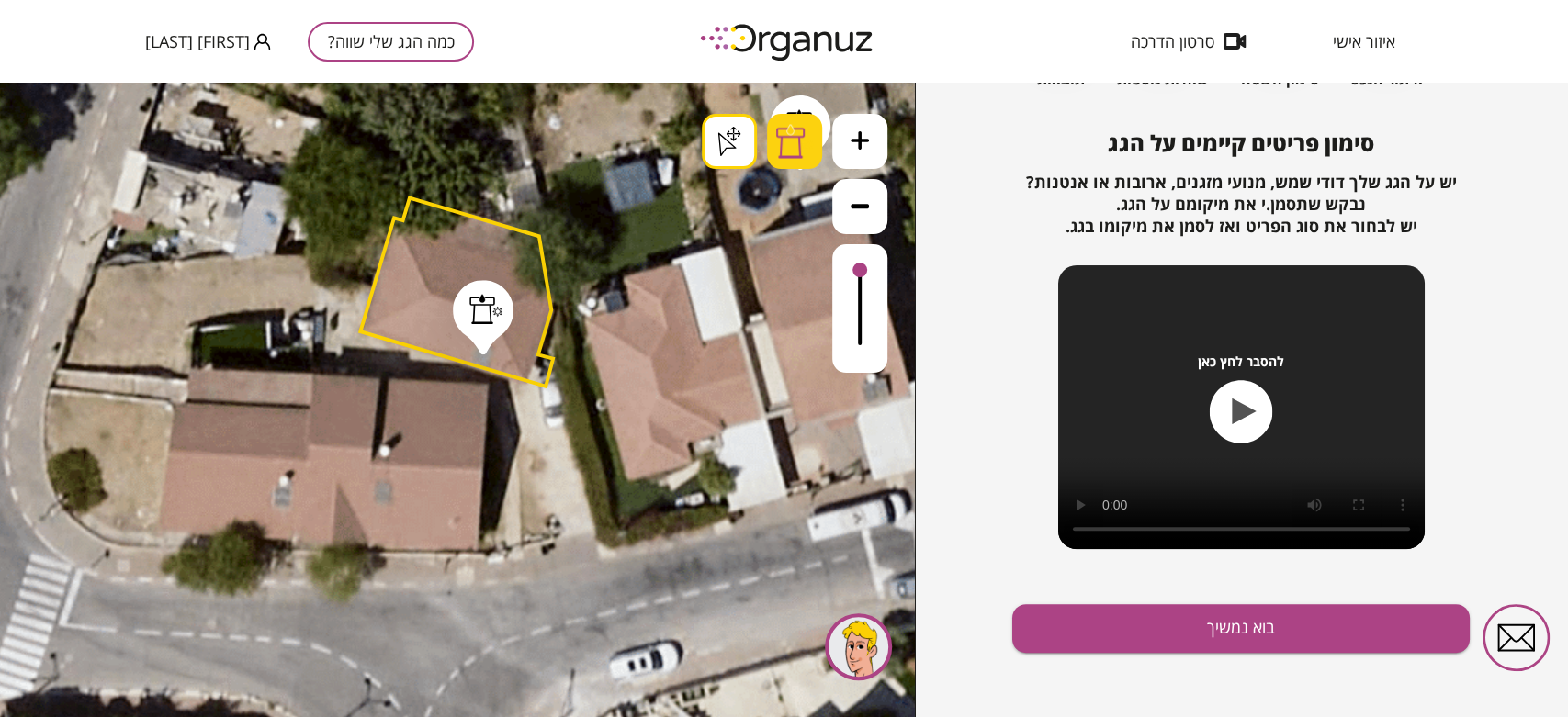 click at bounding box center (795, 141) 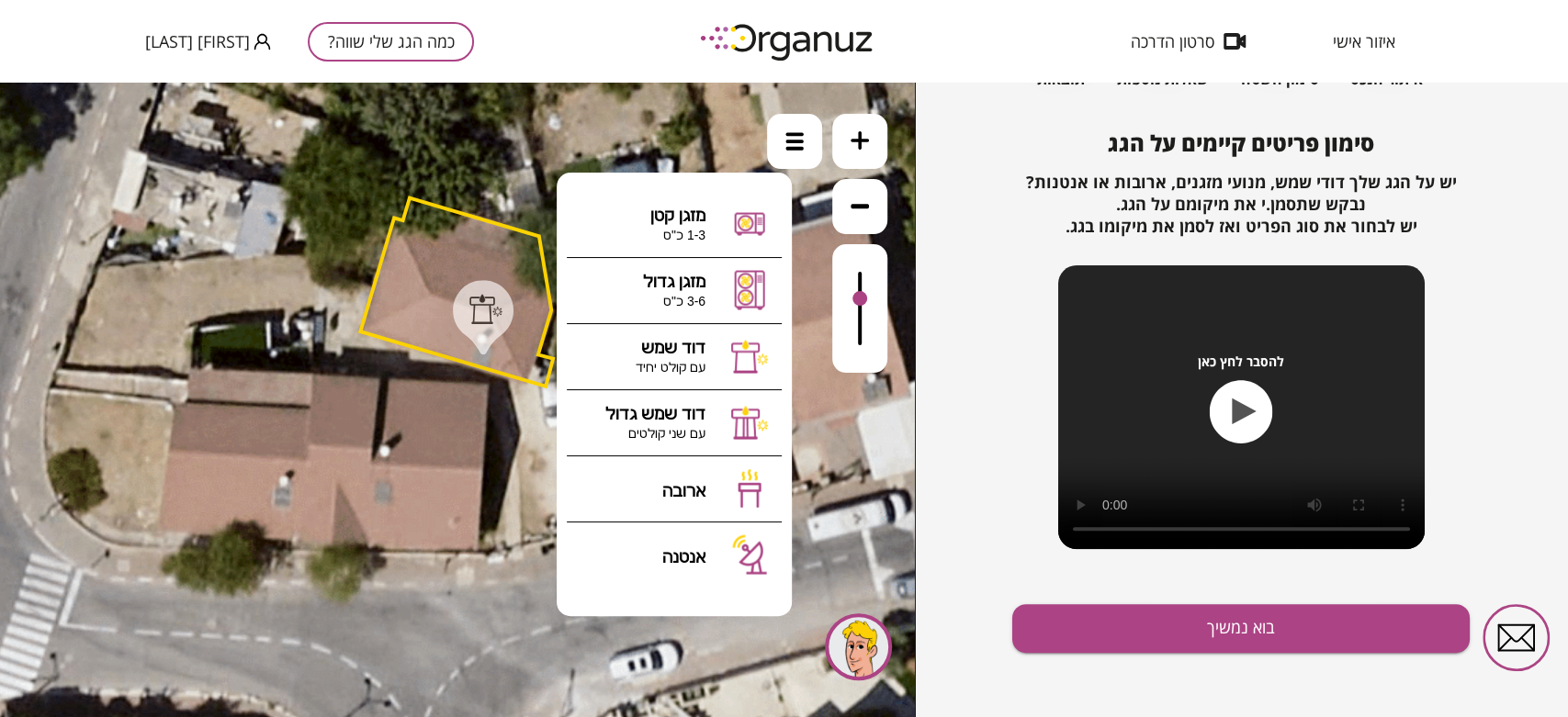 drag, startPoint x: 861, startPoint y: 274, endPoint x: 857, endPoint y: 300, distance: 26.305893 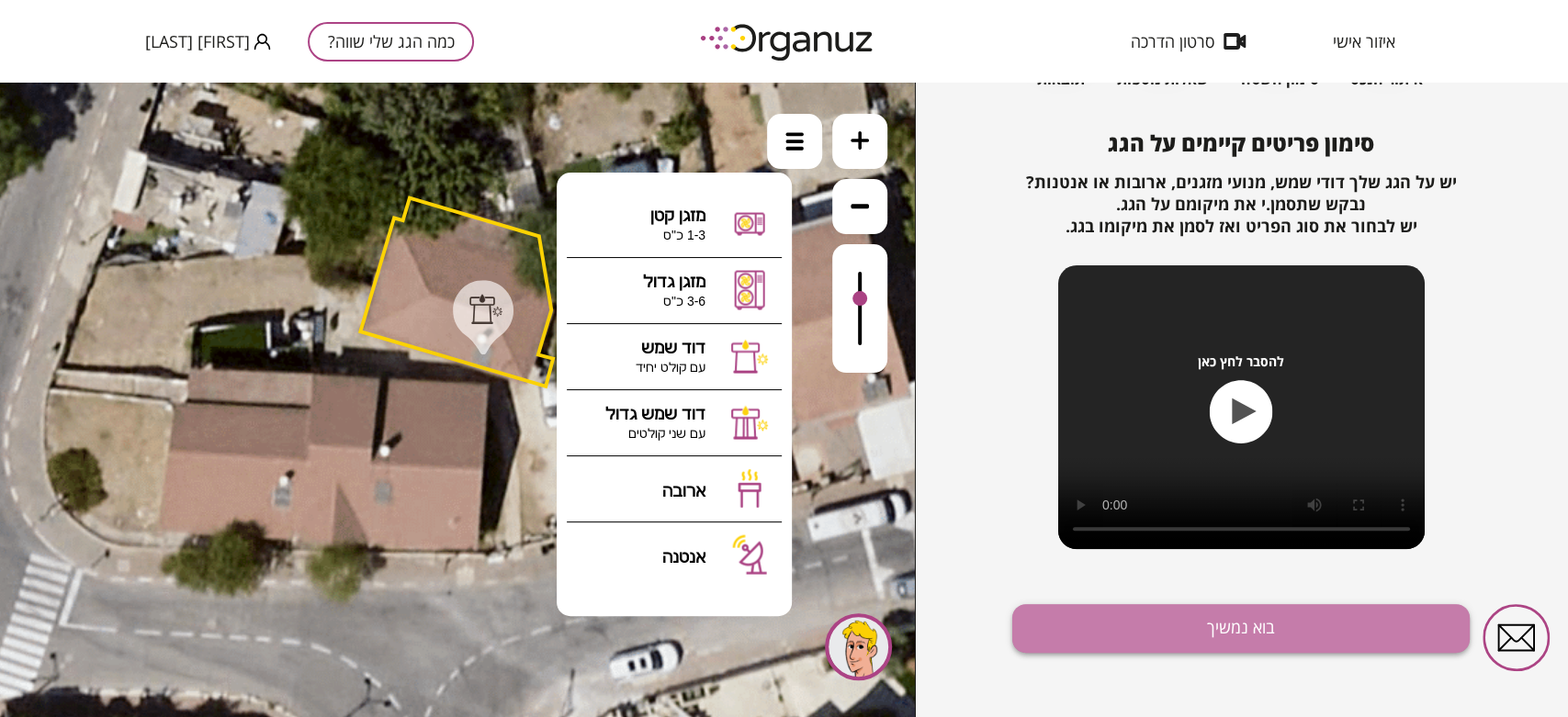 click on "בוא נמשיך" at bounding box center [1241, 628] 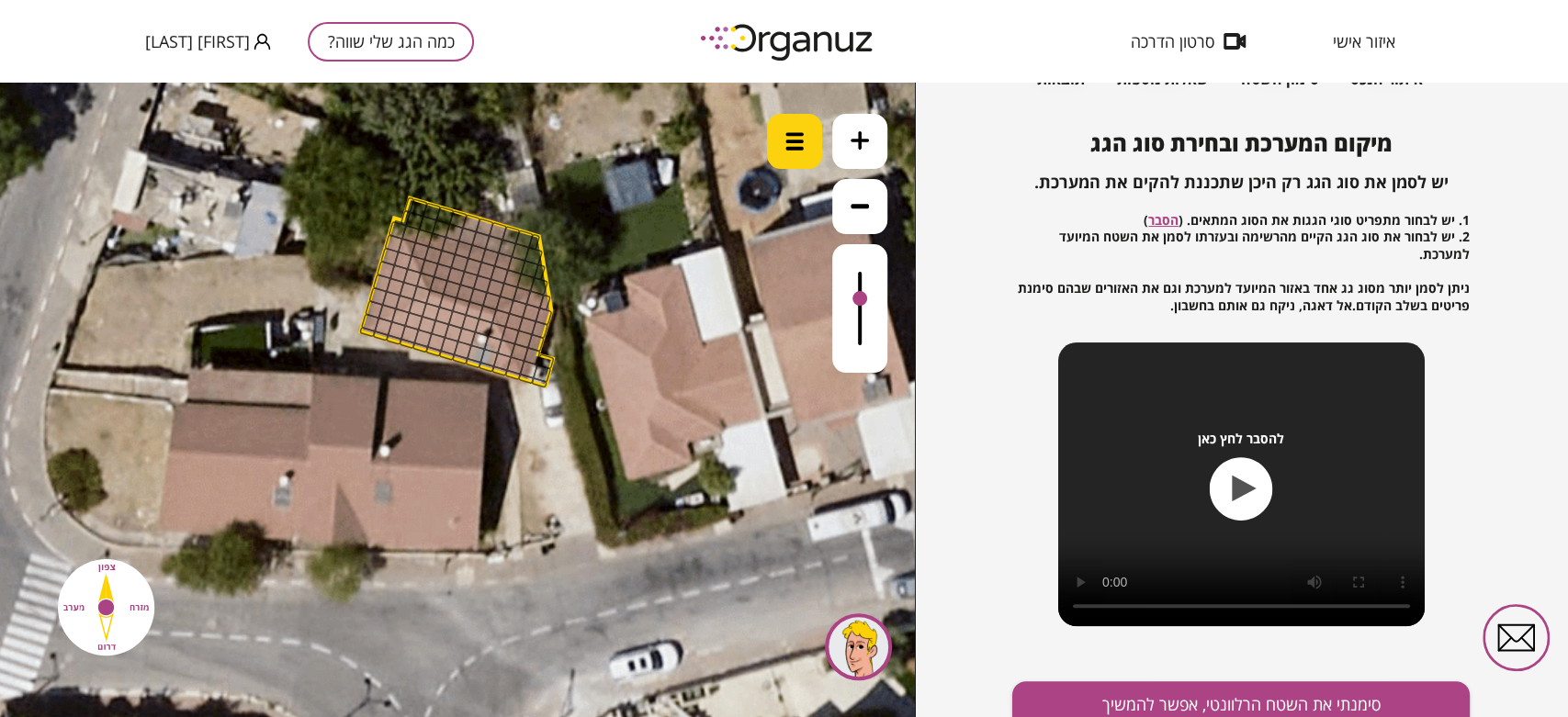 click at bounding box center [795, 141] 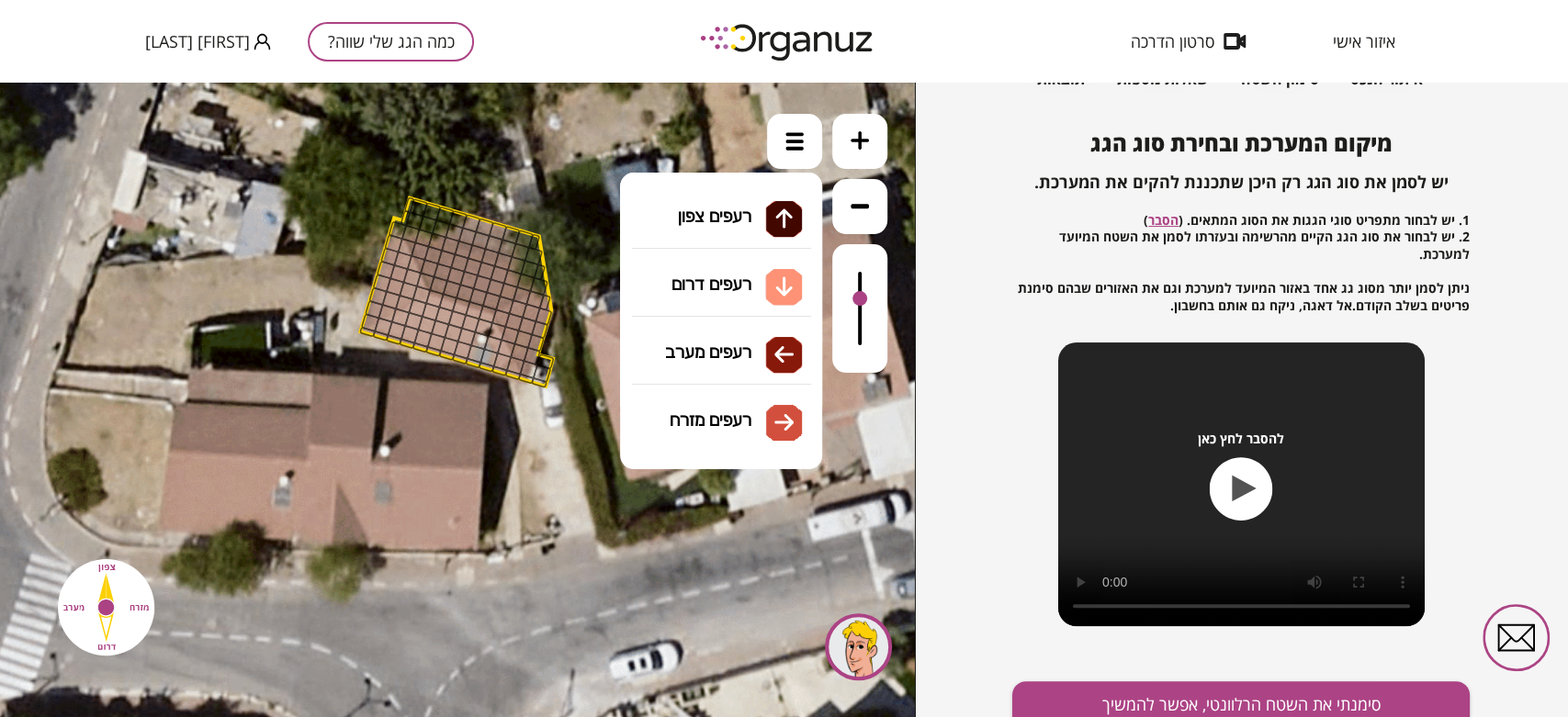 click on "גג רעפים
רעפים צפון
רעפים דרום
רעפים מערב
רעפים מזרח" at bounding box center (721, 265) 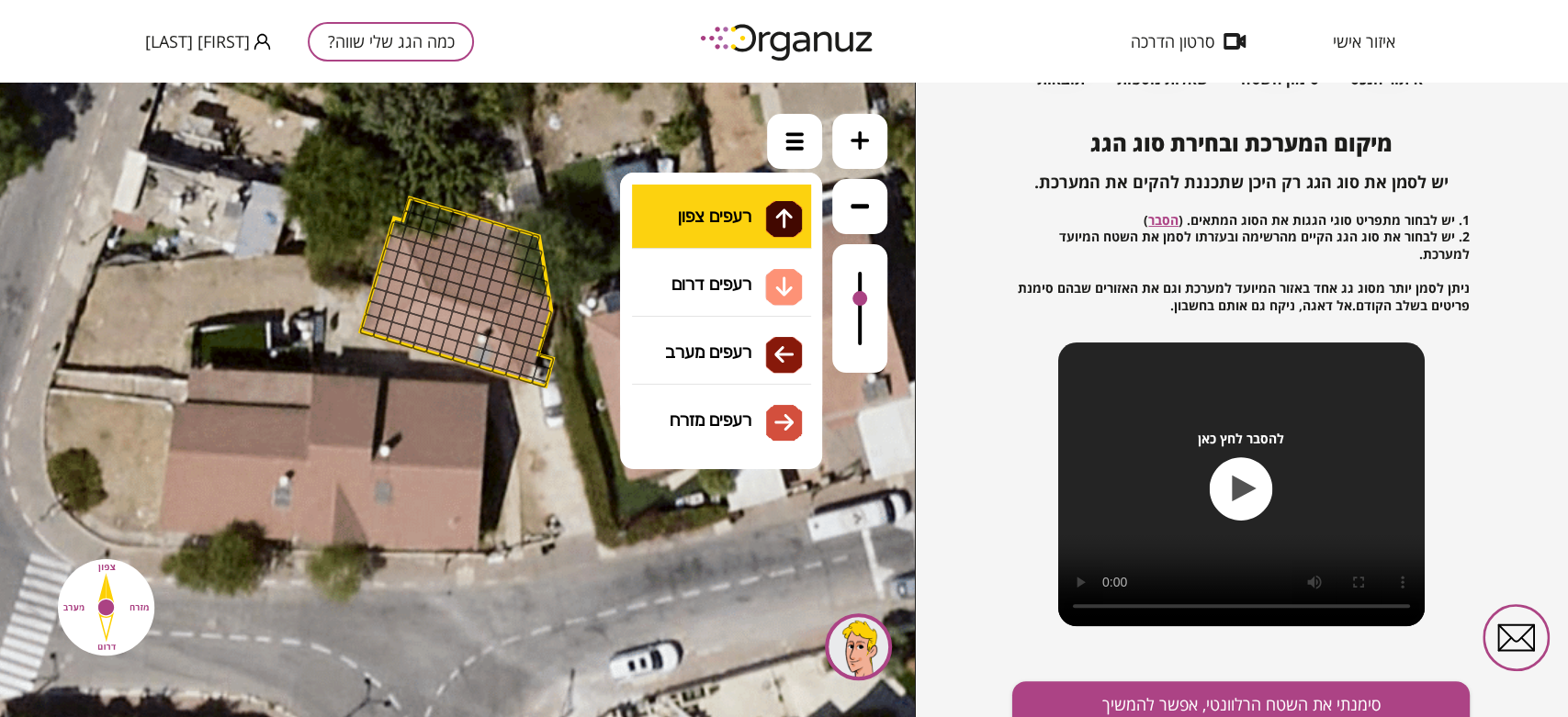 click on ".st0 {
fill: #FFFFFF;
}
.st0 {
fill: #FFFFFF;
}" at bounding box center [457, 399] 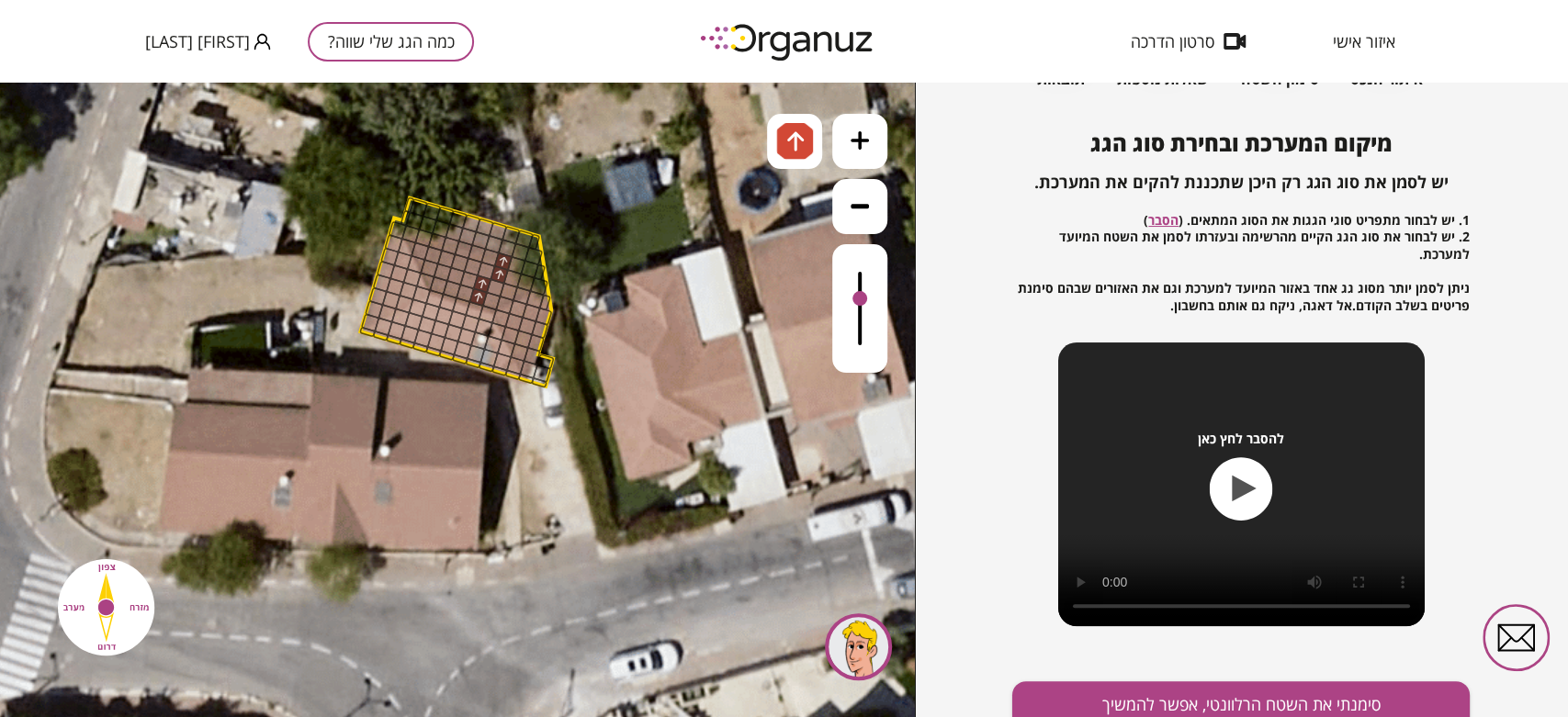drag, startPoint x: 472, startPoint y: 297, endPoint x: 498, endPoint y: 257, distance: 47.707442 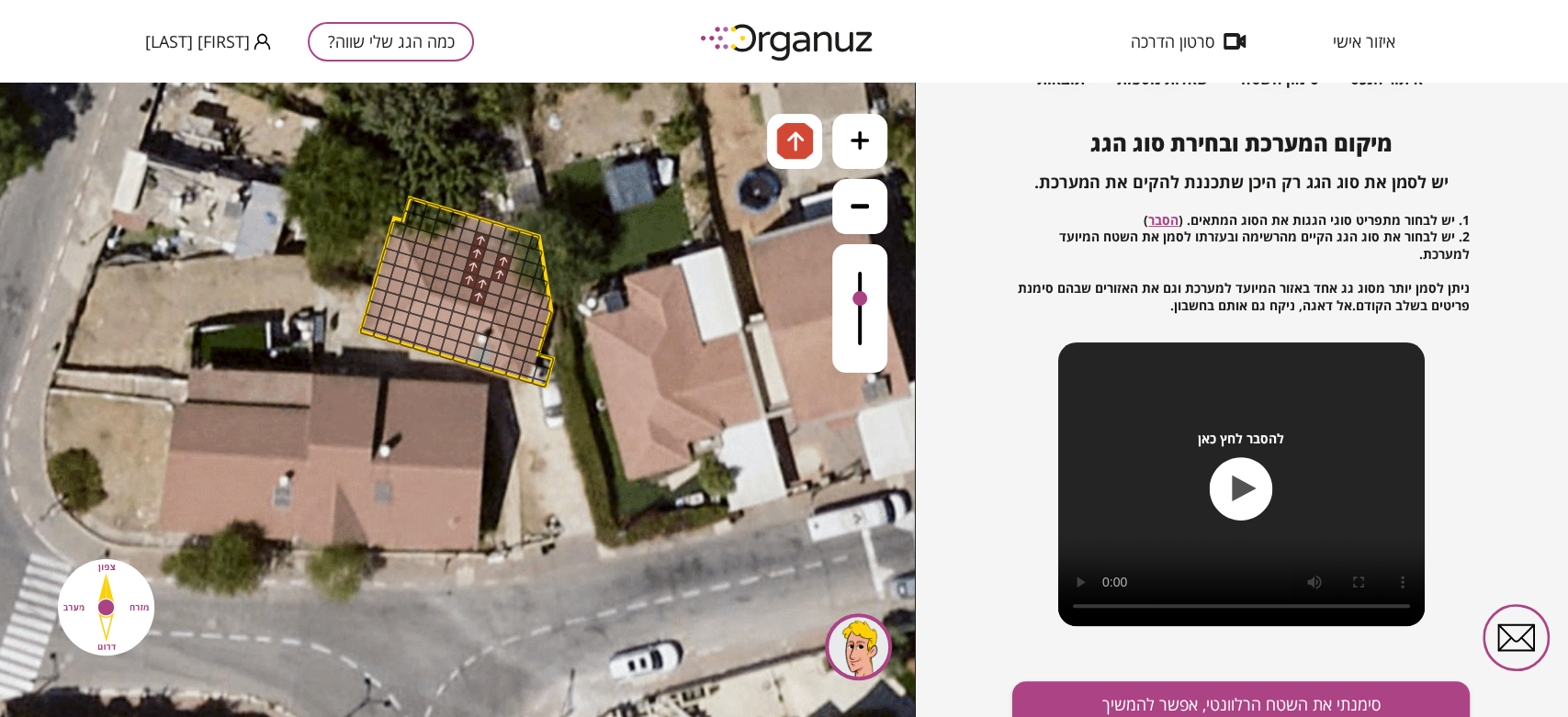 drag, startPoint x: 474, startPoint y: 283, endPoint x: 475, endPoint y: 243, distance: 40.012498 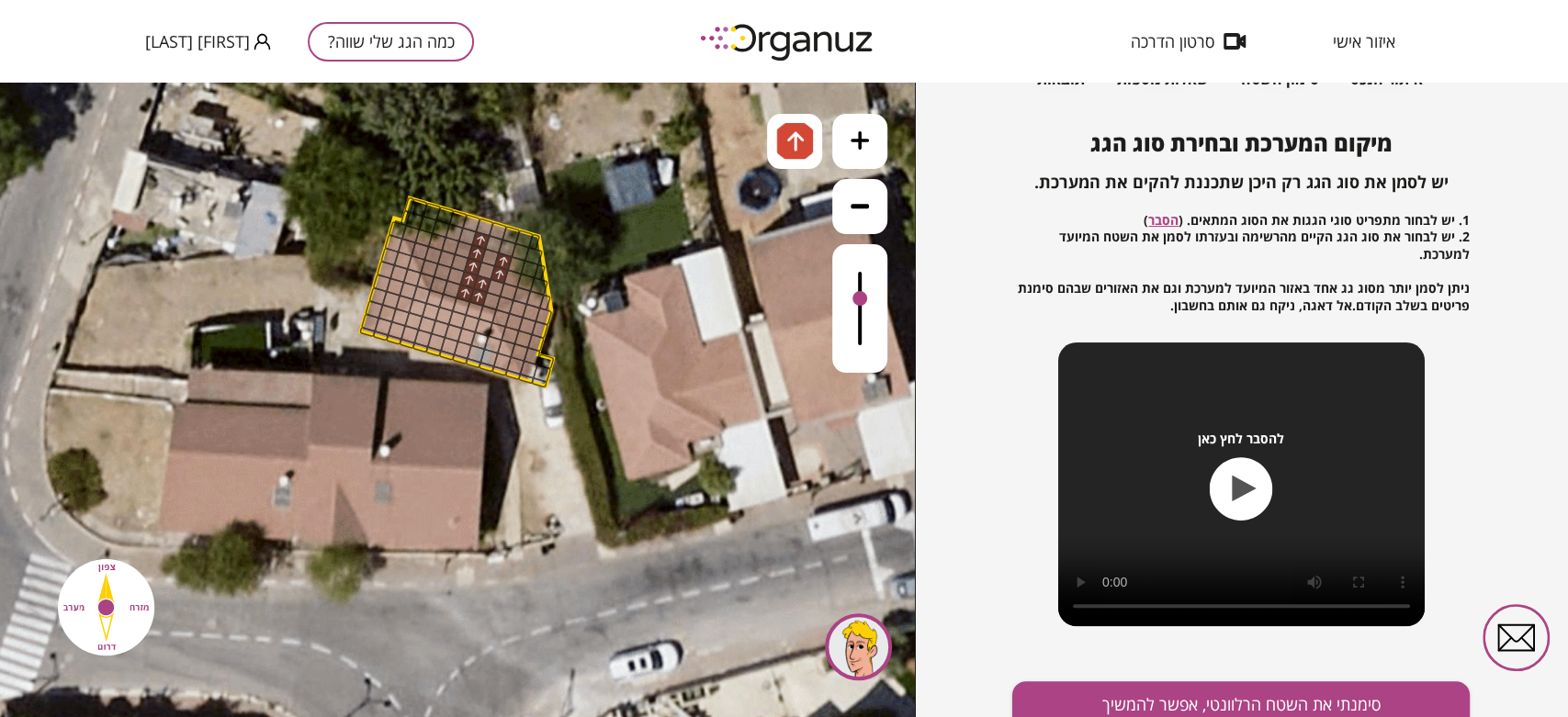 drag, startPoint x: 461, startPoint y: 294, endPoint x: 463, endPoint y: 285, distance: 9.219544 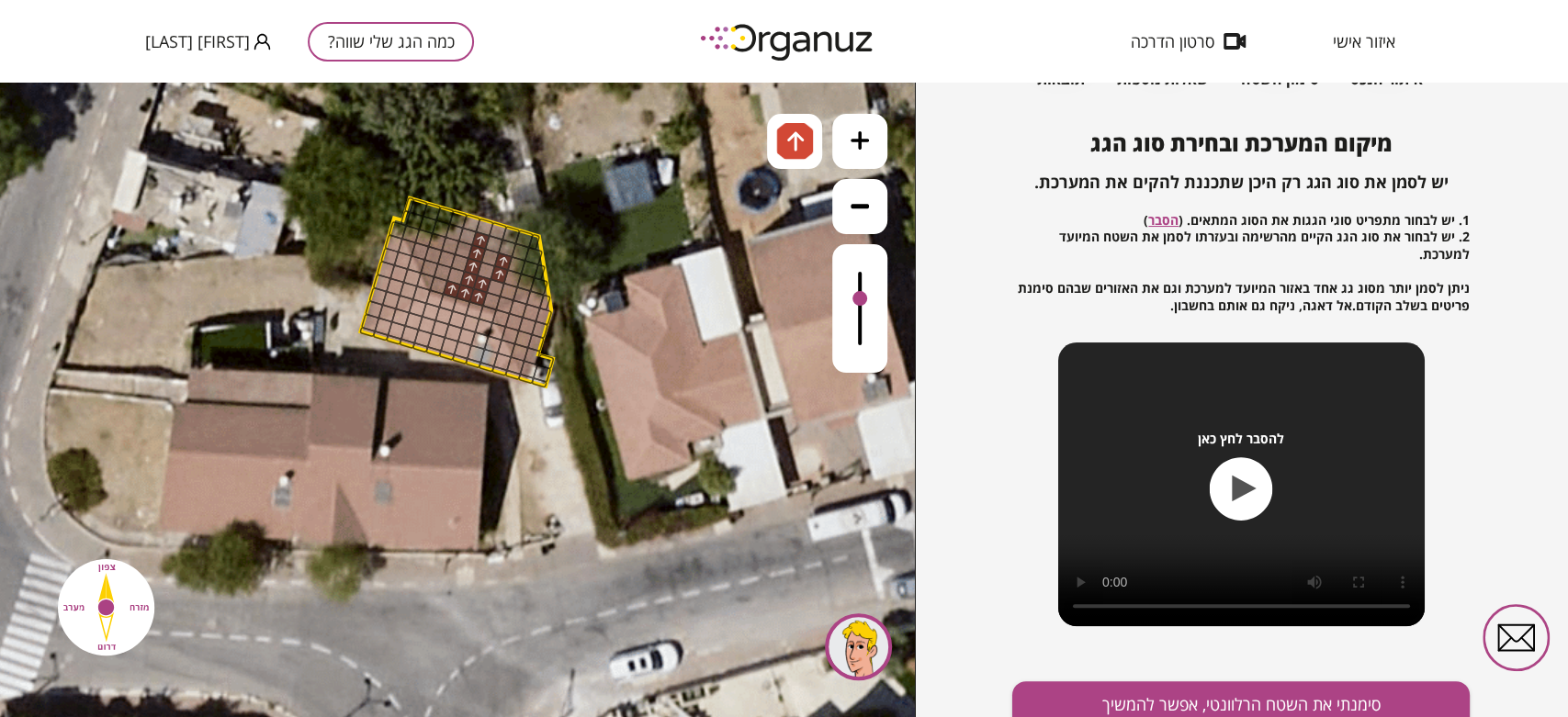 click at bounding box center [452, 289] 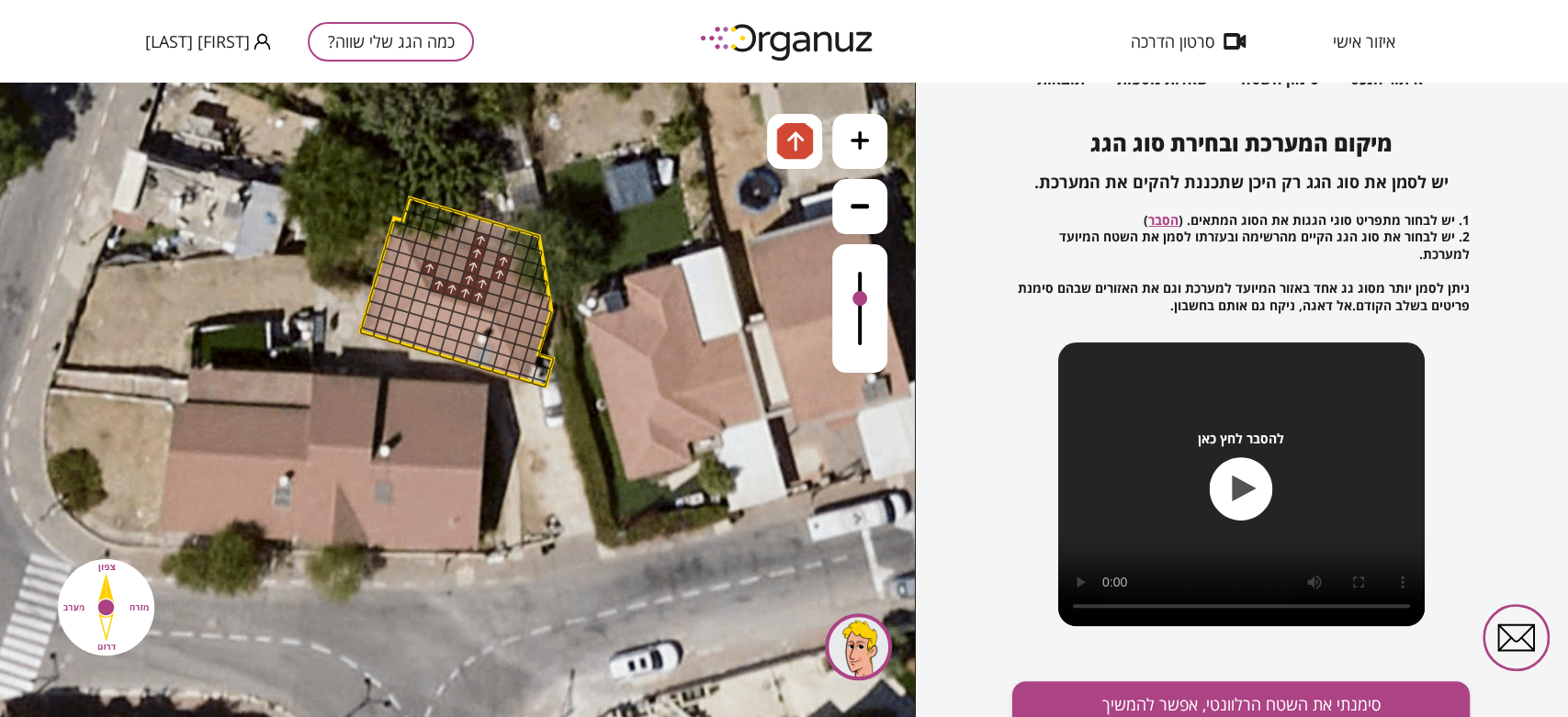 click at bounding box center [429, 268] 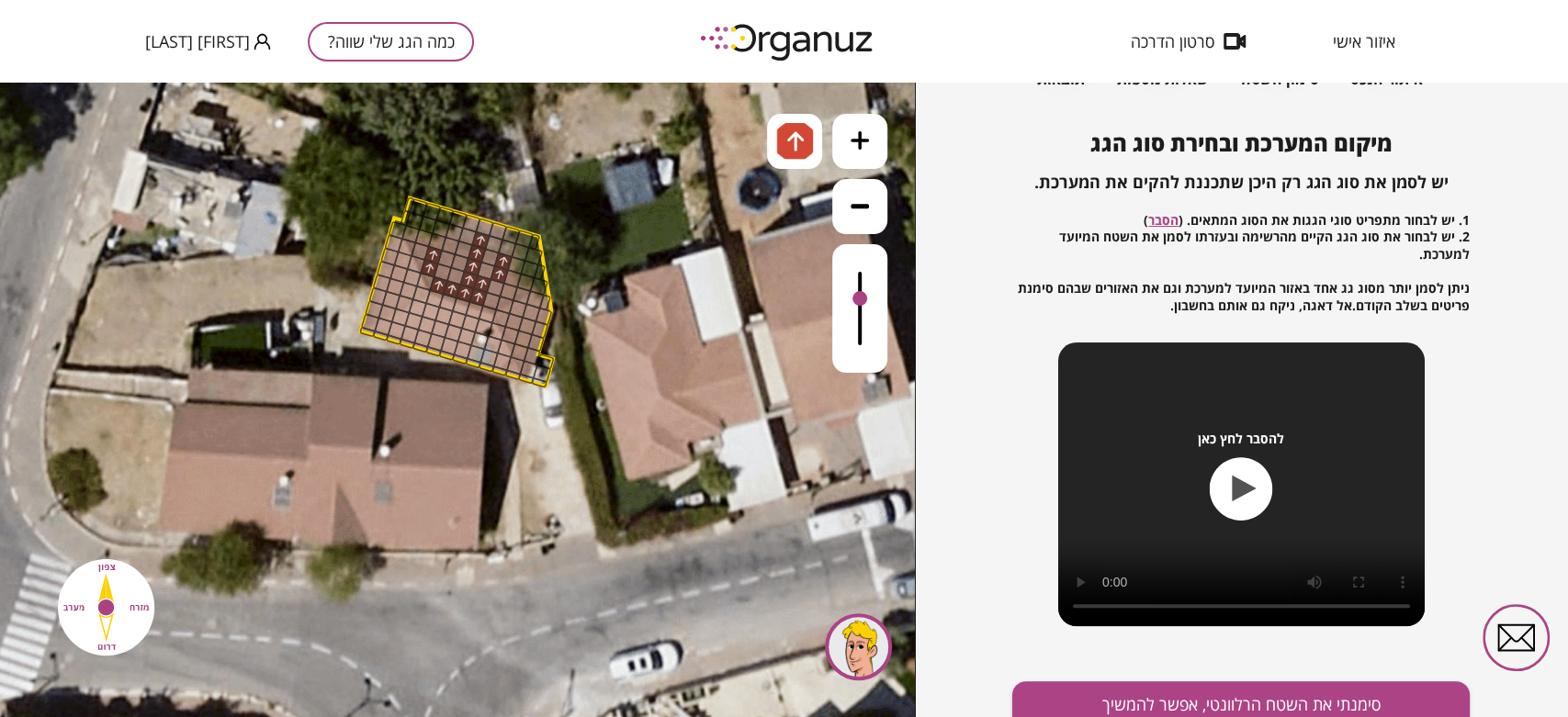 click at bounding box center (433, 255) 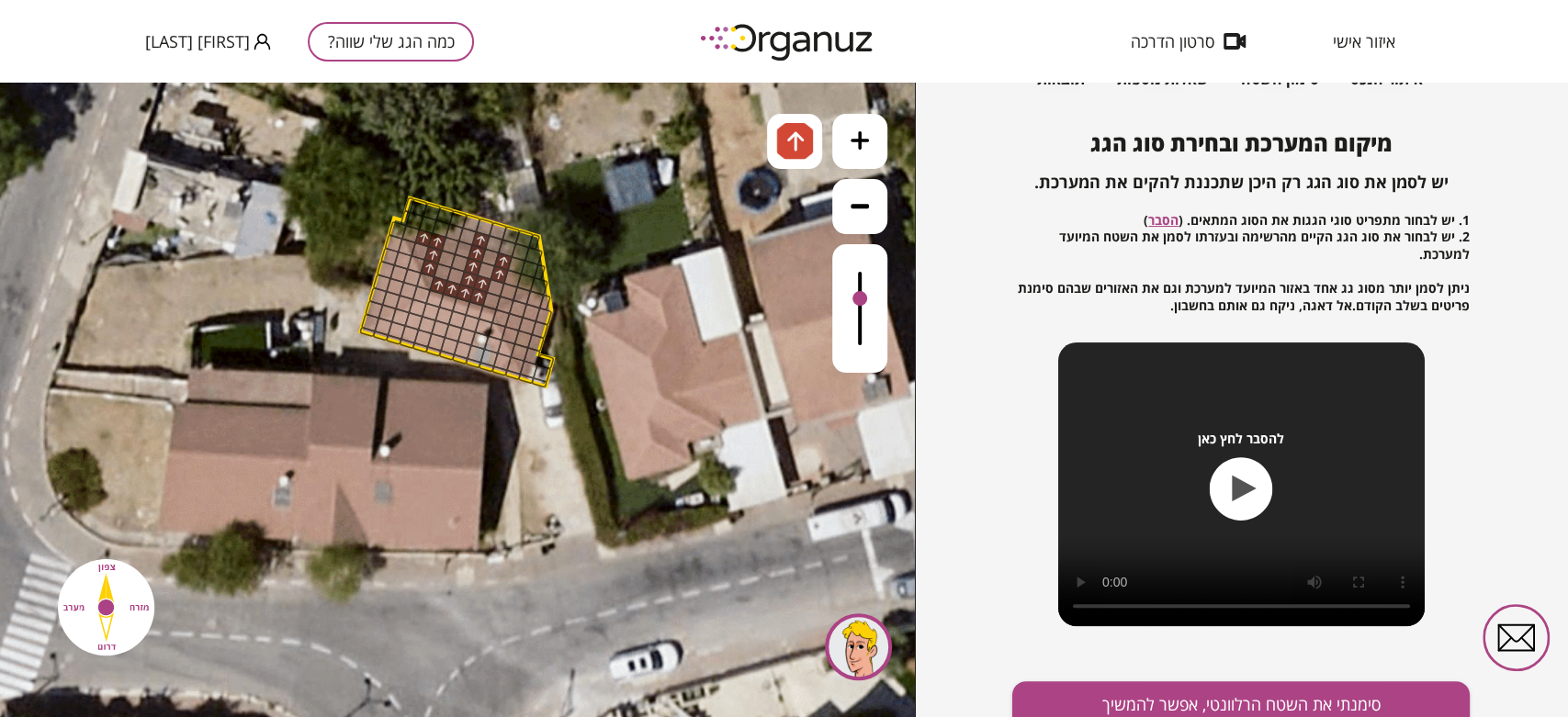 click at bounding box center (423, 238) 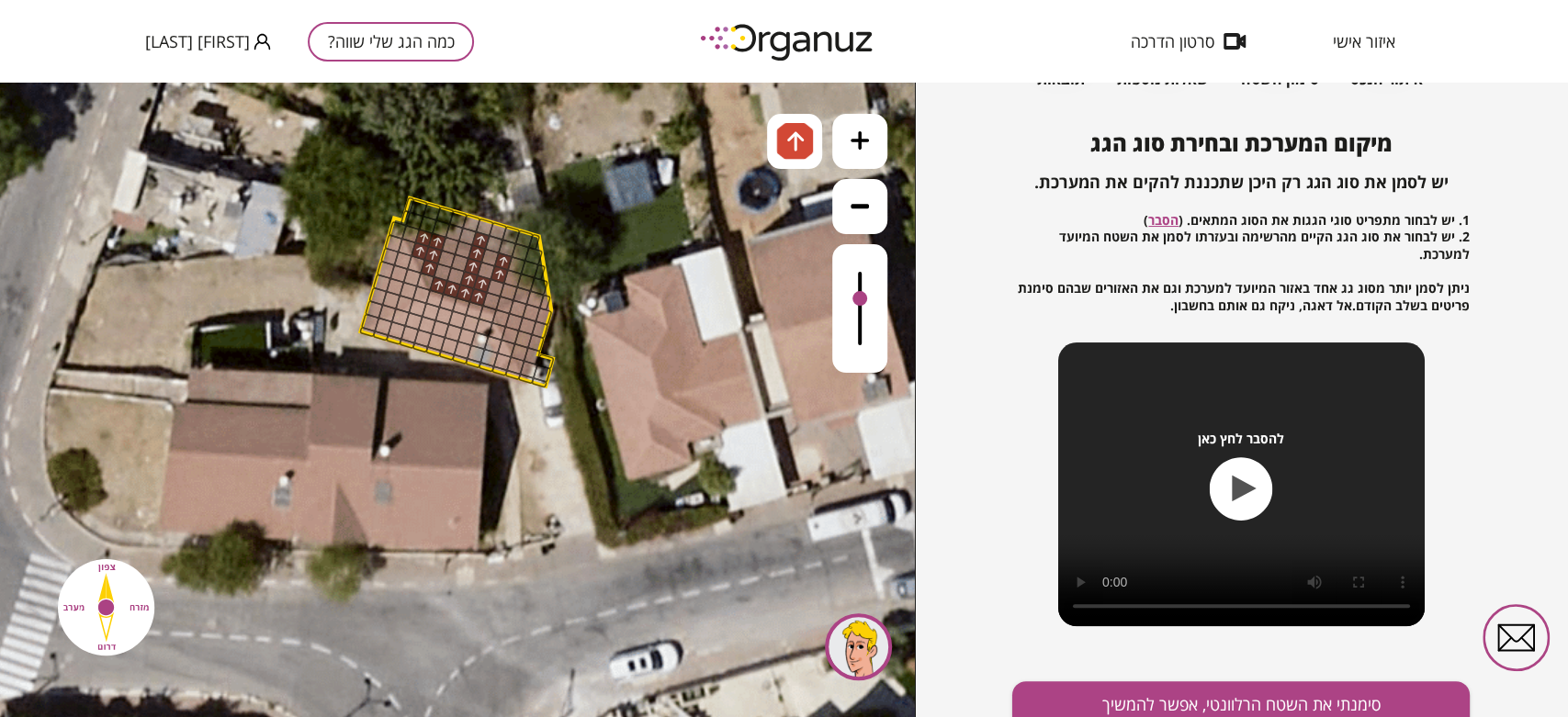 click at bounding box center (446, 259) 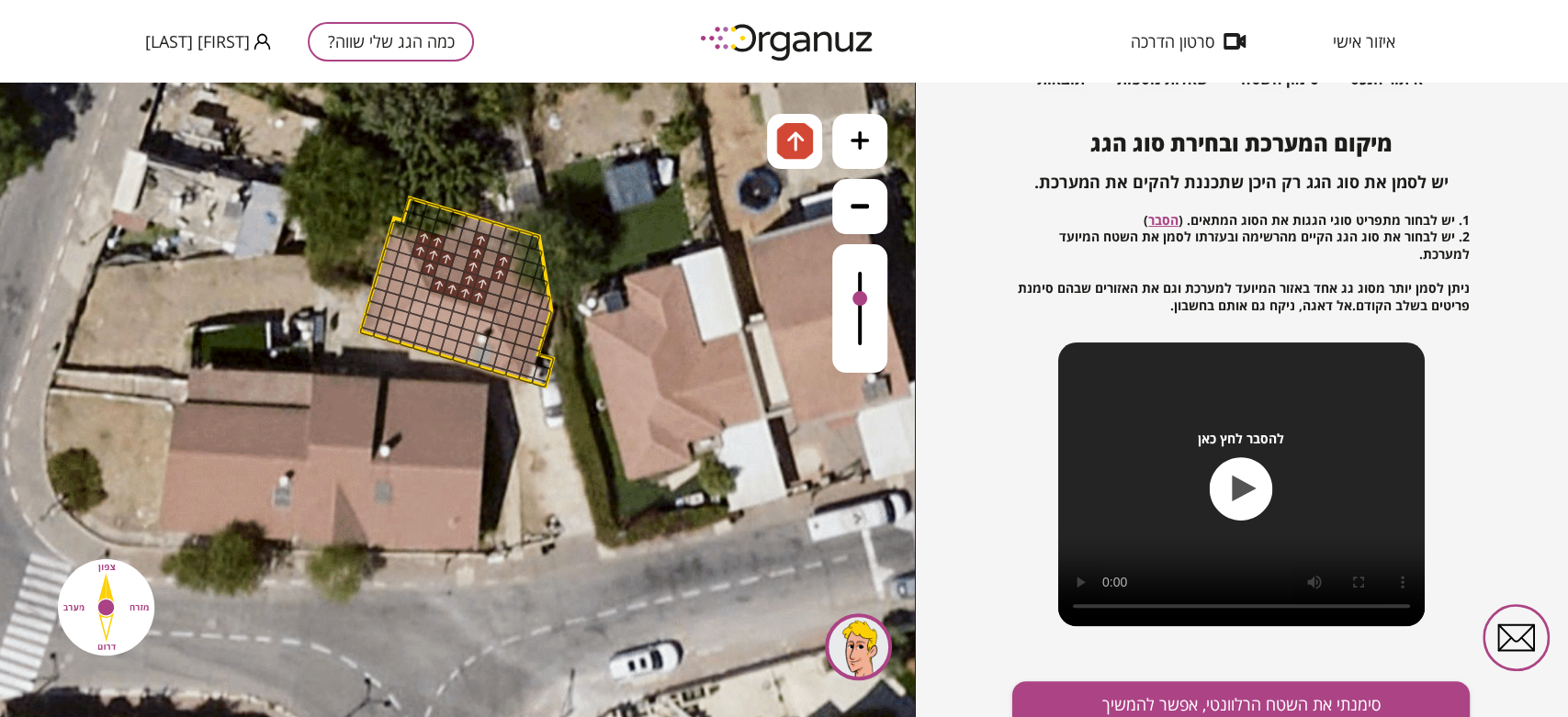 click at bounding box center (443, 272) 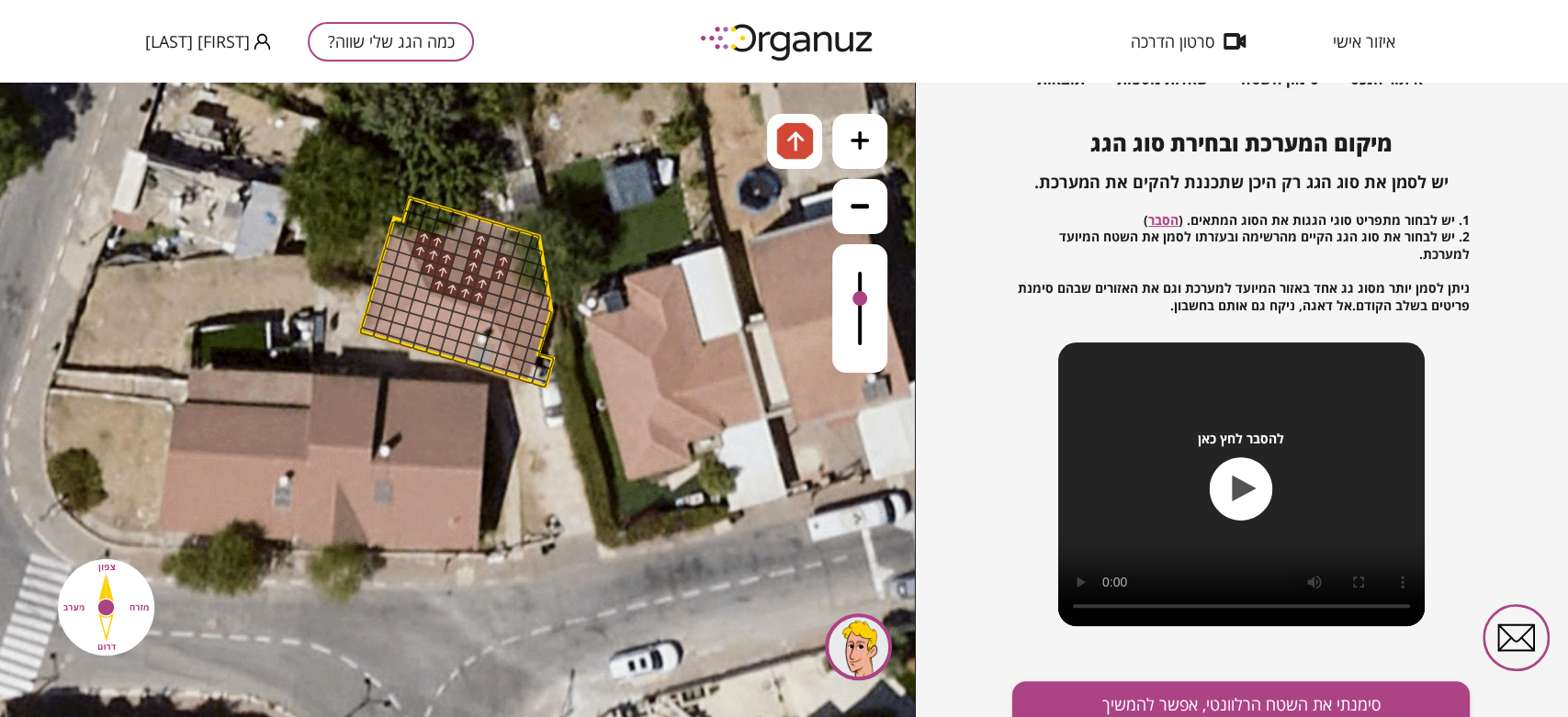 click at bounding box center [456, 276] 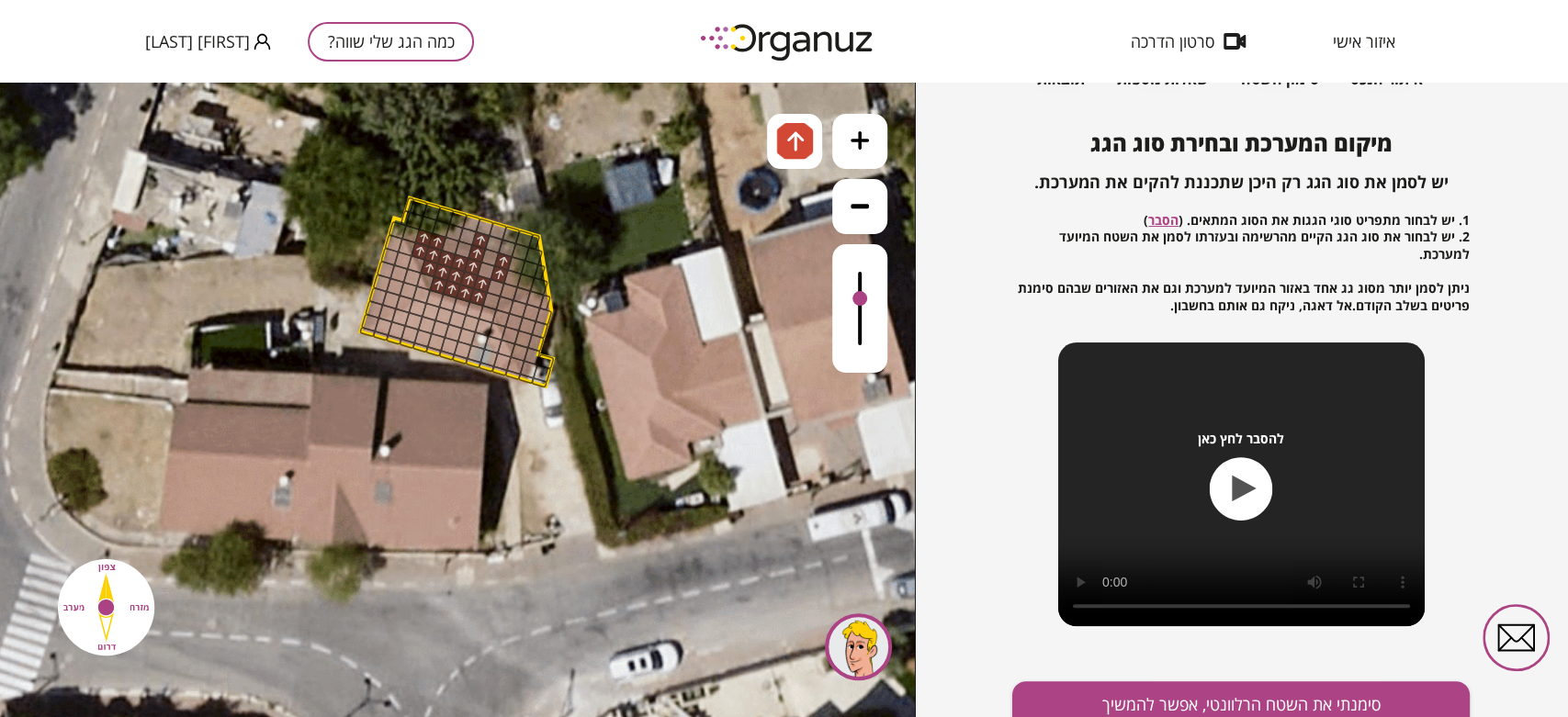 click at bounding box center (459, 263) 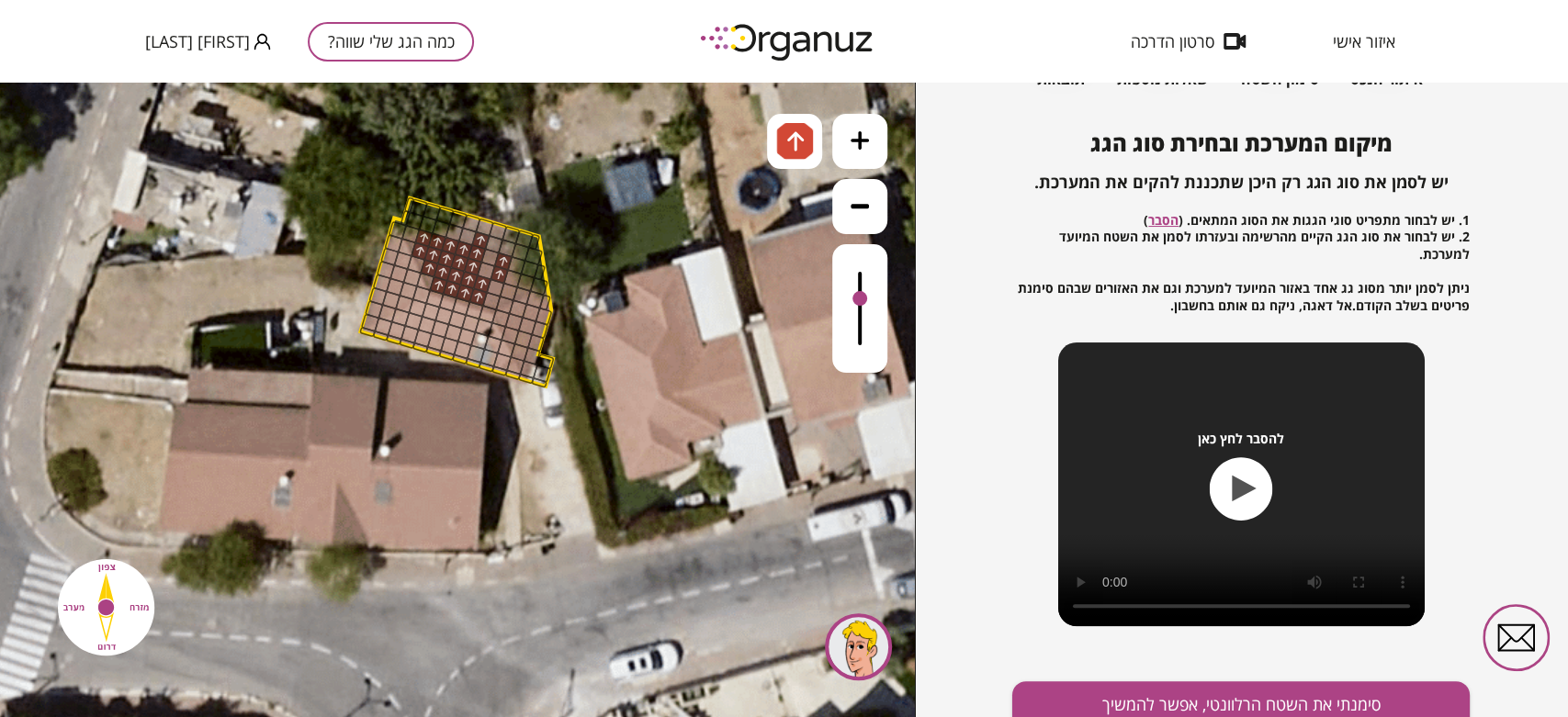click at bounding box center (450, 246) 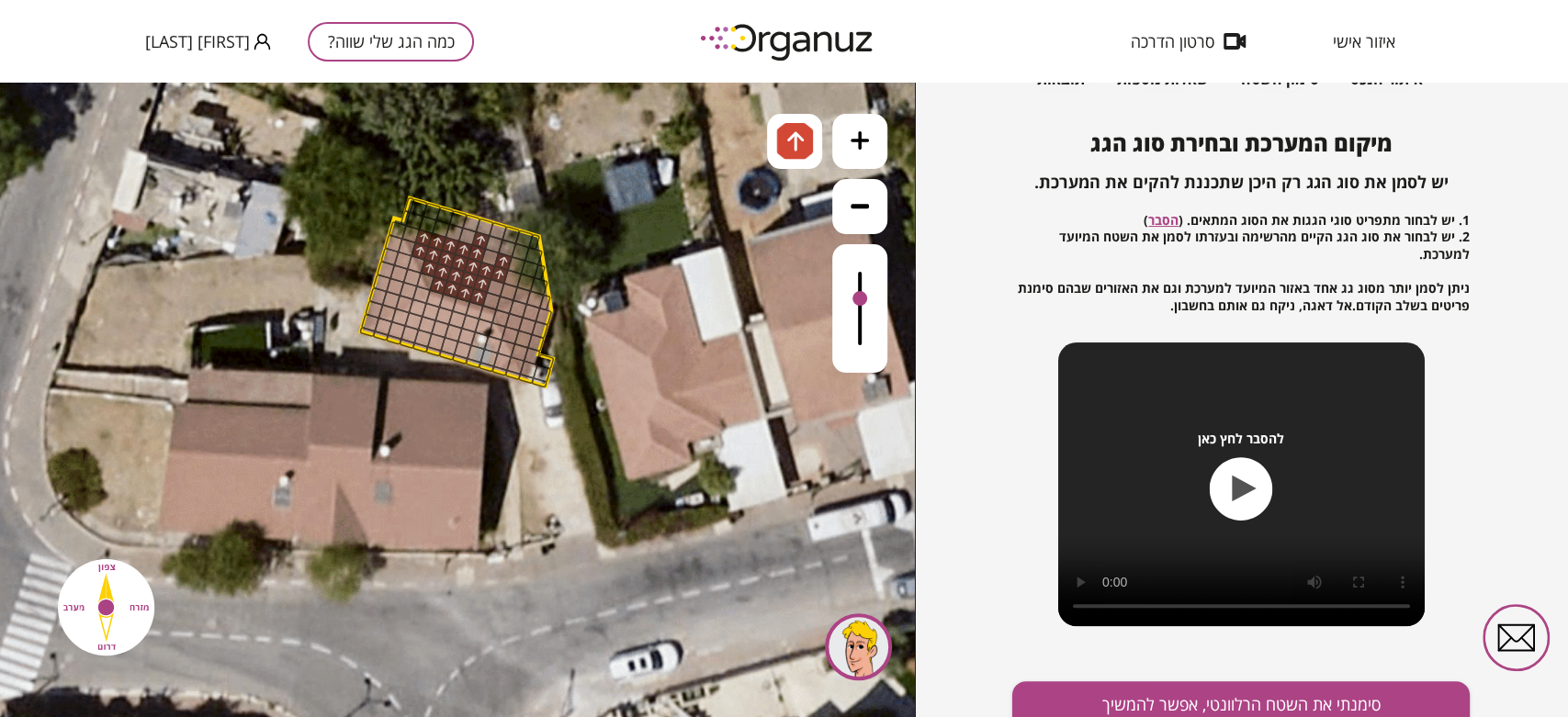 click at bounding box center (486, 271) 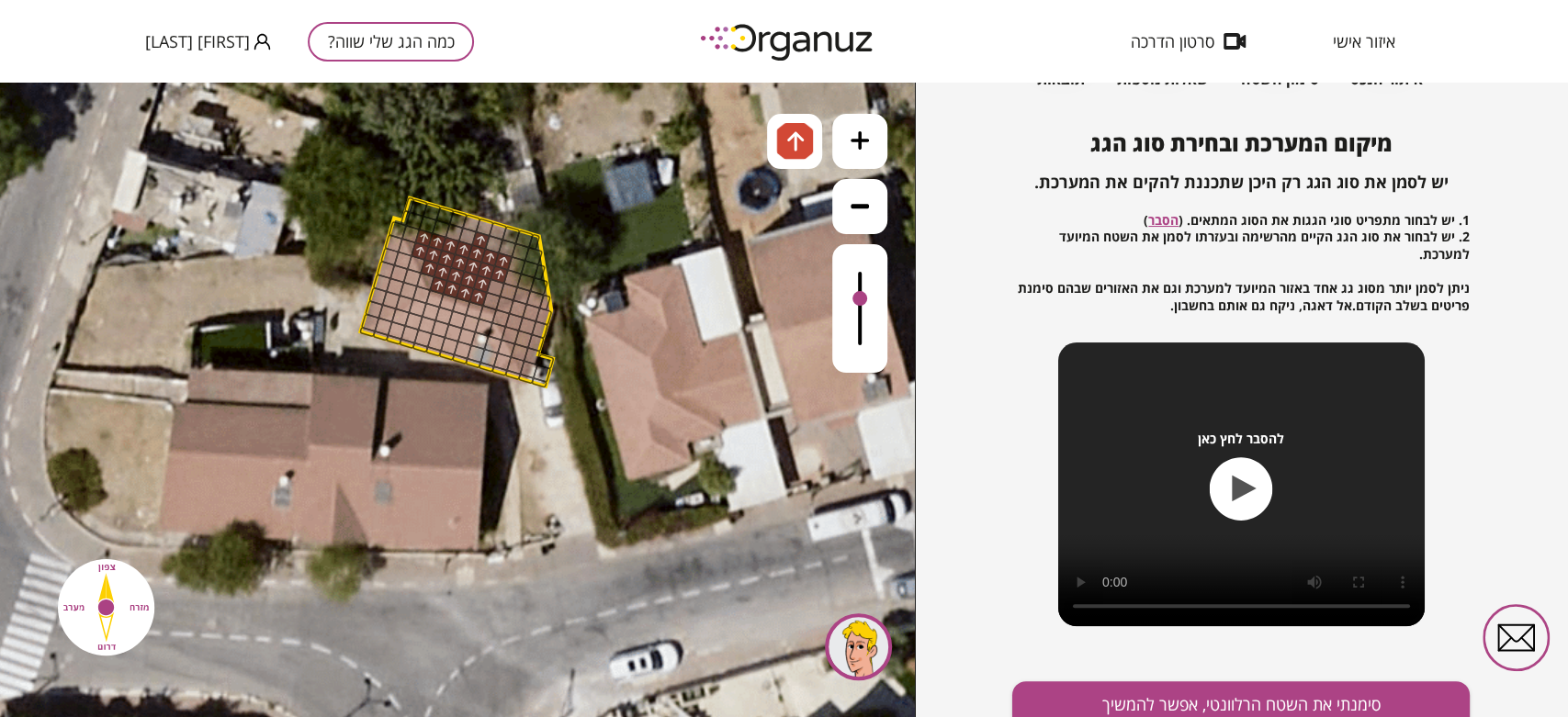 click at bounding box center [495, 287] 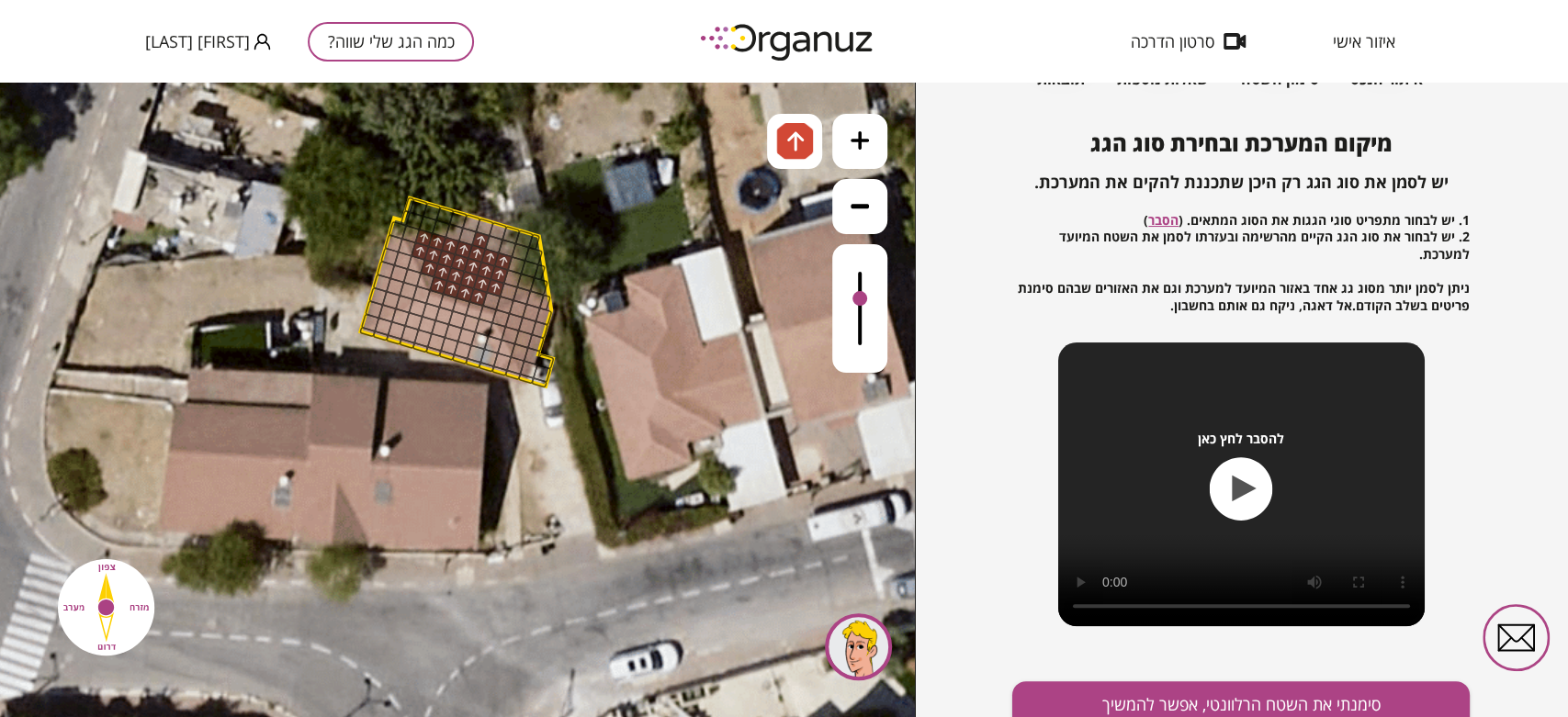 click at bounding box center [491, 301] 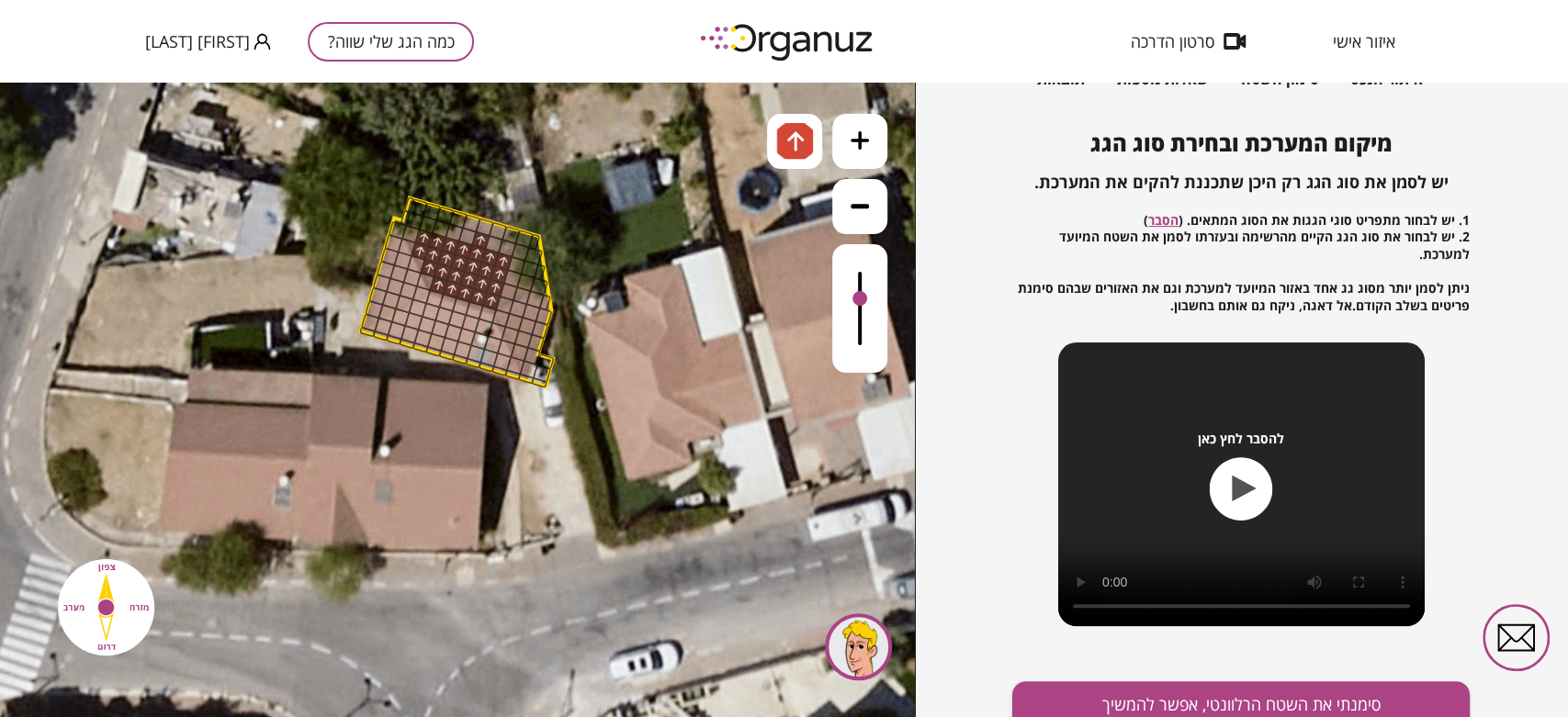 click at bounding box center [508, 292] 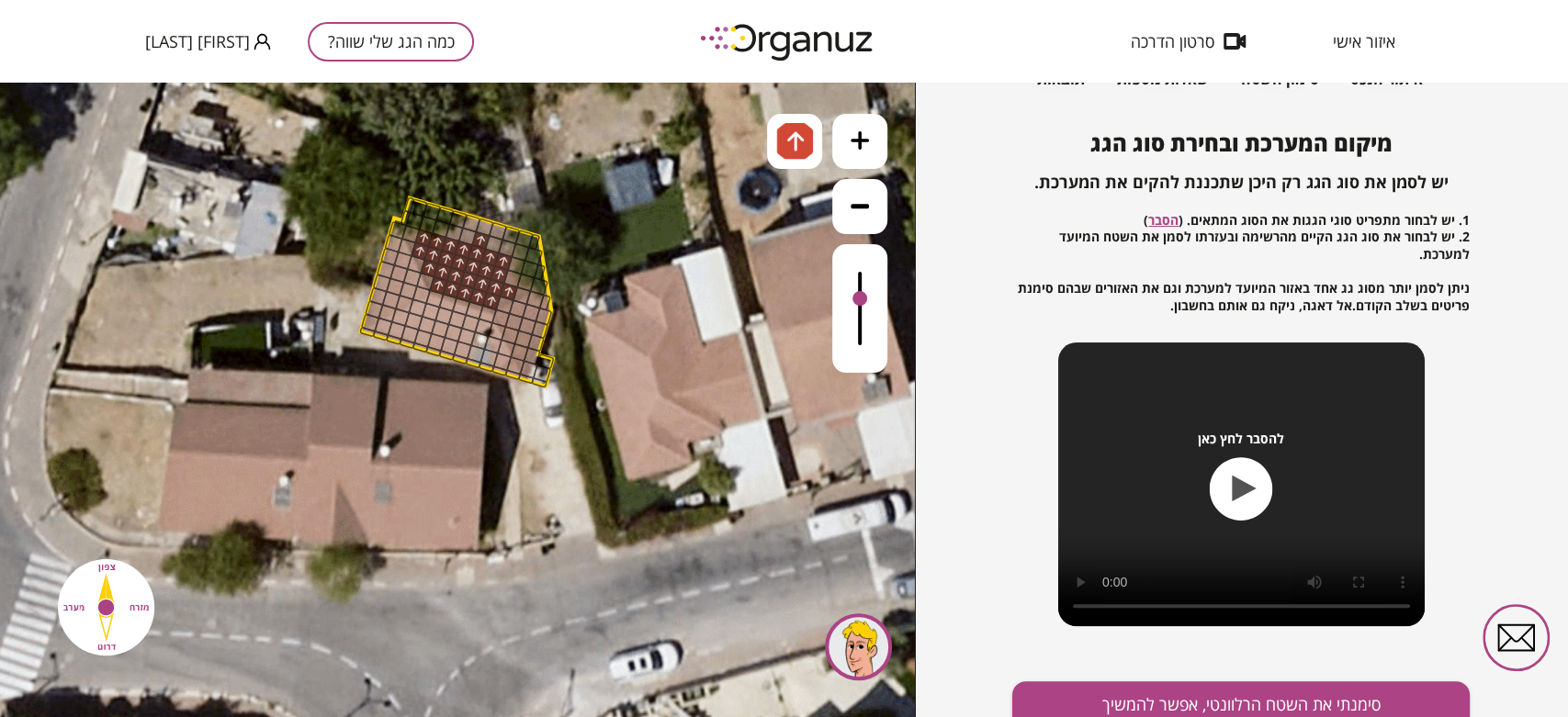 click at bounding box center (513, 278) 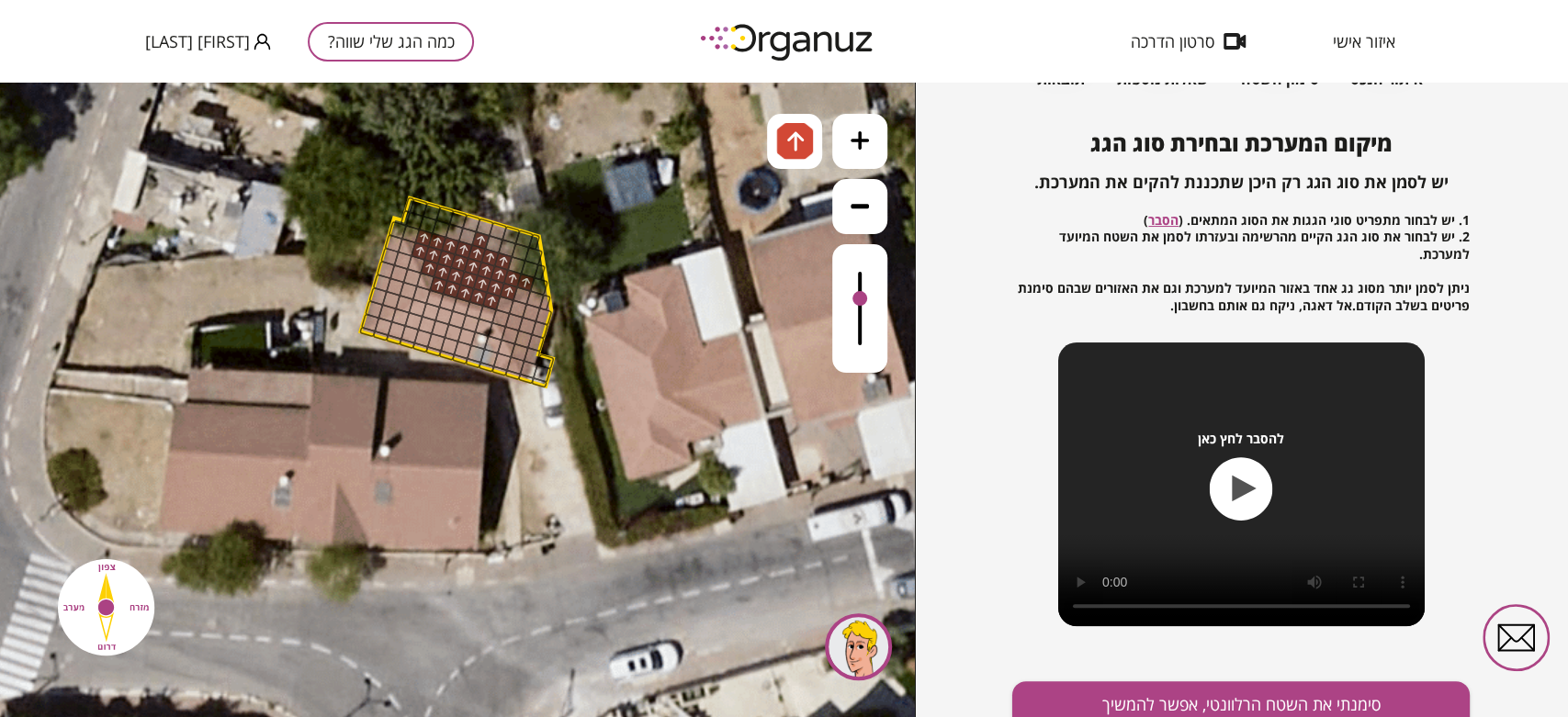 click at bounding box center (525, 282) 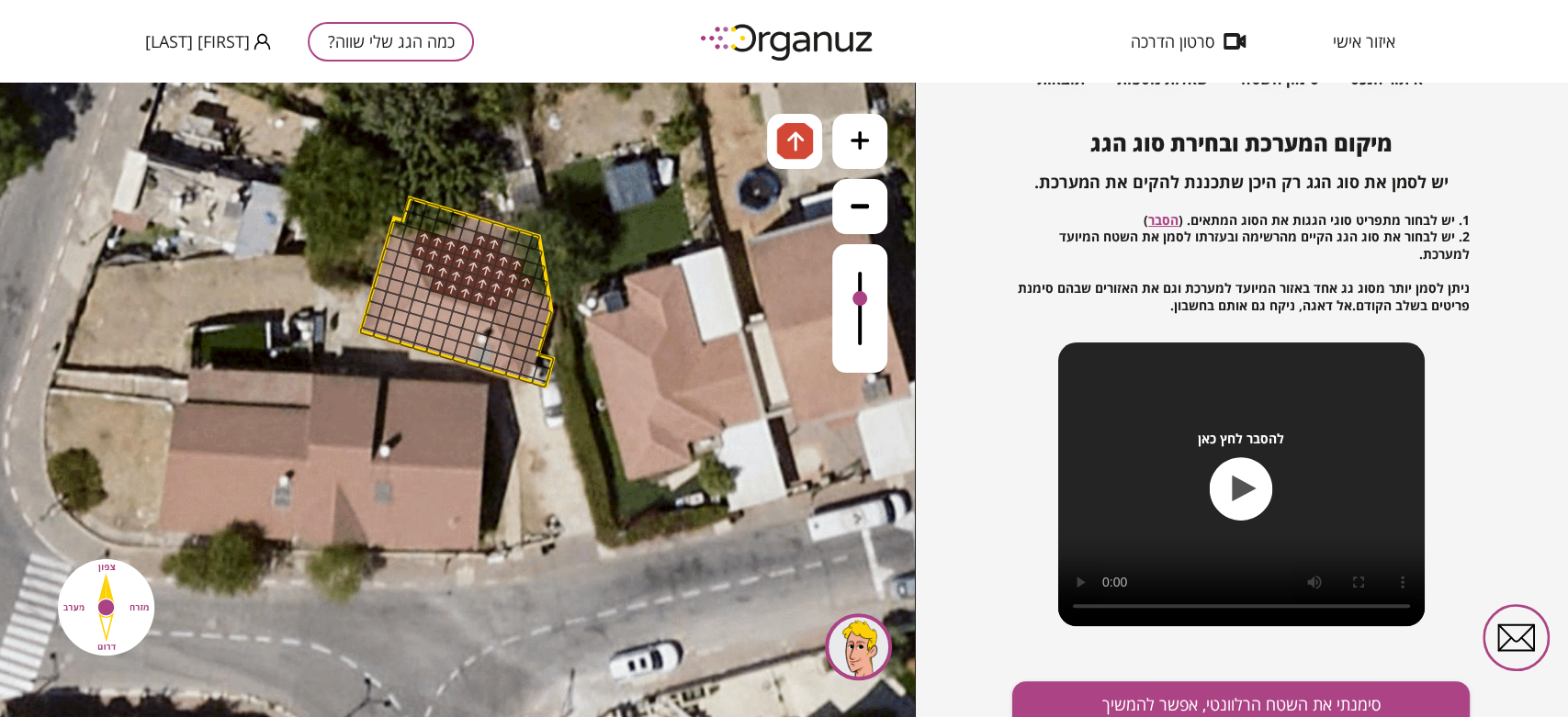 click at bounding box center [493, 244] 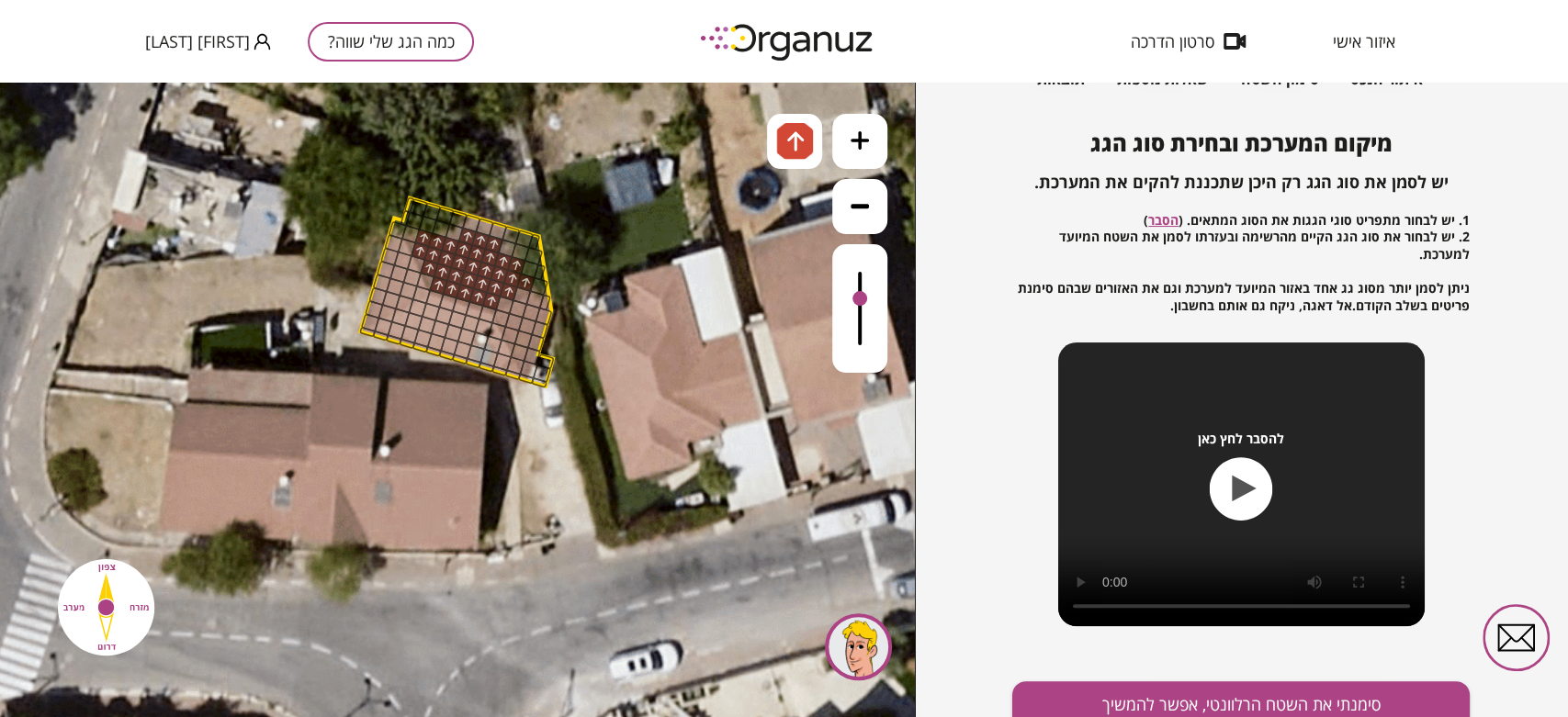 click at bounding box center [468, 236] 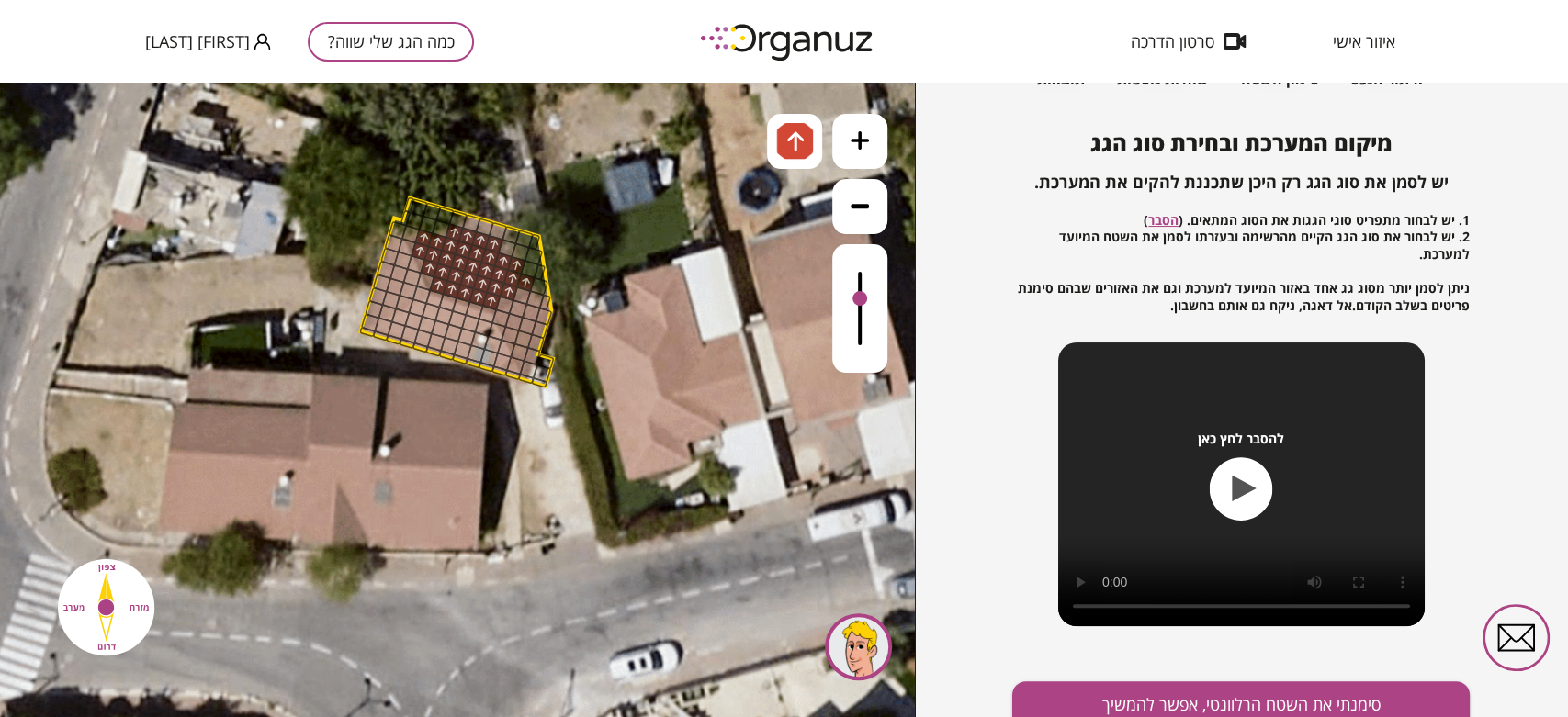 click at bounding box center (441, 229) 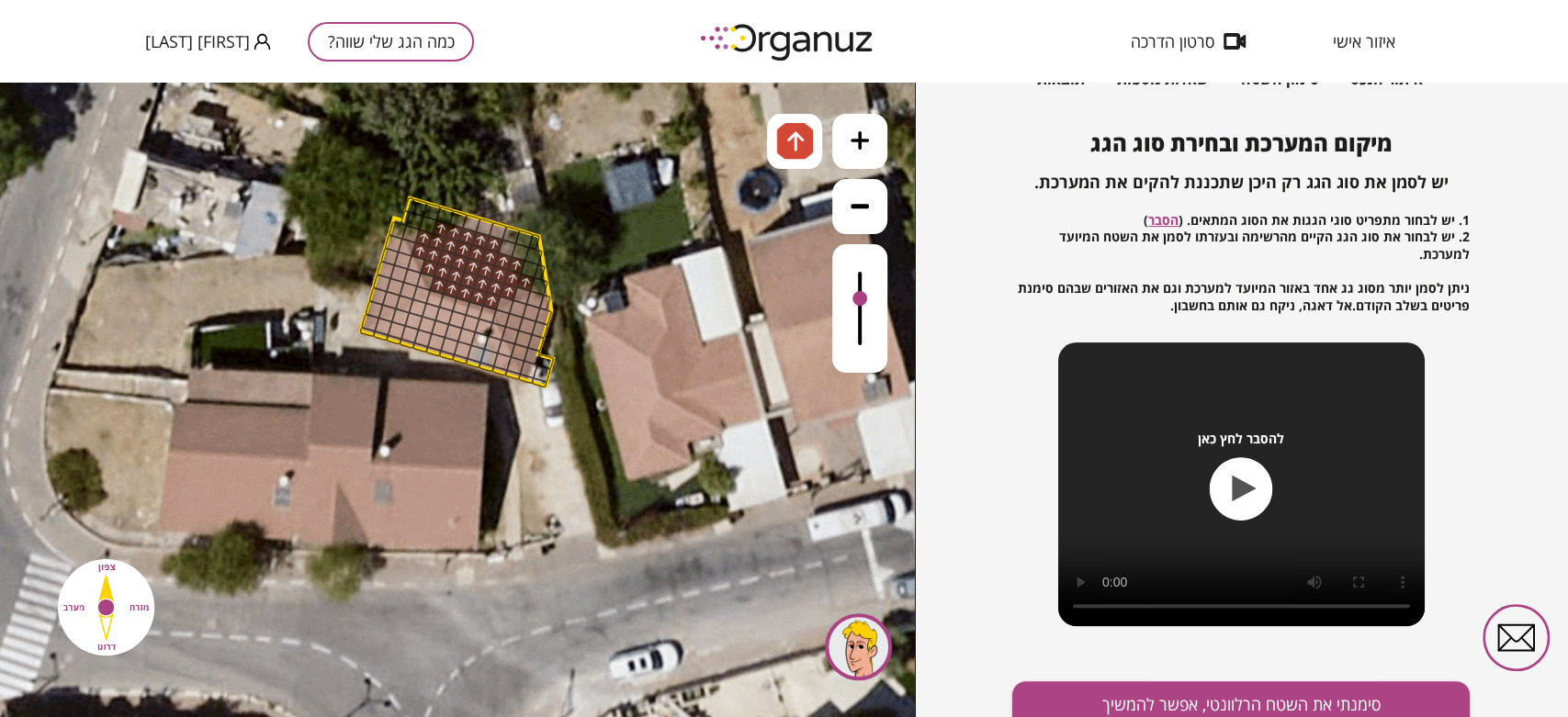click at bounding box center (427, 225) 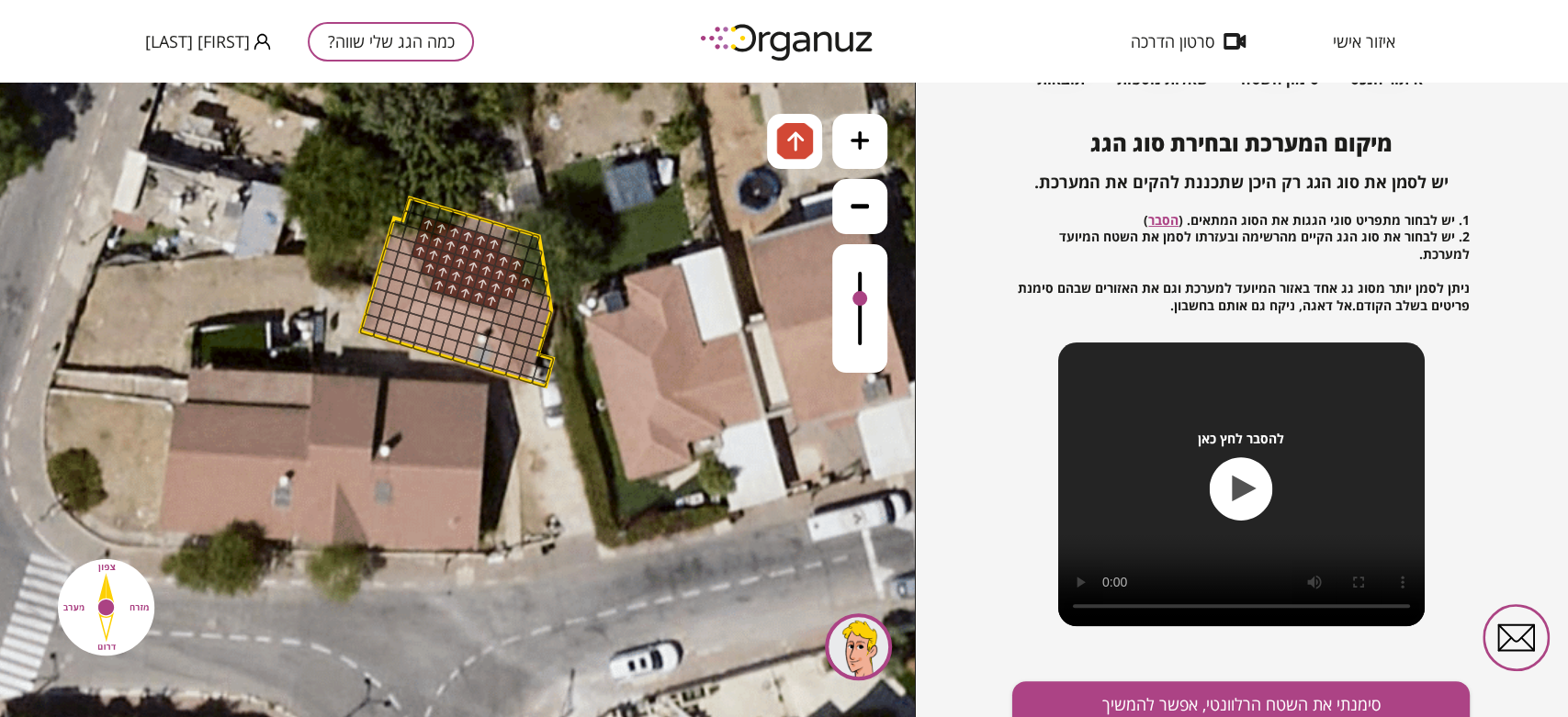 click at bounding box center [432, 211] 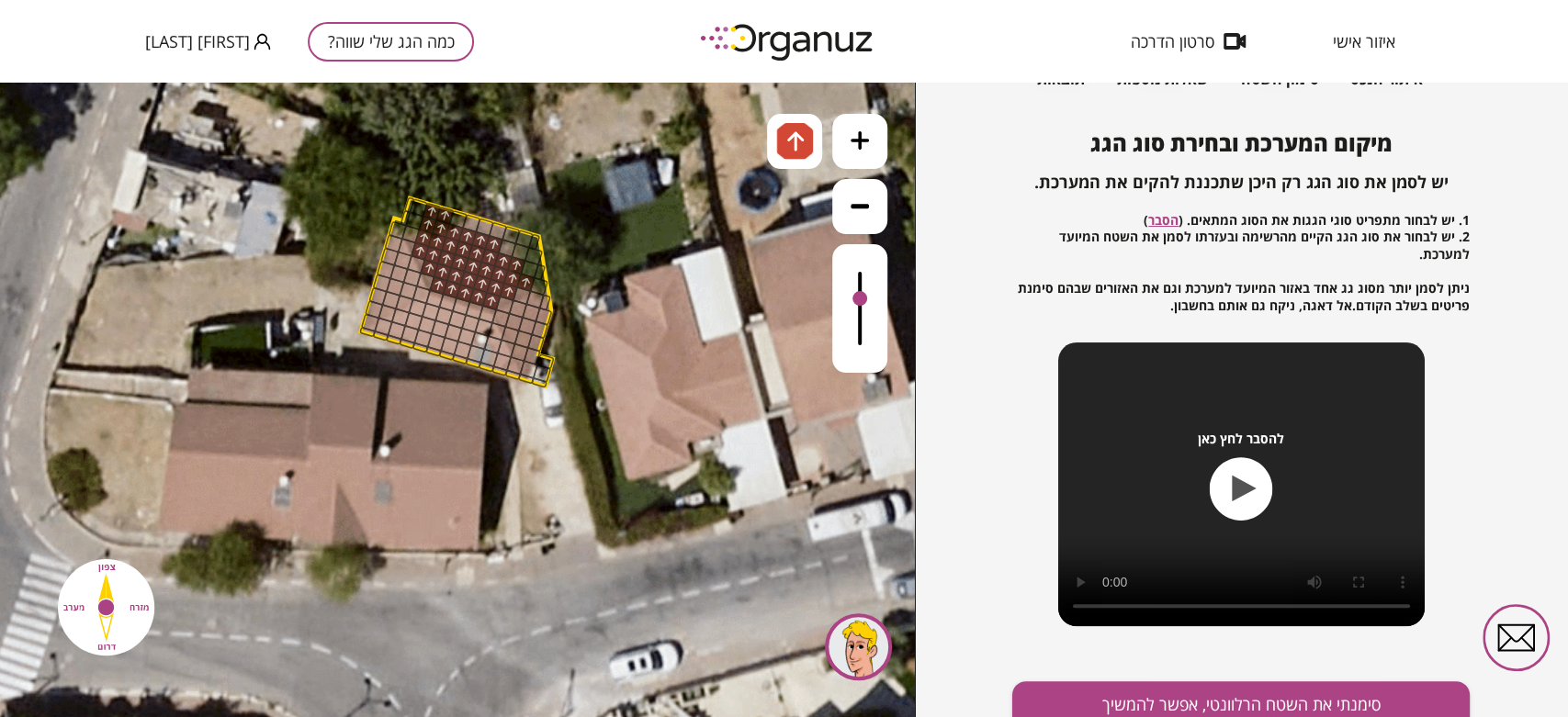 click at bounding box center (445, 215) 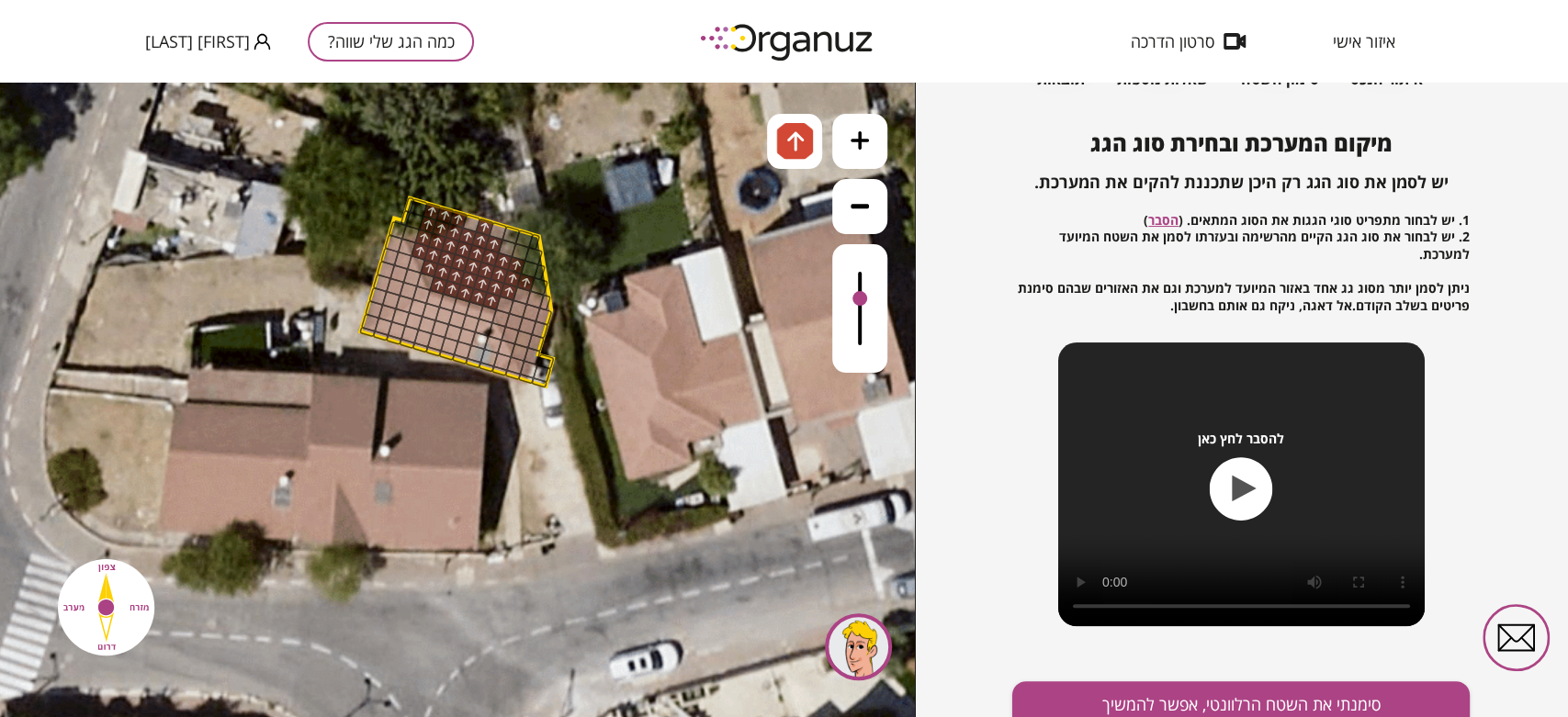 click at bounding box center (484, 227) 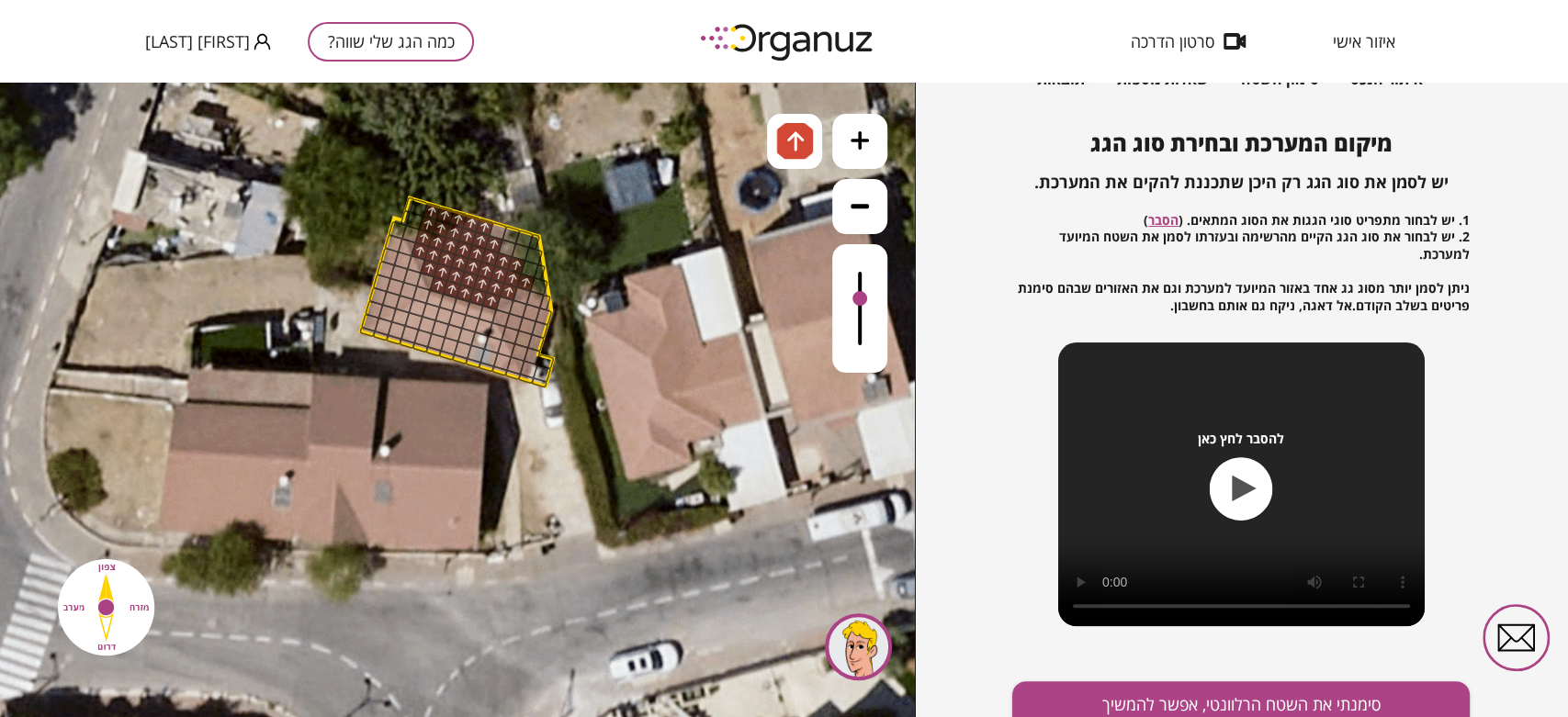click at bounding box center (498, 231) 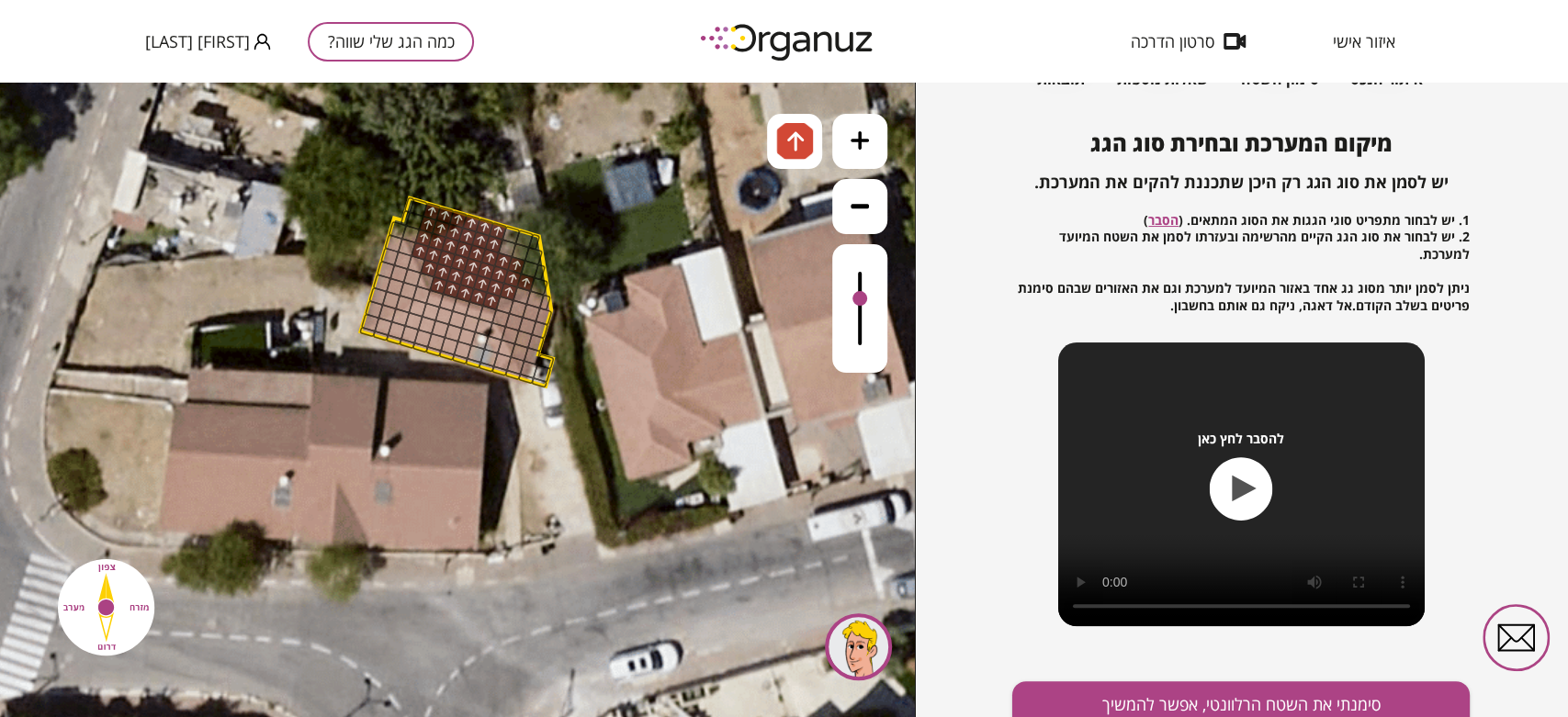 click at bounding box center (511, 235) 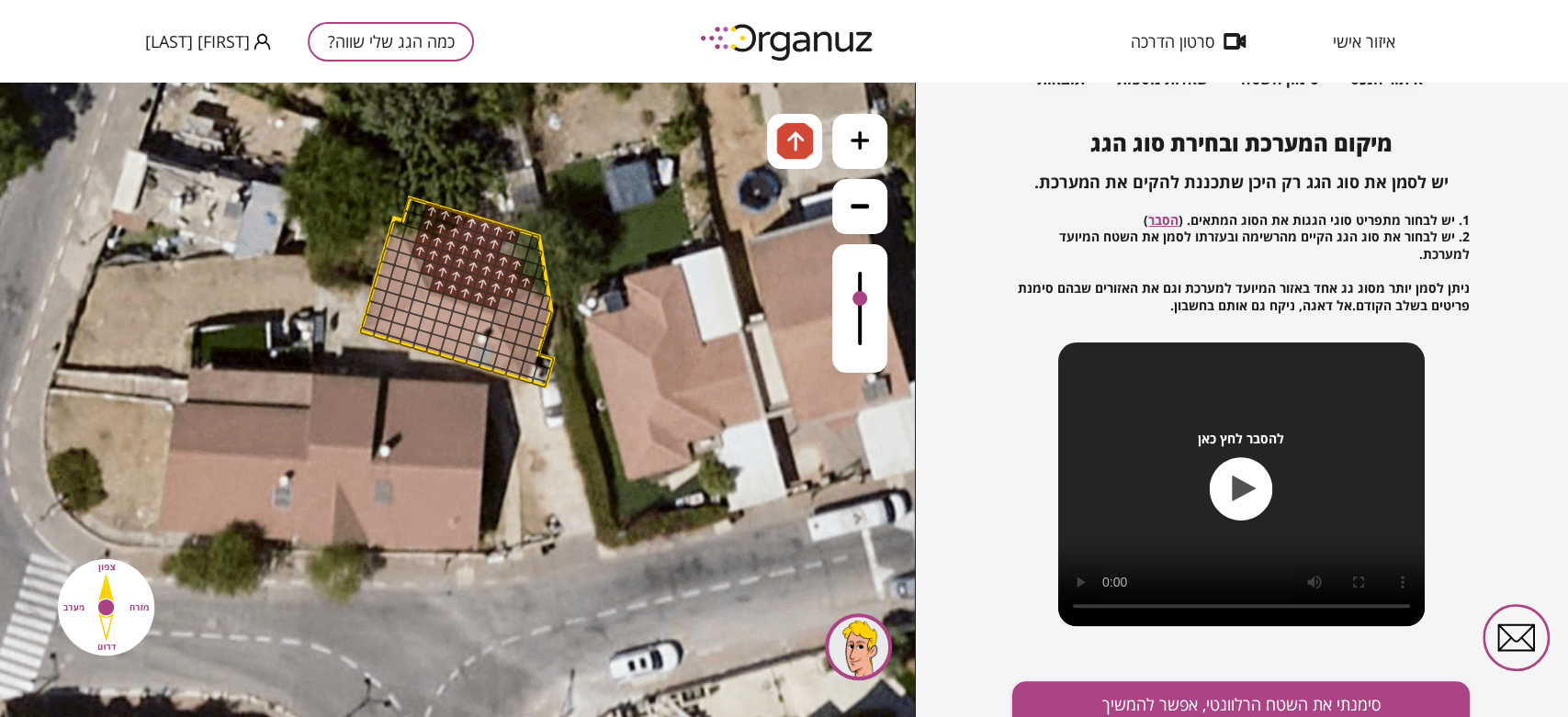 click at bounding box center (507, 248) 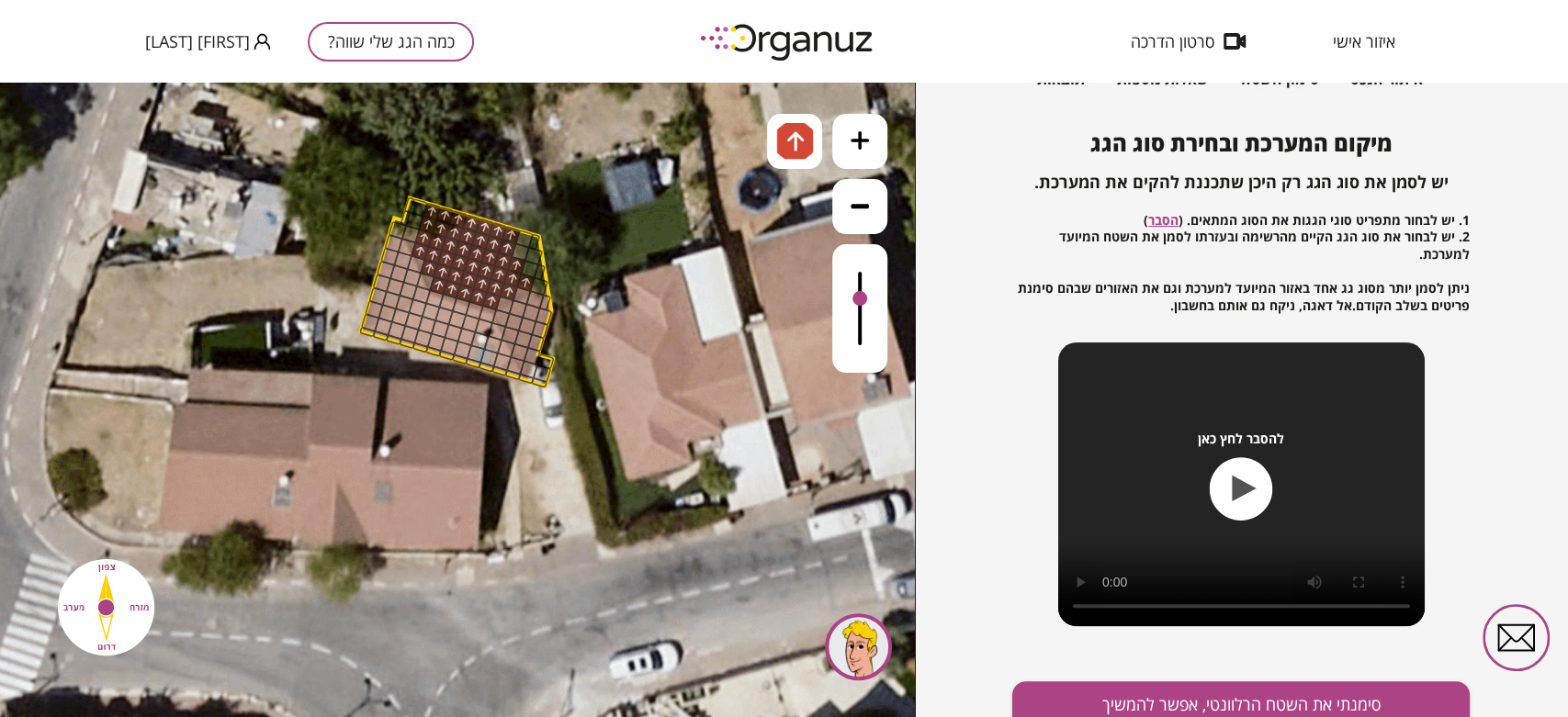 click at bounding box center [524, 239] 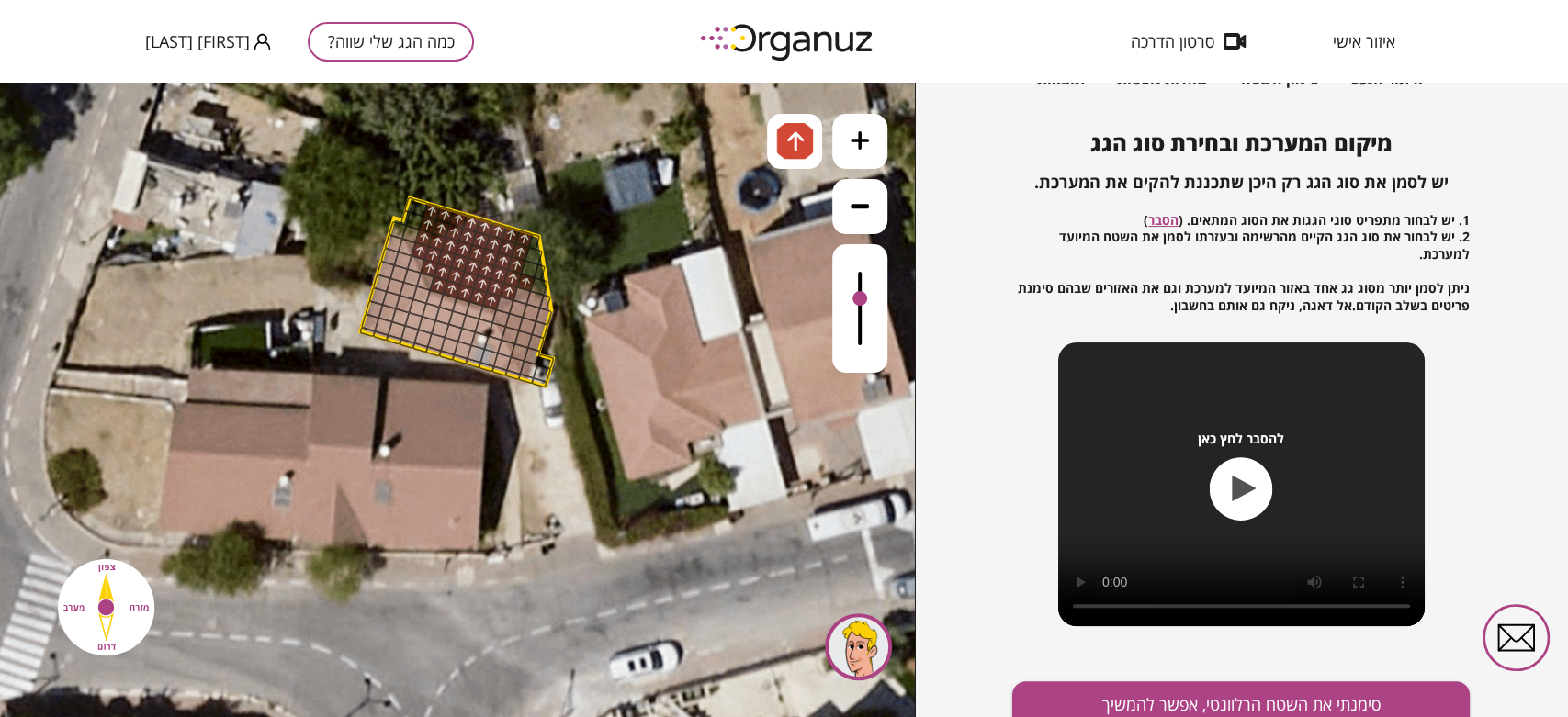 click at bounding box center [520, 252] 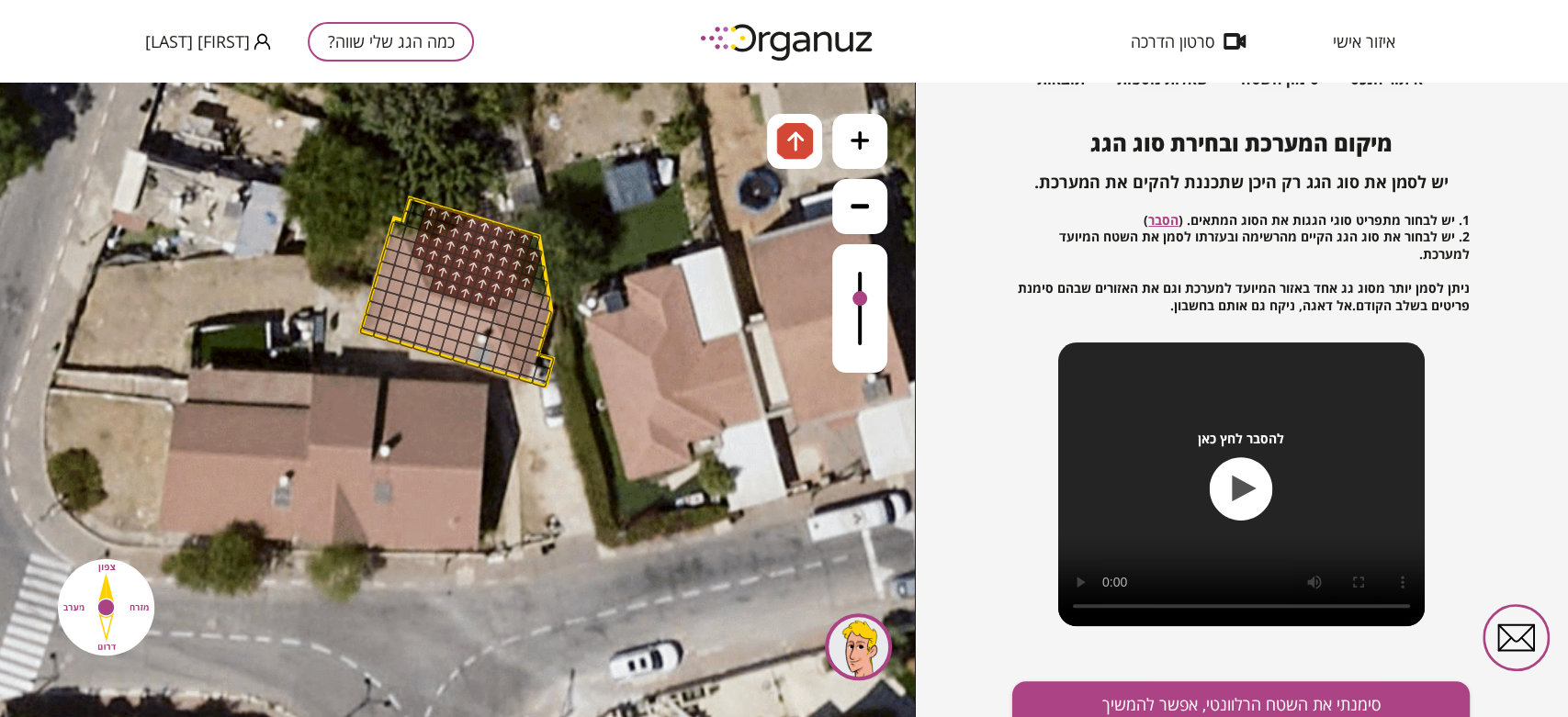 click at bounding box center (534, 256) 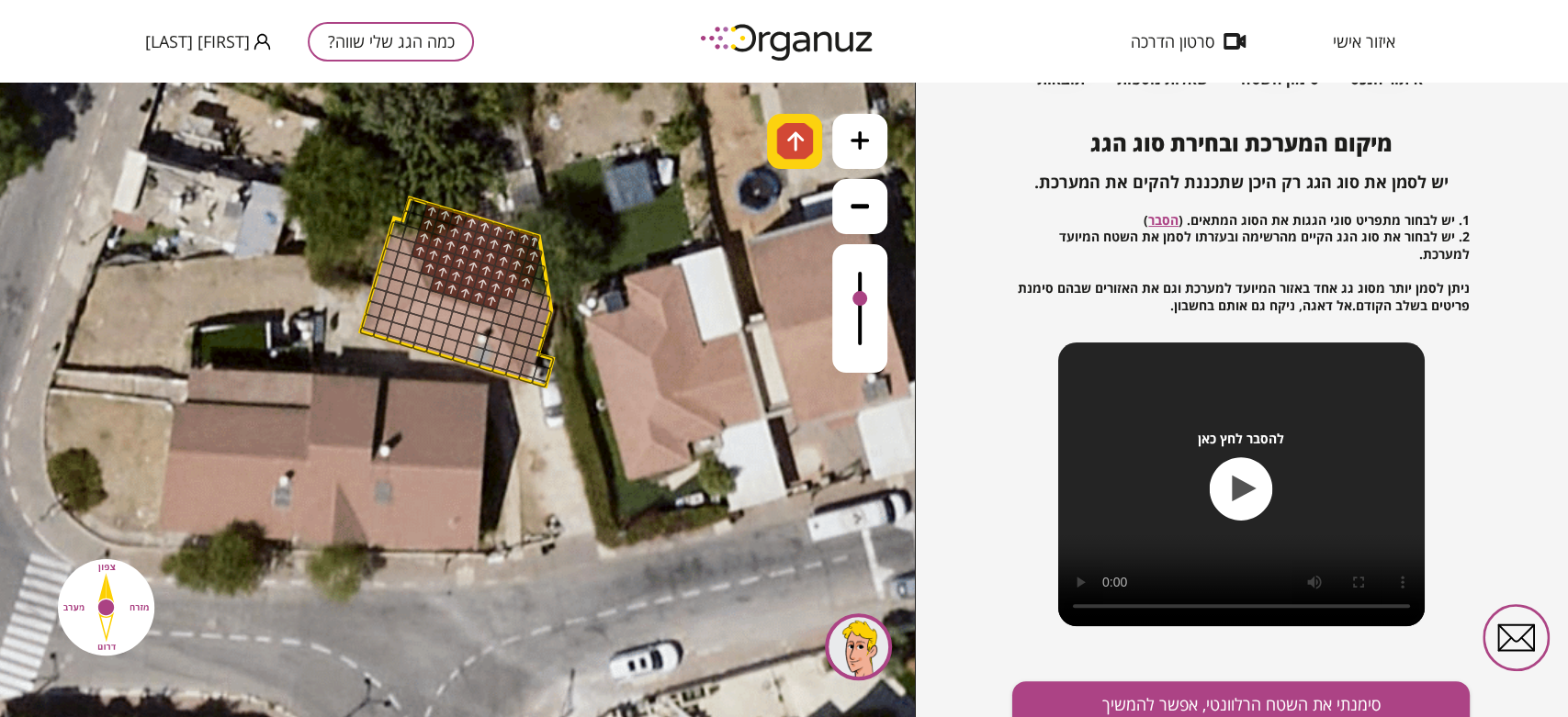 click at bounding box center (795, 141) 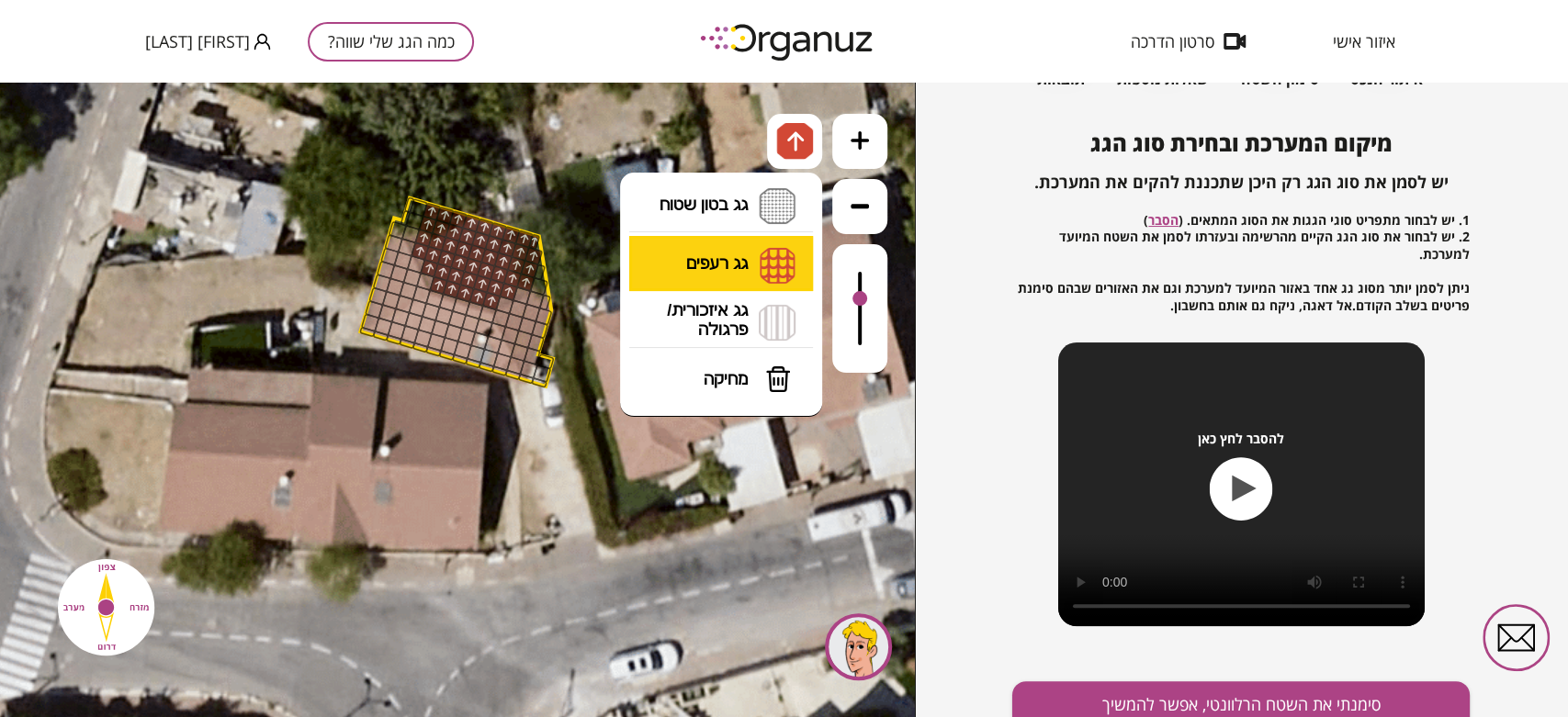 click on "גג רעפים
רעפים צפון
רעפים דרום
רעפים מערב
רעפים מזרח" at bounding box center [721, 264] 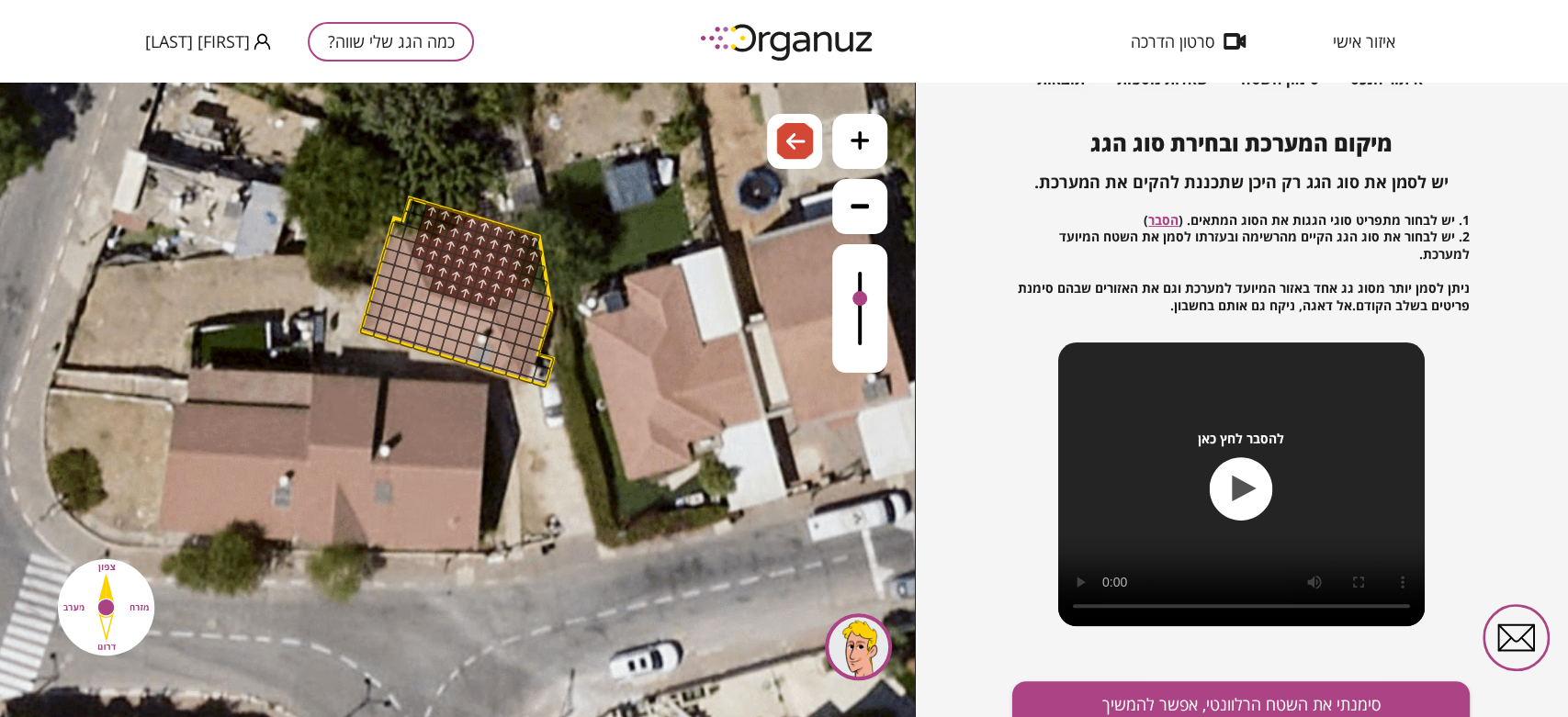 click on ".st0 {
fill: #FFFFFF;
}
.st0 {
fill: #FFFFFF;
}" at bounding box center (457, 399) 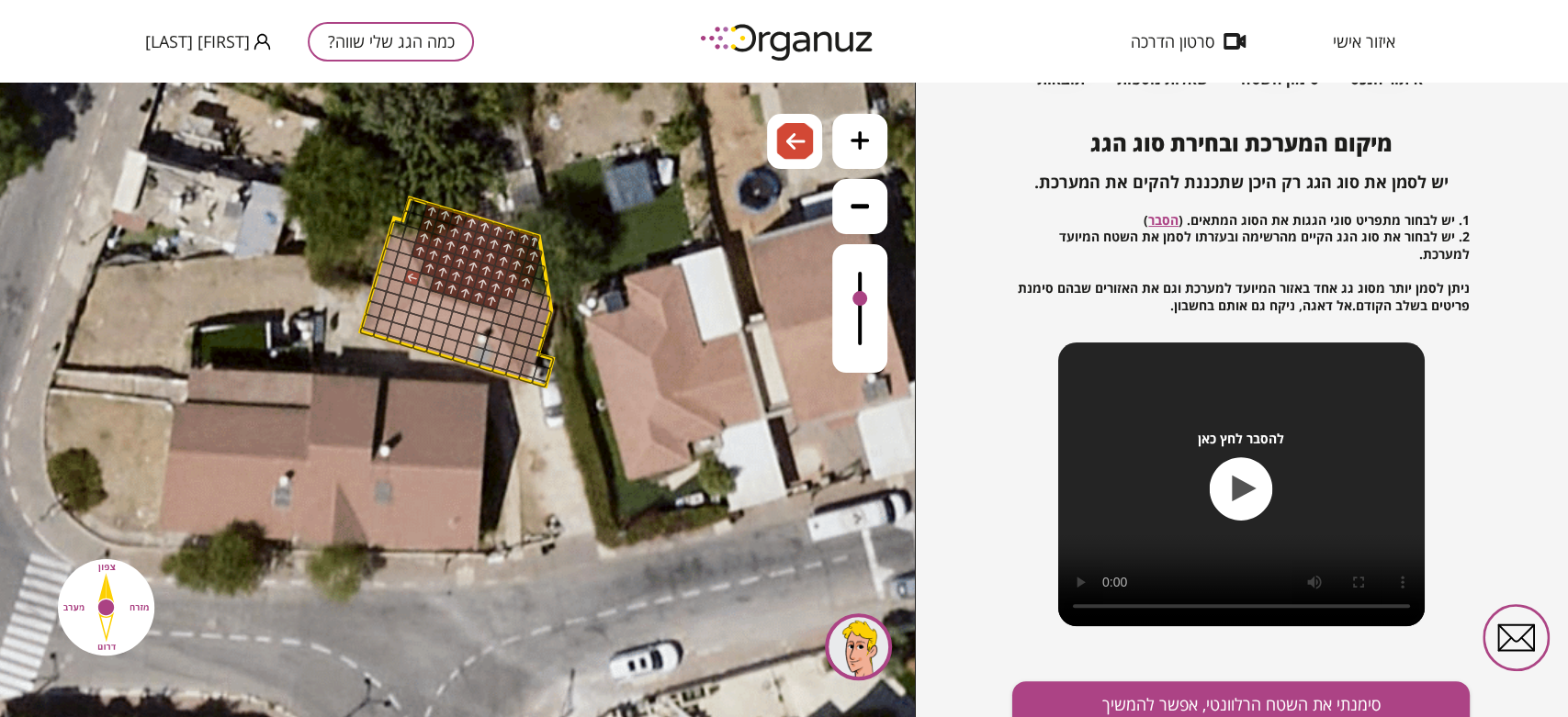 click at bounding box center [399, 274] 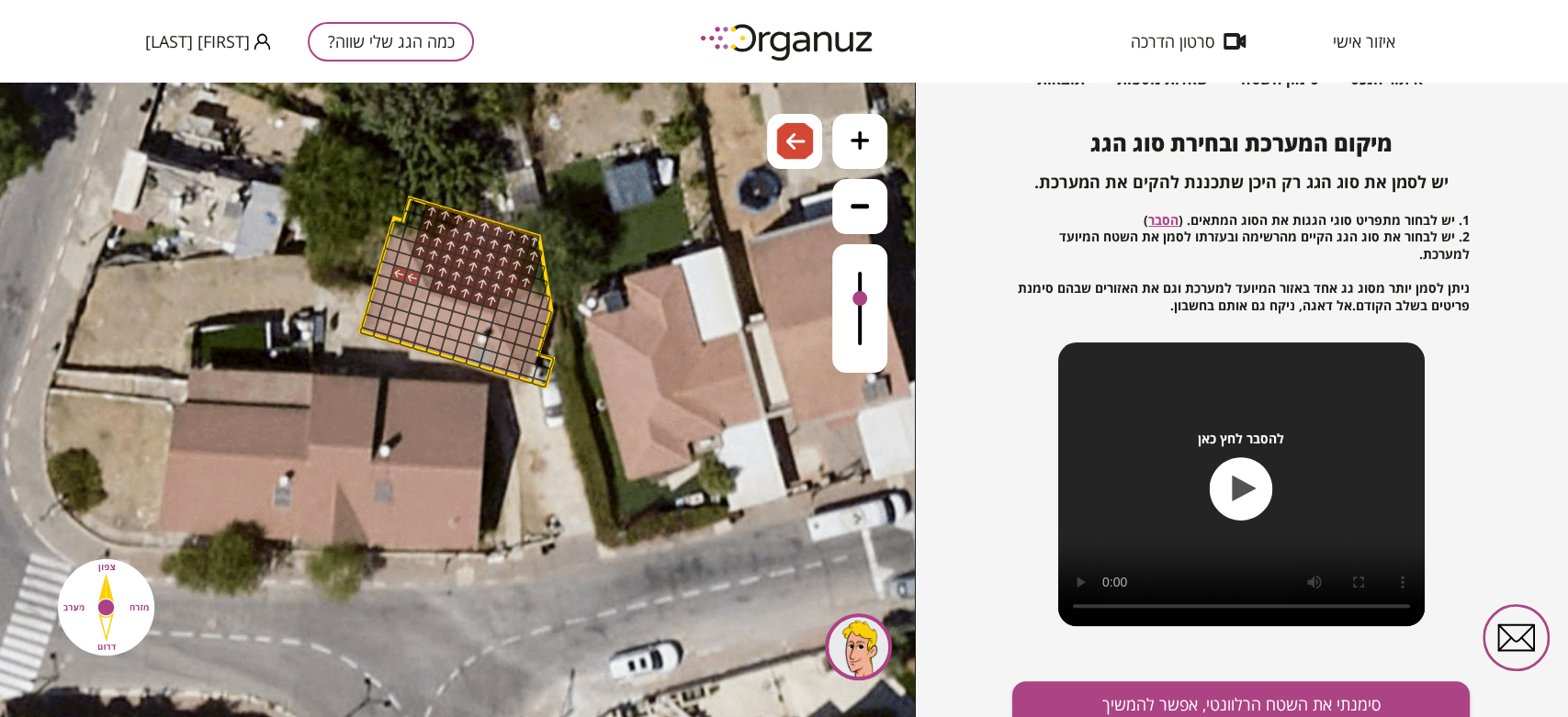 click at bounding box center [402, 261] 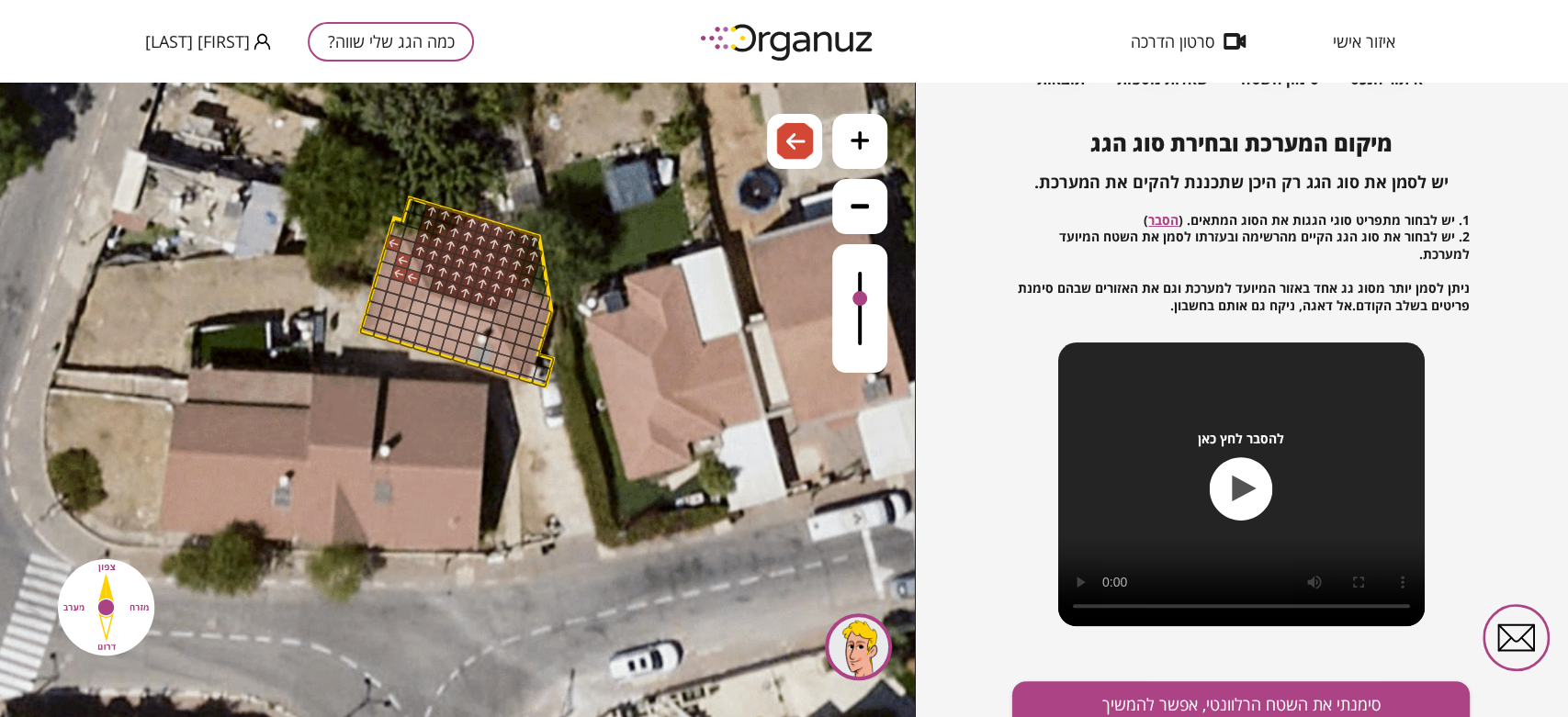 click at bounding box center (393, 243) 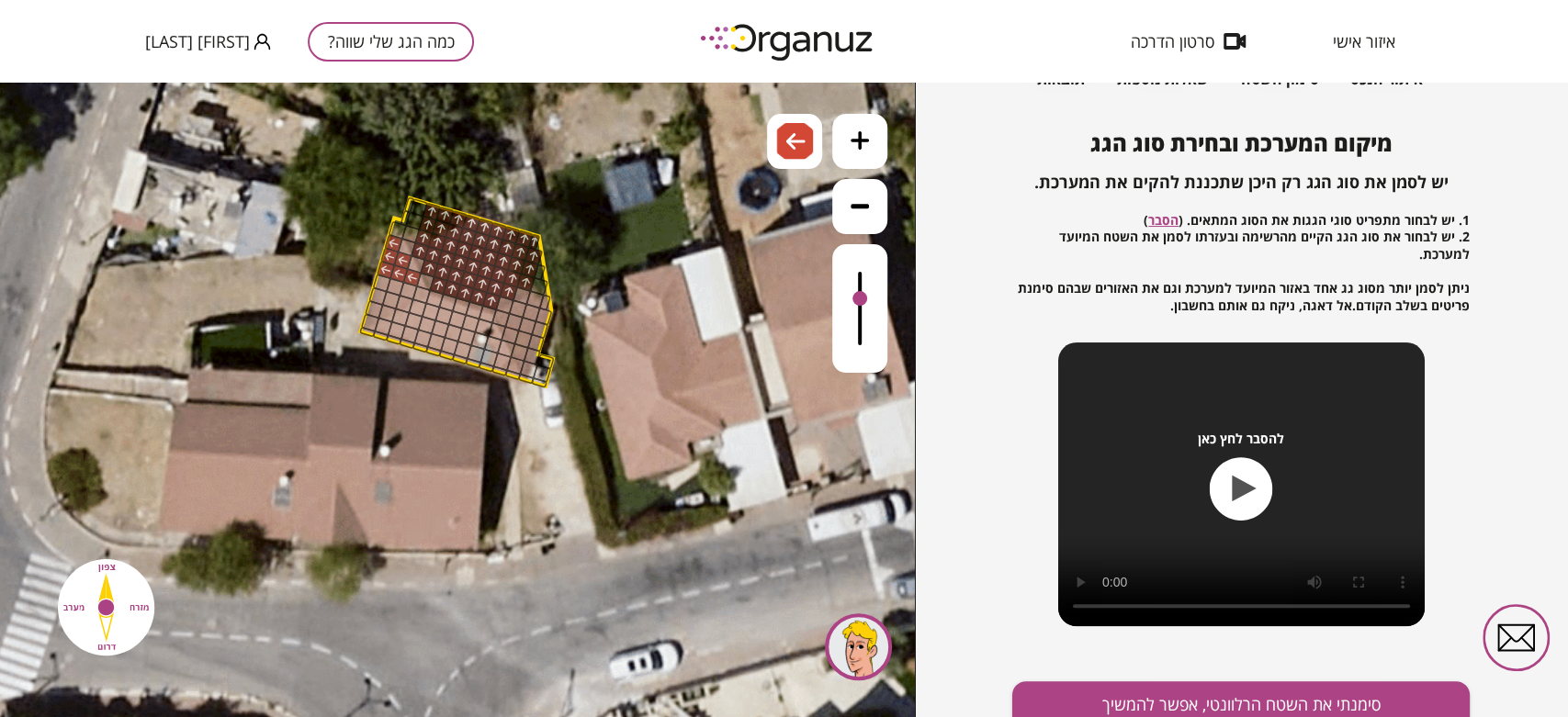 click at bounding box center (386, 270) 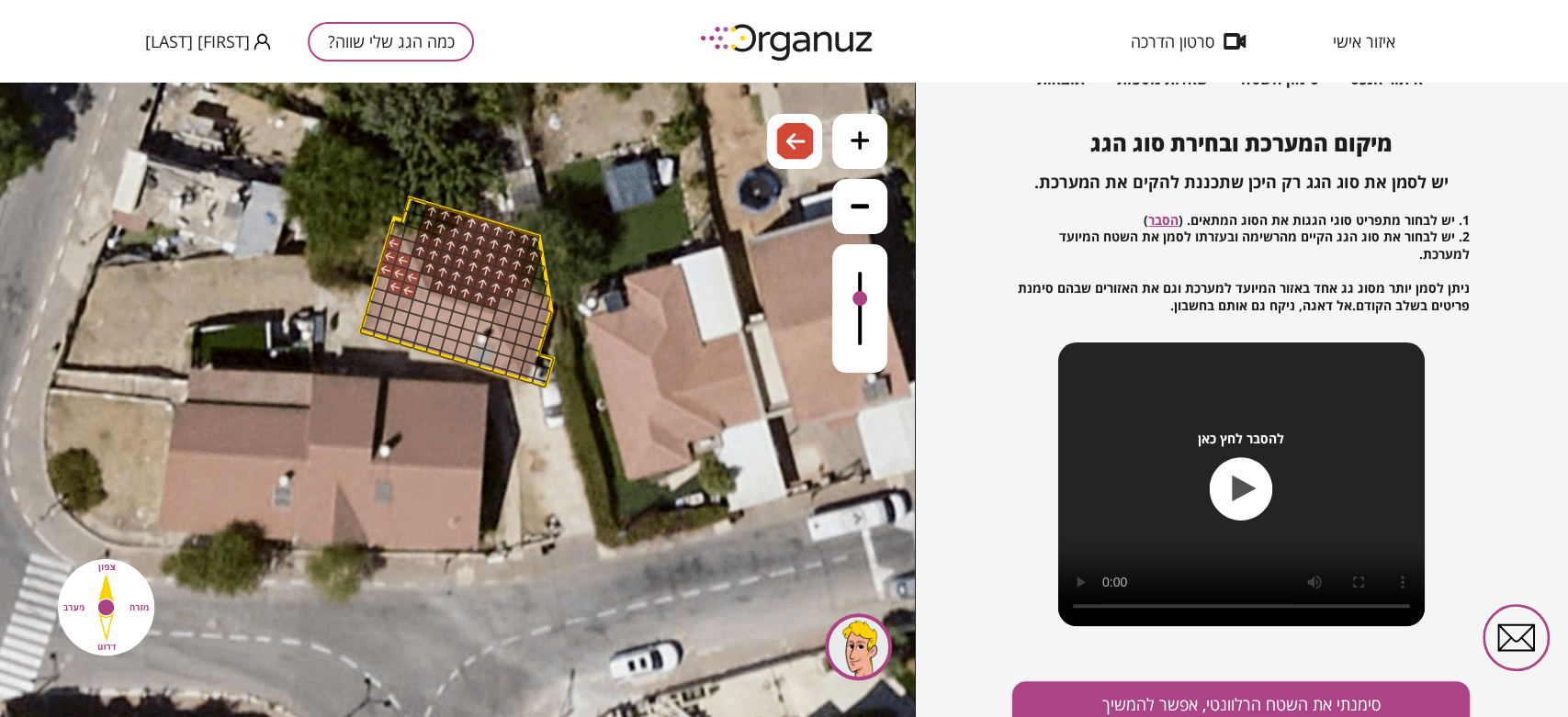 click at bounding box center [408, 291] 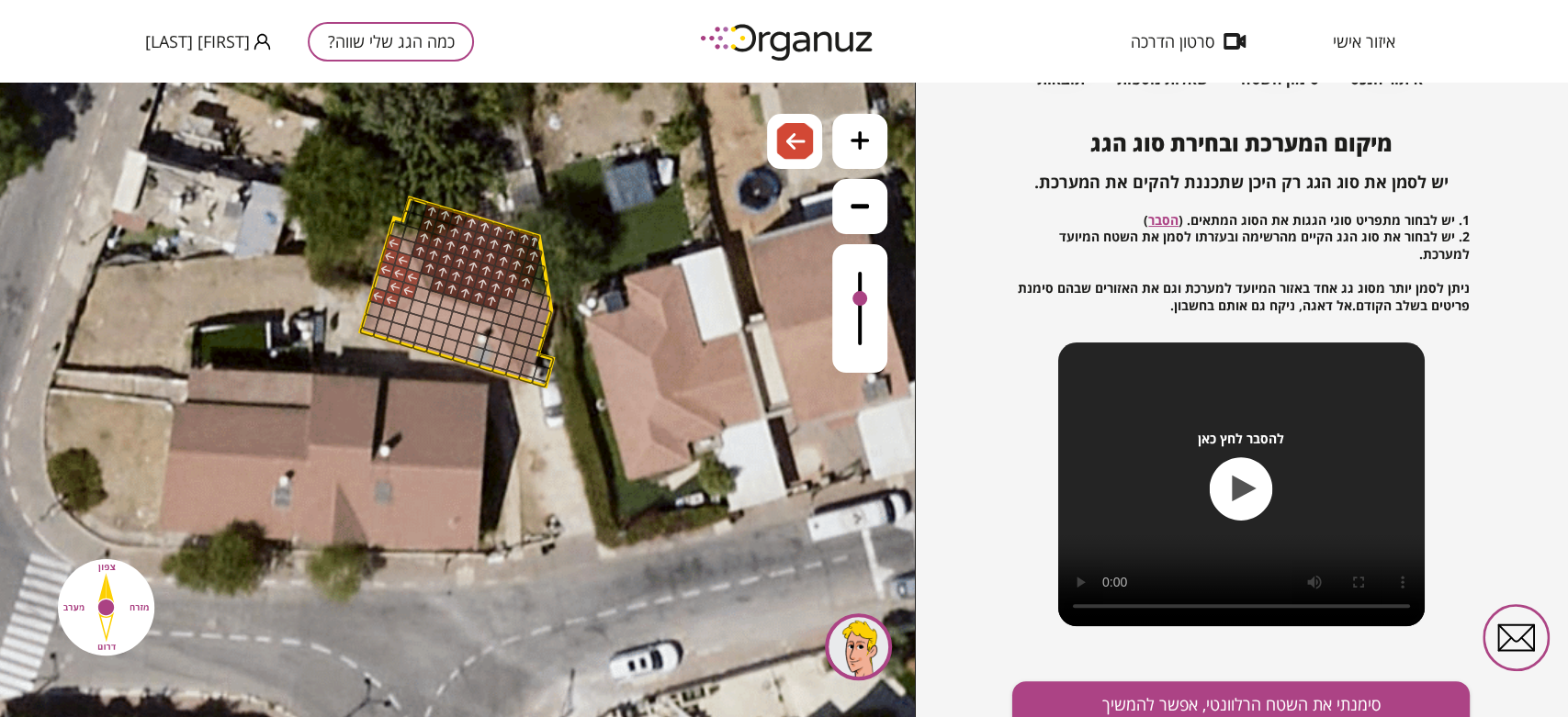 drag, startPoint x: 376, startPoint y: 296, endPoint x: 378, endPoint y: 284, distance: 12.165525 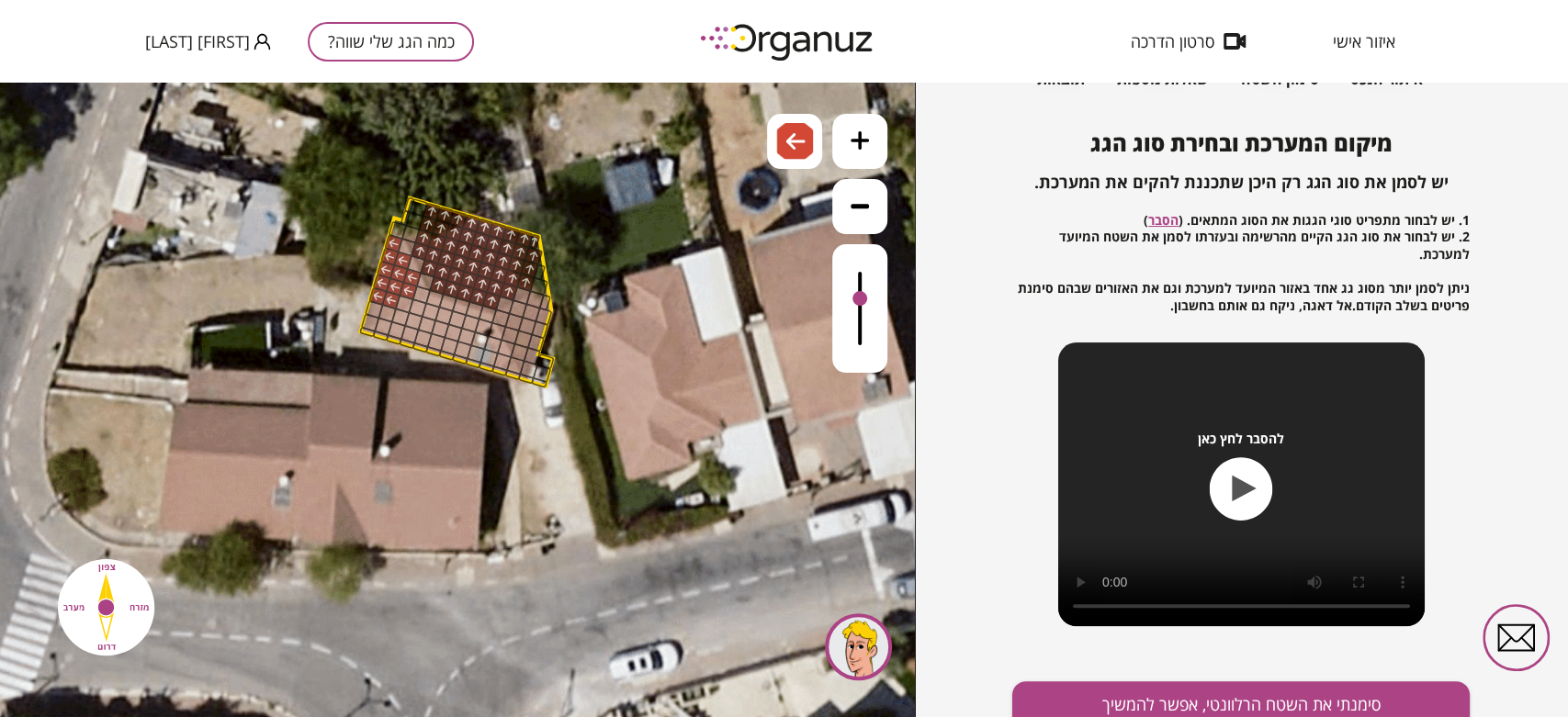 click at bounding box center [374, 309] 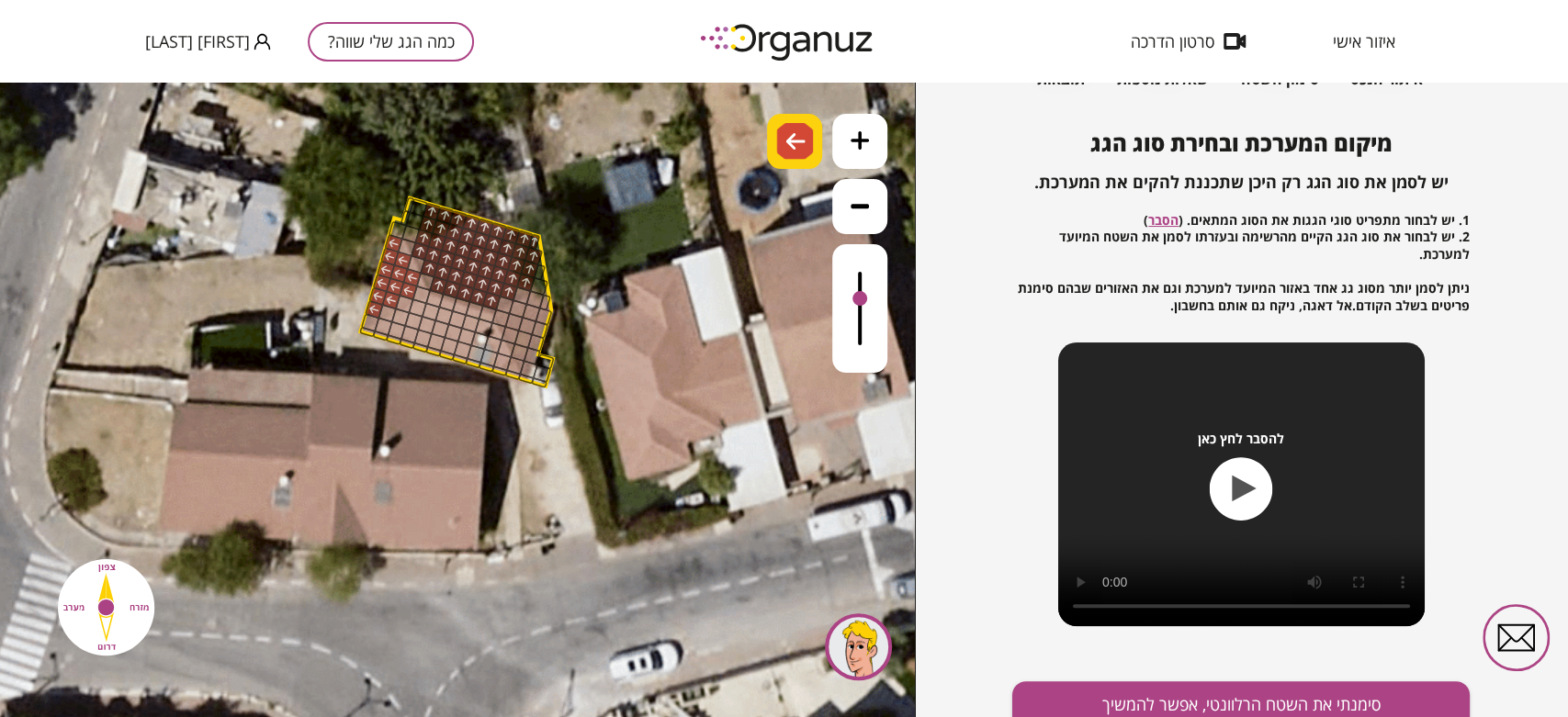 click at bounding box center (795, 141) 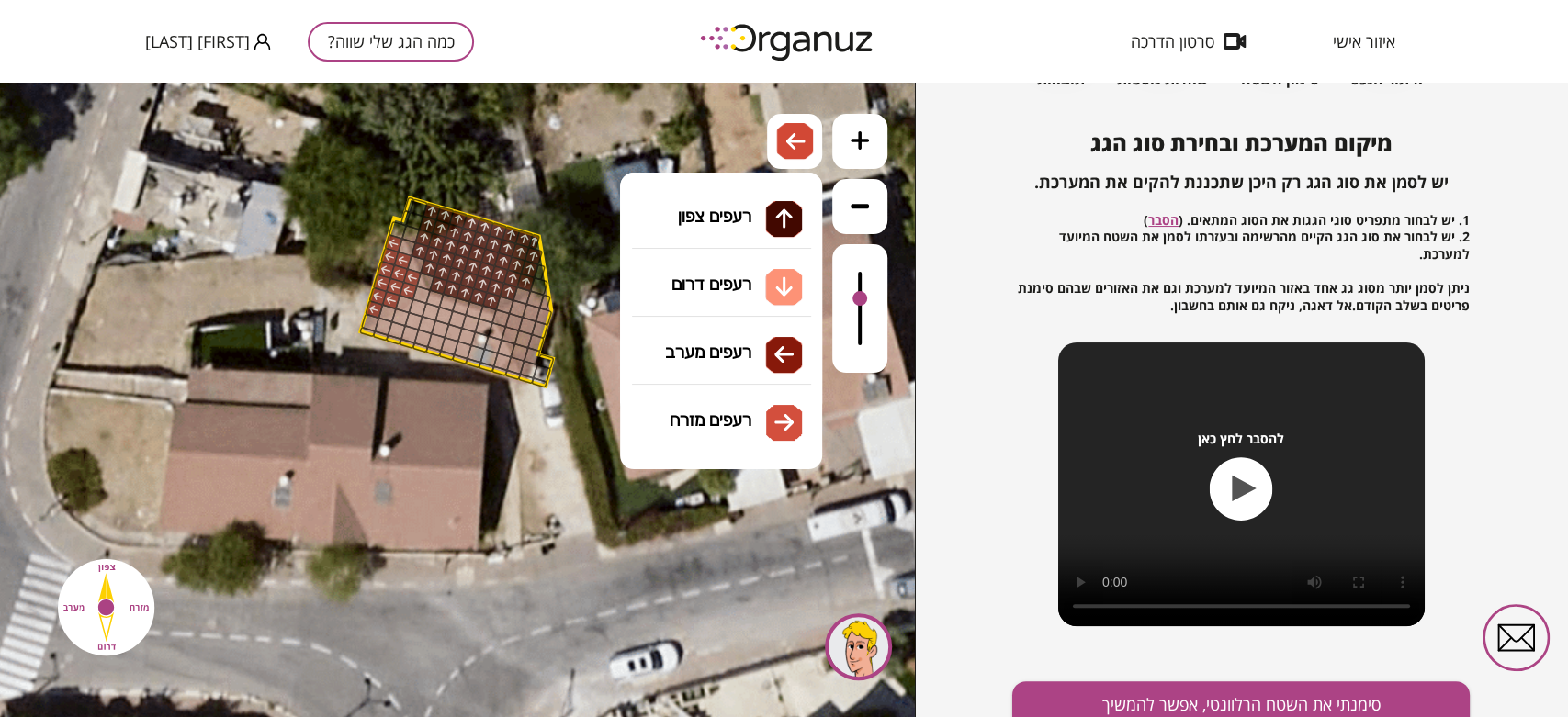 click on "גג רעפים
רעפים צפון
רעפים דרום
רעפים מערב
רעפים מזרח" at bounding box center [721, 264] 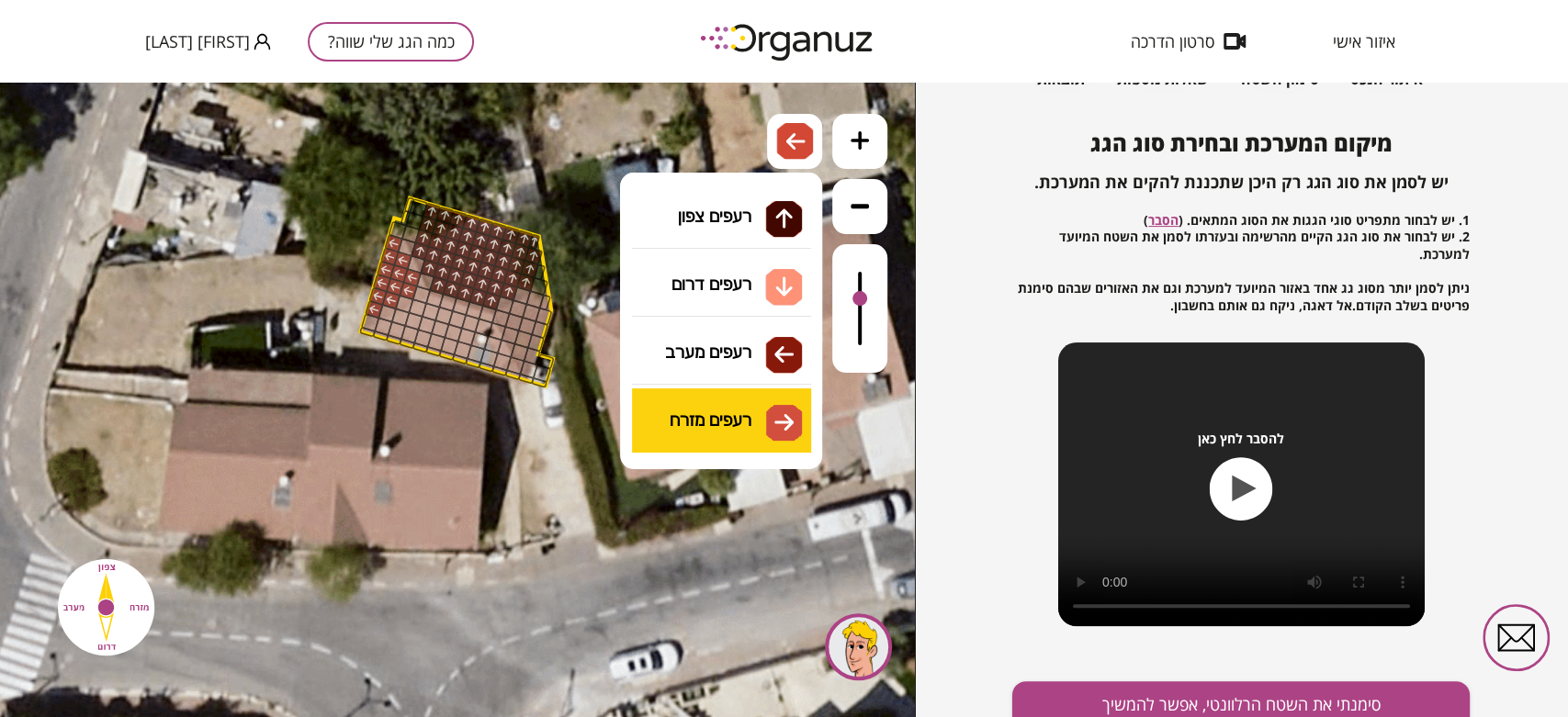 click on ".st0 {
fill: #FFFFFF;
}
.st0 {
fill: #FFFFFF;
}" at bounding box center (457, 399) 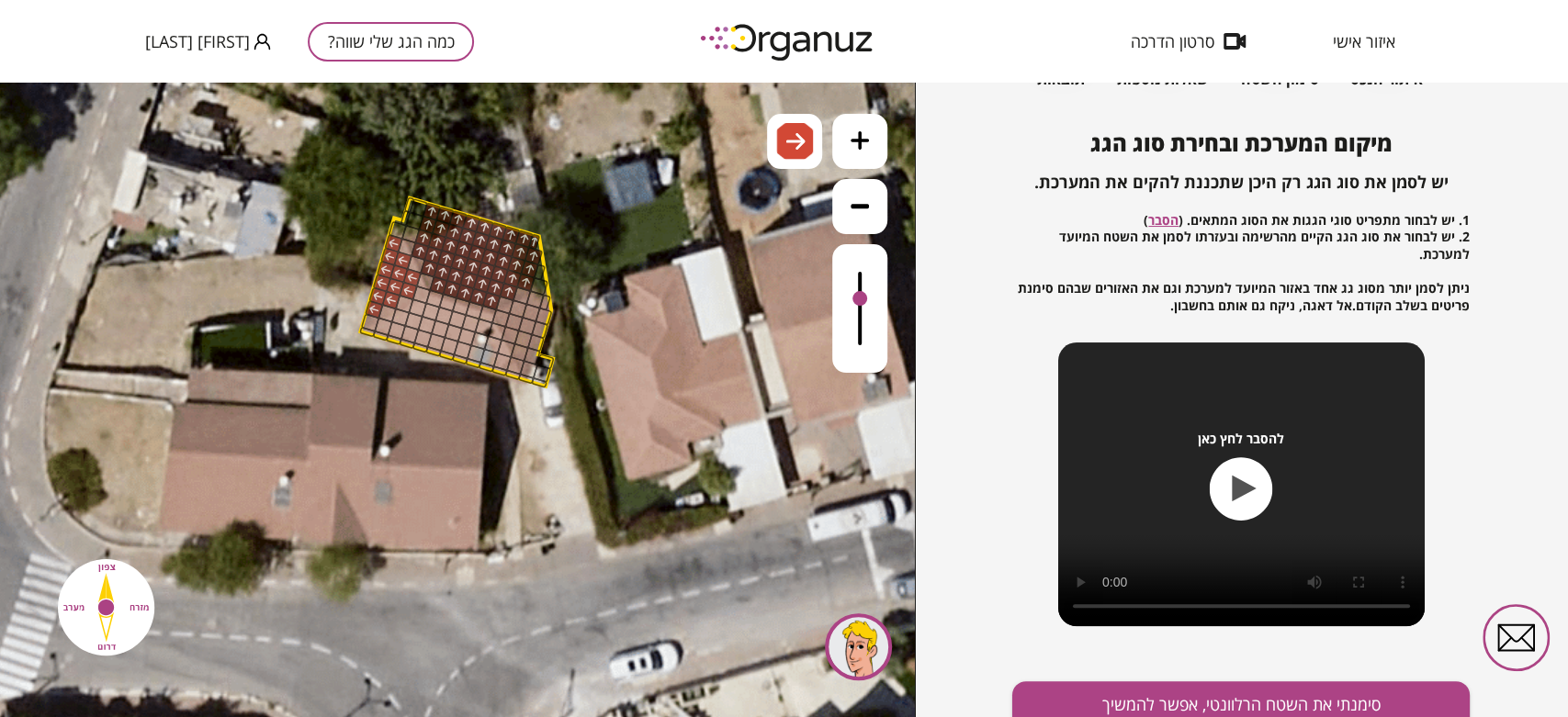 click at bounding box center (513, 322) 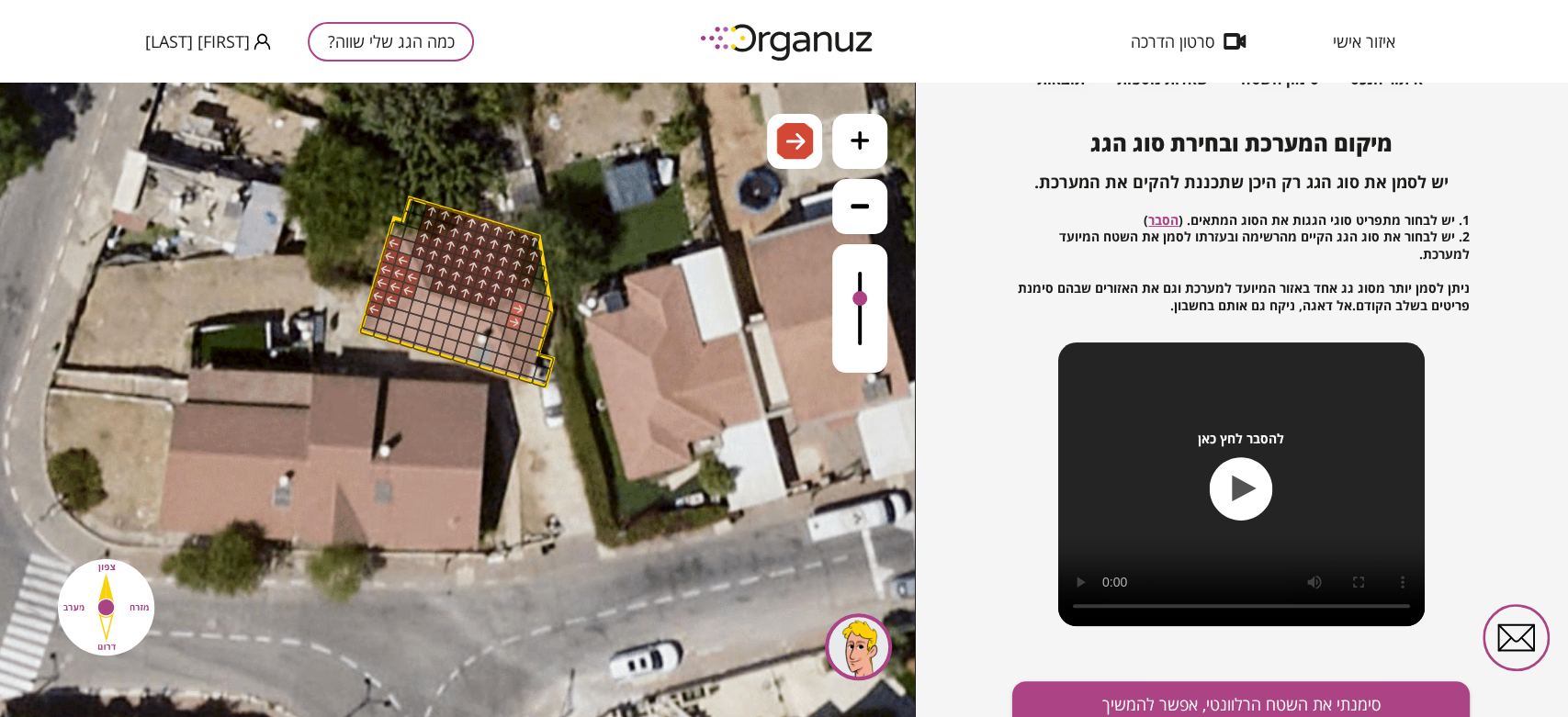 click at bounding box center (518, 308) 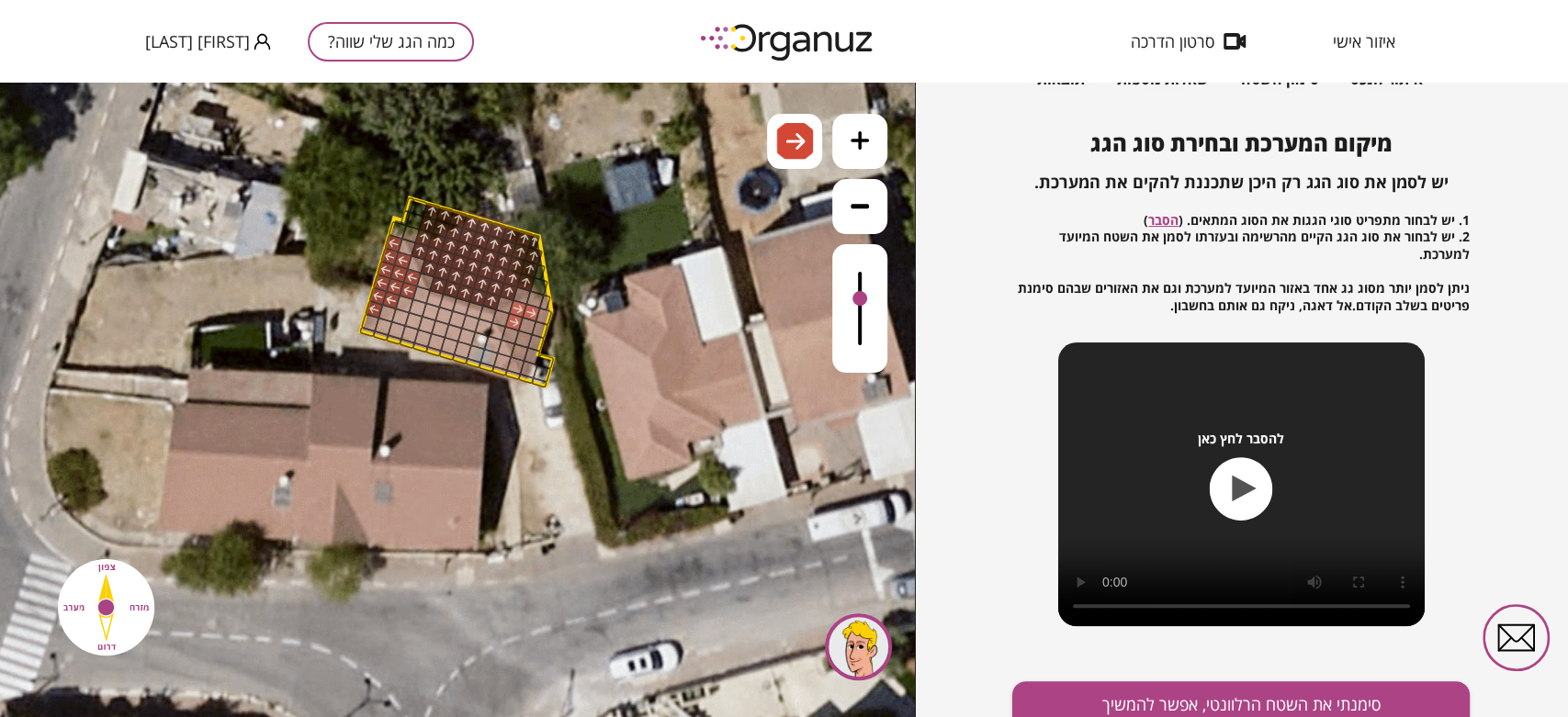 click at bounding box center (531, 312) 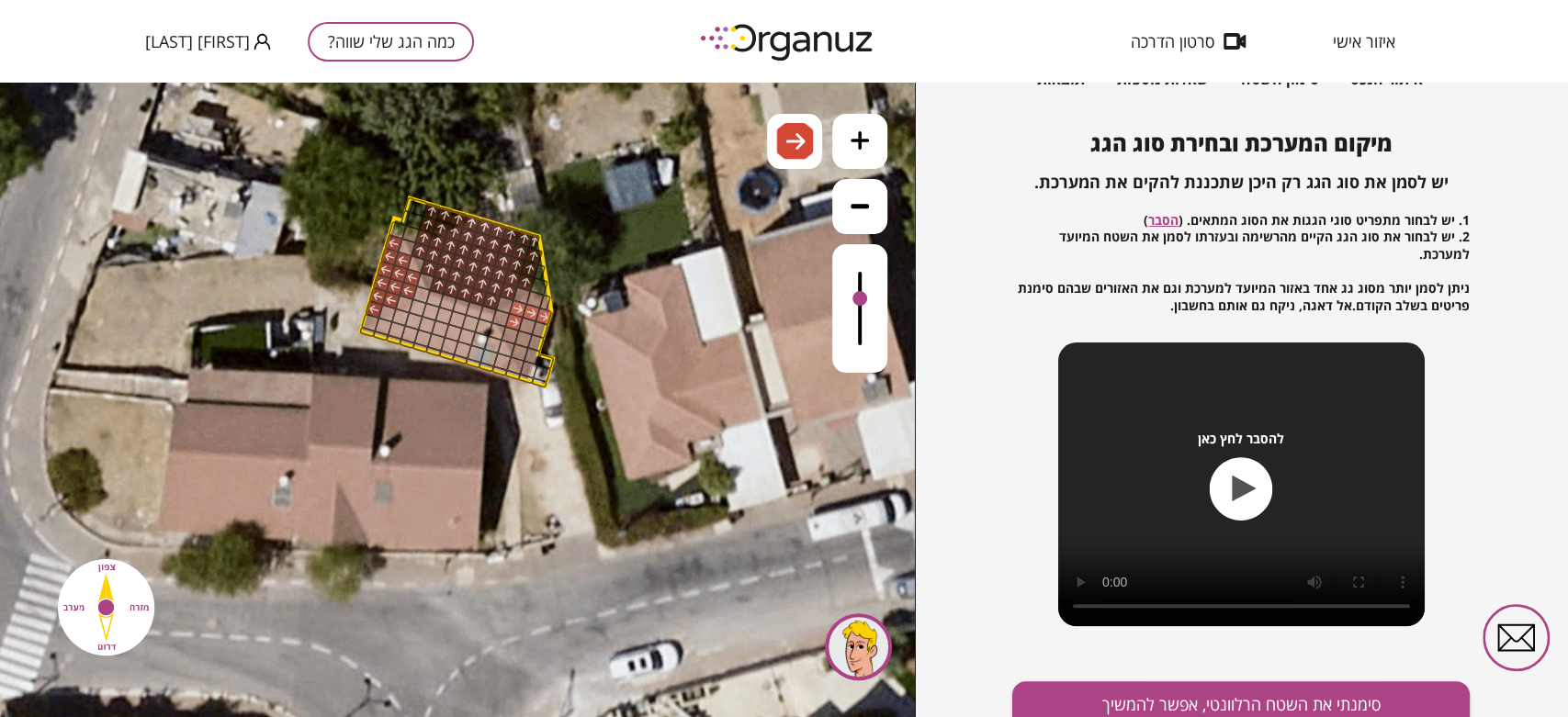 click at bounding box center [543, 317] 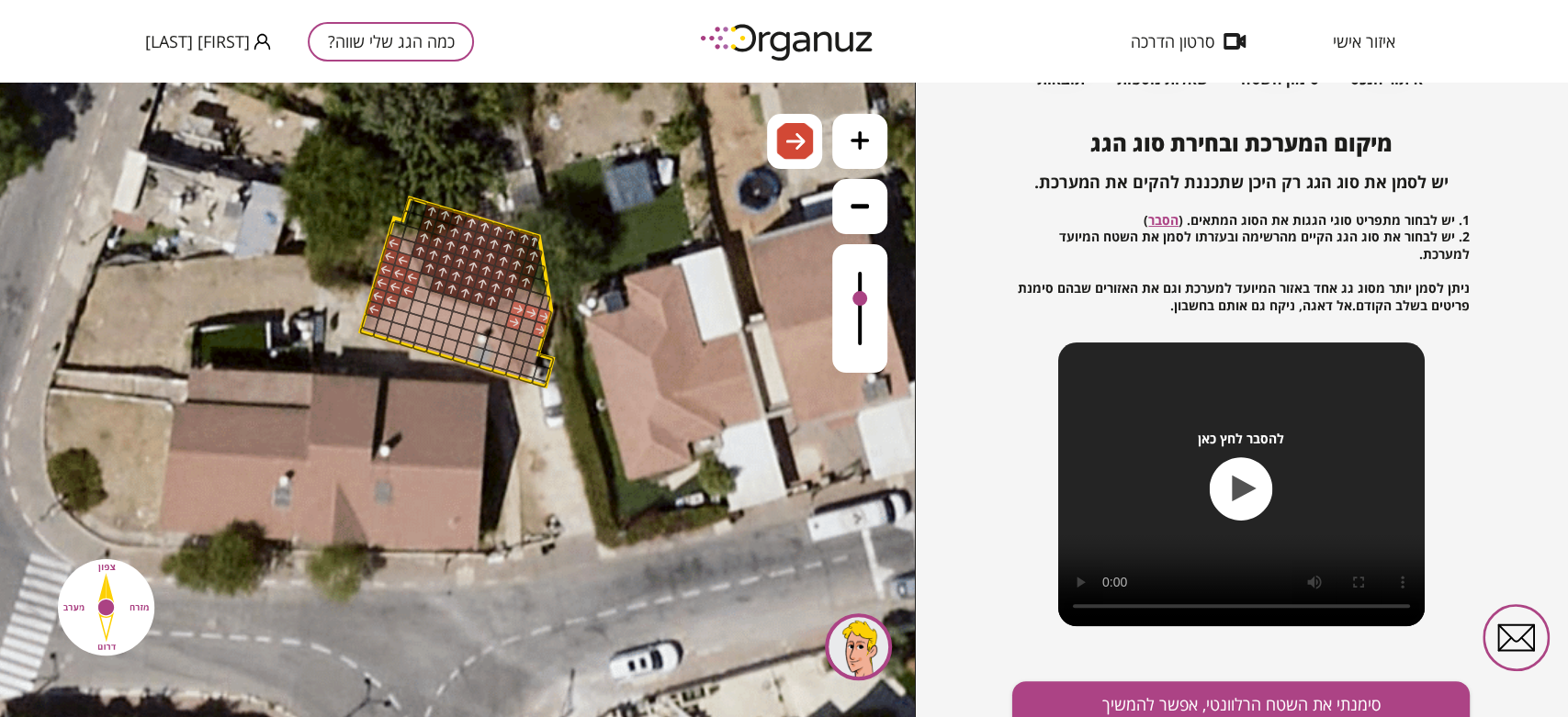 click at bounding box center (536, 342) 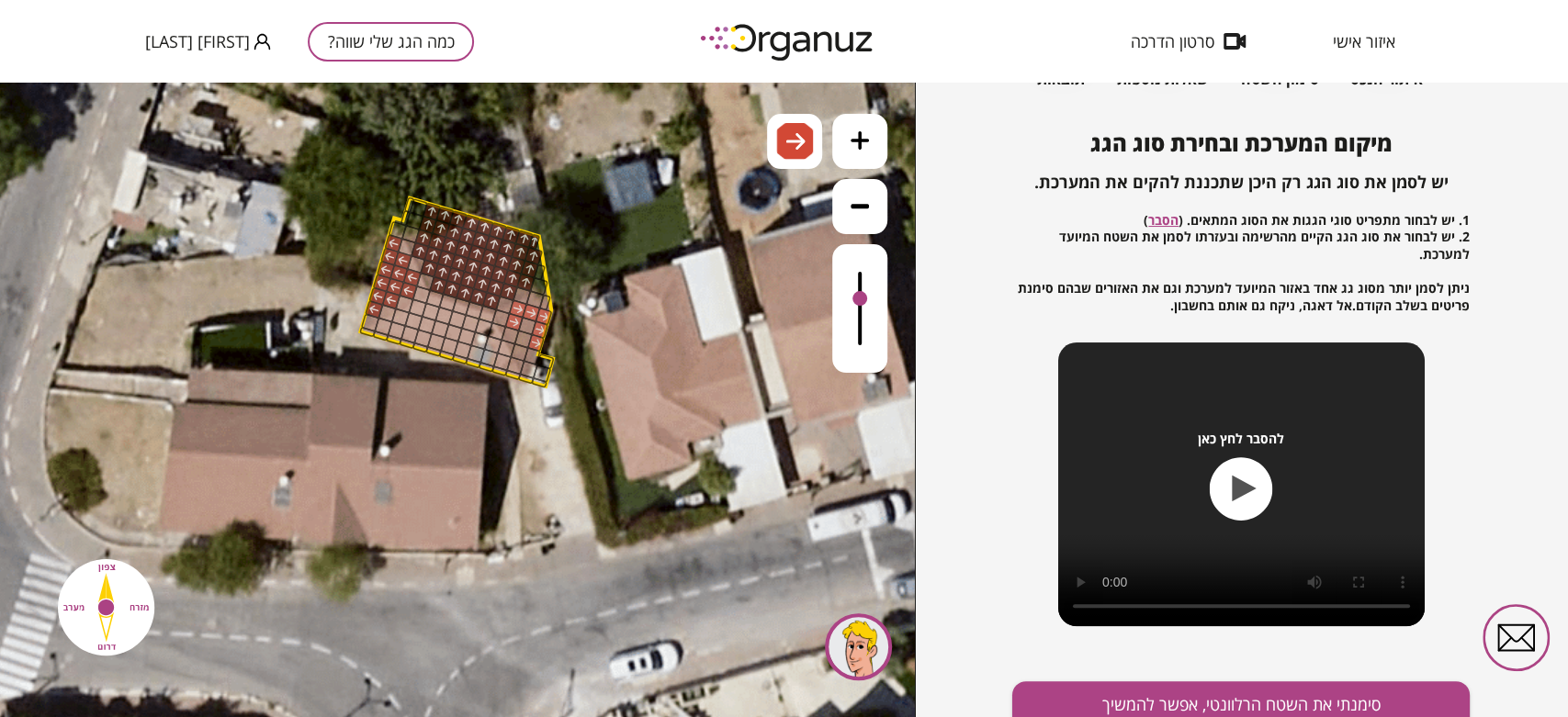 click at bounding box center [523, 339] 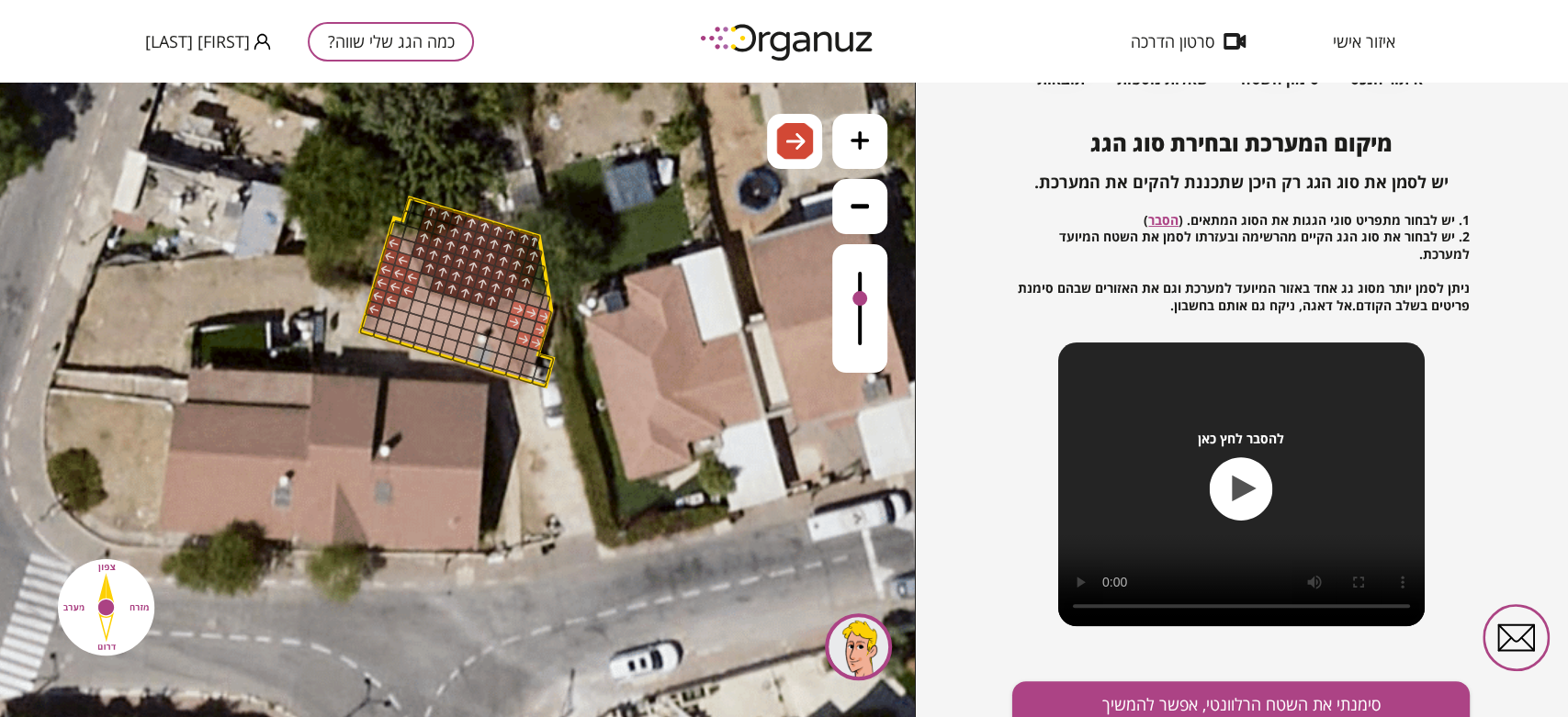click at bounding box center [527, 326] 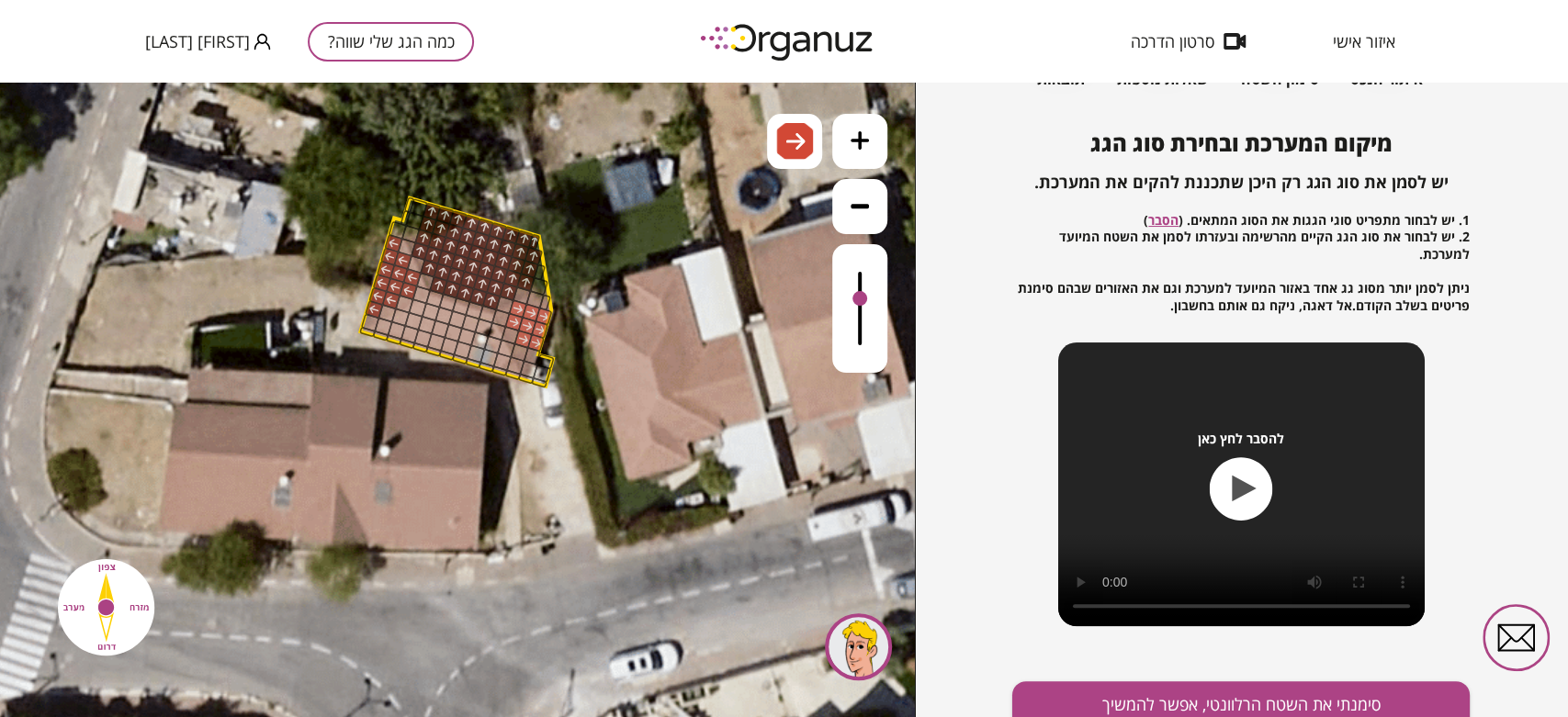 click at bounding box center [510, 335] 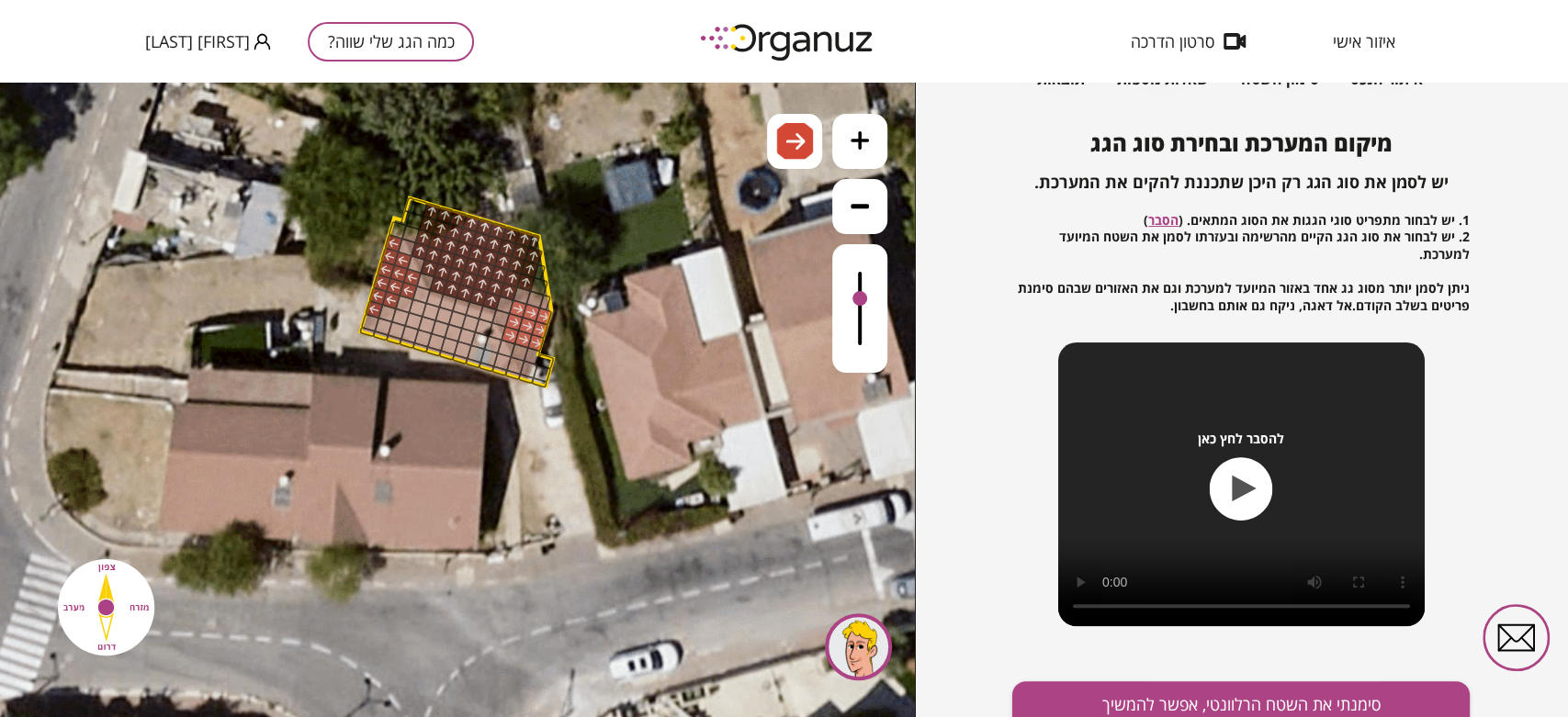 click at bounding box center (519, 353) 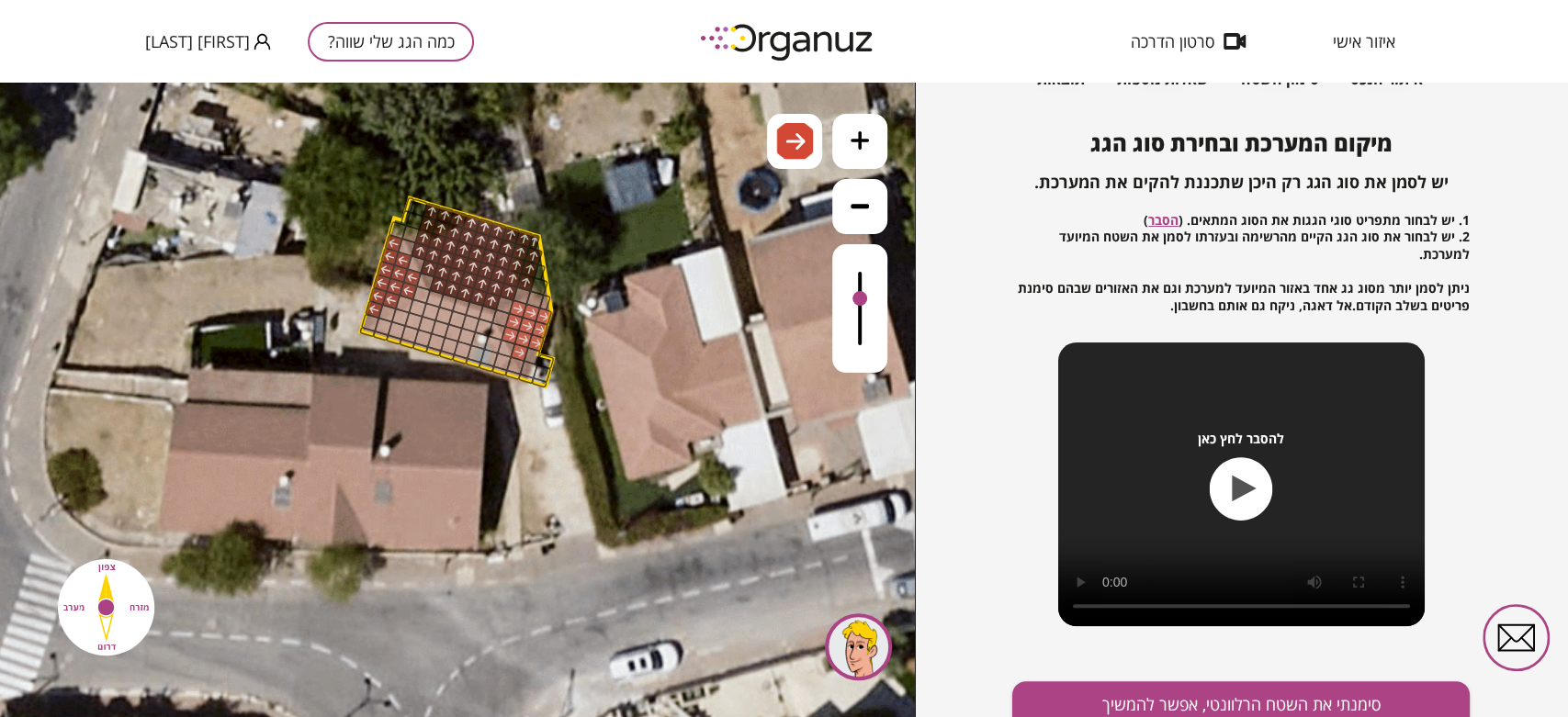 click at bounding box center [532, 356] 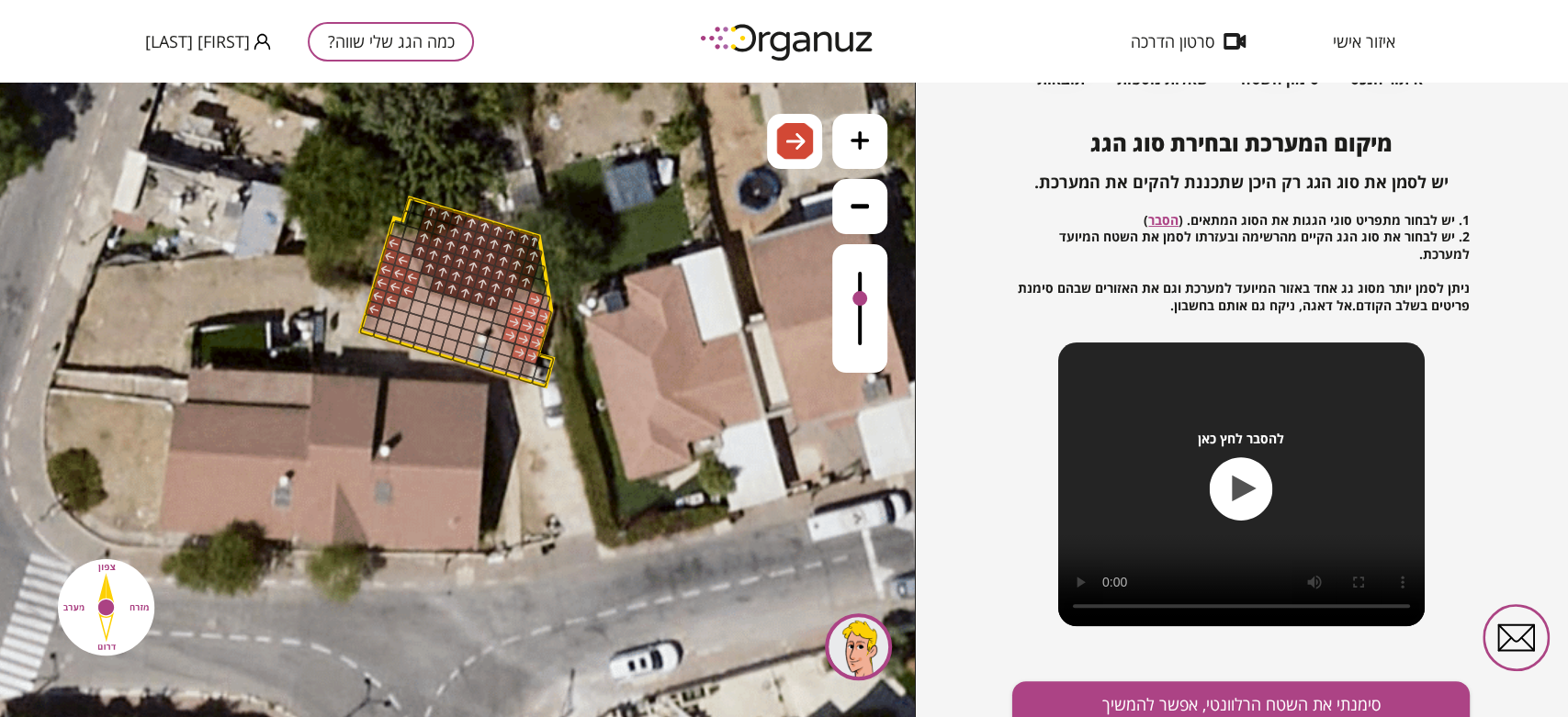 click at bounding box center (535, 299) 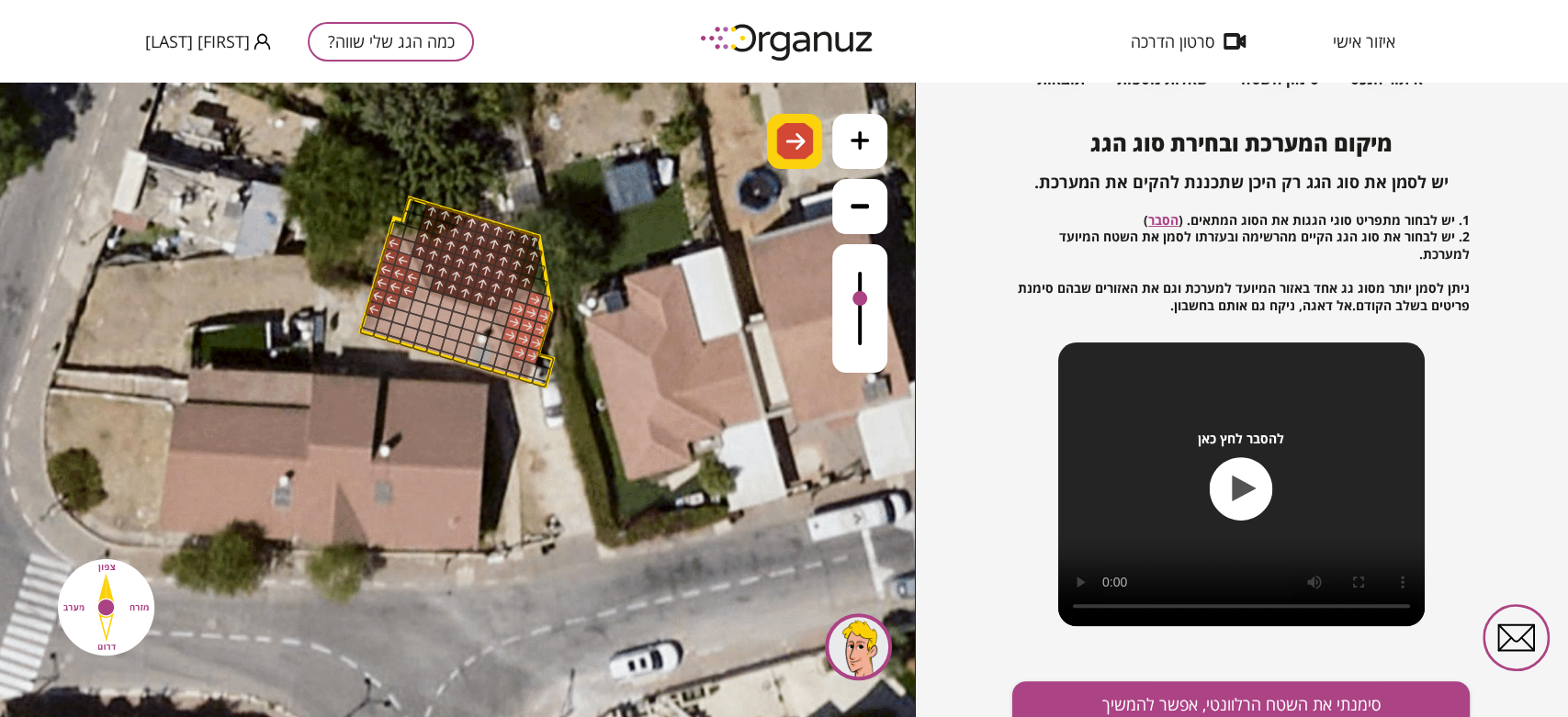 click at bounding box center [795, 141] 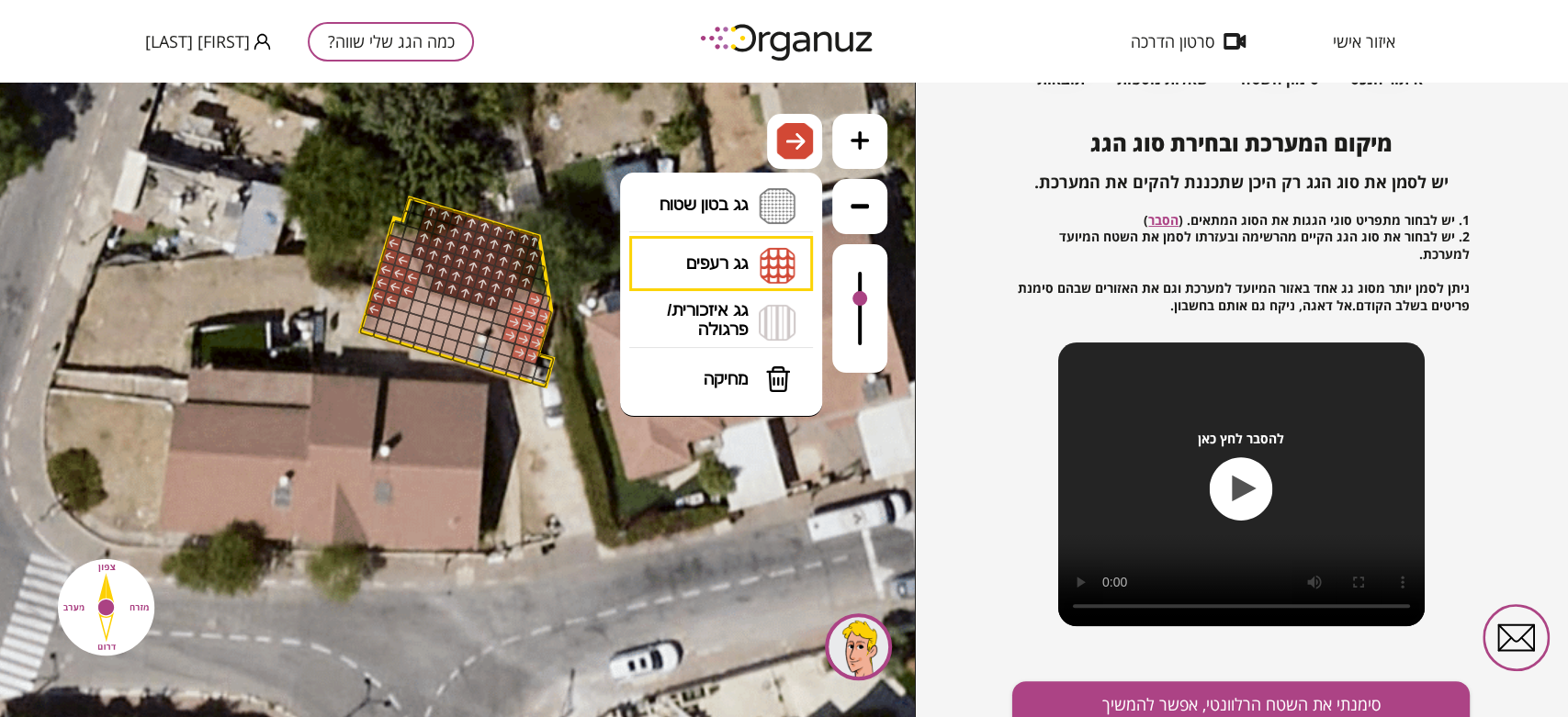 click on "גג רעפים
רעפים צפון
רעפים דרום
רעפים מערב
רעפים מזרח" at bounding box center (721, 264) 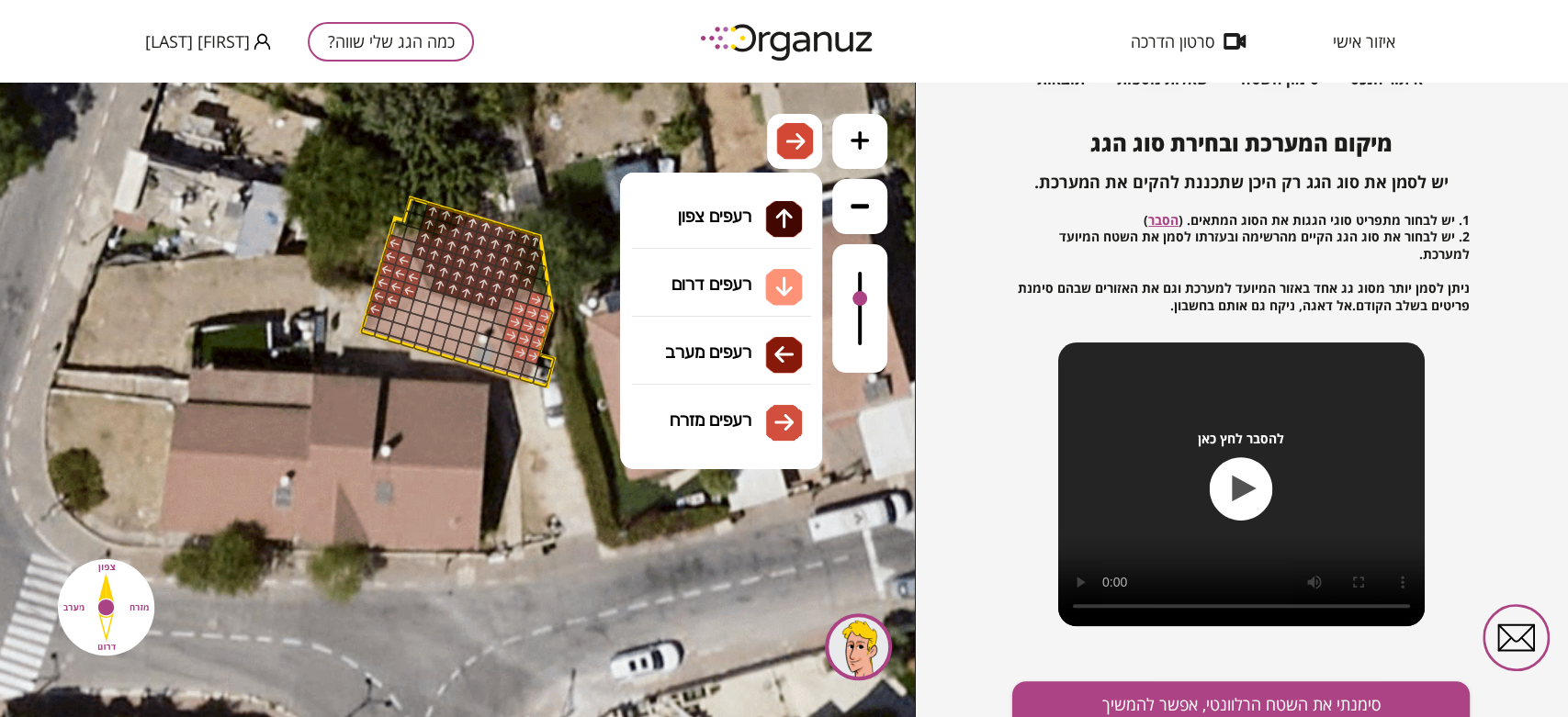 drag, startPoint x: 778, startPoint y: 287, endPoint x: 766, endPoint y: 290, distance: 12.369317 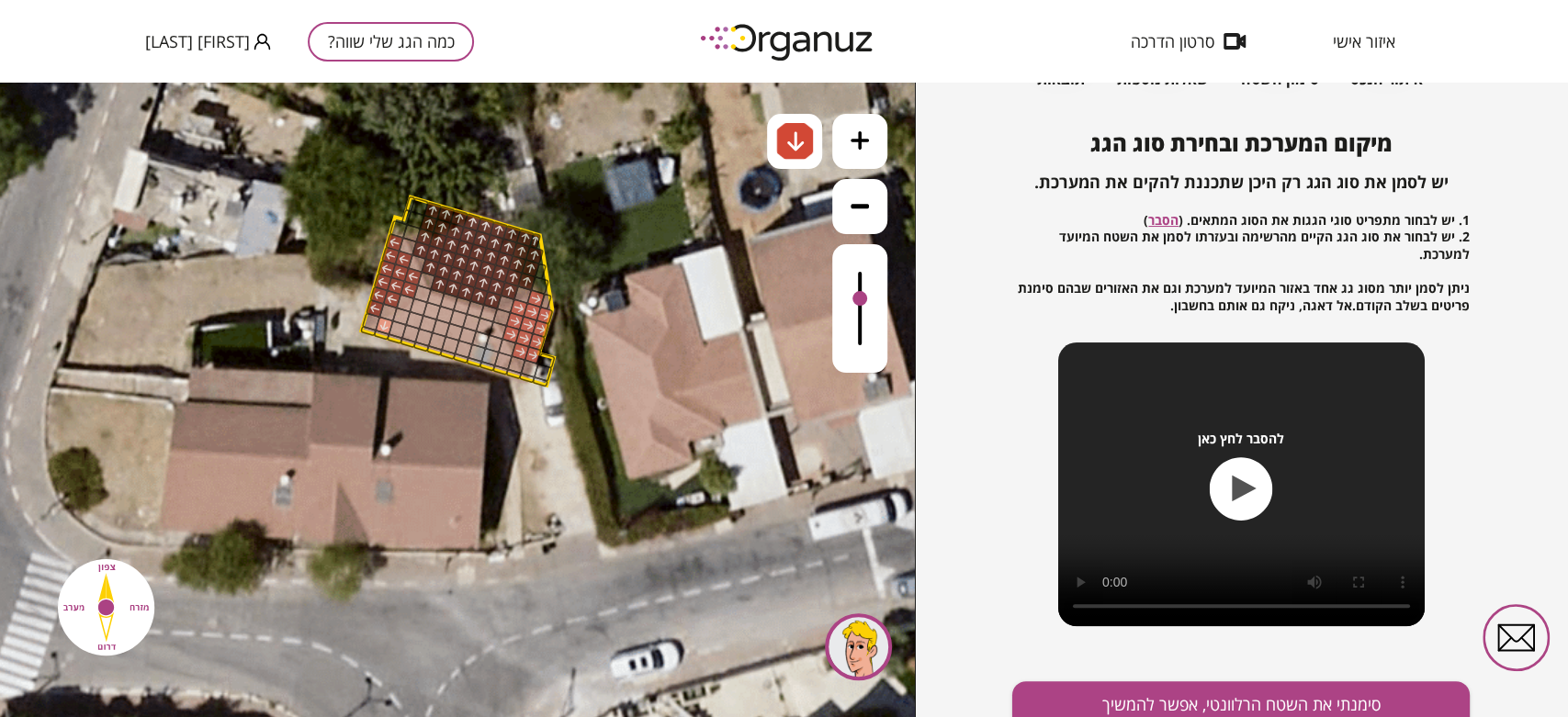 click at bounding box center [384, 325] 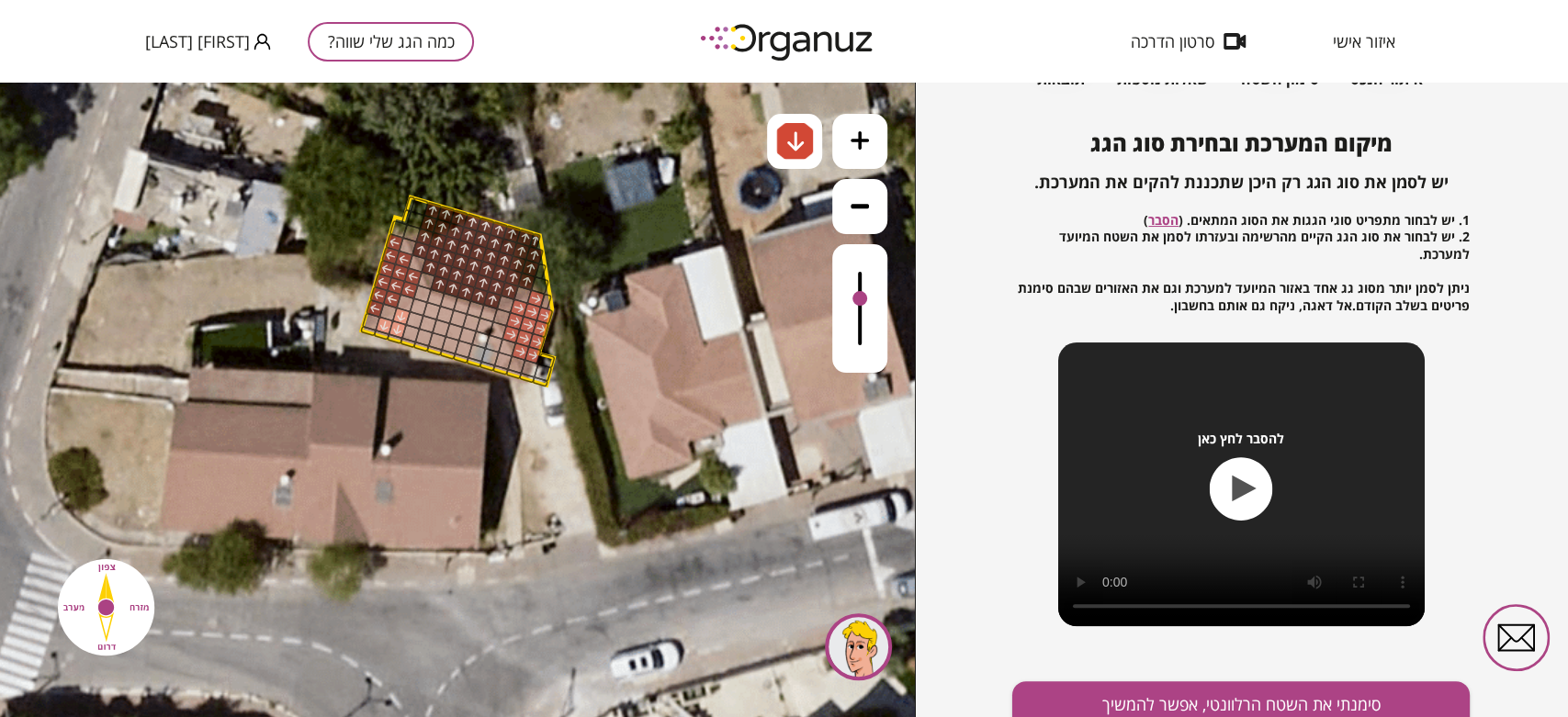 click at bounding box center [401, 316] 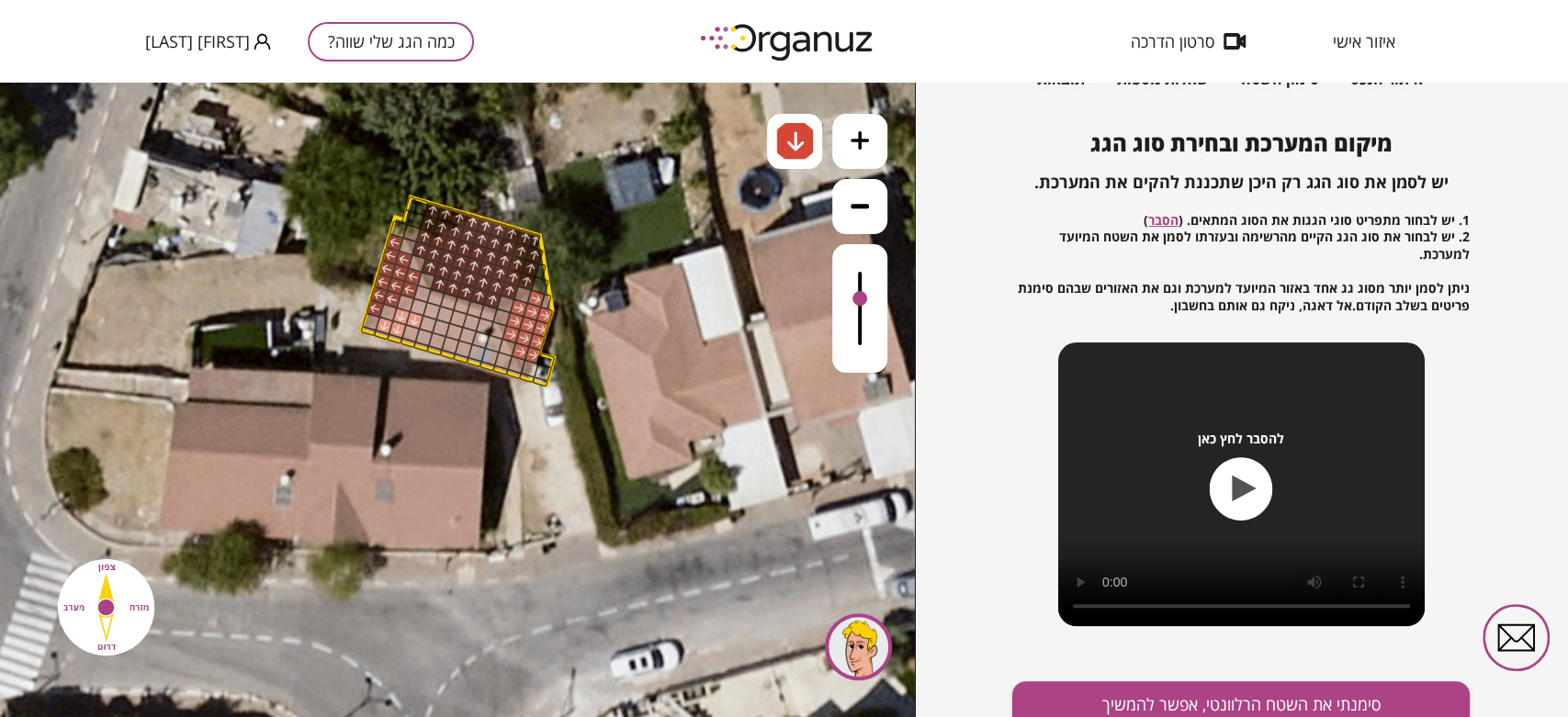 click at bounding box center (418, 307) 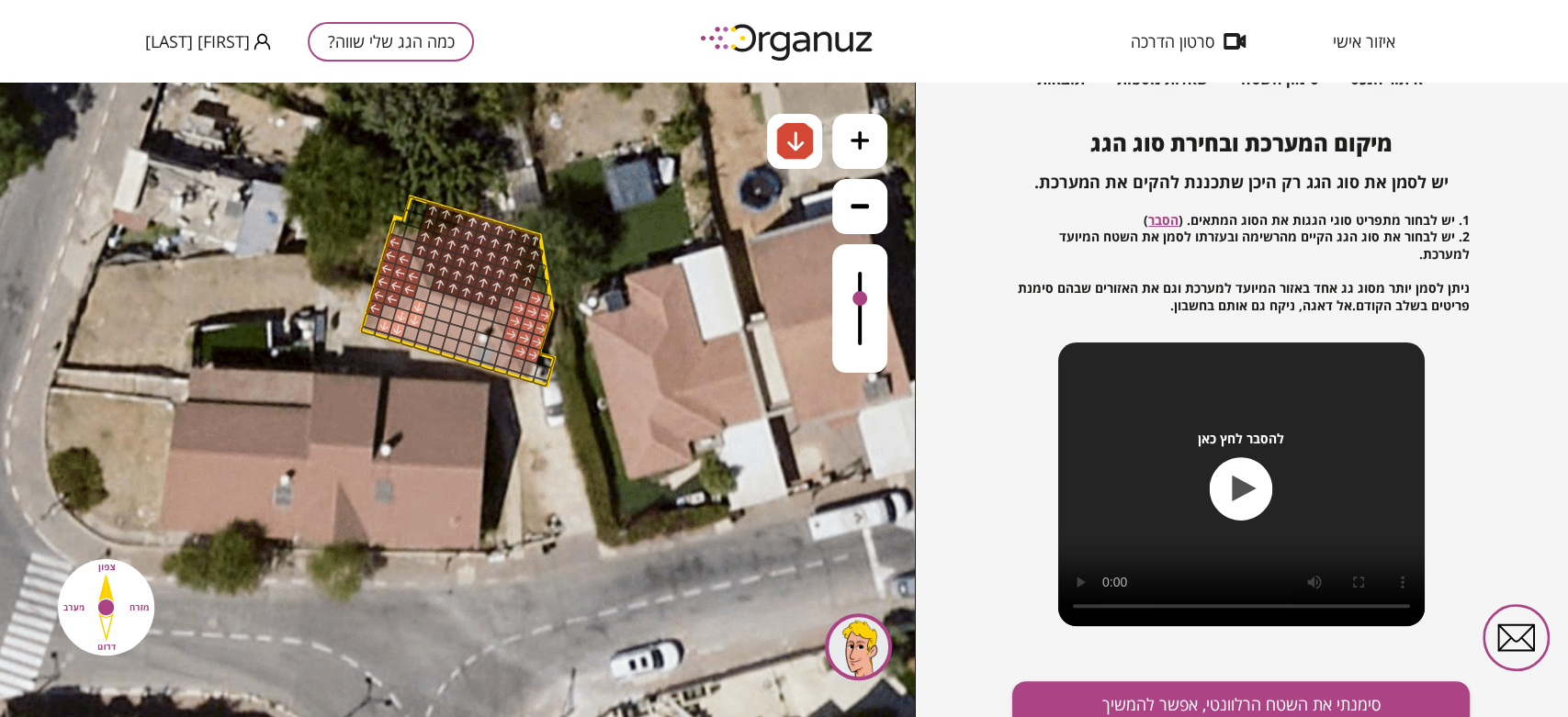 click at bounding box center [432, 310] 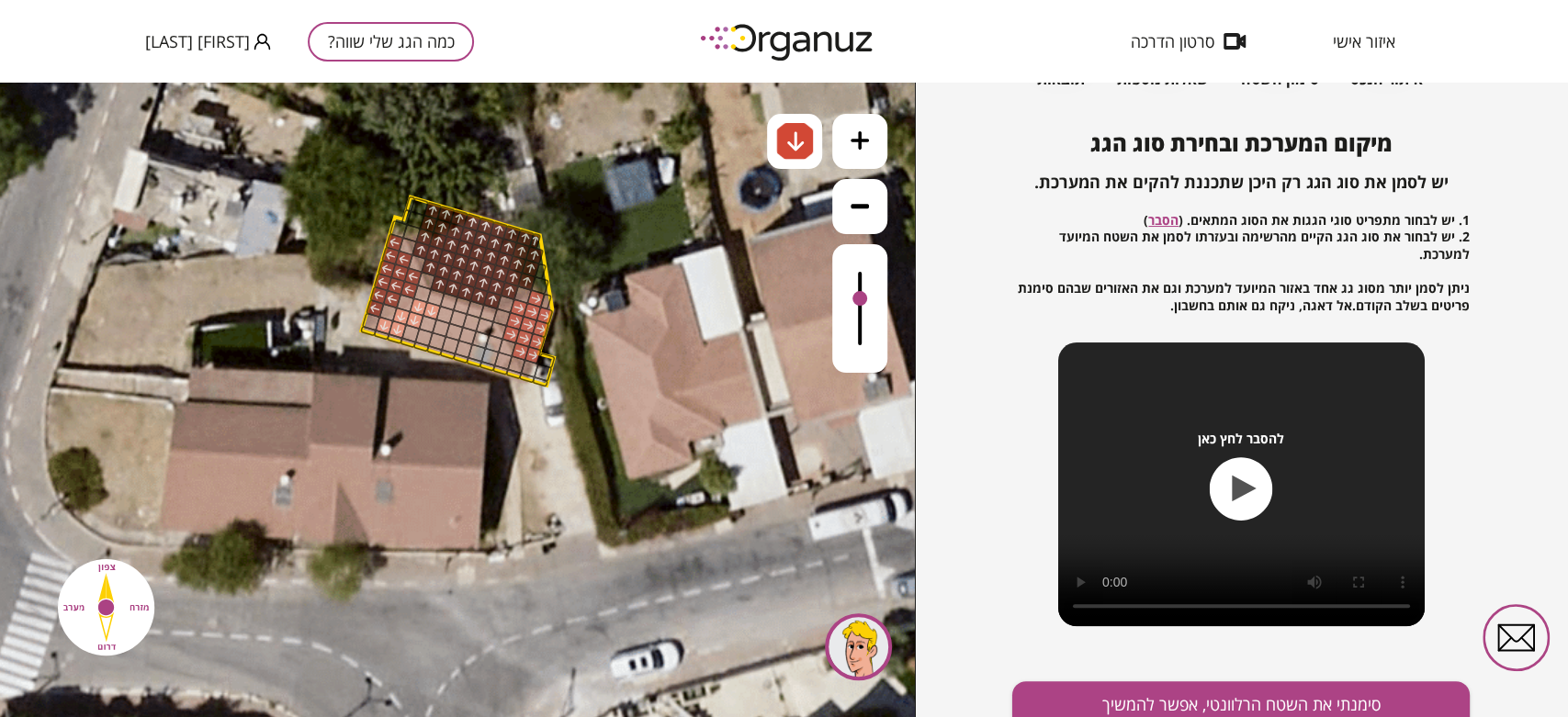 click at bounding box center [445, 315] 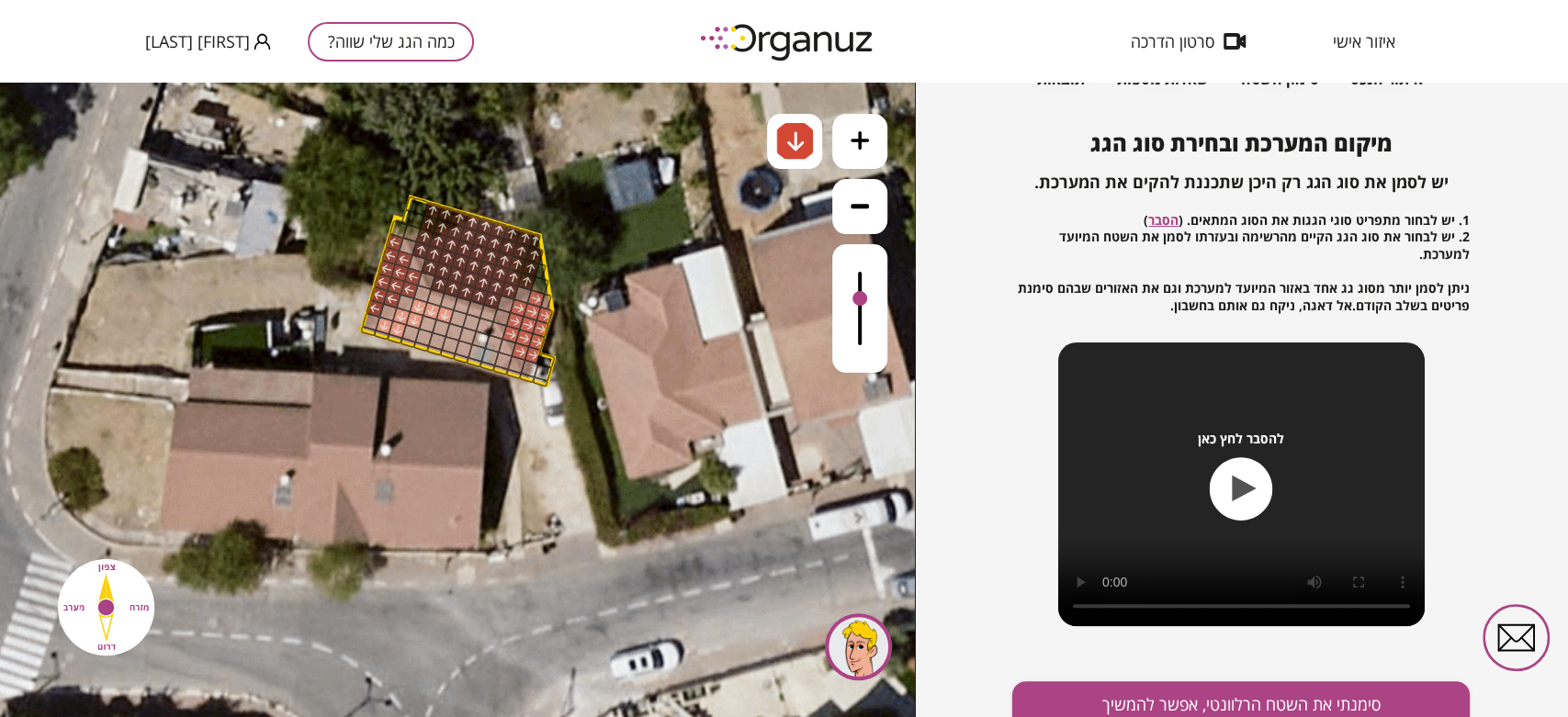 click at bounding box center (458, 319) 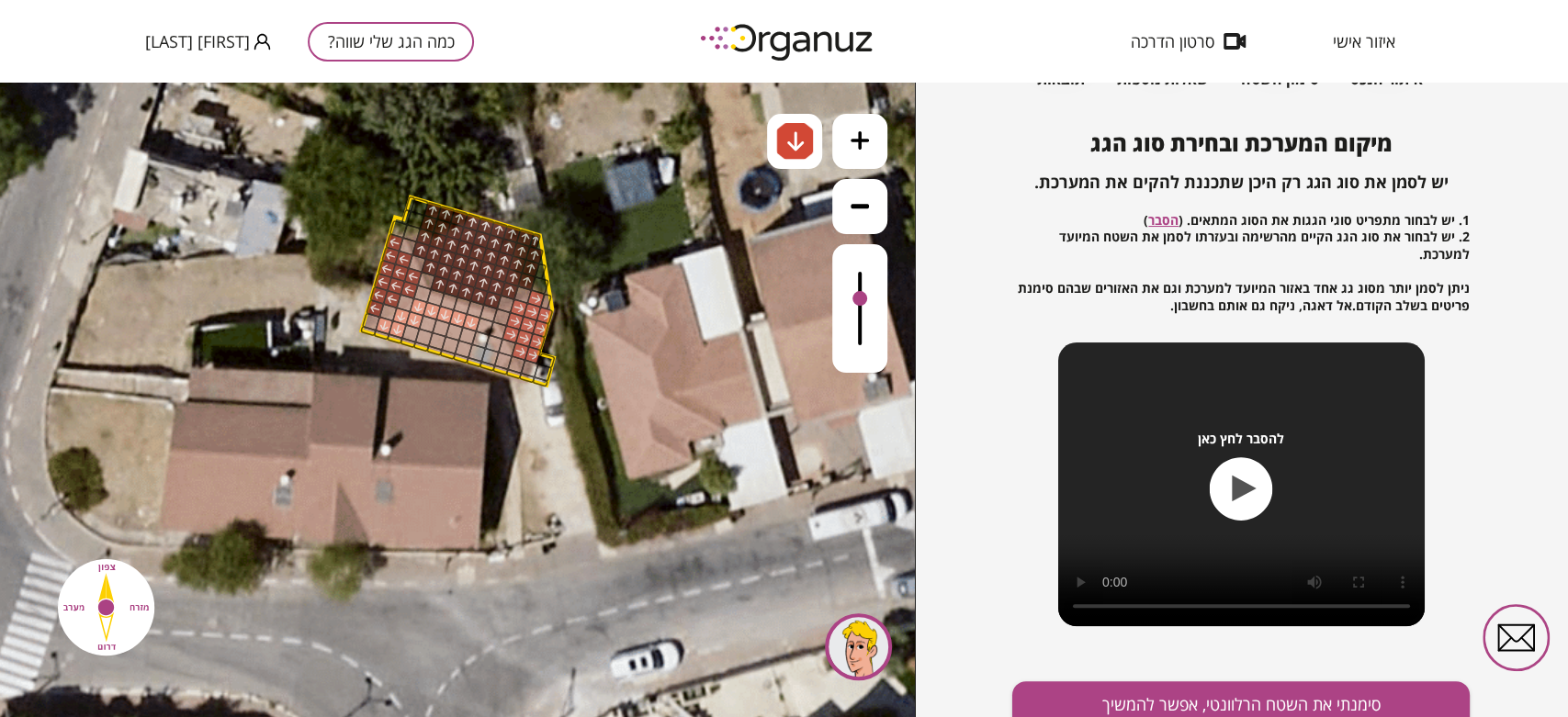 click at bounding box center (471, 322) 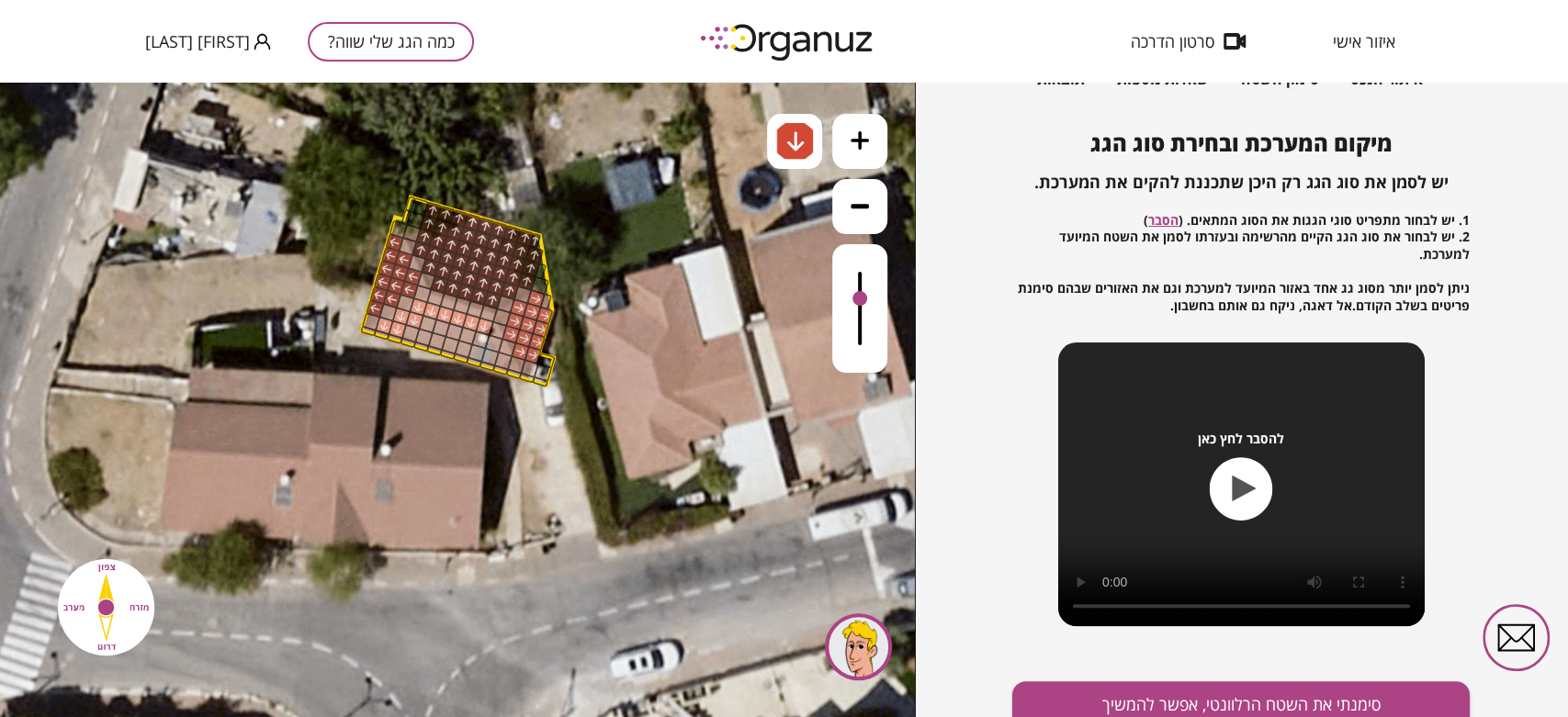 click at bounding box center (484, 326) 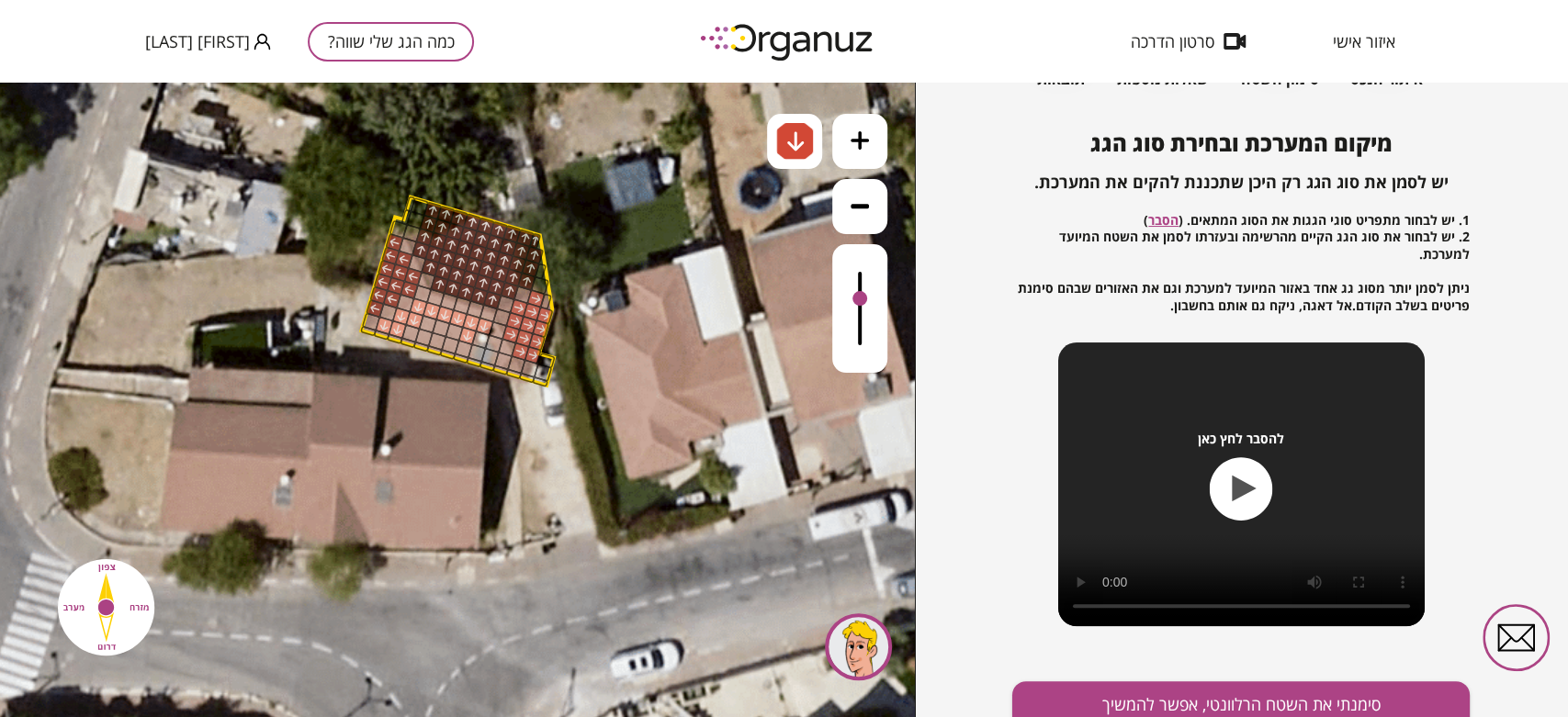 click at bounding box center (468, 336) 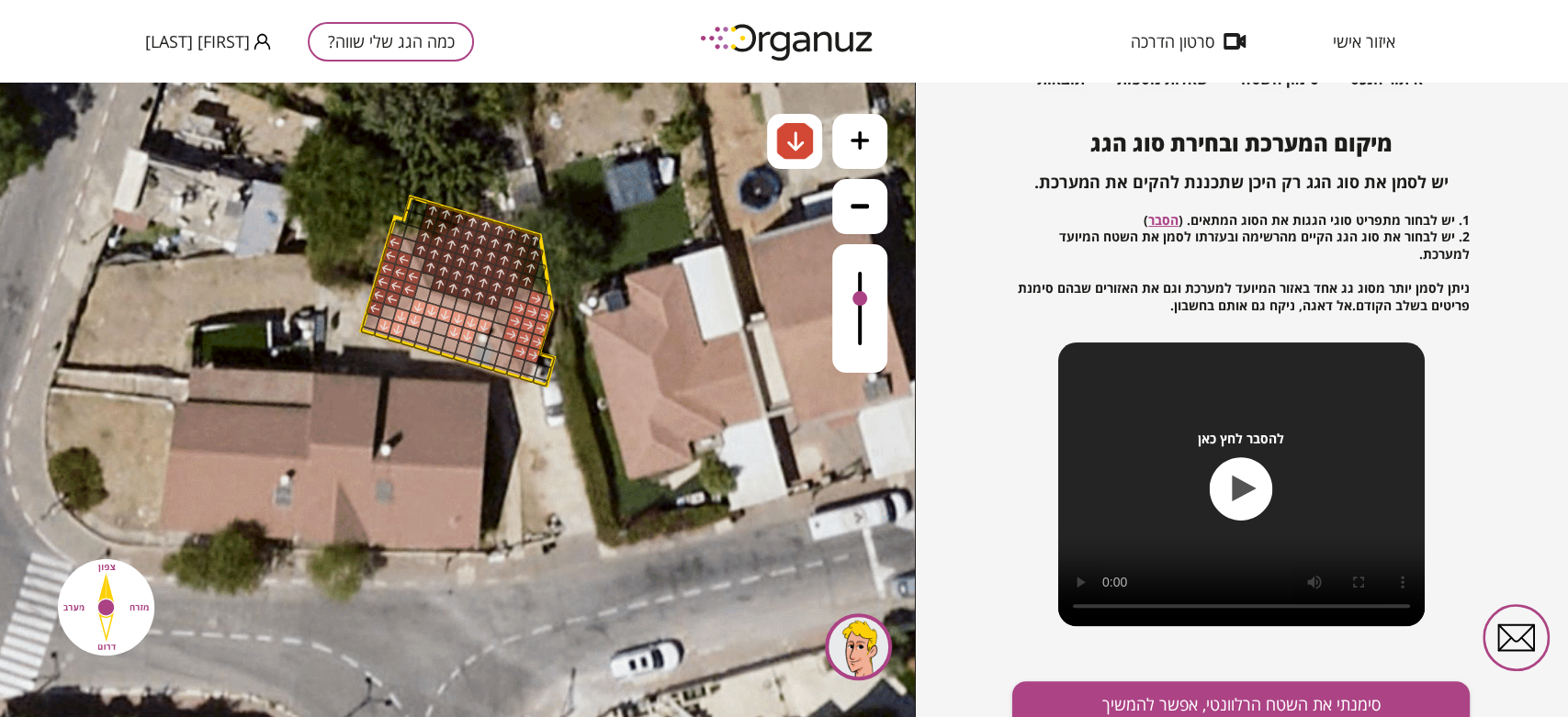 click at bounding box center (441, 328) 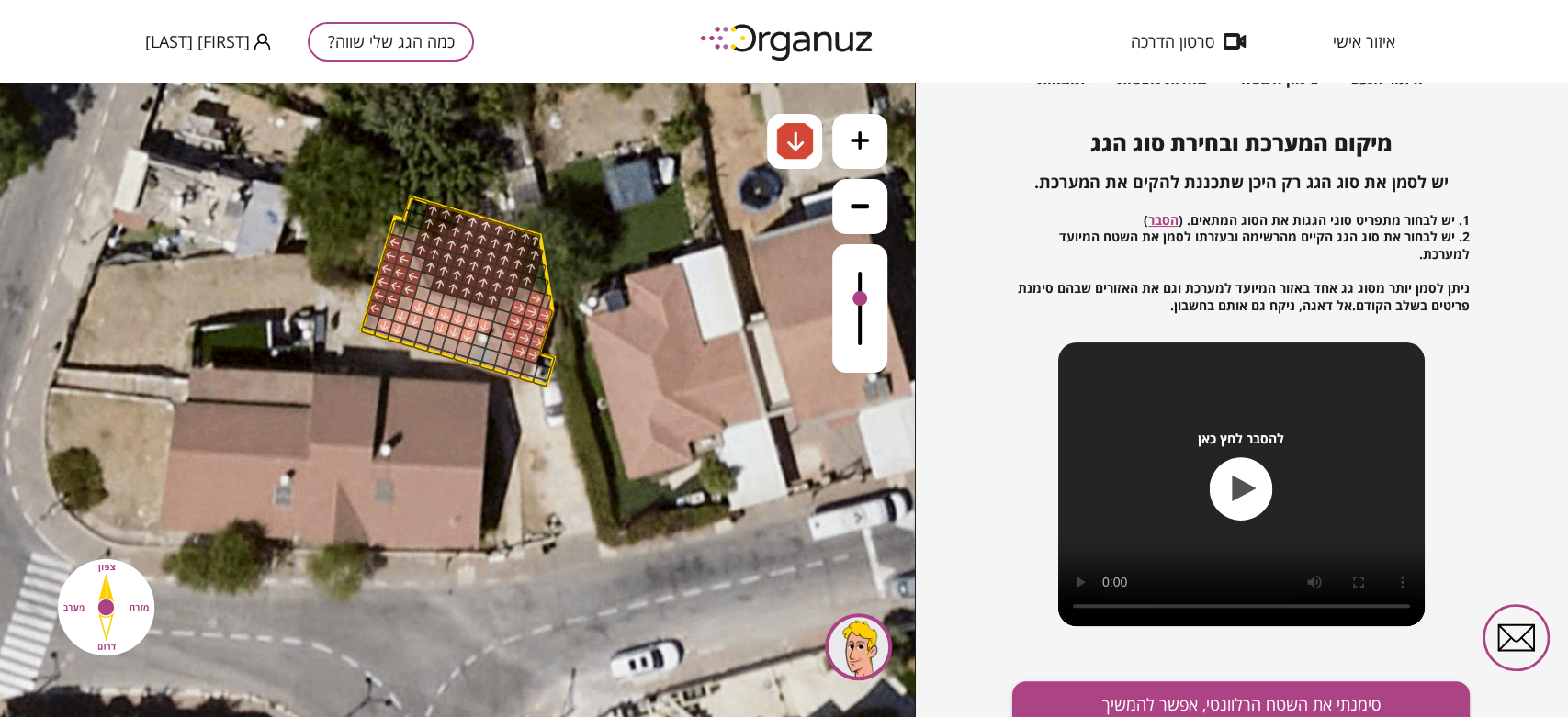 click at bounding box center [427, 324] 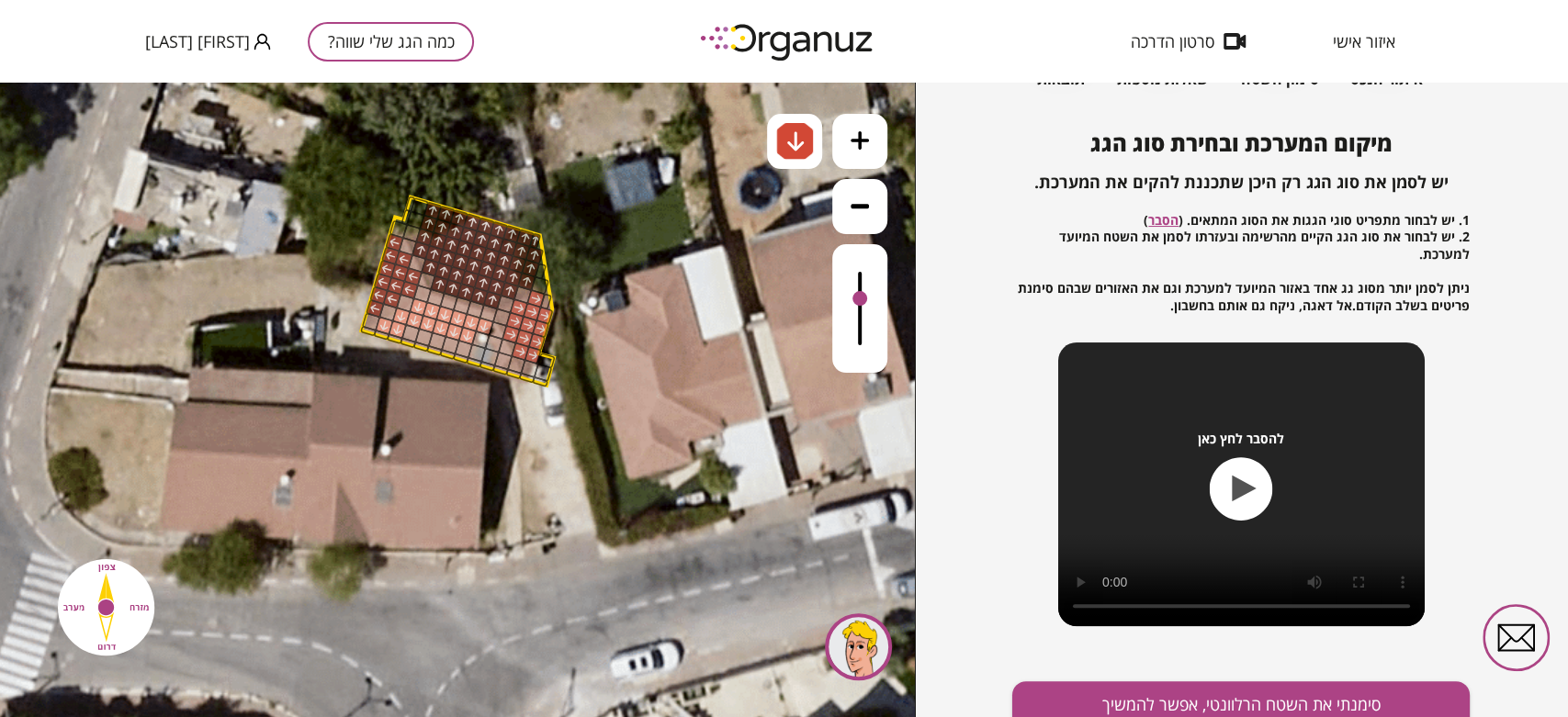 click at bounding box center (423, 337) 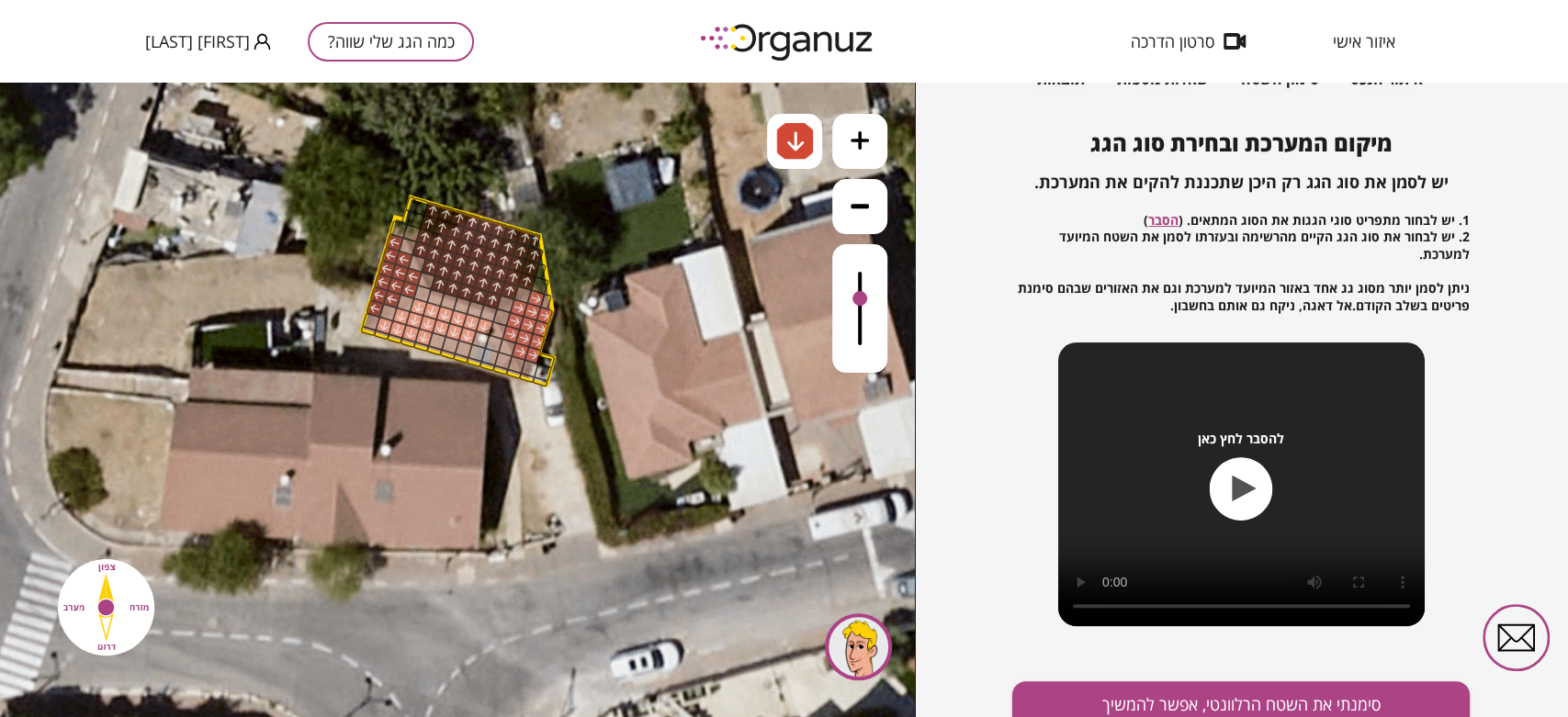 click at bounding box center (411, 333) 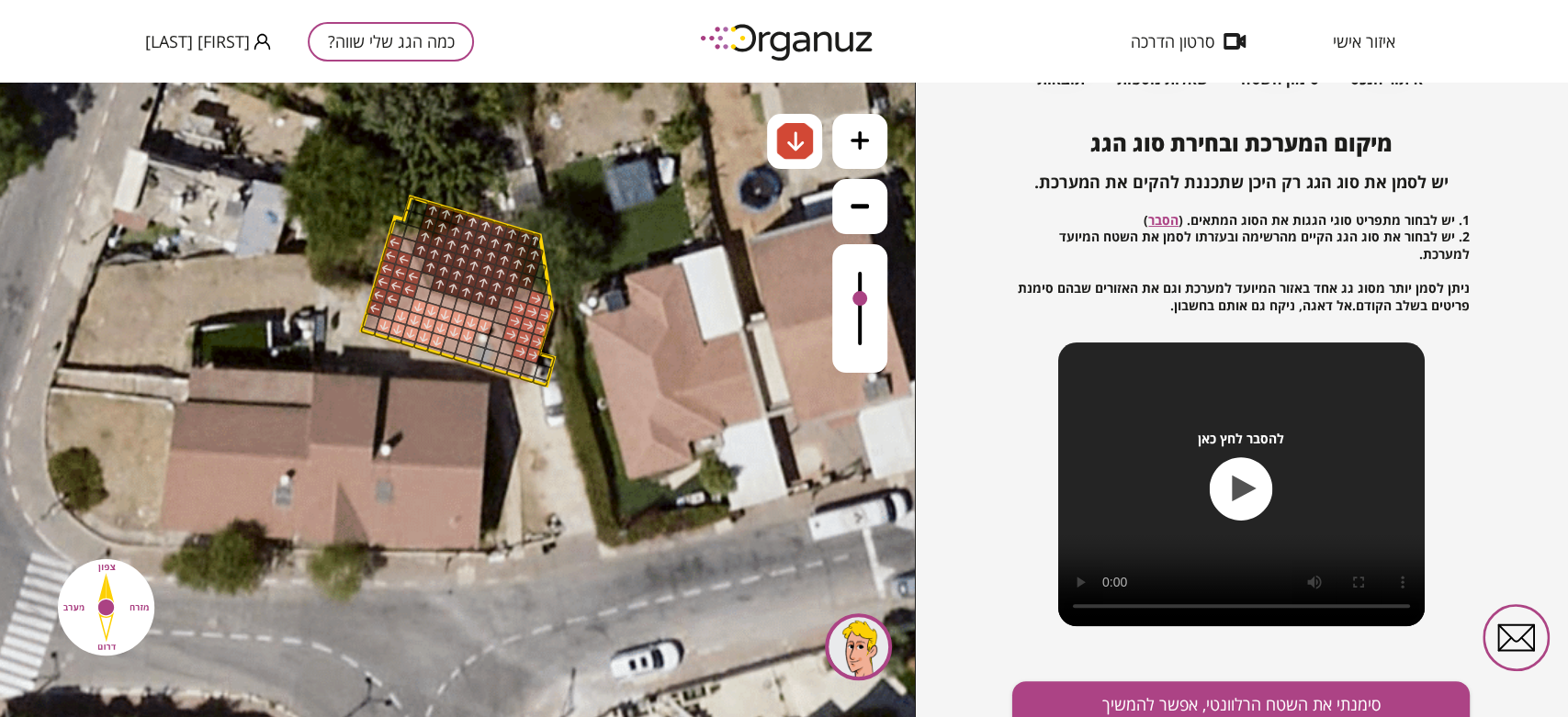 click at bounding box center [450, 345] 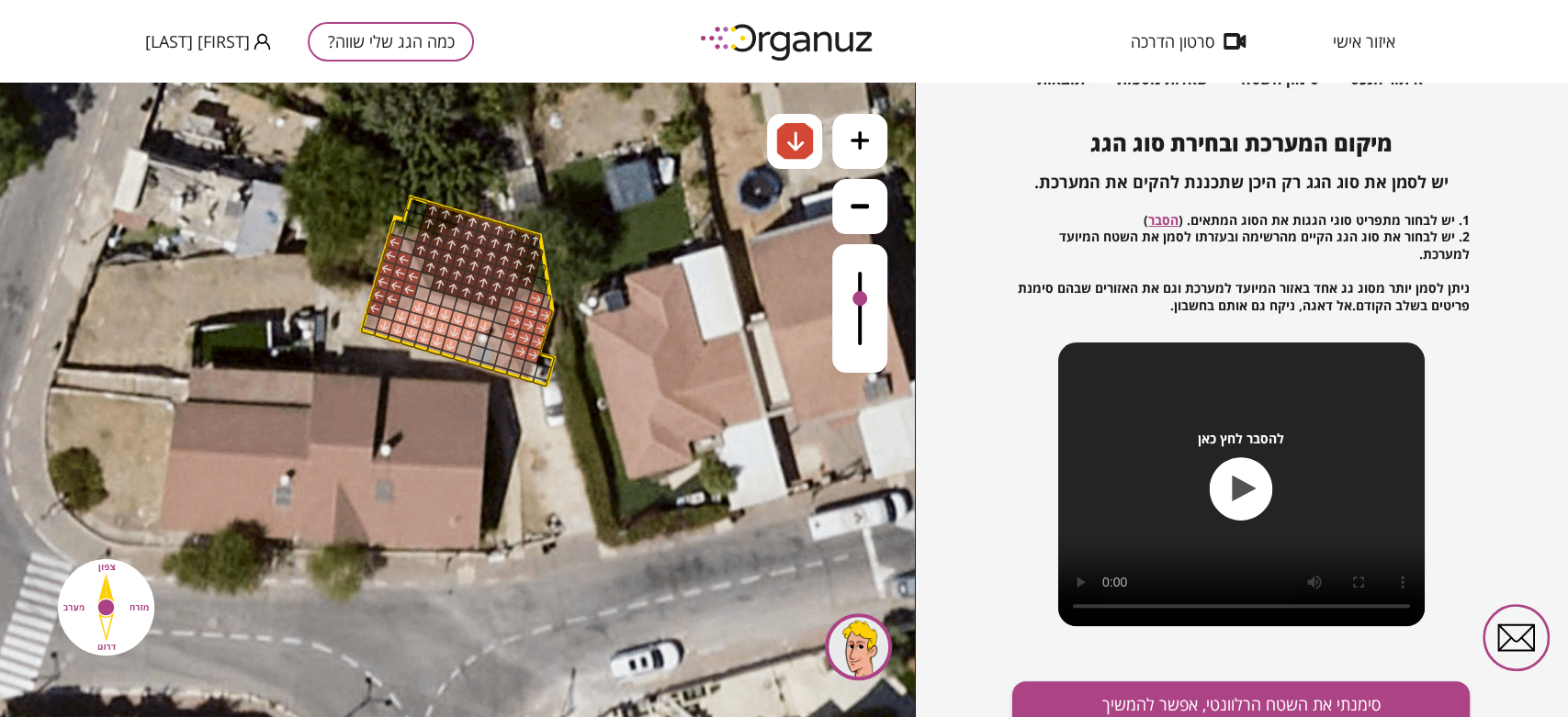 click at bounding box center (463, 349) 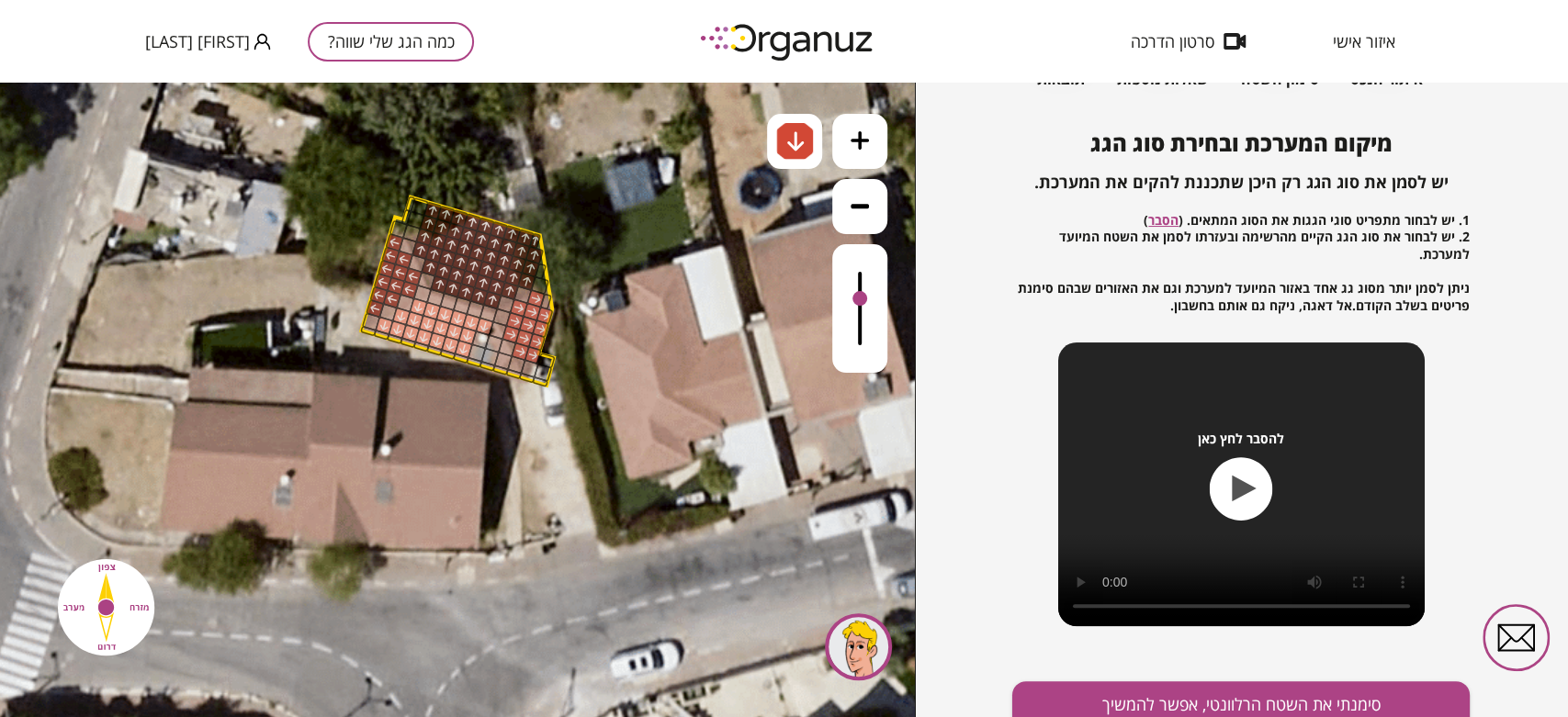 click at bounding box center [503, 361] 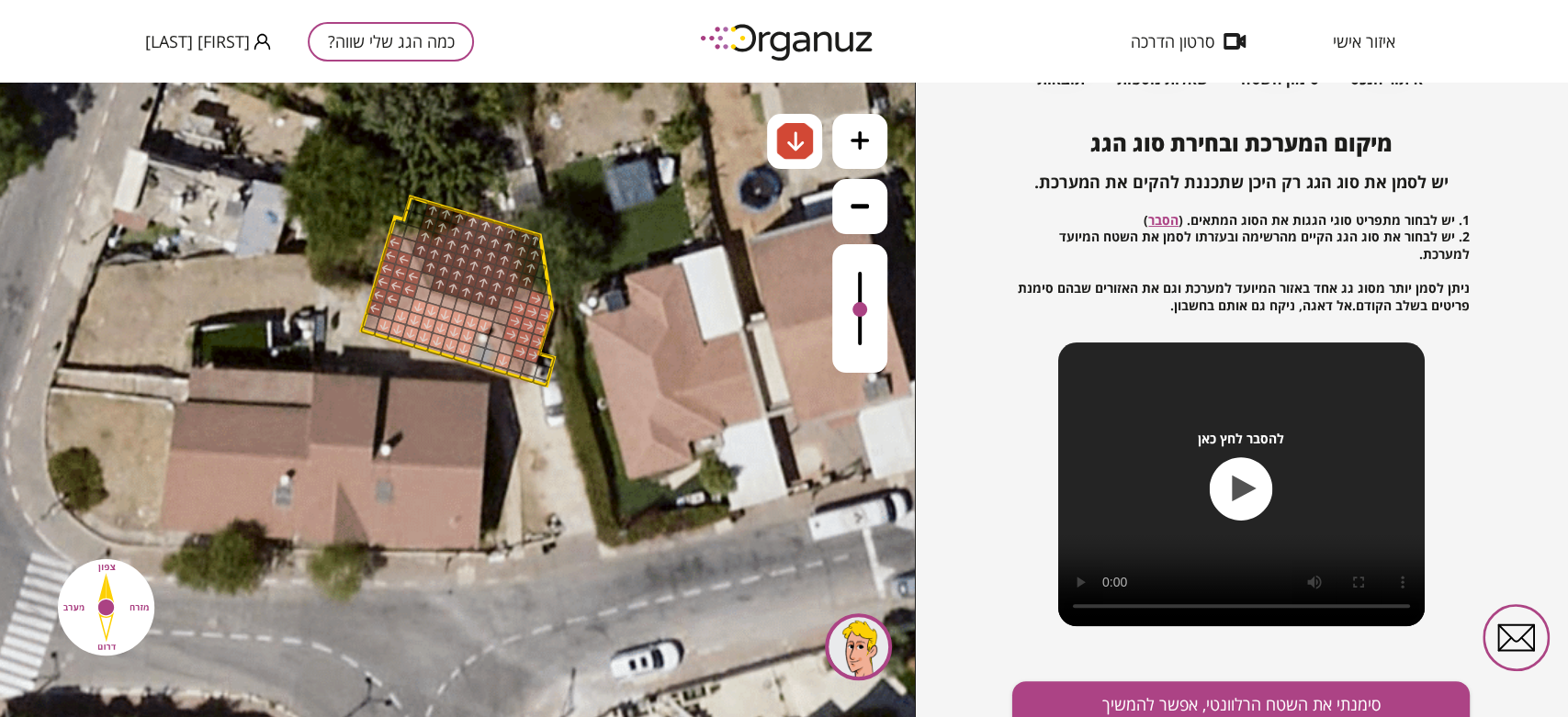 drag, startPoint x: 859, startPoint y: 298, endPoint x: 857, endPoint y: 311, distance: 13.152946 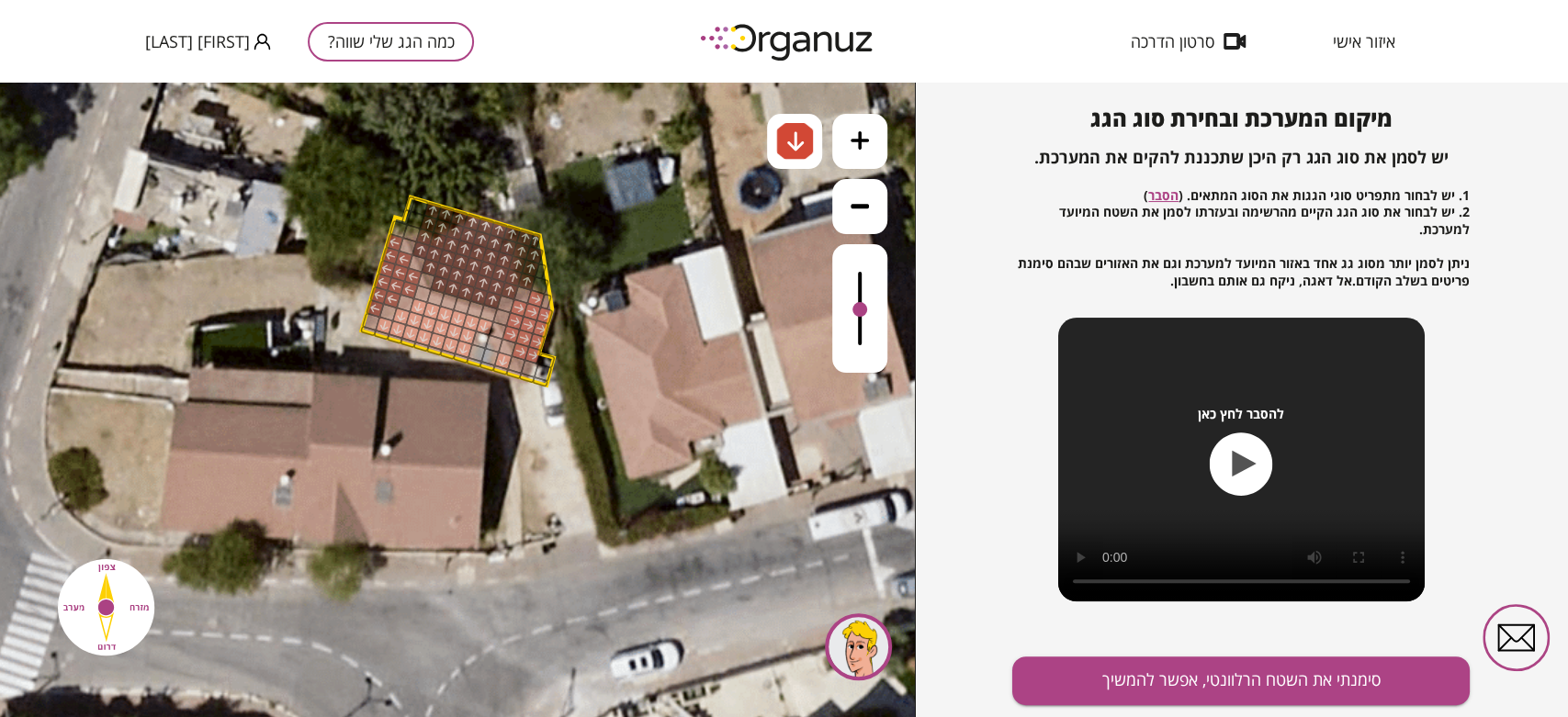 scroll, scrollTop: 199, scrollLeft: 0, axis: vertical 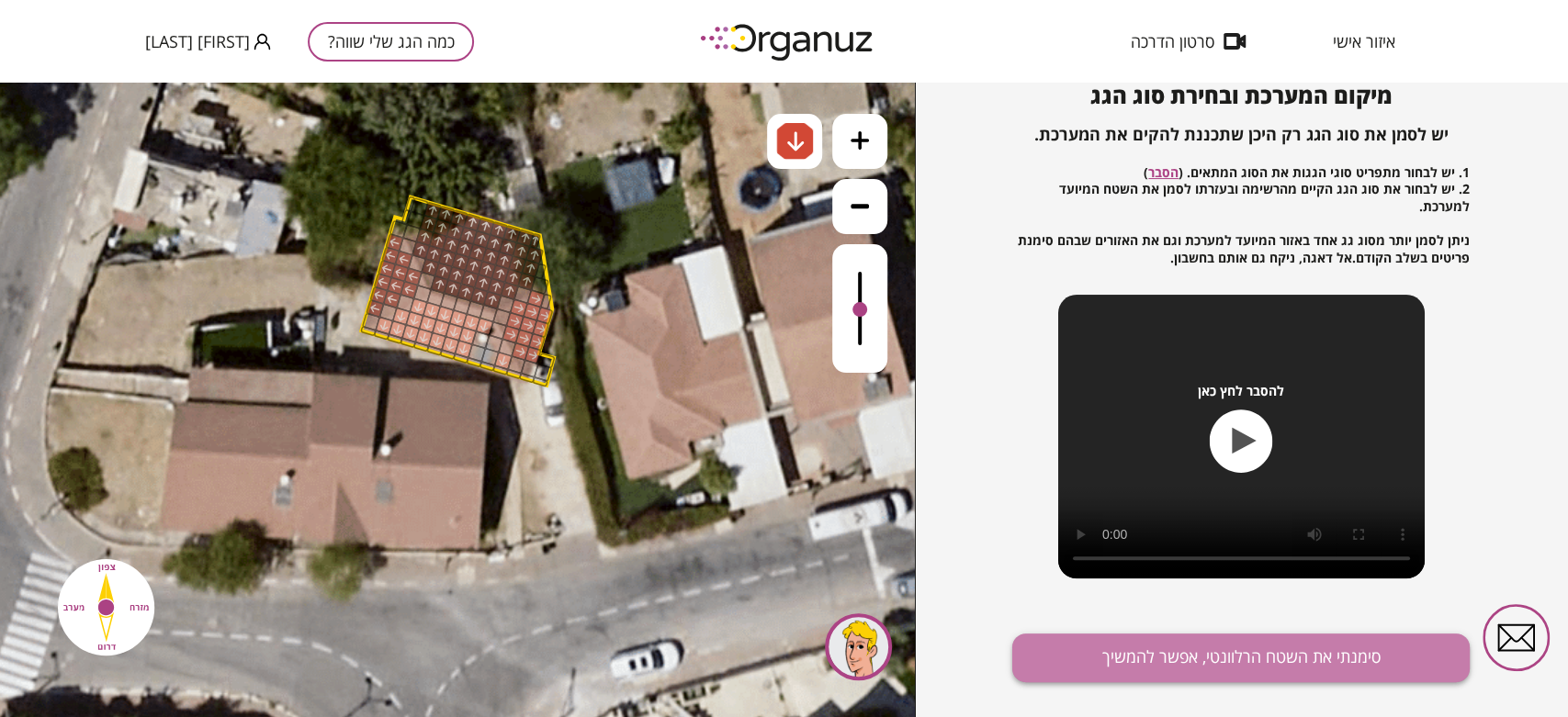 click on "סימנתי את השטח הרלוונטי, אפשר להמשיך" at bounding box center [1241, 657] 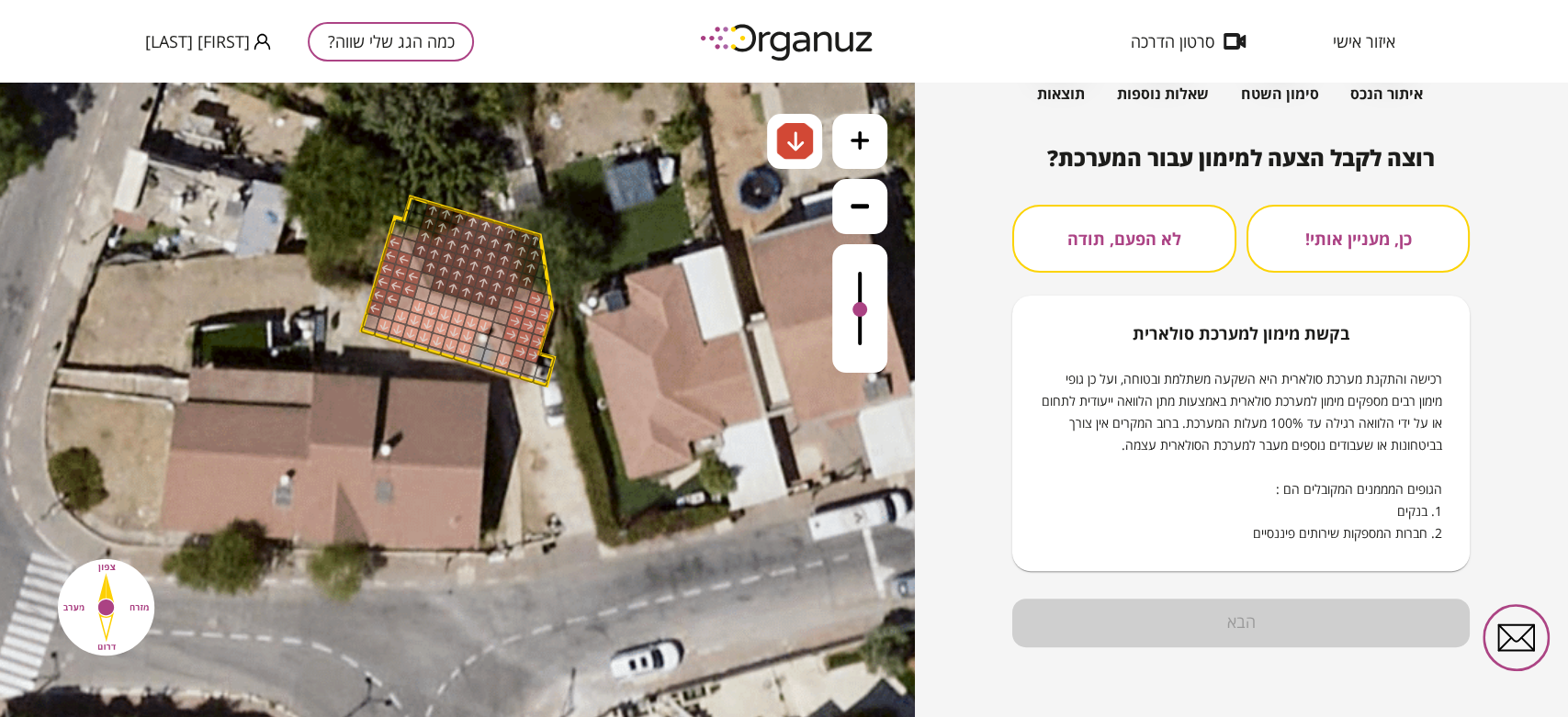 scroll, scrollTop: 139, scrollLeft: 0, axis: vertical 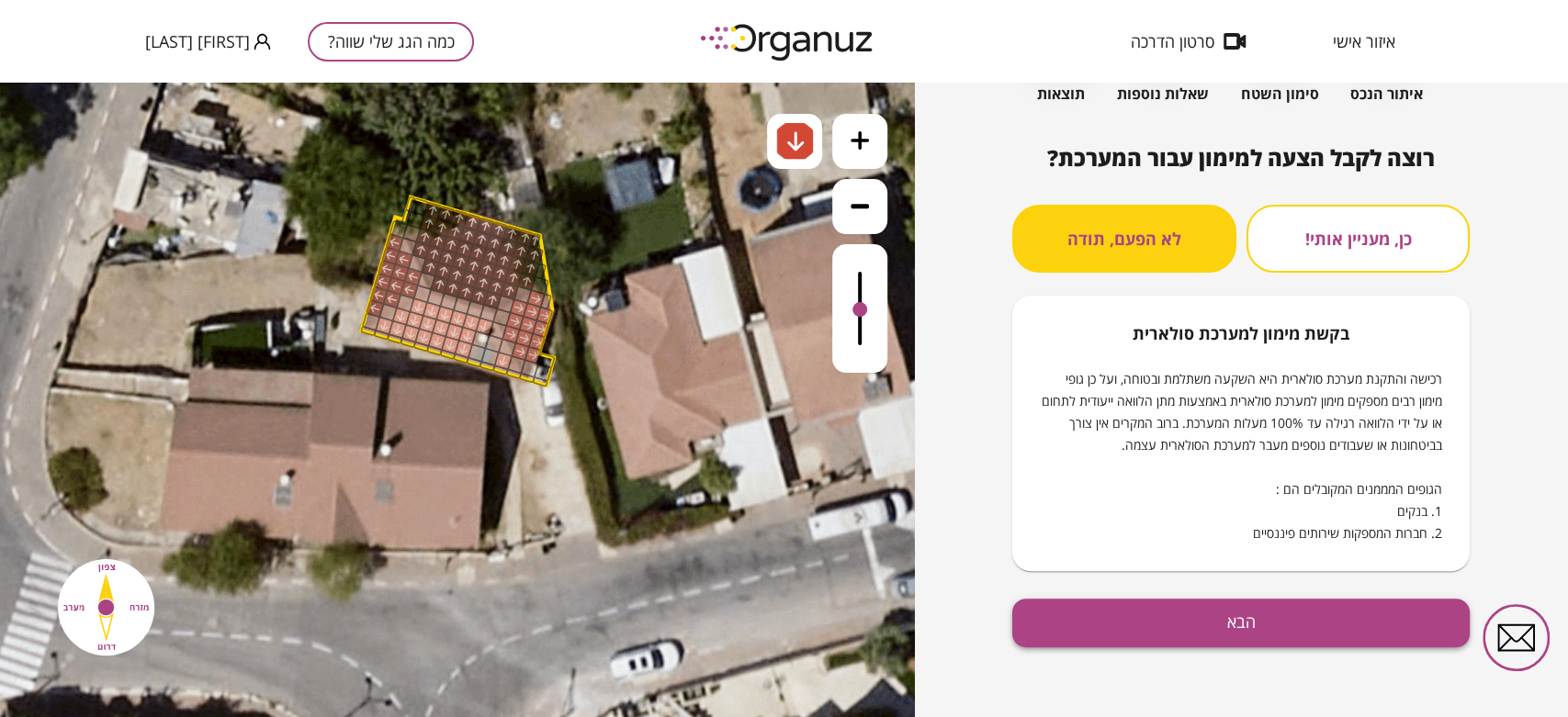 click on "הבא" at bounding box center [1241, 622] 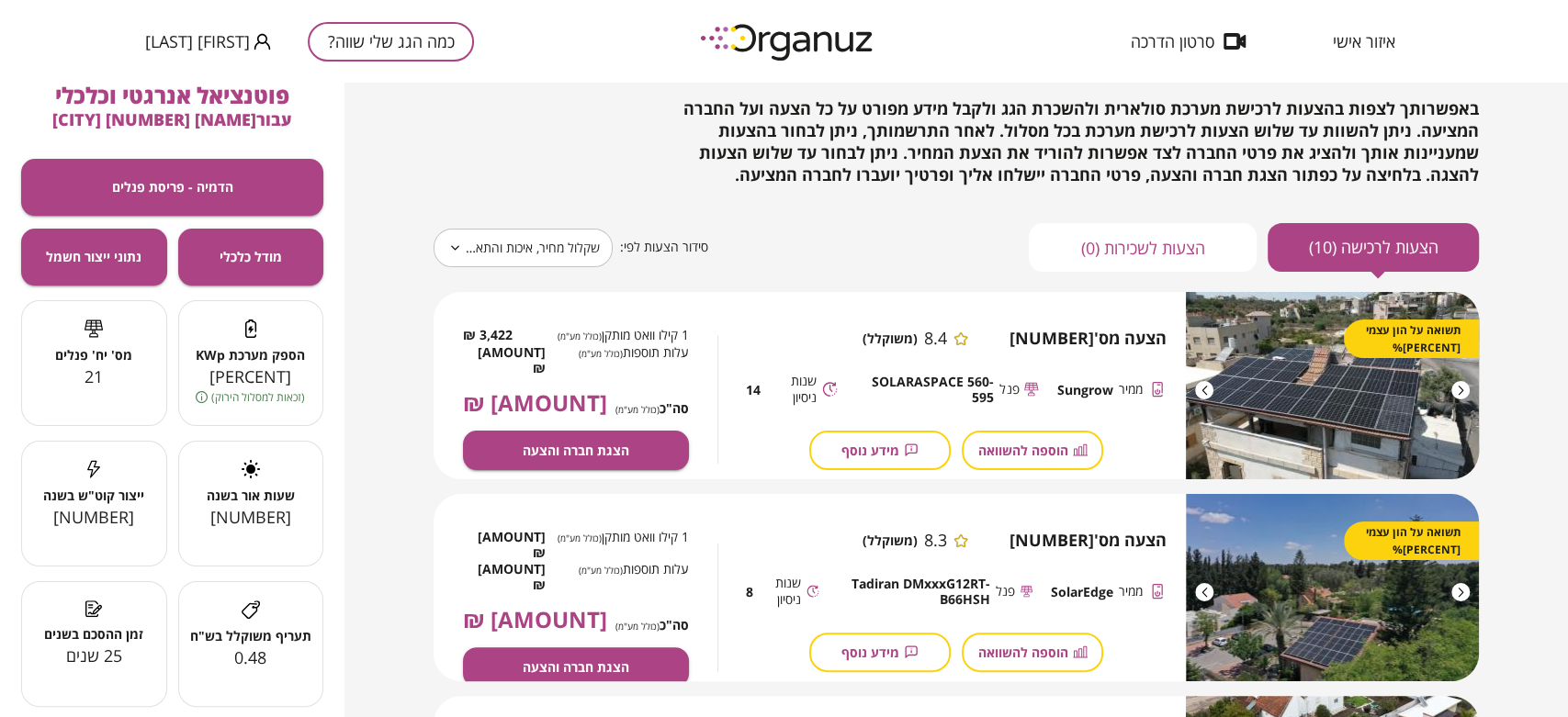 scroll, scrollTop: 0, scrollLeft: 0, axis: both 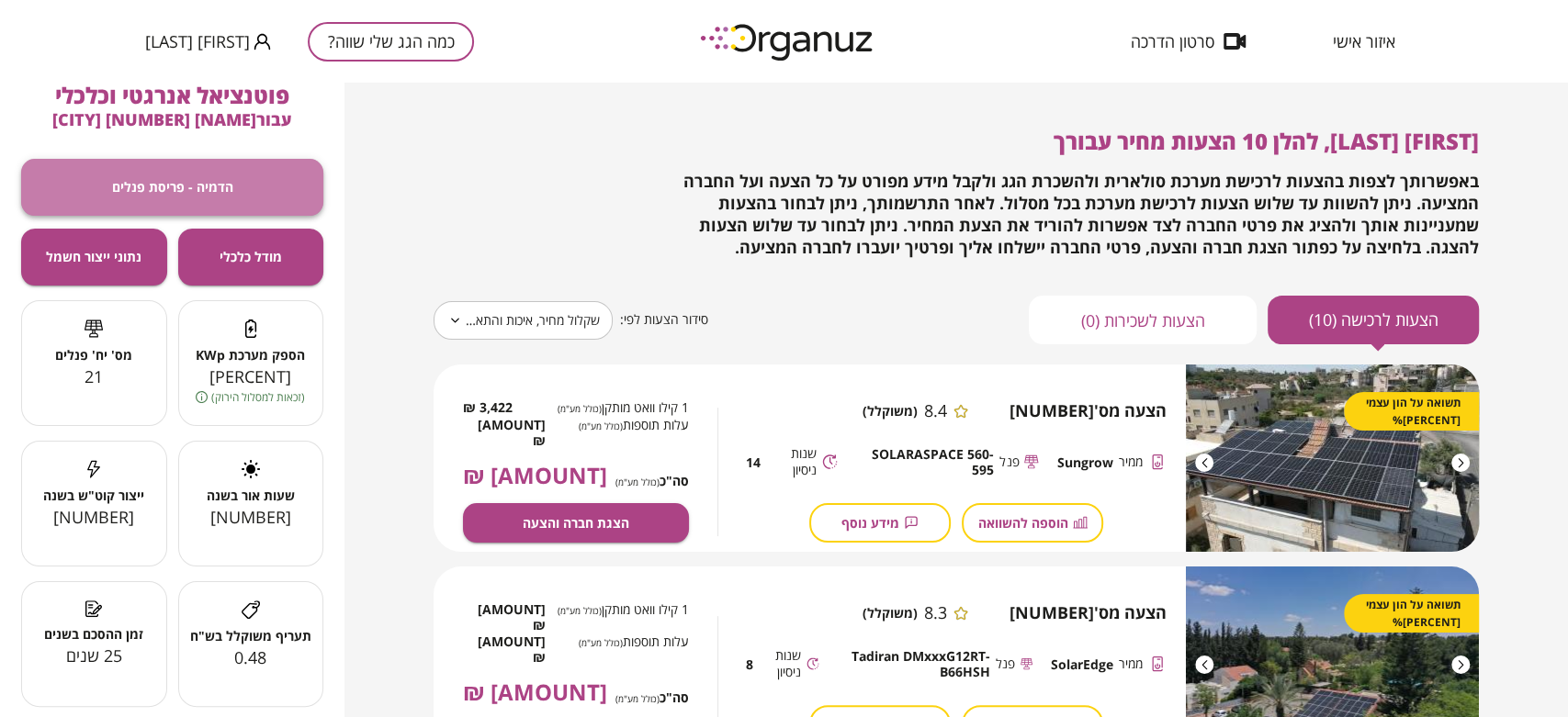 click on "הדמיה - פריסת פנלים" at bounding box center [173, 186] 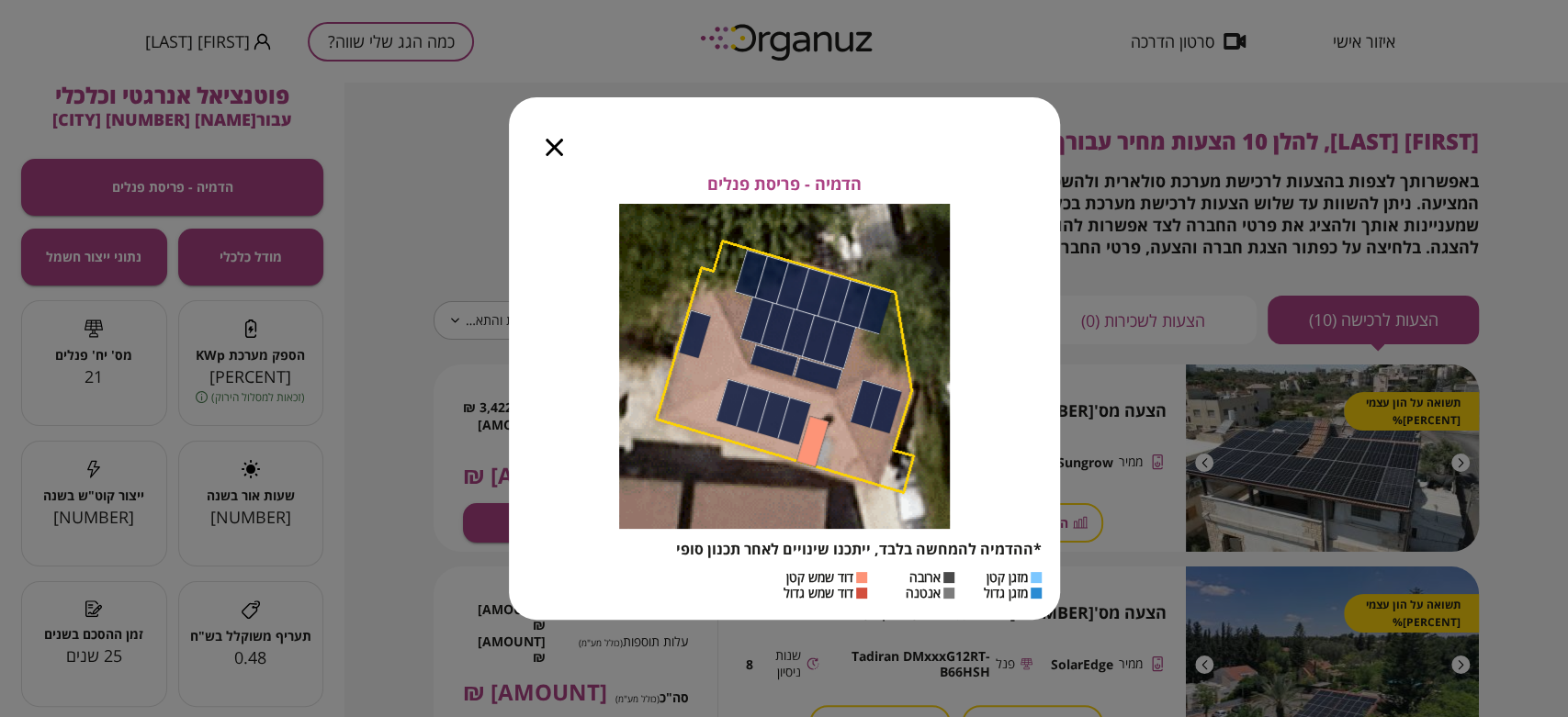 click 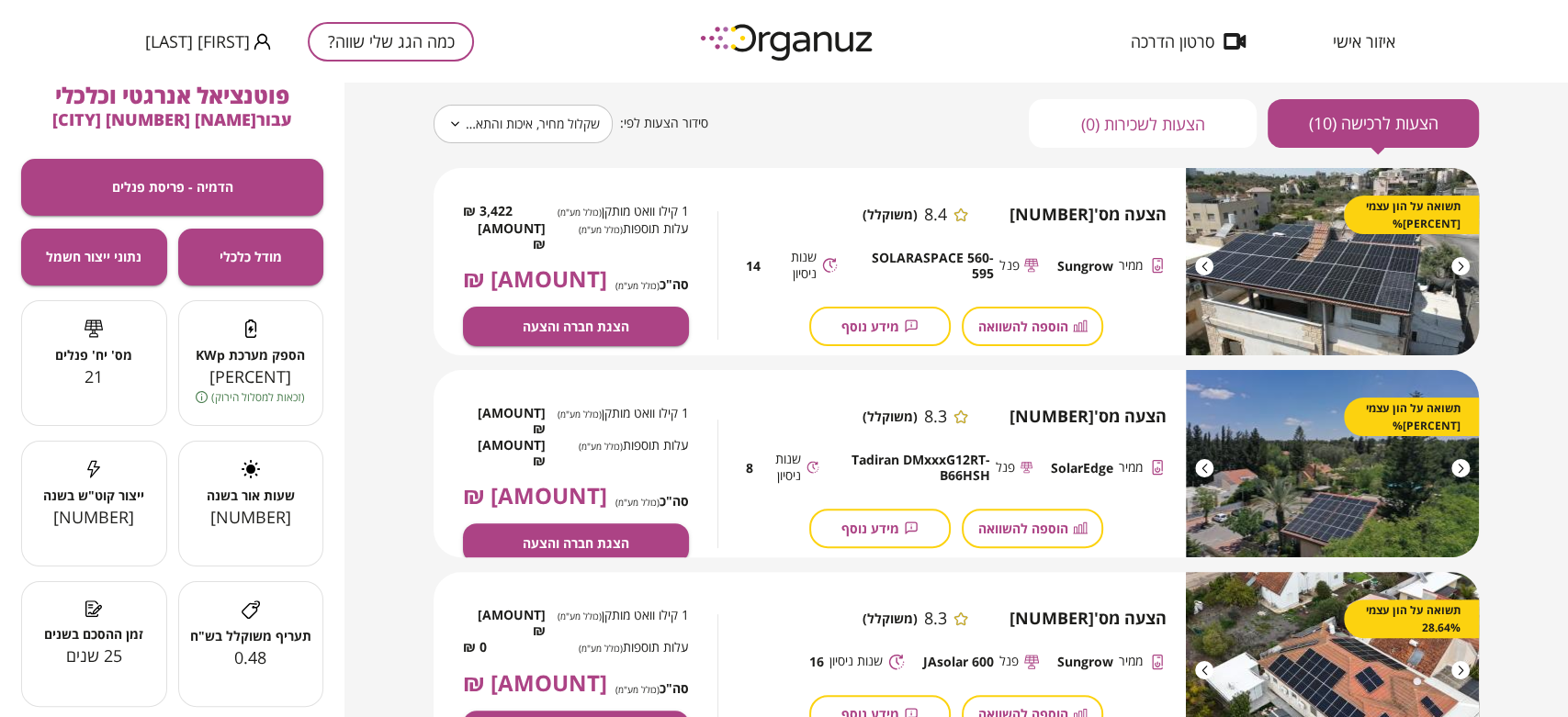 scroll, scrollTop: 0, scrollLeft: 0, axis: both 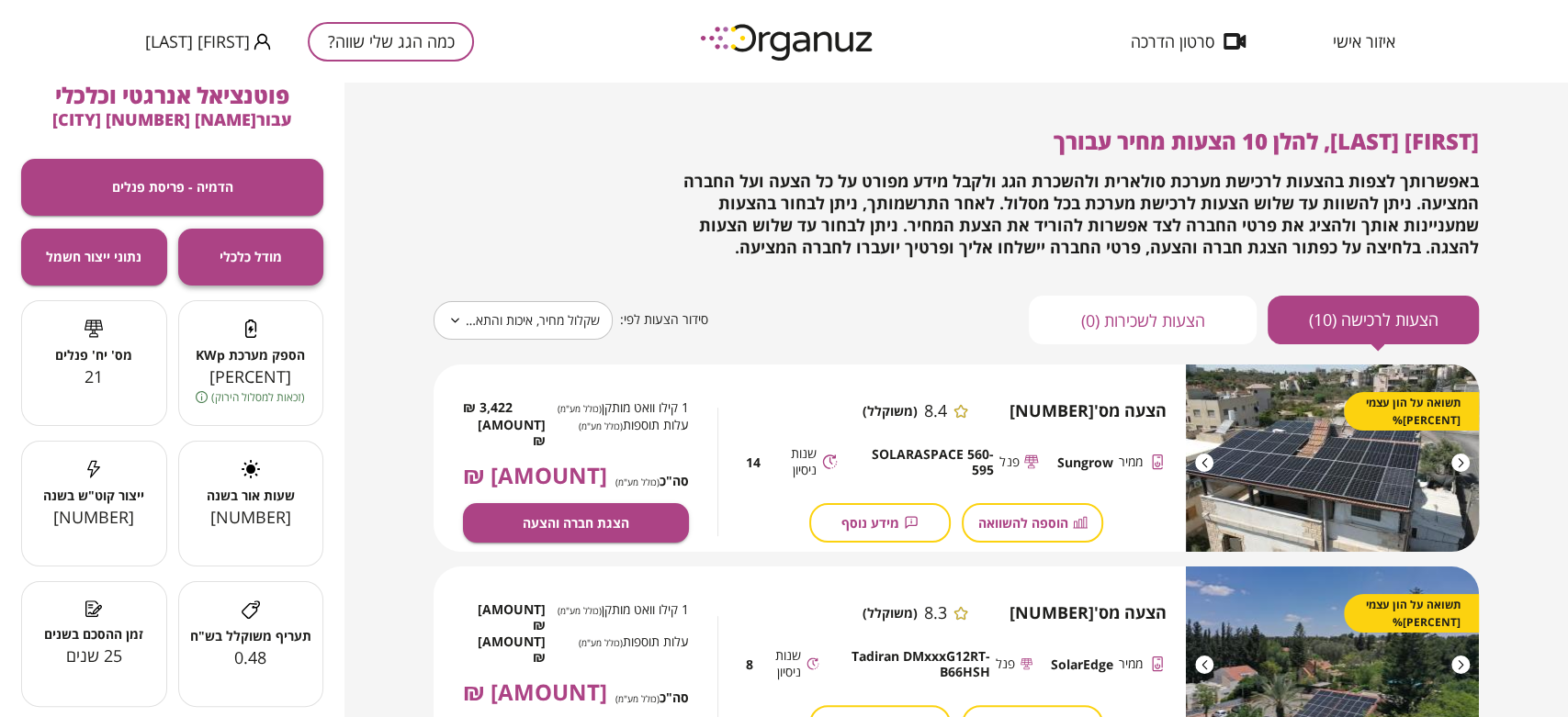 click on "מודל כלכלי" at bounding box center (251, 256) 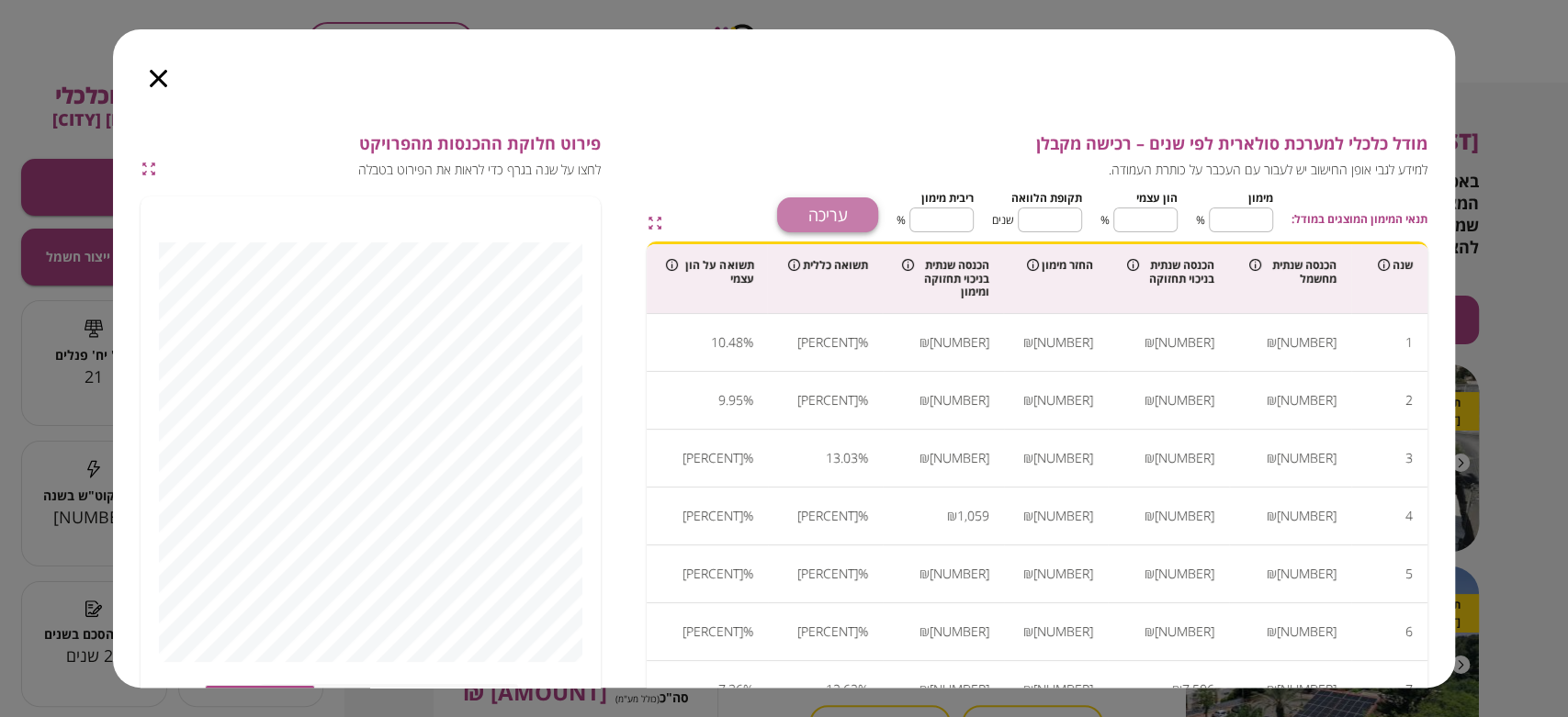 click on "עריכה" at bounding box center (828, 215) 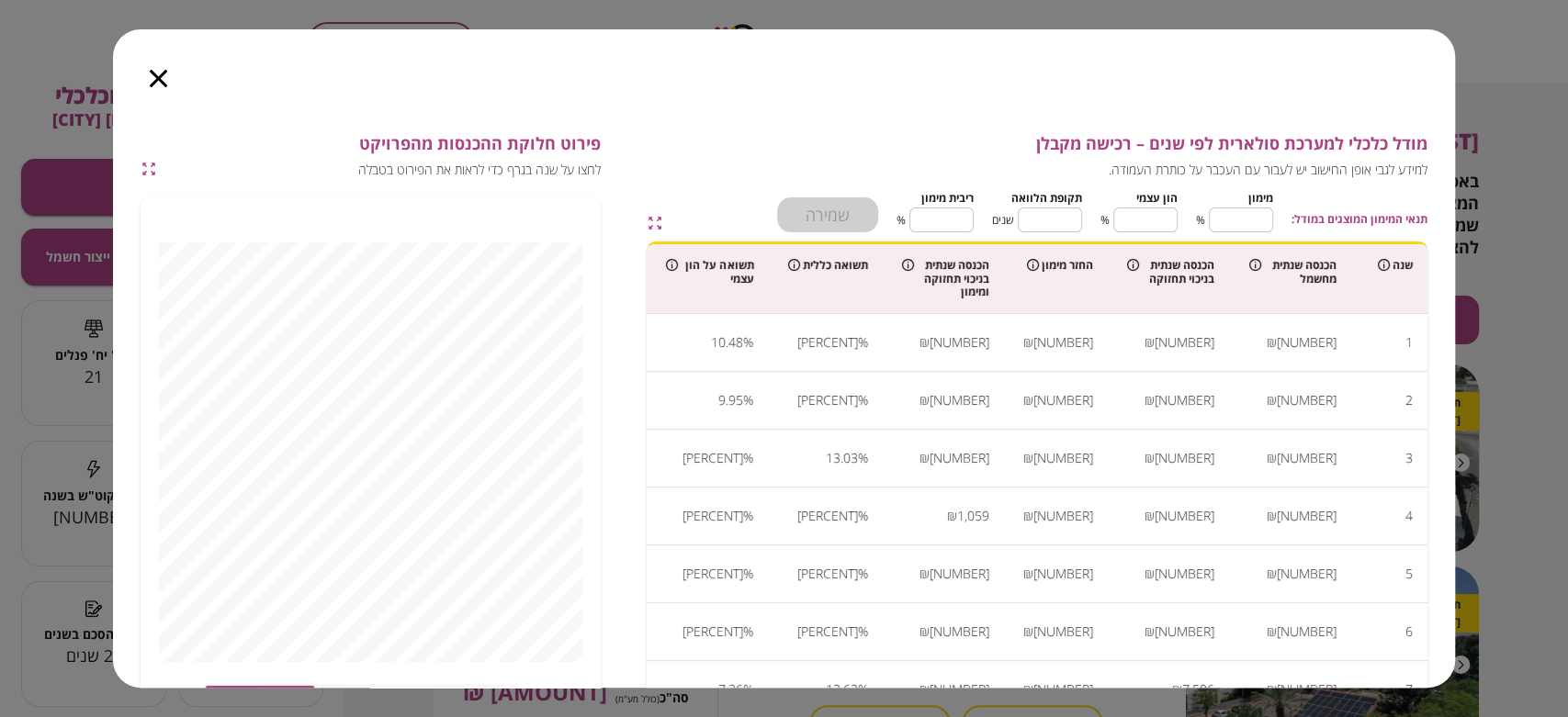type on "**" 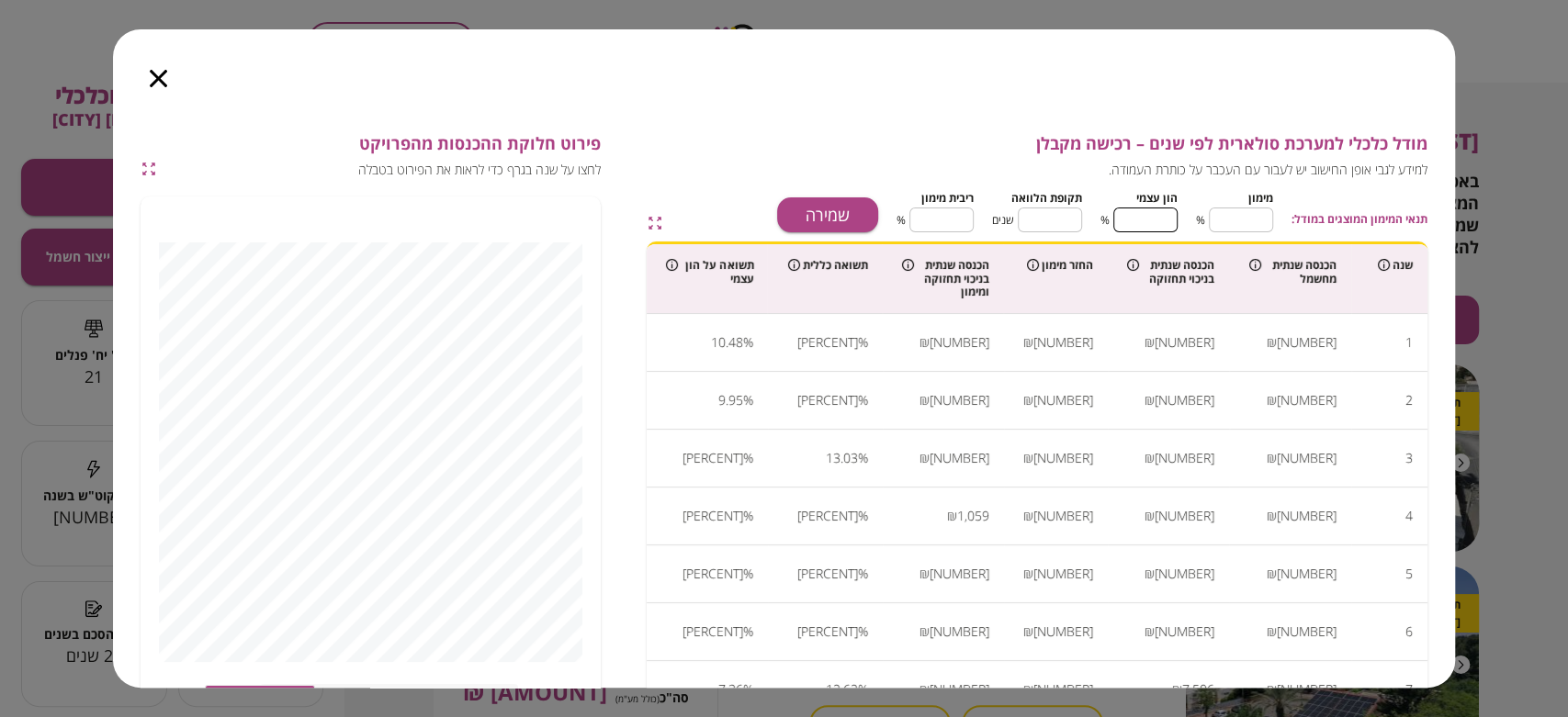 type on "**" 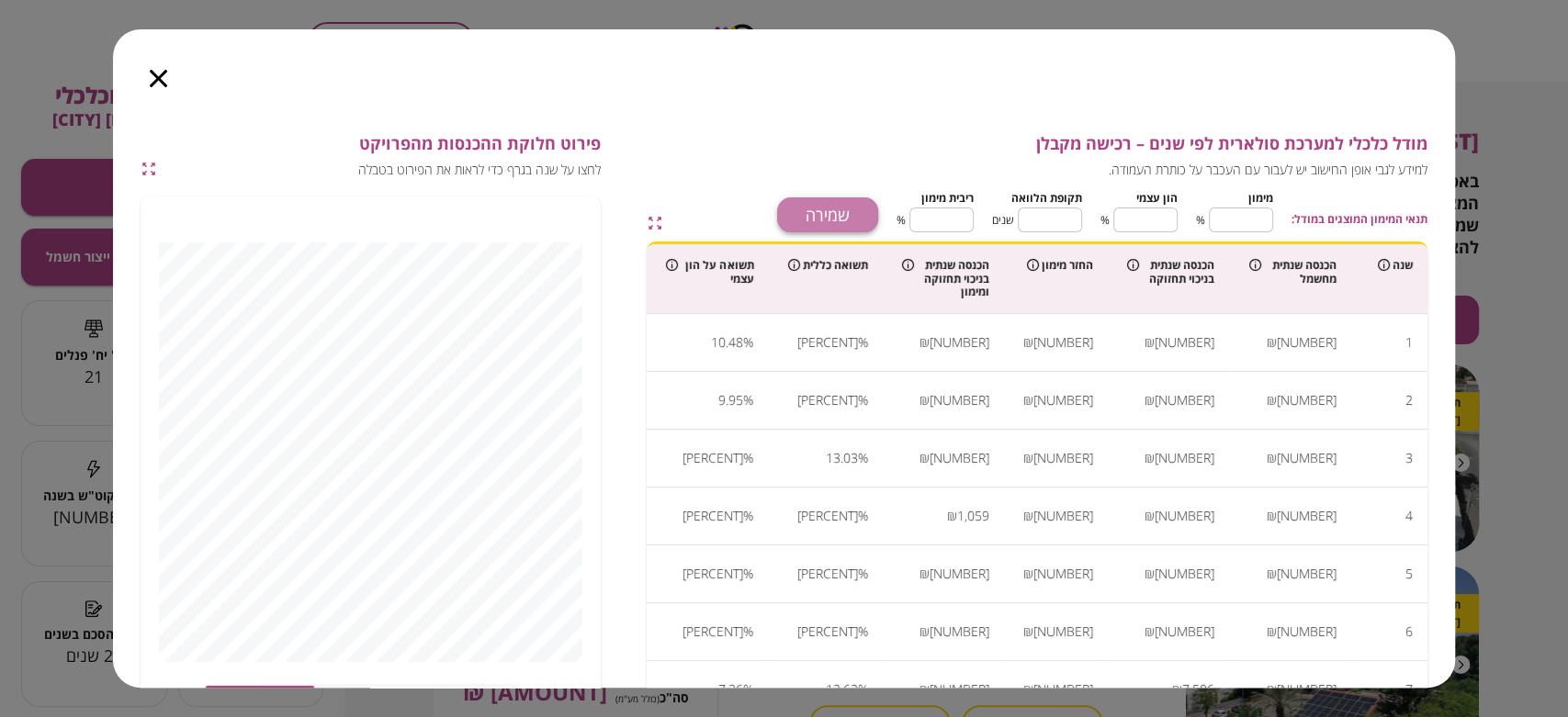 click on "שמירה" at bounding box center (828, 215) 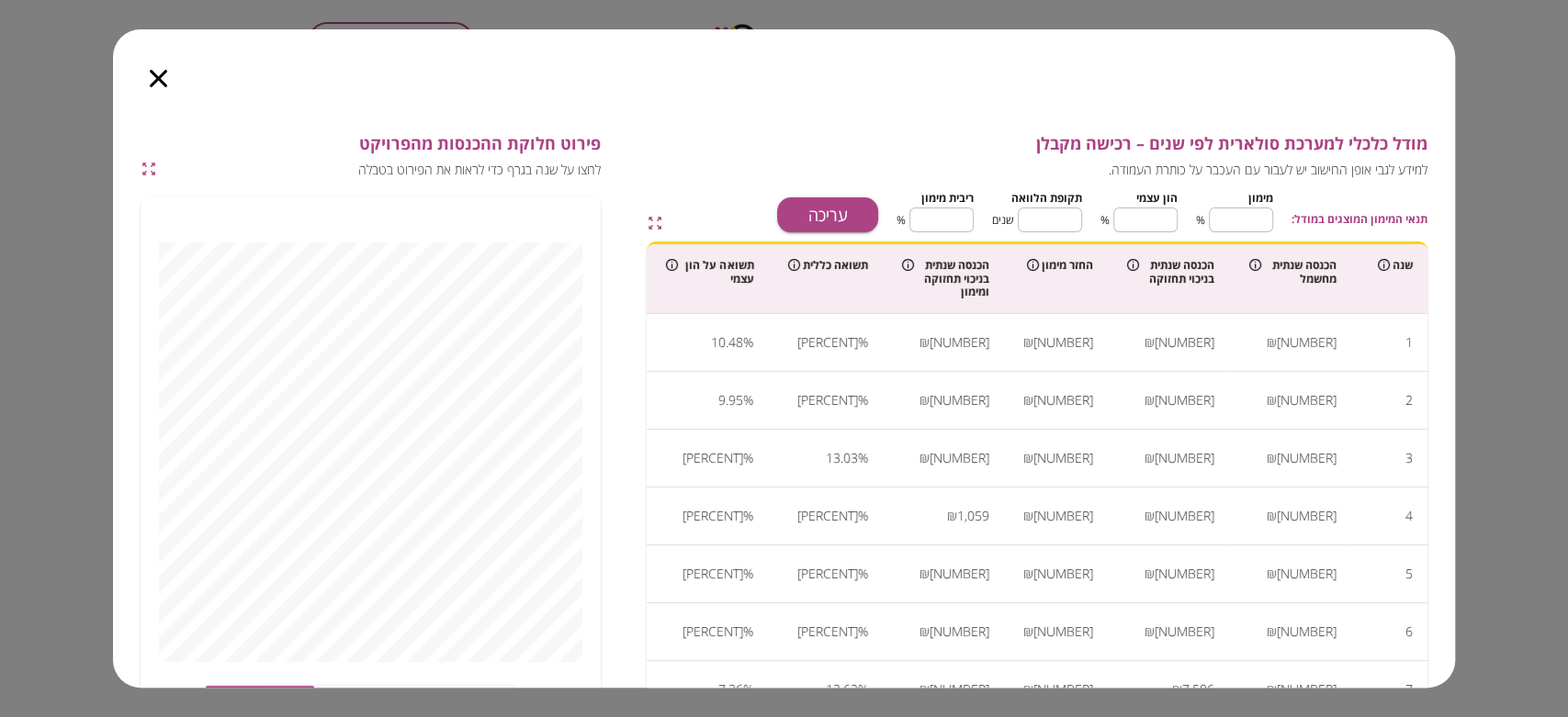 type on "**" 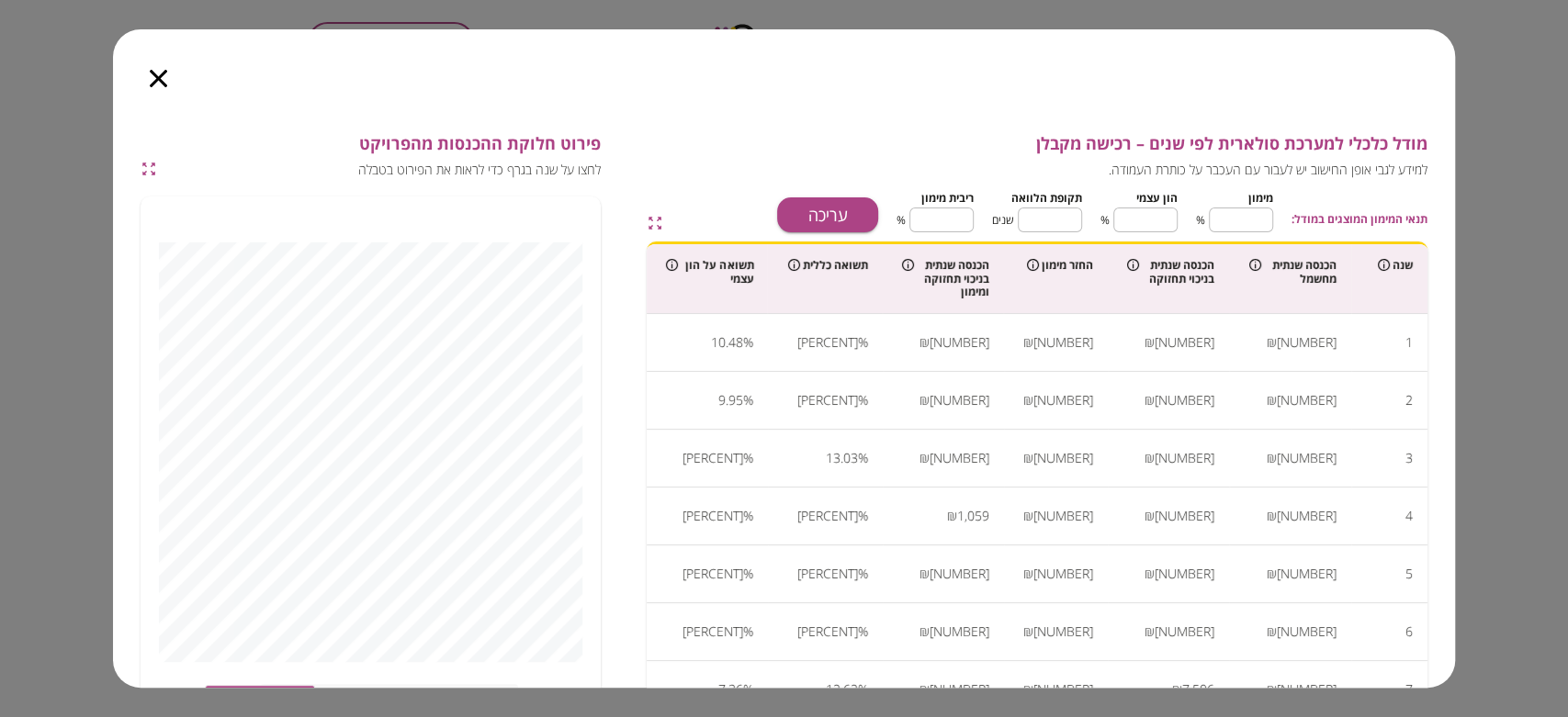 type on "**" 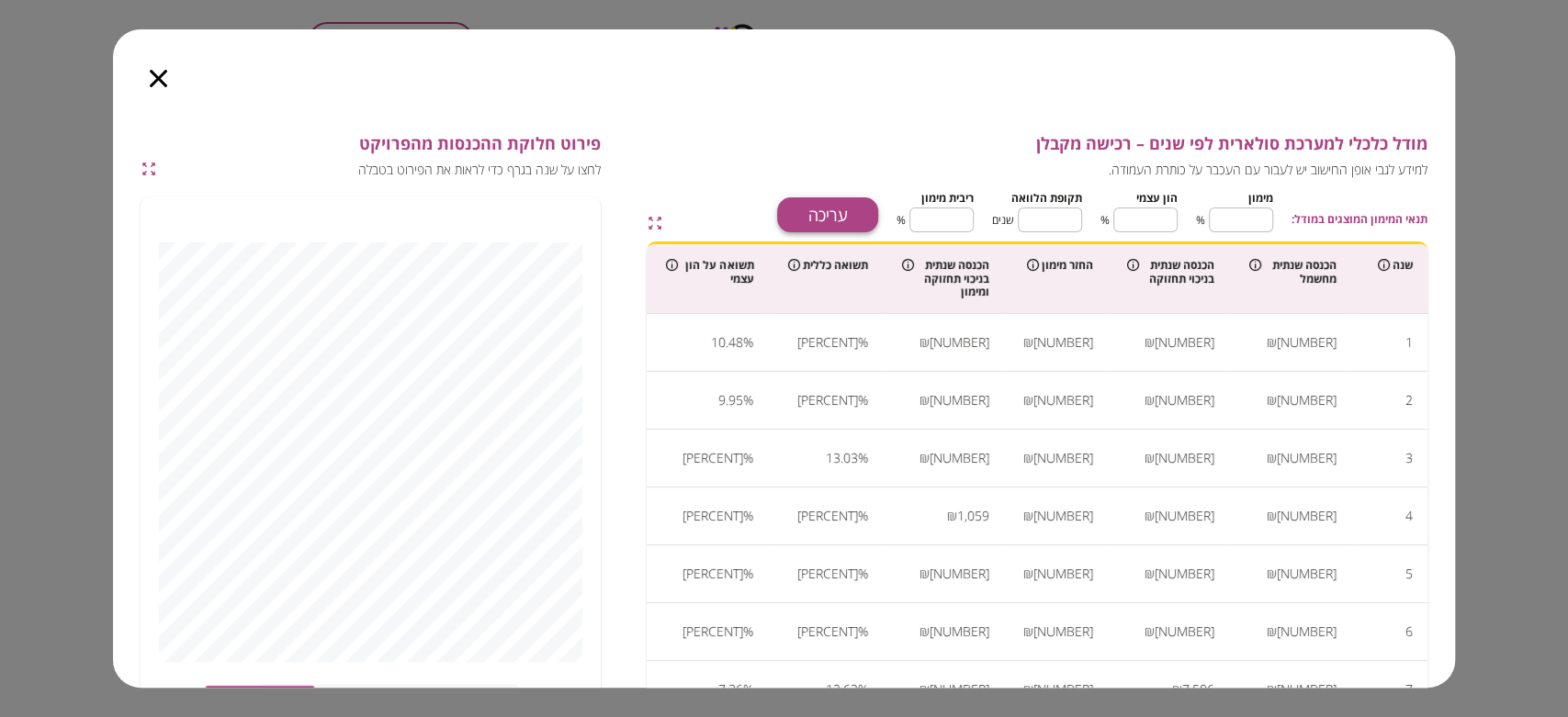 click on "עריכה" at bounding box center (828, 215) 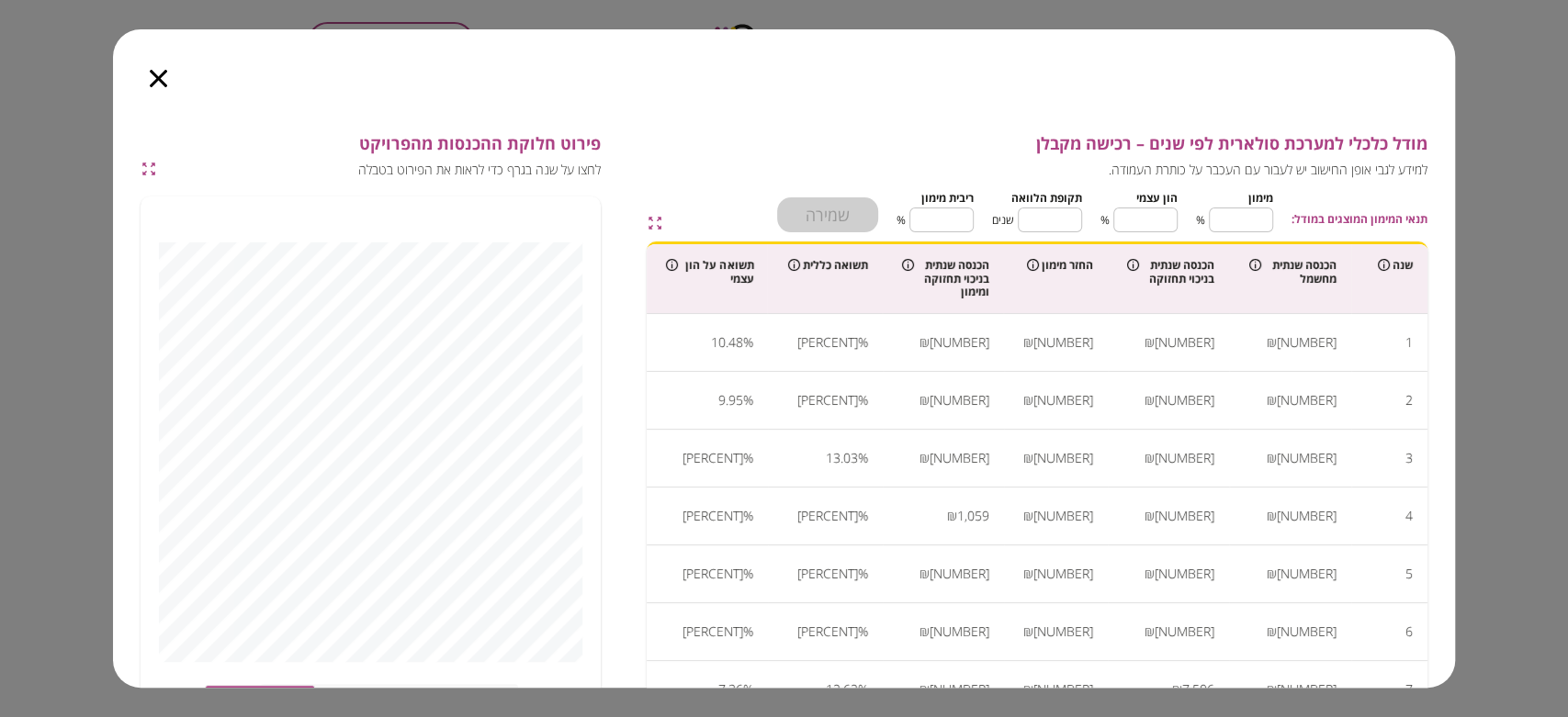 type on "**" 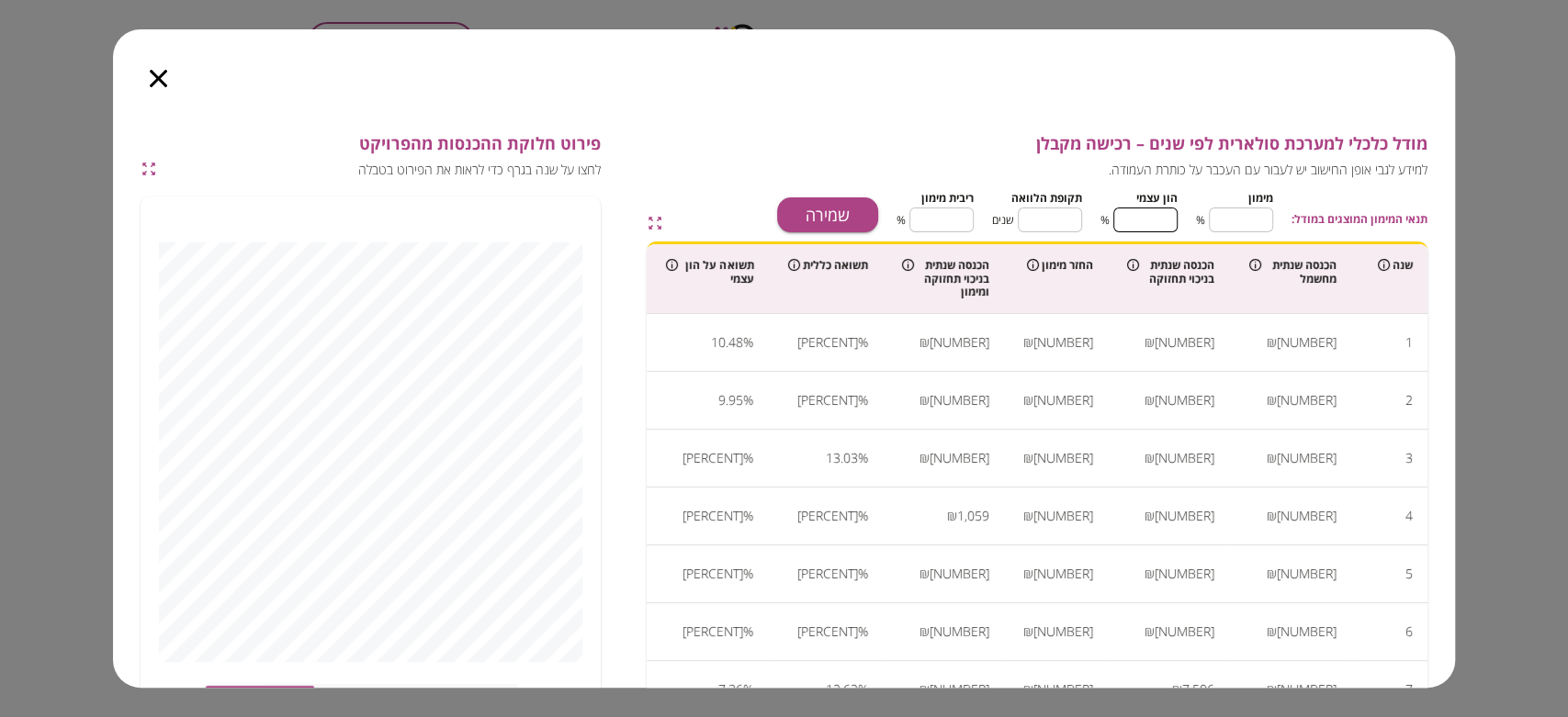 type on "**" 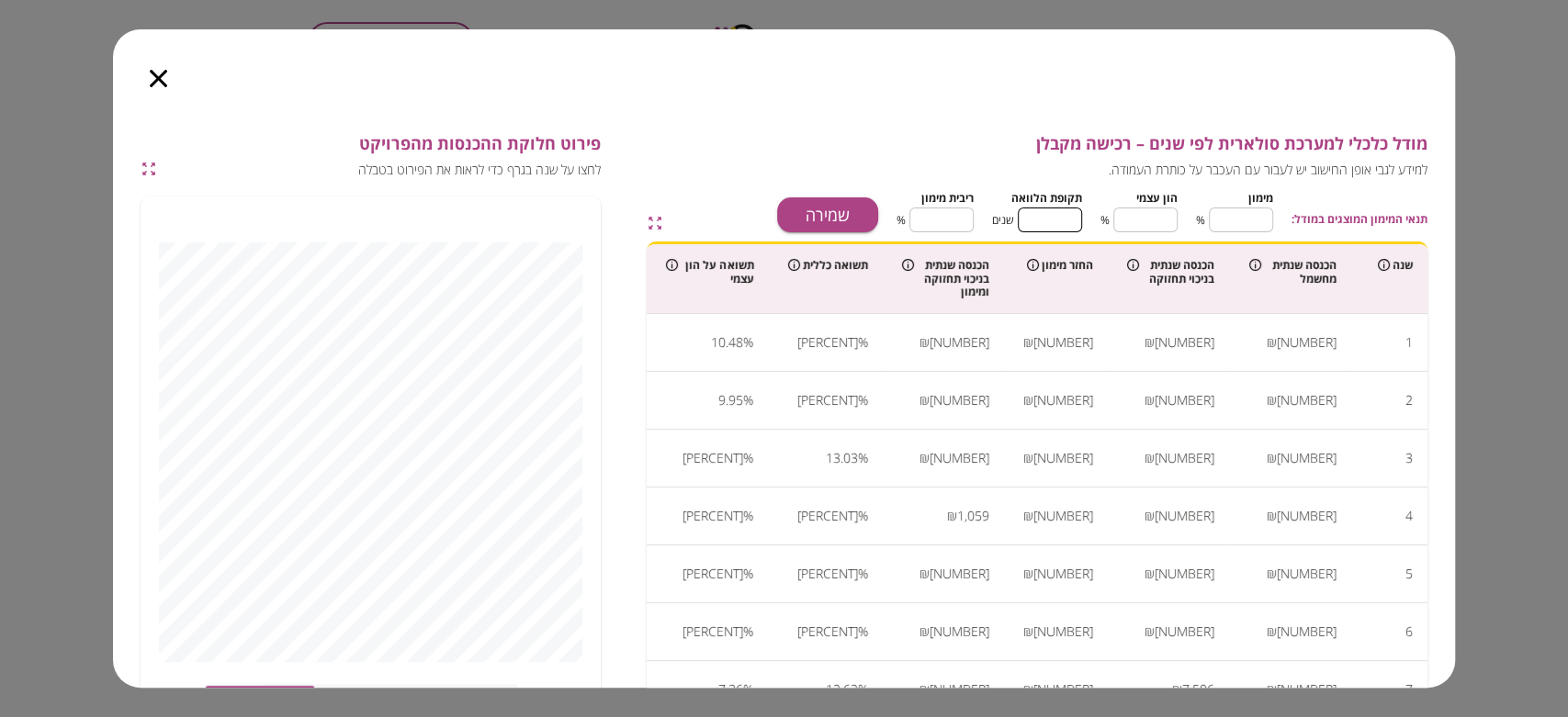 click on "*" at bounding box center [1050, 219] 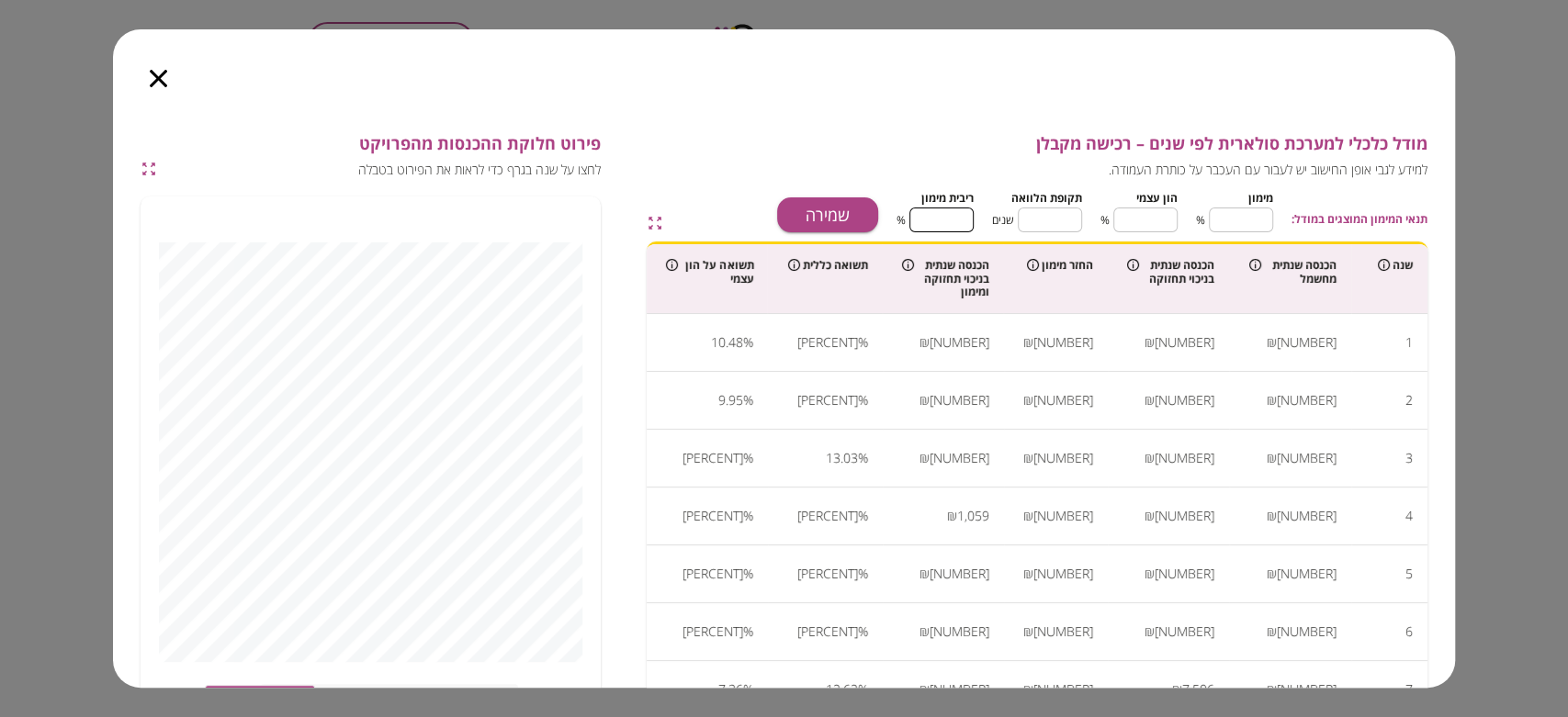 click on "*" at bounding box center [942, 219] 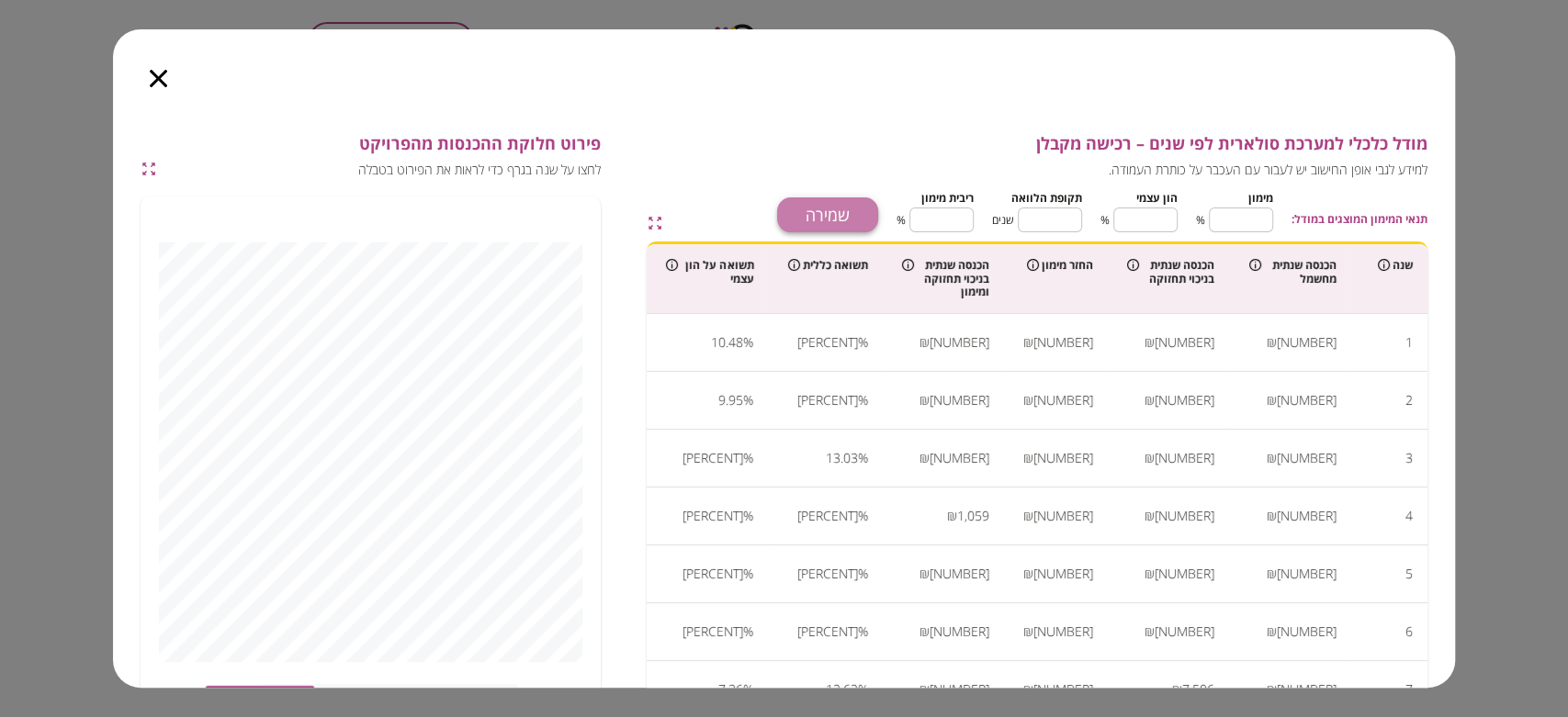 click on "שמירה" at bounding box center [828, 215] 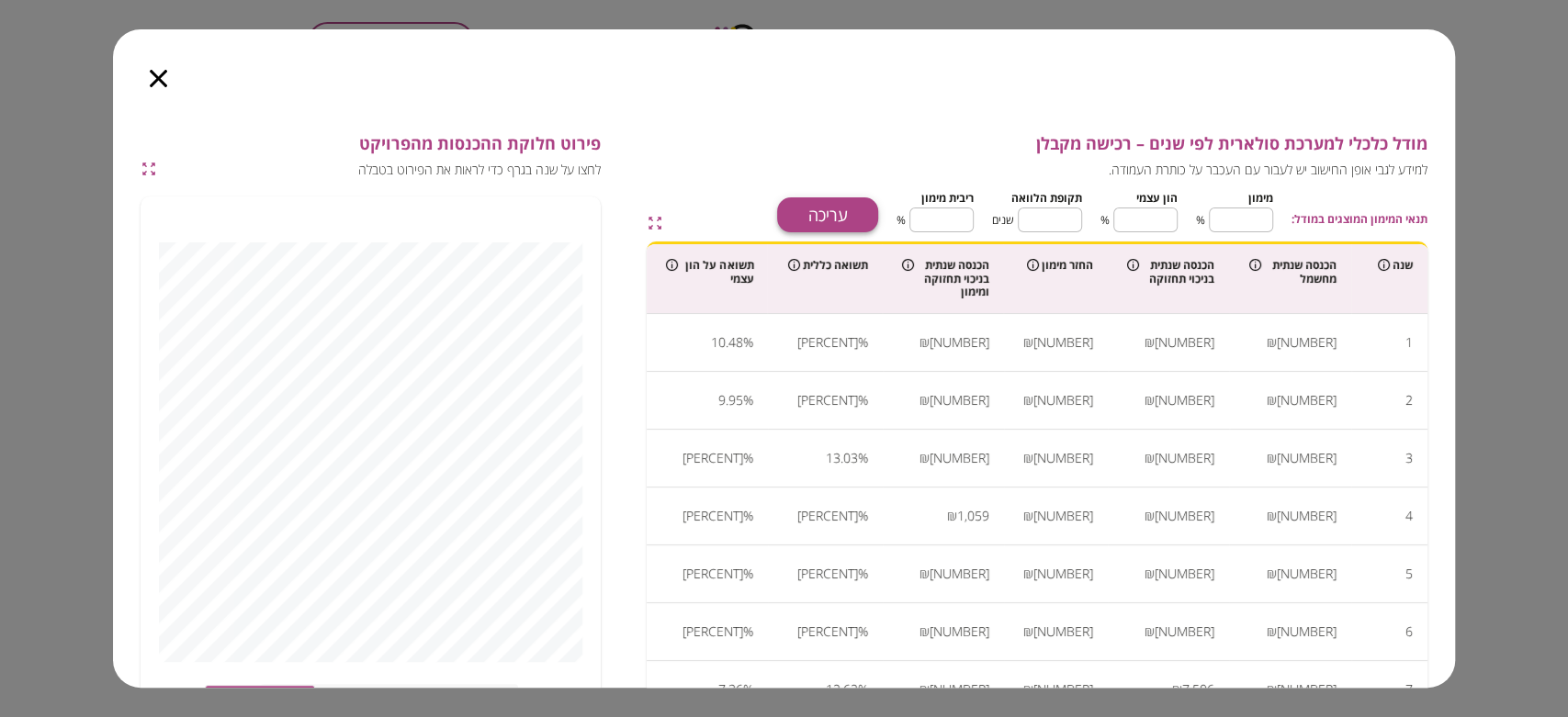 click on "עריכה" at bounding box center [828, 215] 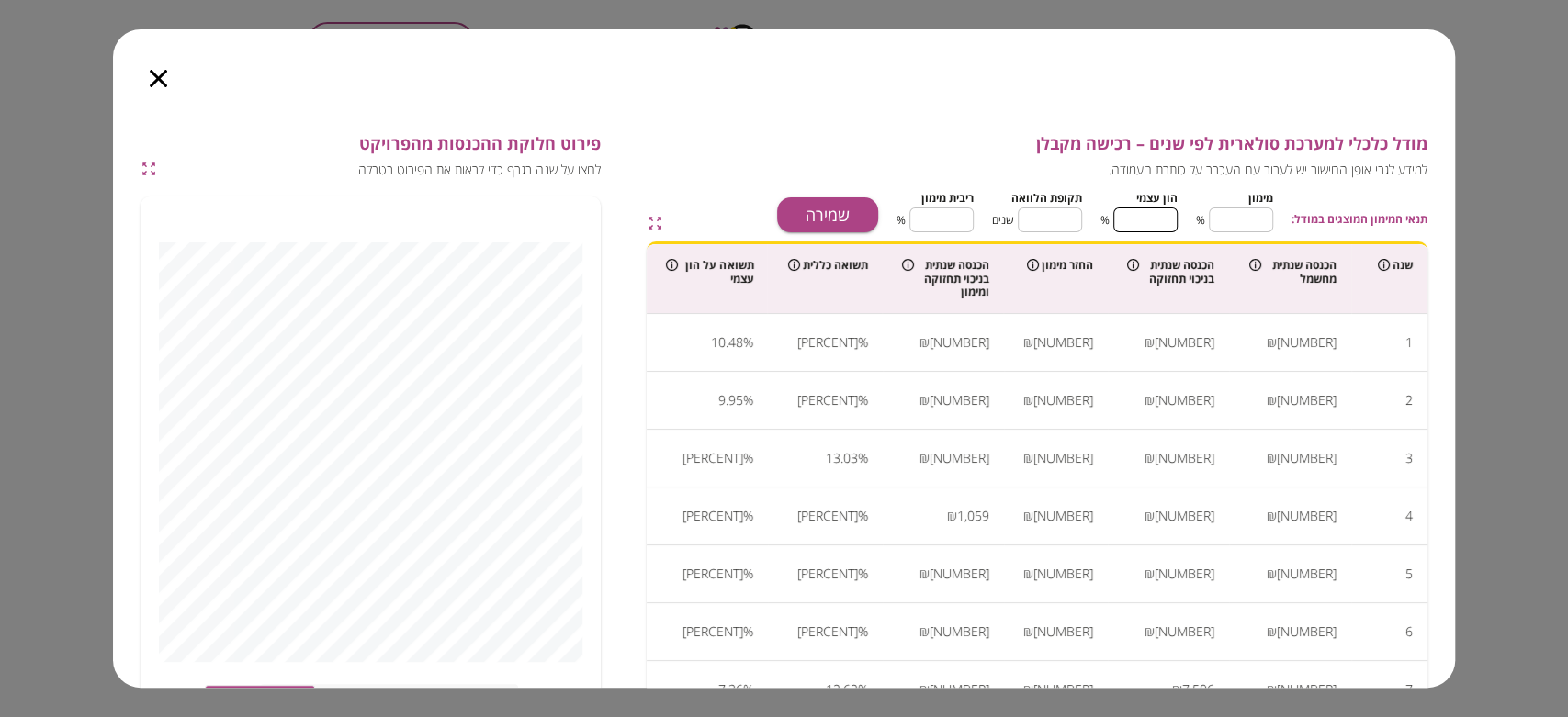 click on "**" at bounding box center (1145, 219) 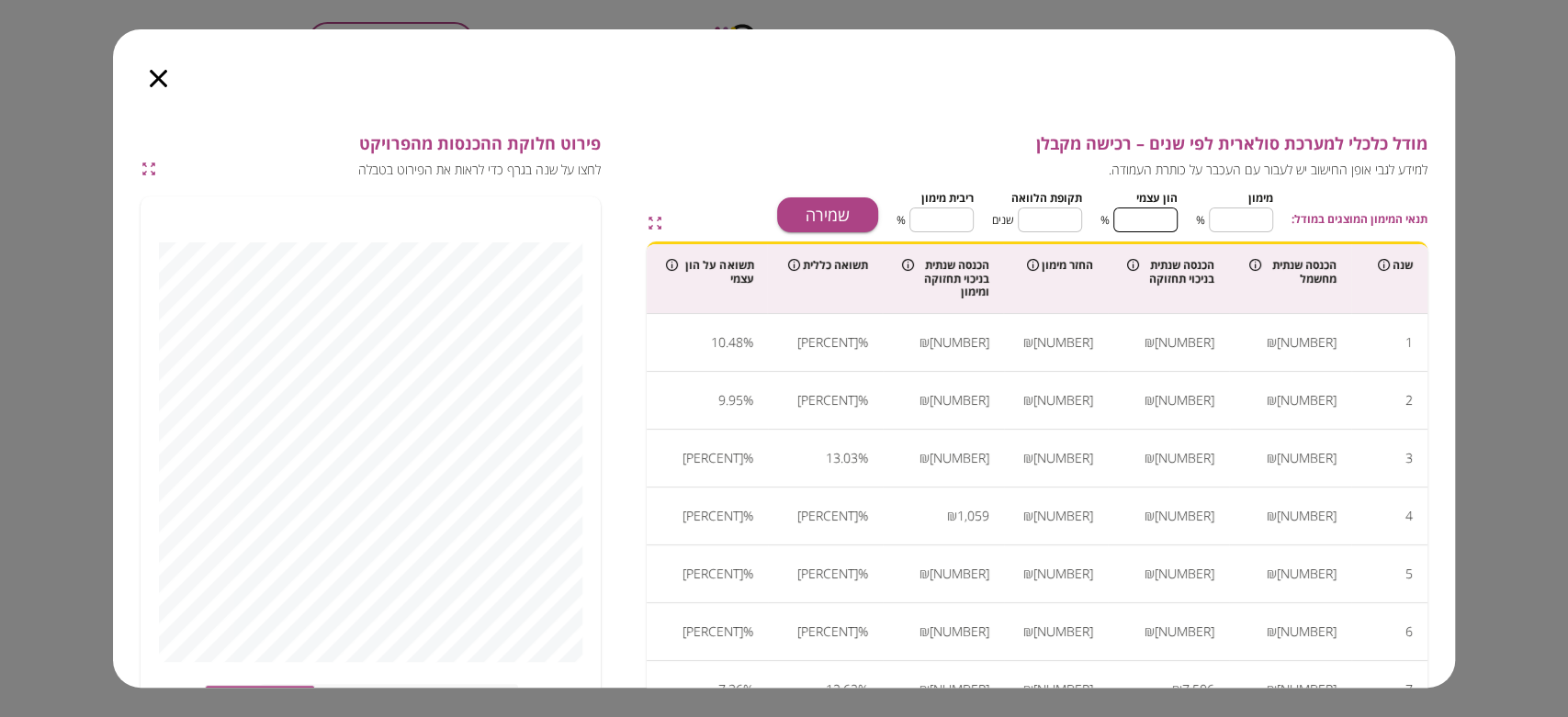click on "**" at bounding box center (1145, 219) 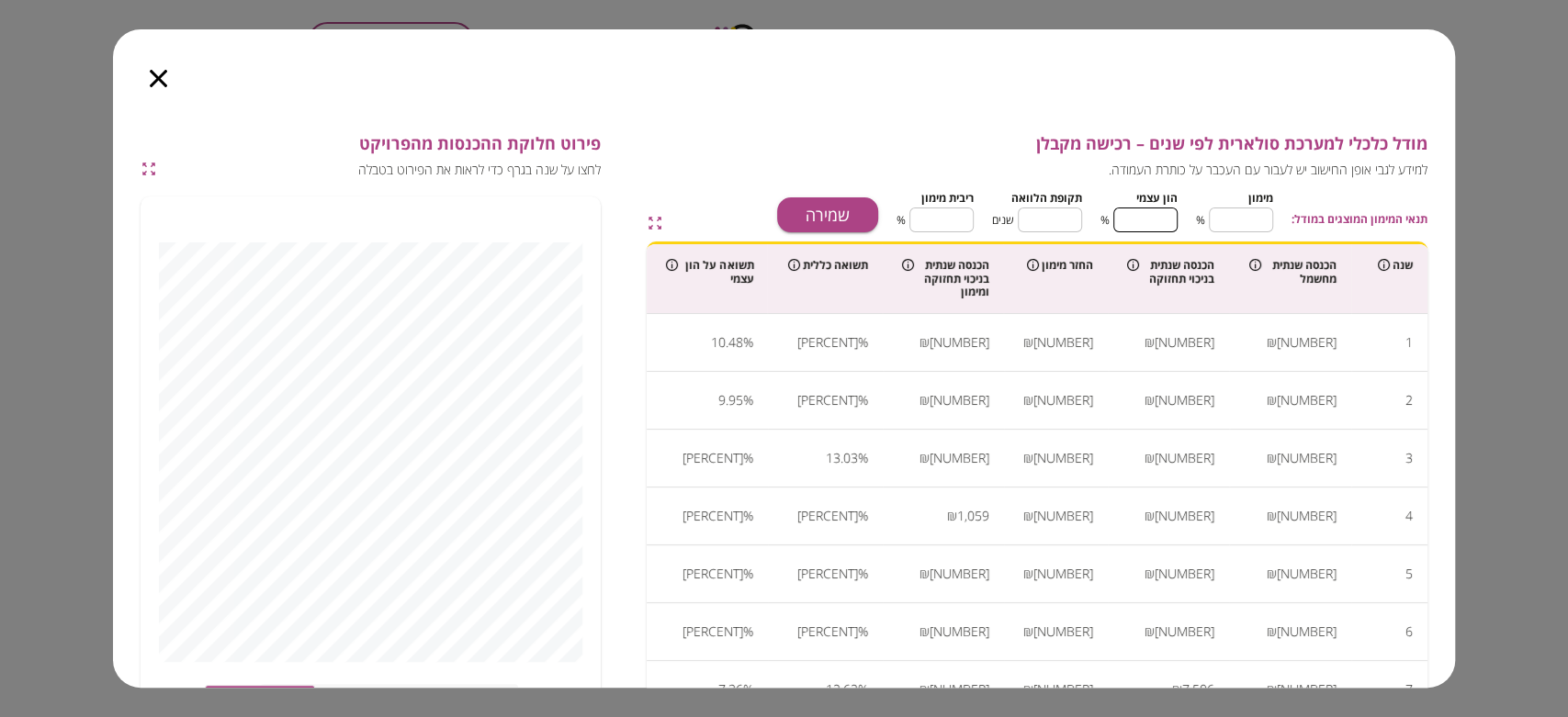 click on "**" at bounding box center [1145, 219] 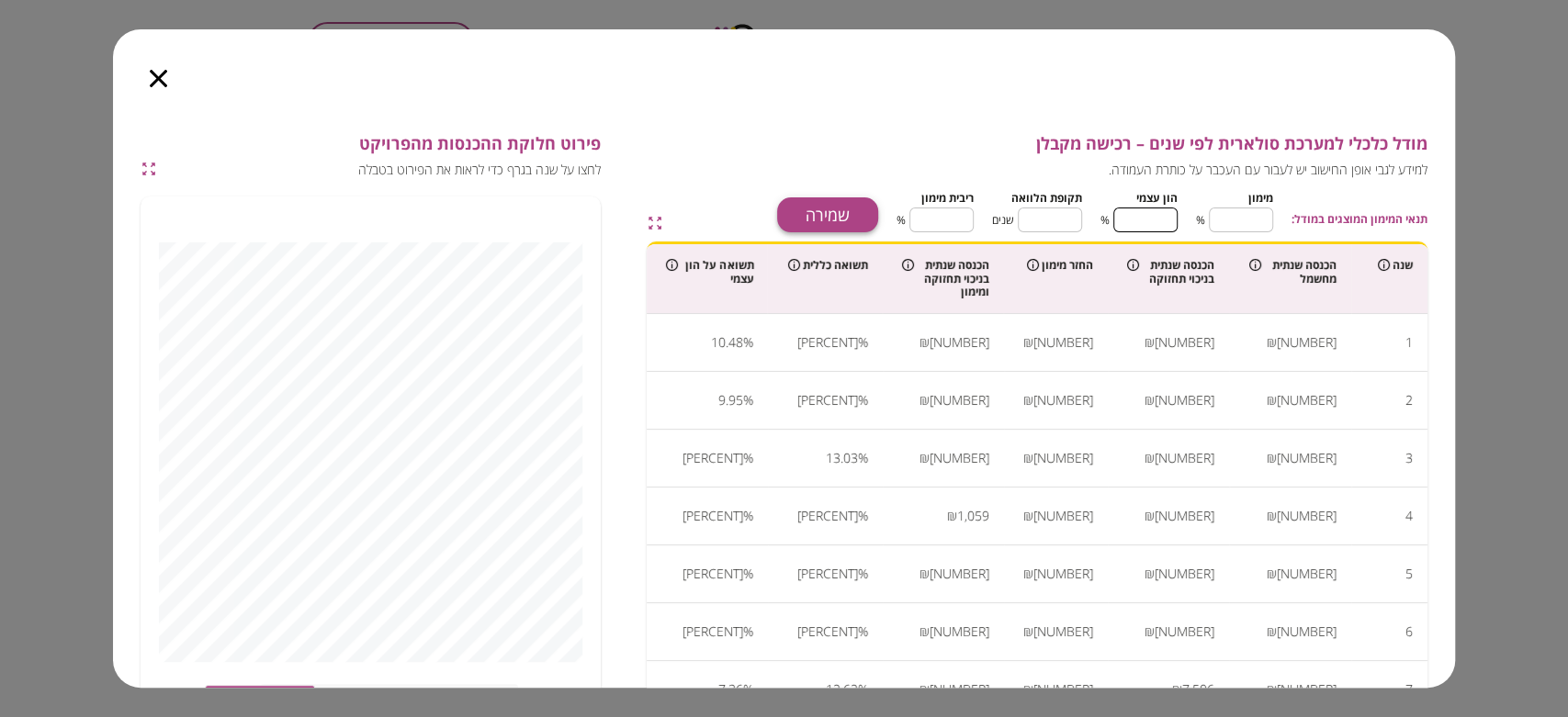 click on "שמירה" at bounding box center (828, 215) 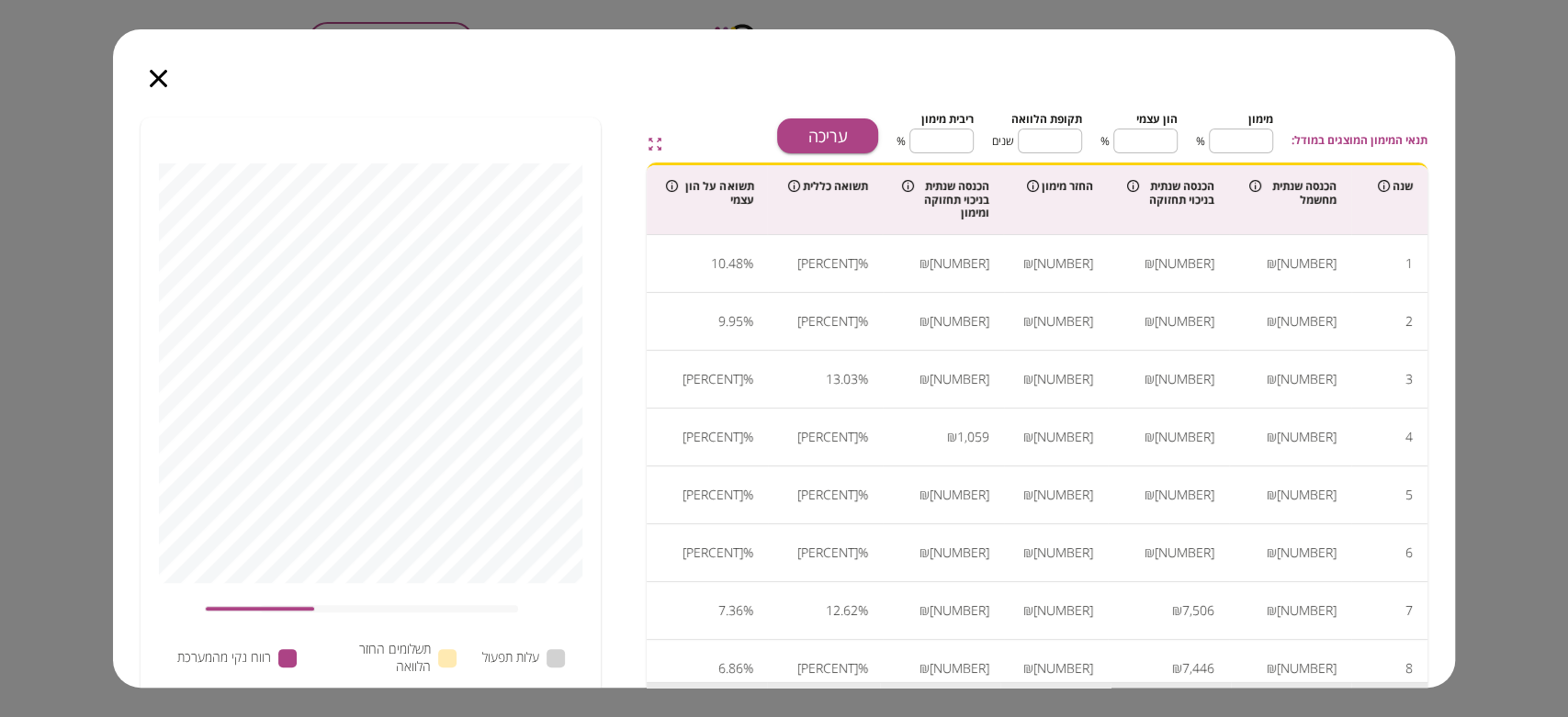 scroll, scrollTop: 0, scrollLeft: 0, axis: both 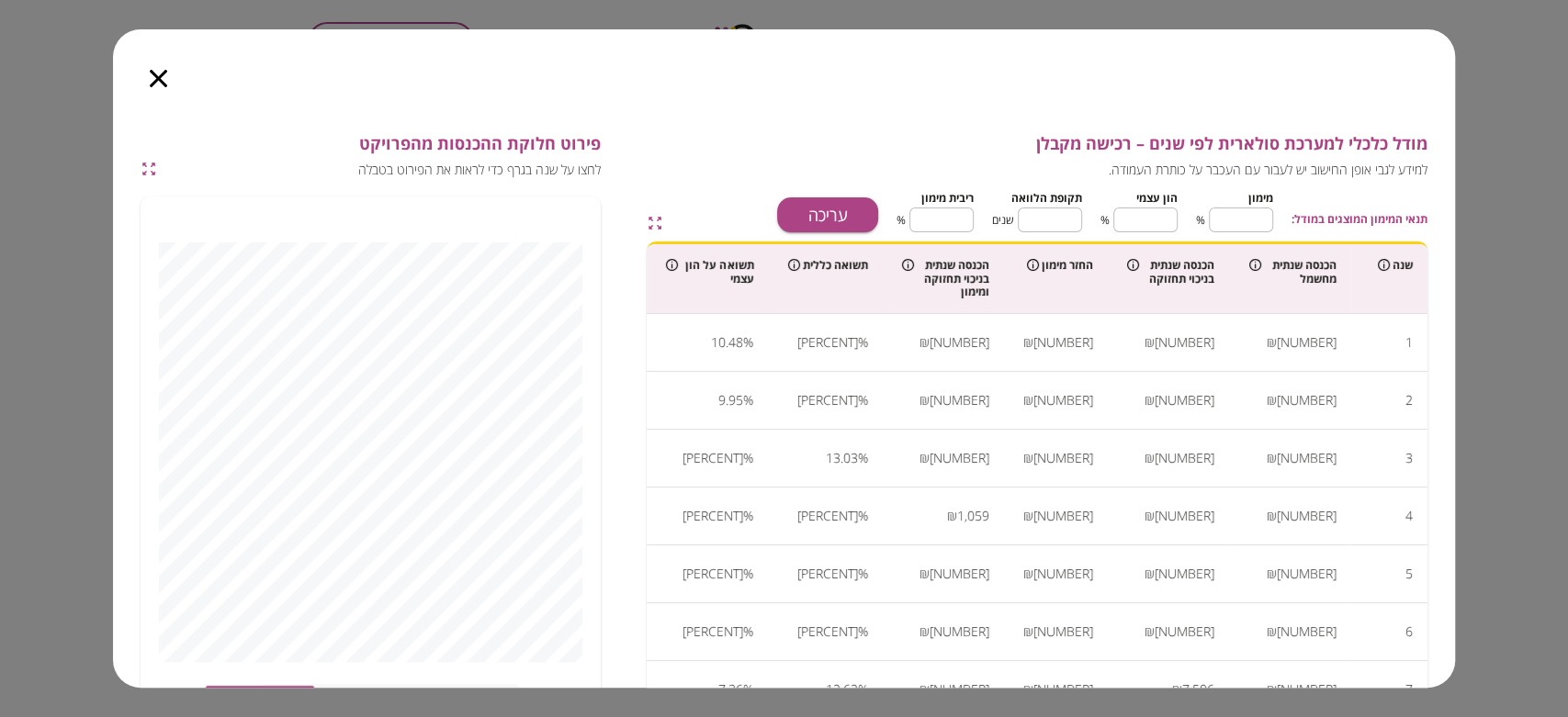 click 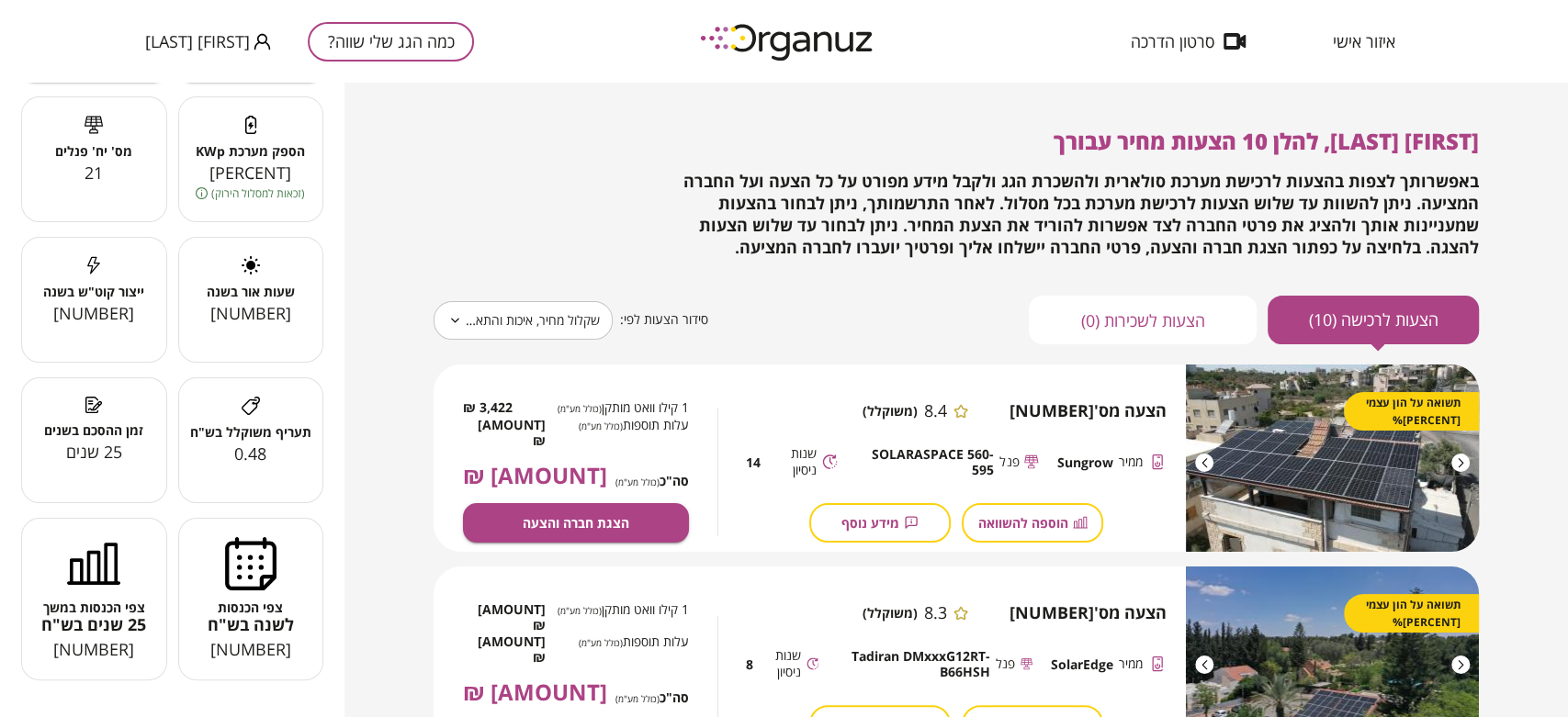 scroll, scrollTop: 226, scrollLeft: 0, axis: vertical 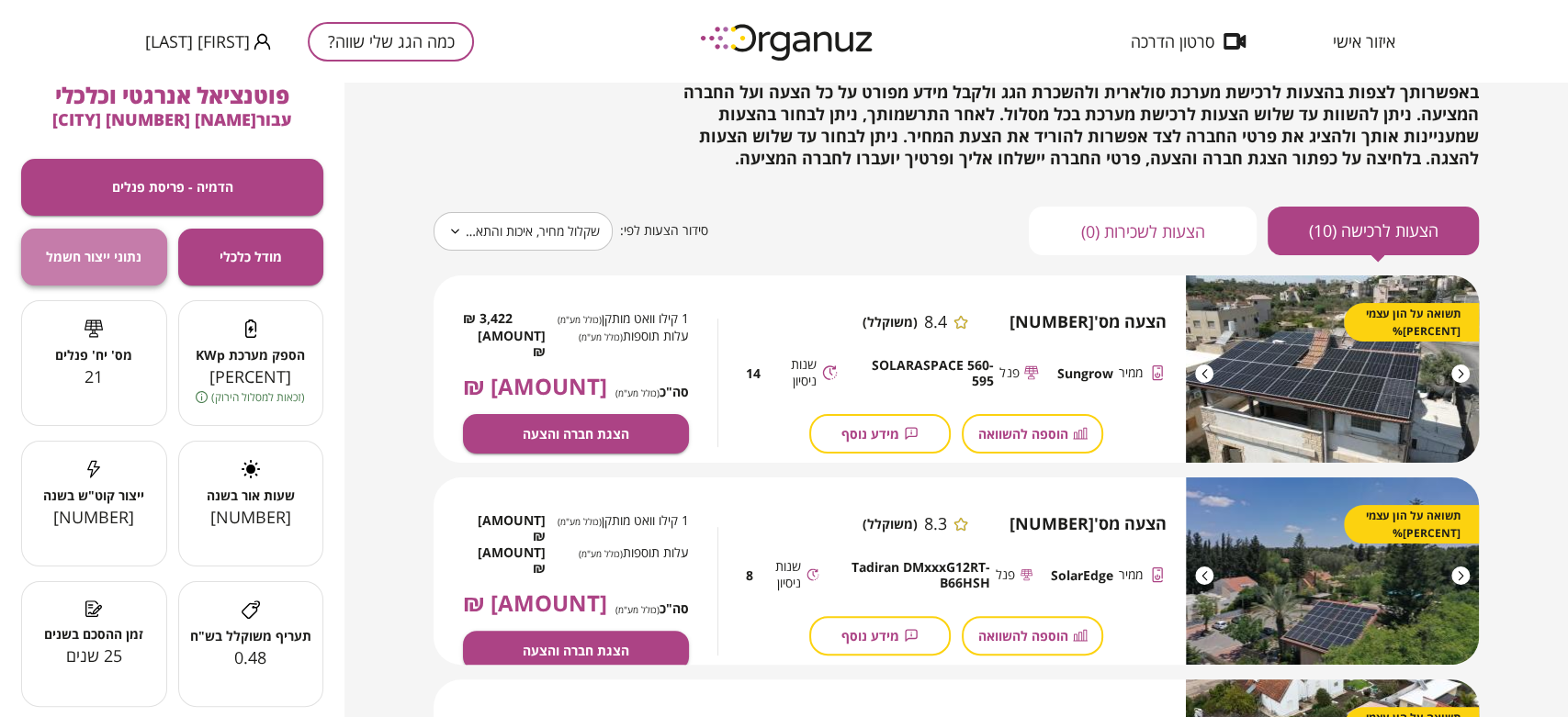 click on "נתוני ייצור חשמל" at bounding box center (94, 256) 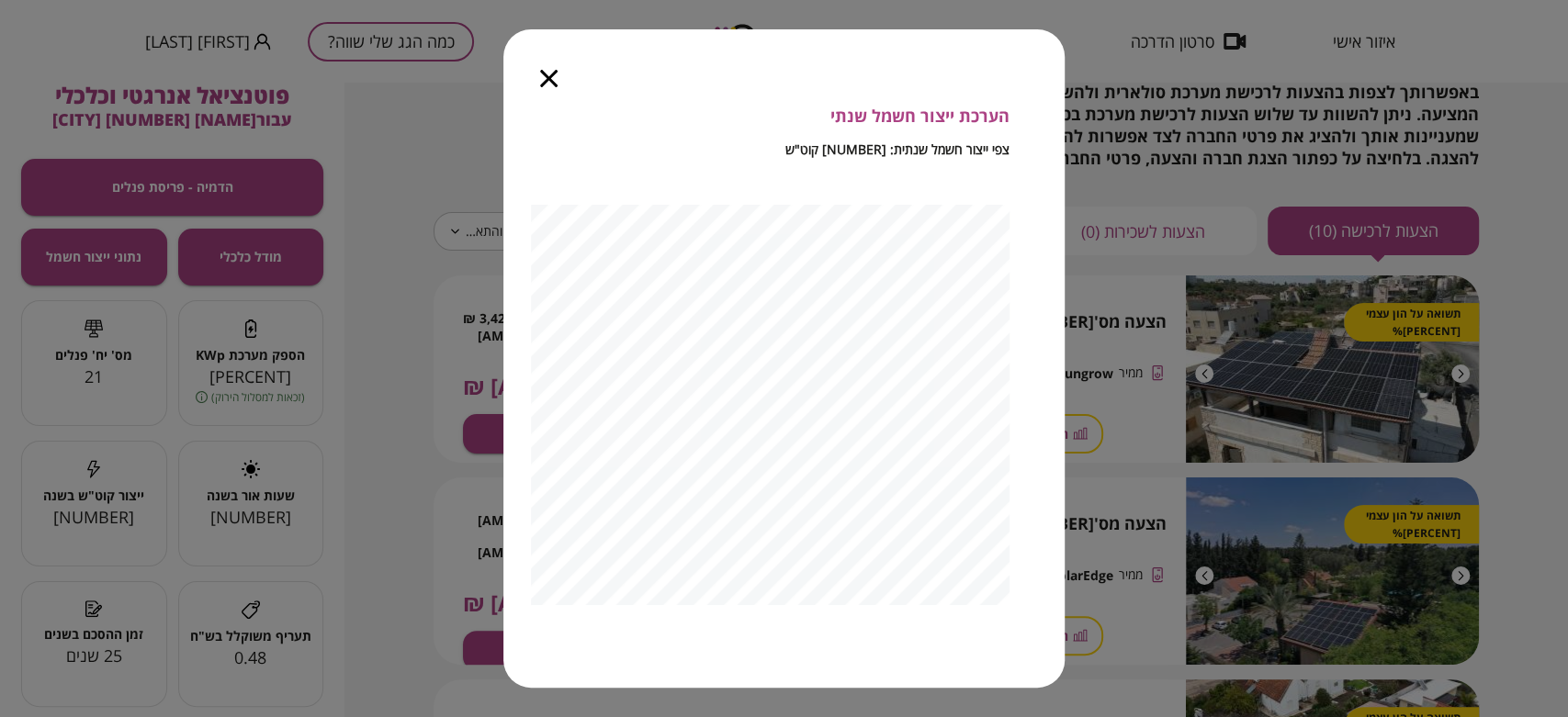click at bounding box center (548, 68) 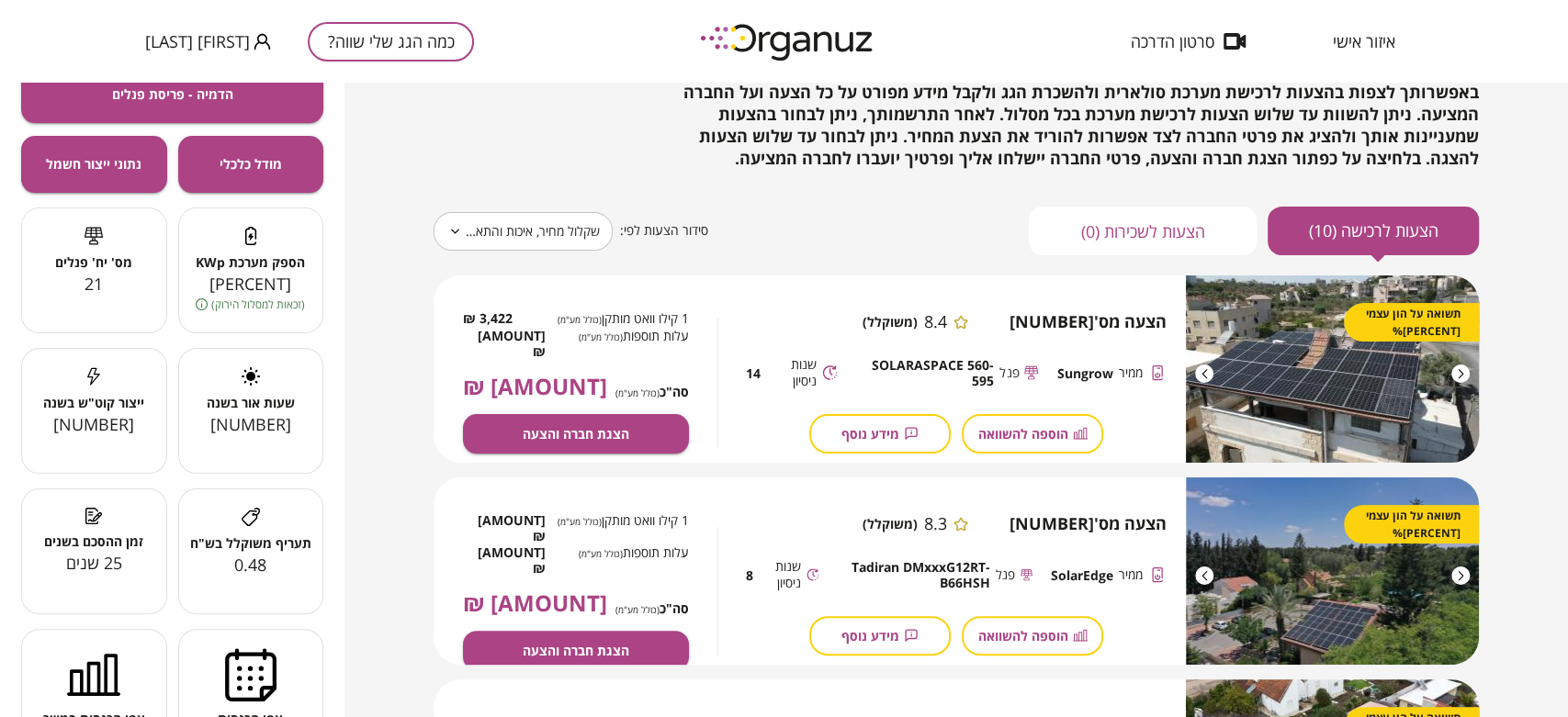 scroll, scrollTop: 0, scrollLeft: 0, axis: both 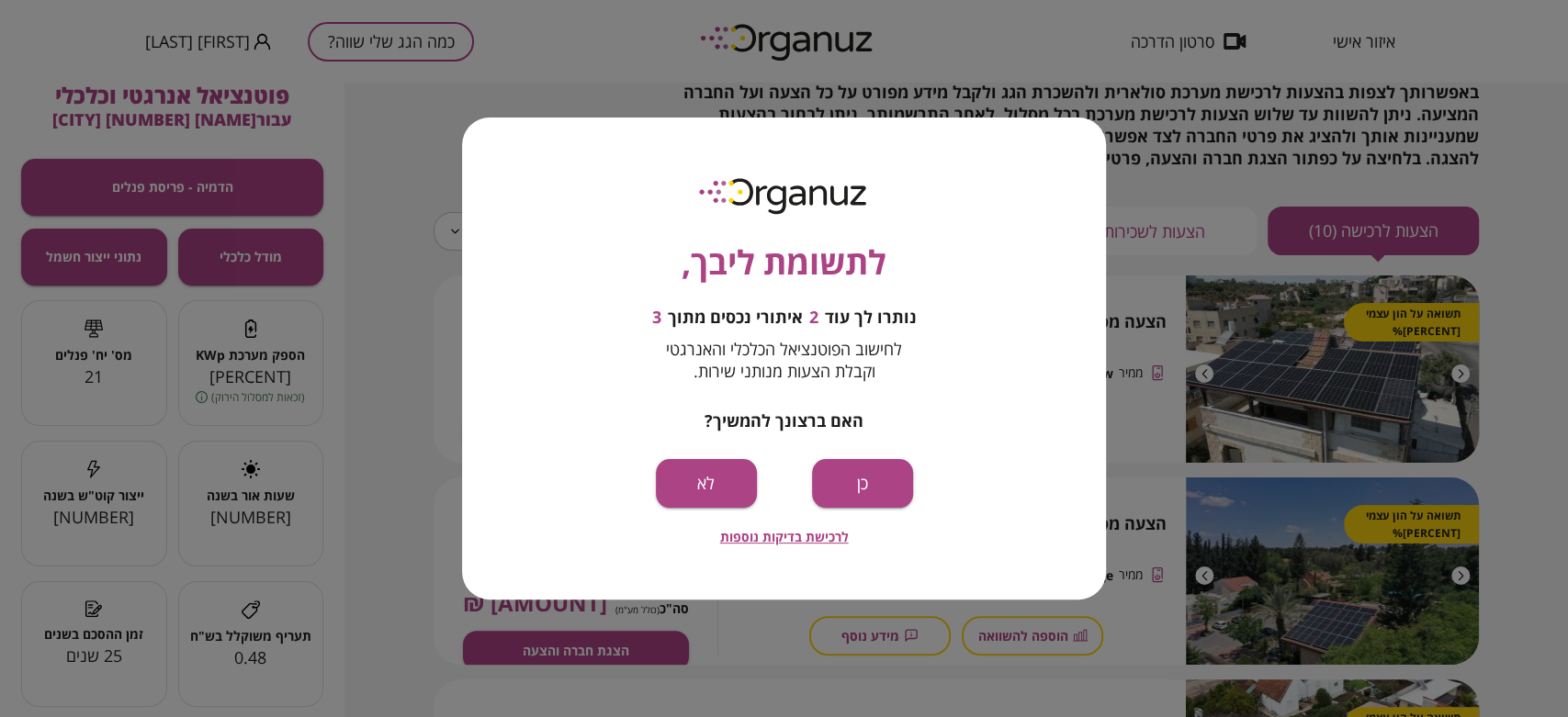 click on "לרכישת בדיקות נוספות" at bounding box center (784, 536) 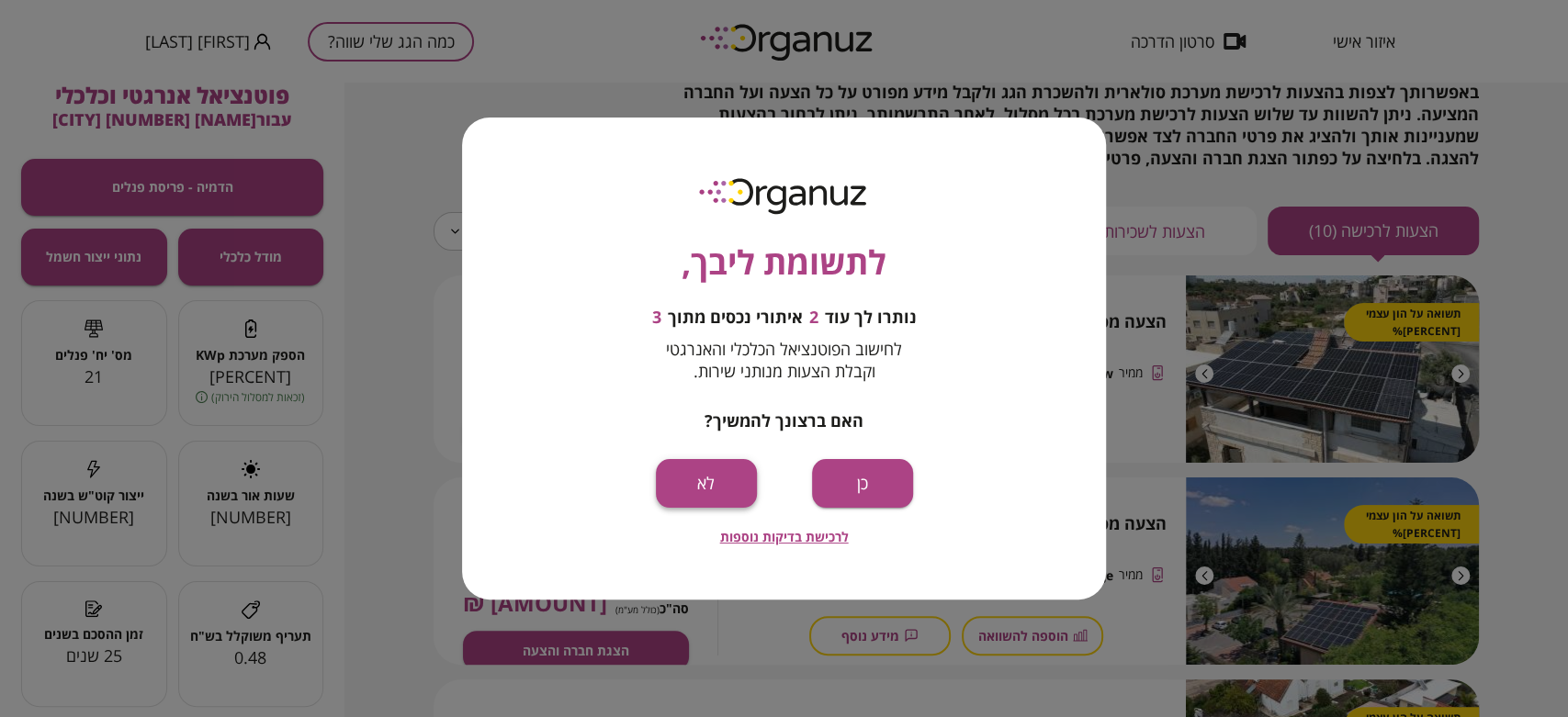 click on "לא" at bounding box center [706, 483] 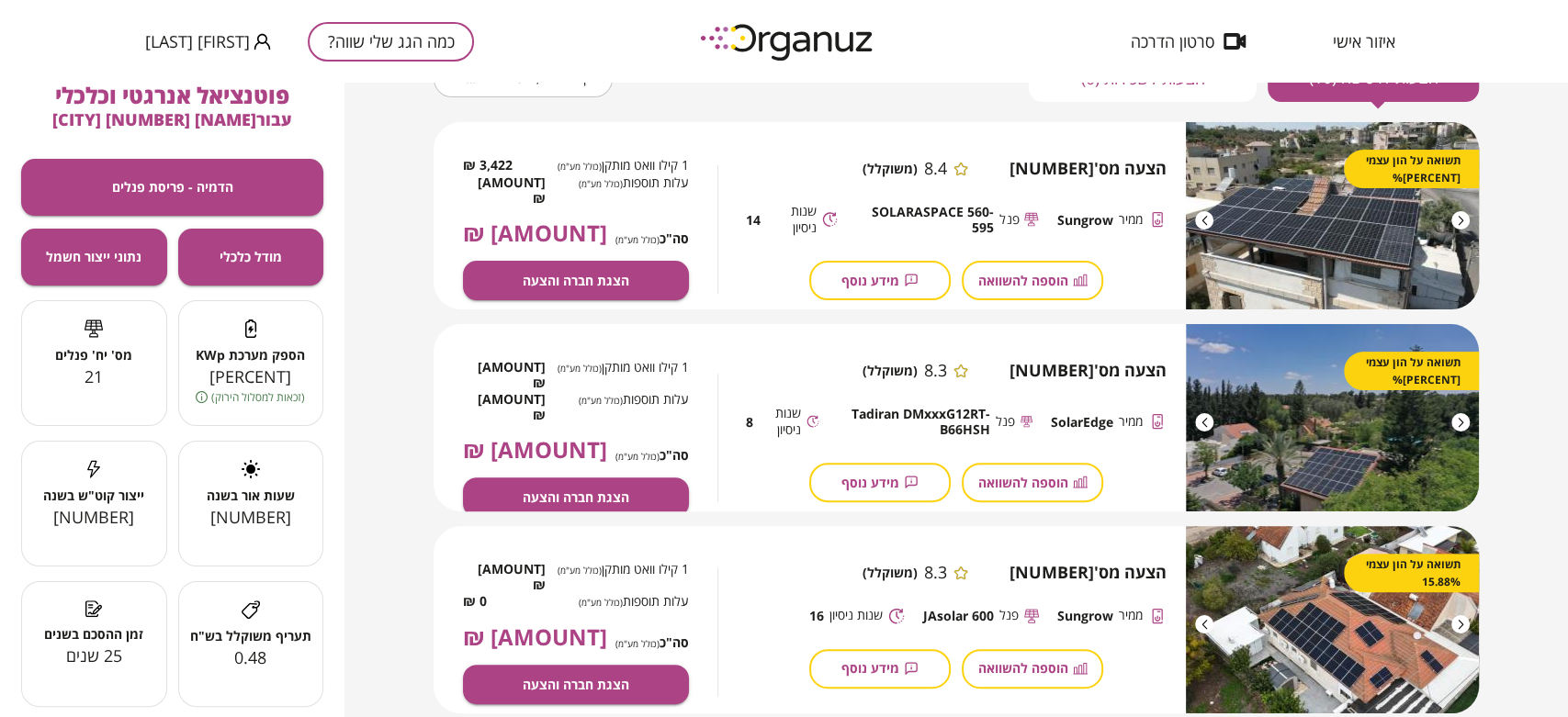 scroll, scrollTop: 0, scrollLeft: 0, axis: both 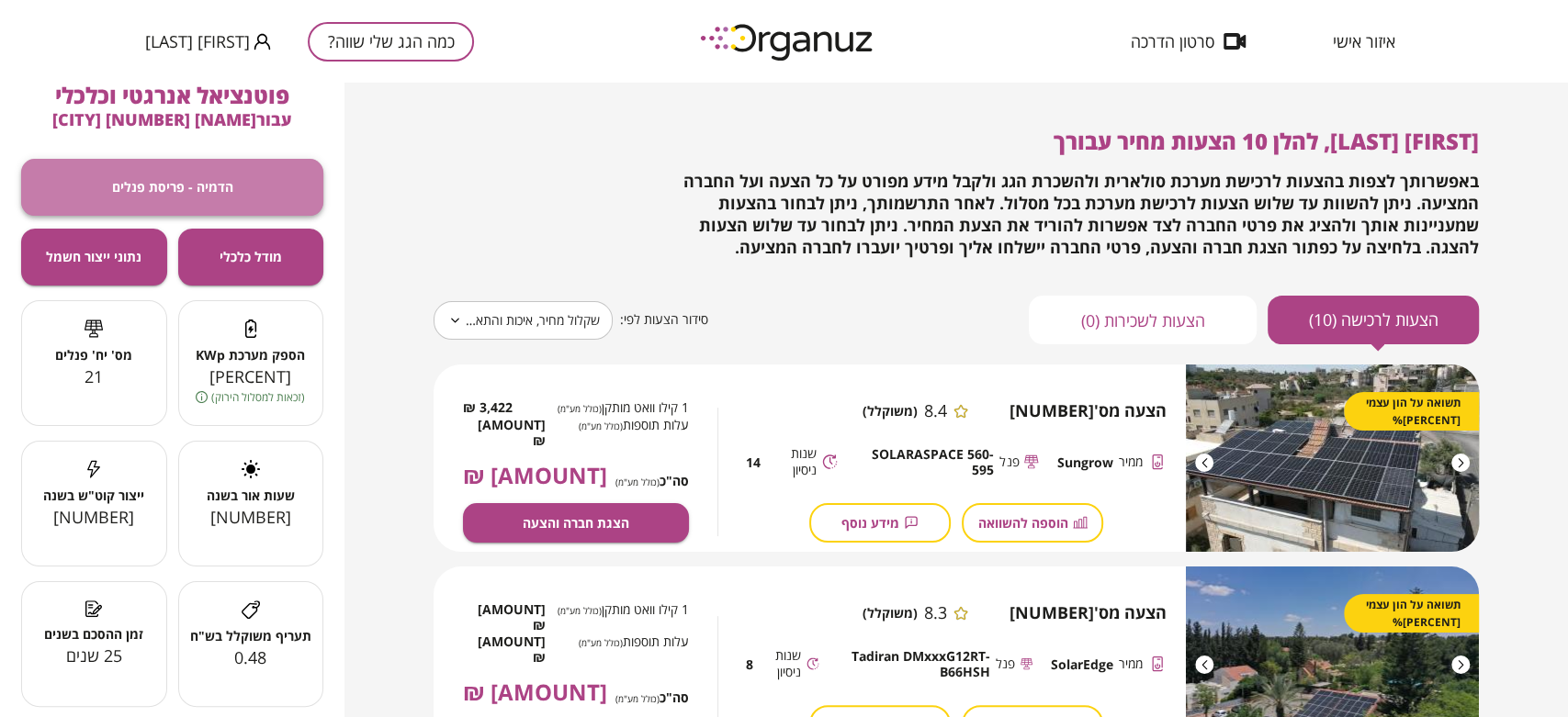 click on "הדמיה - פריסת פנלים" at bounding box center [172, 187] 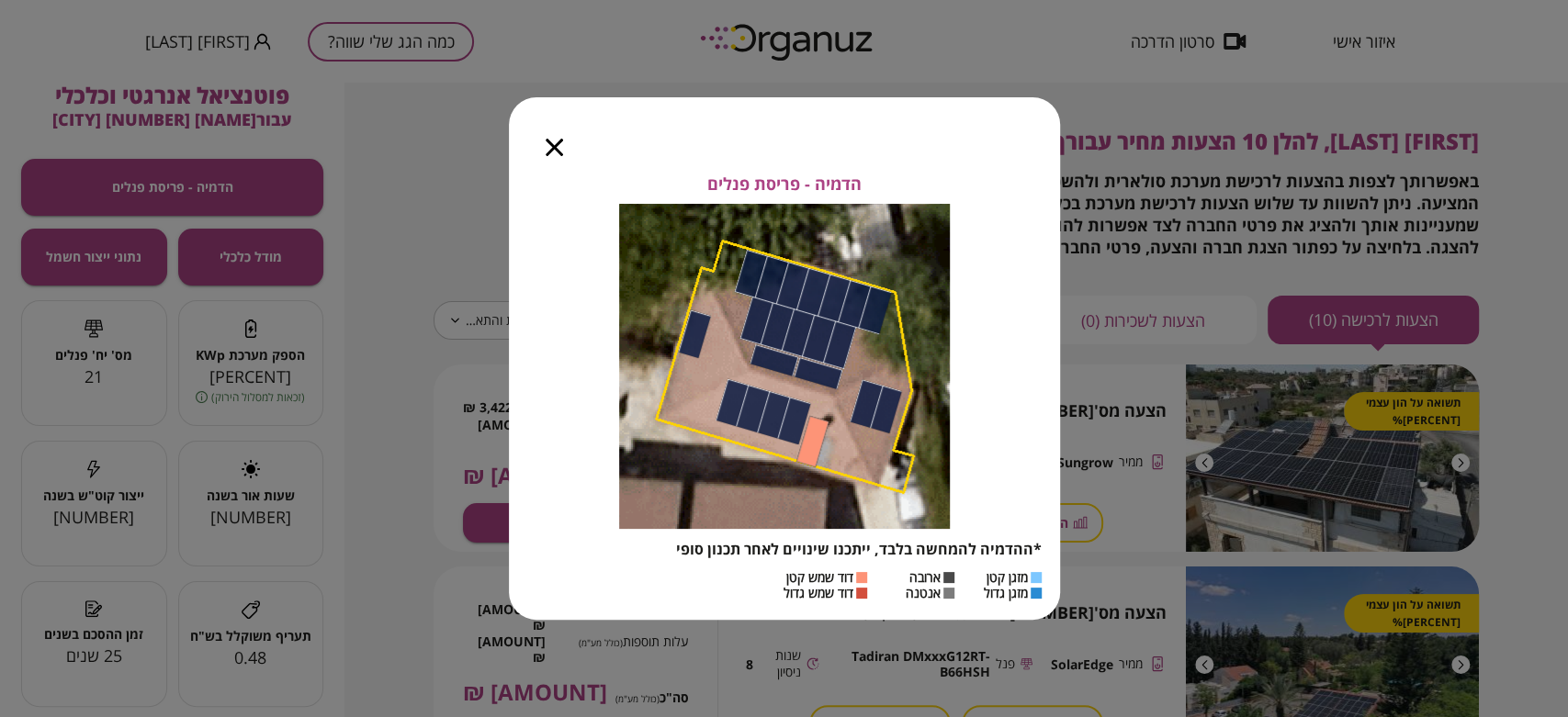 click 